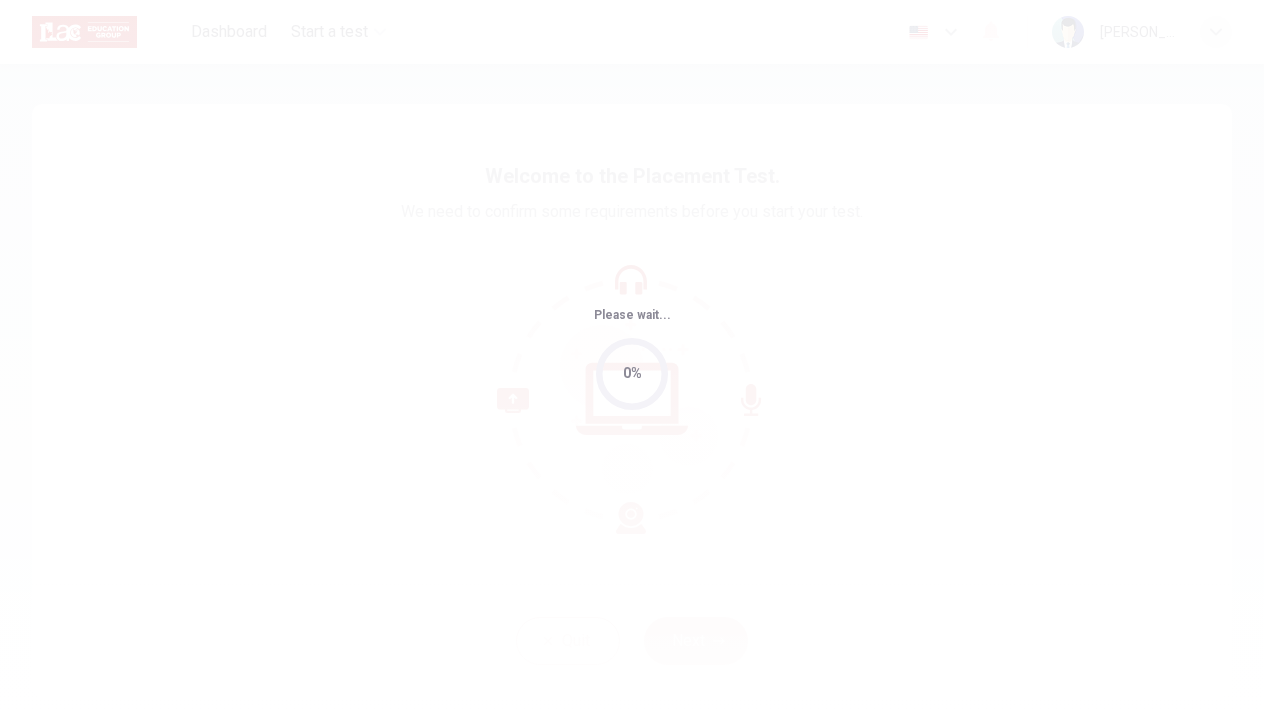 scroll, scrollTop: 0, scrollLeft: 0, axis: both 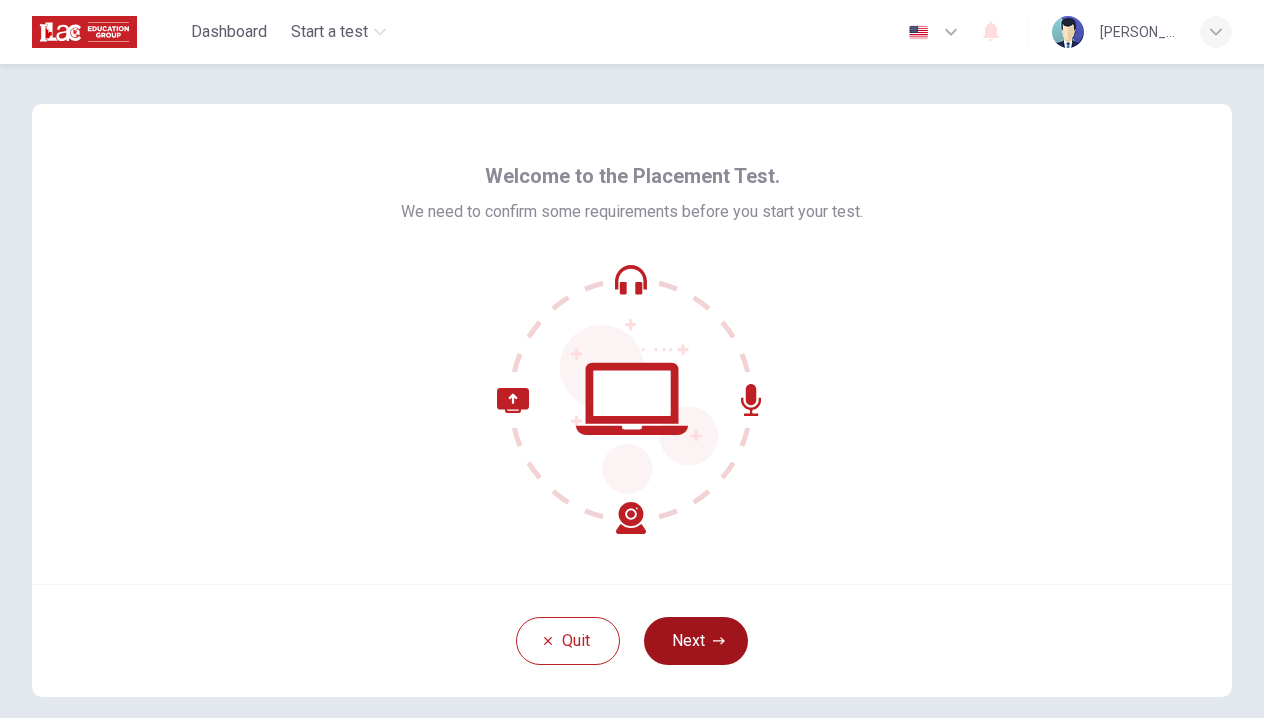 click on "Next" at bounding box center (696, 641) 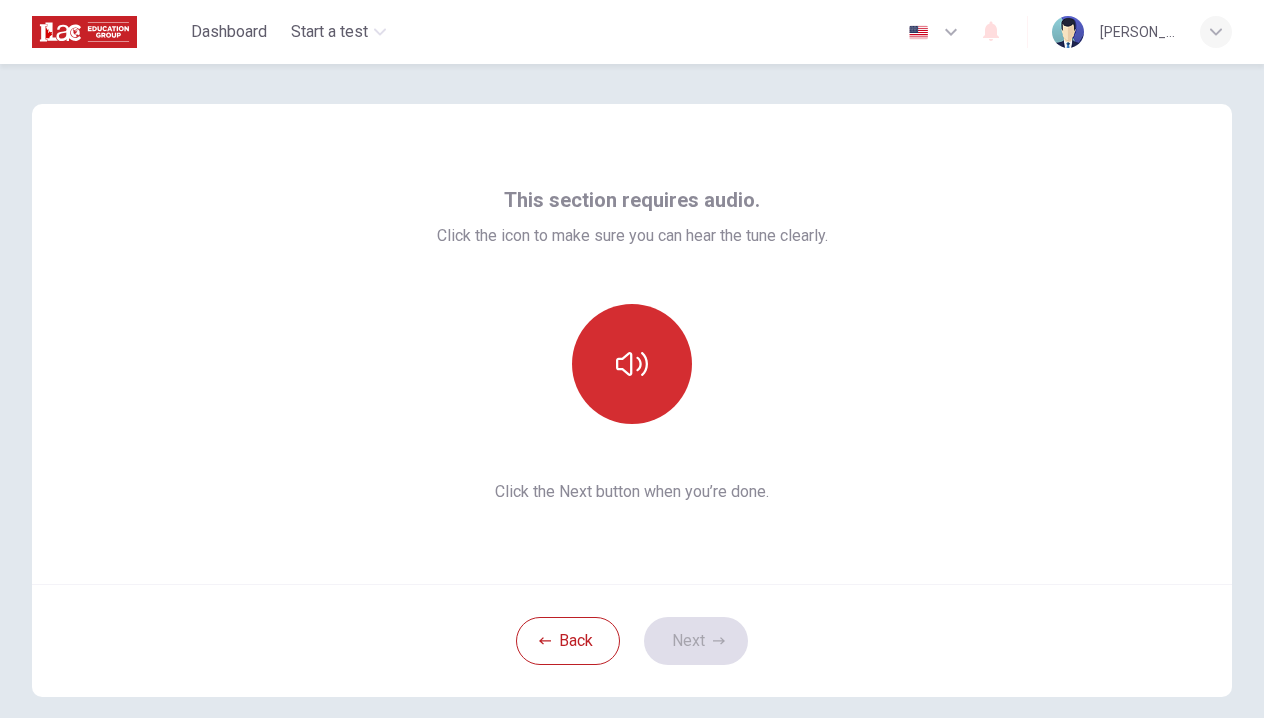 click 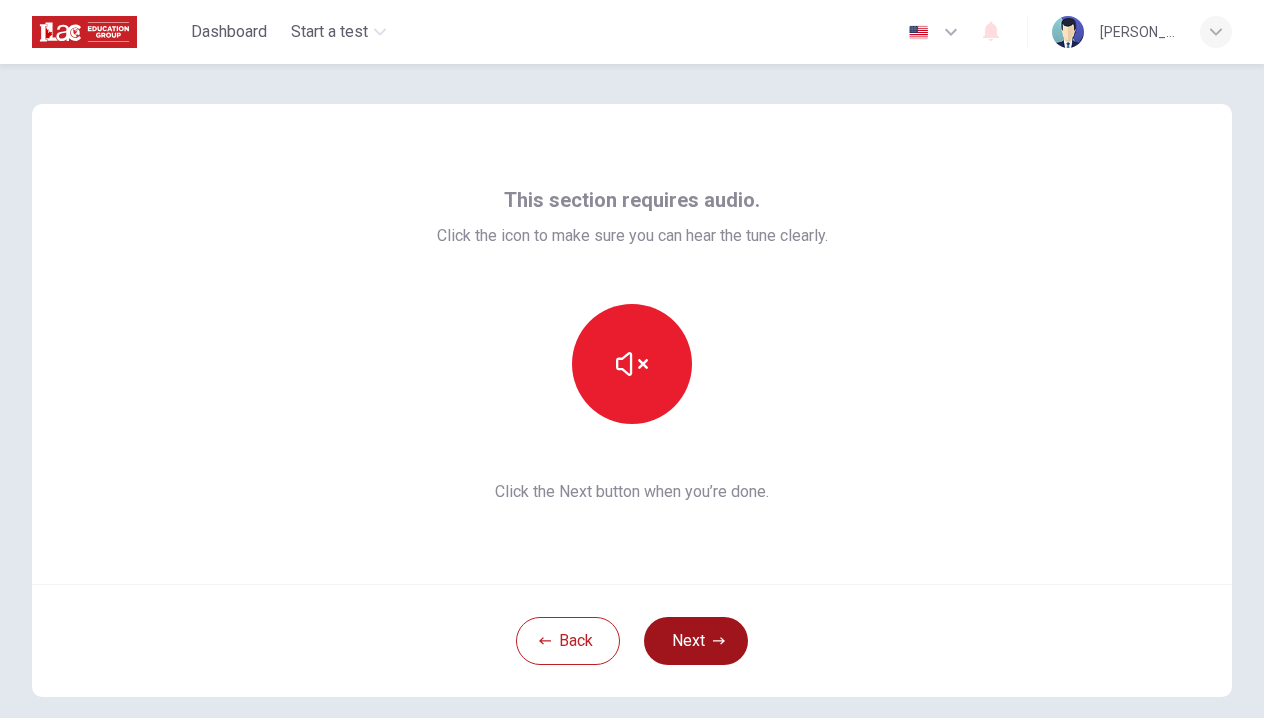 click 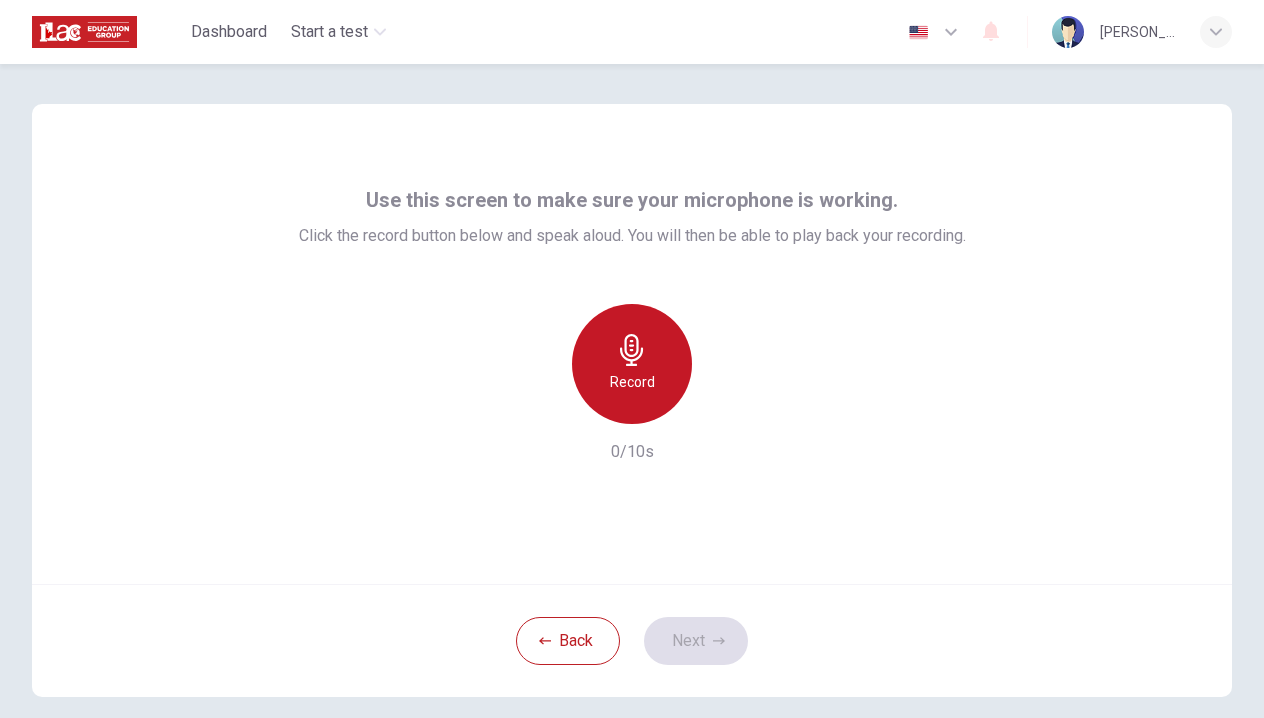 click on "Record" at bounding box center (632, 382) 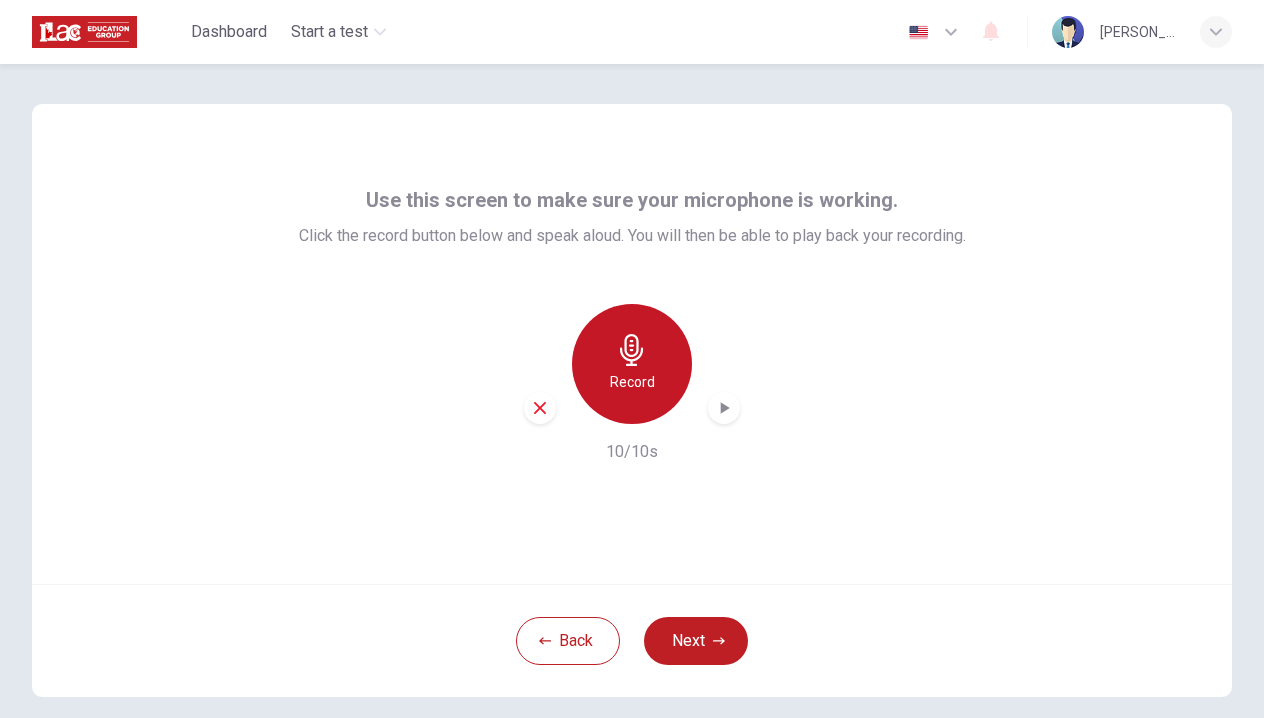 click 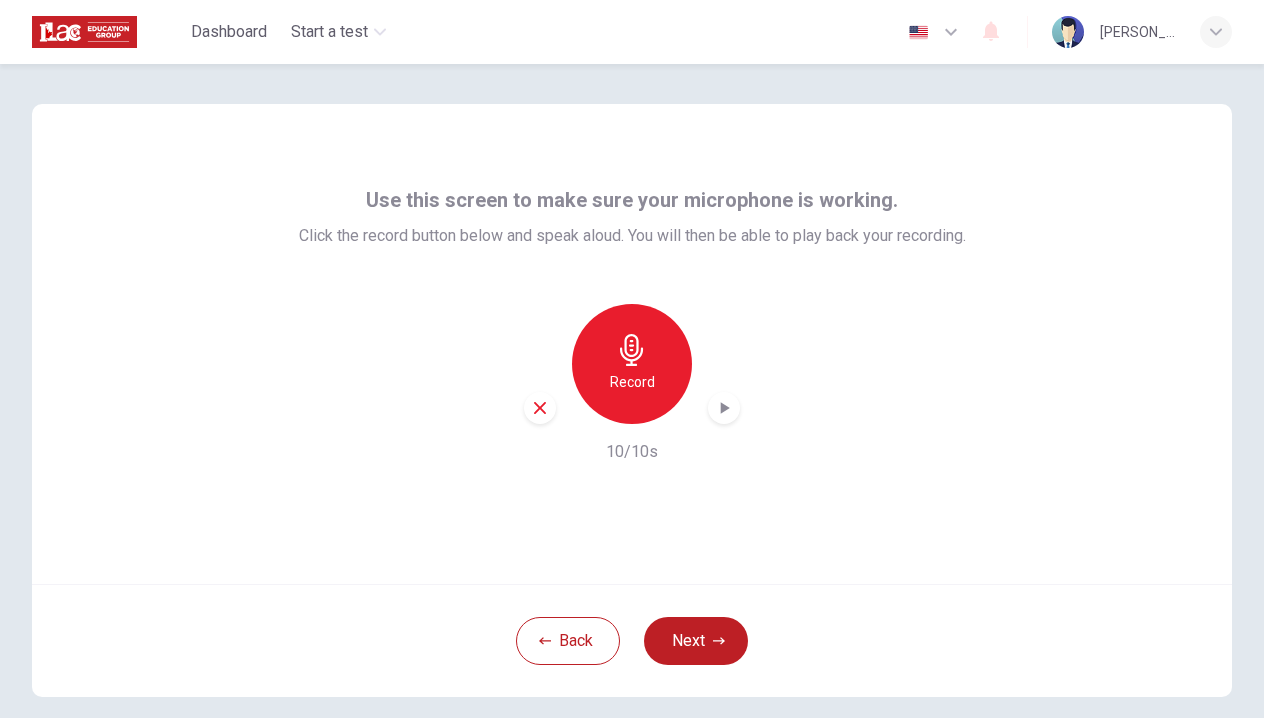 click 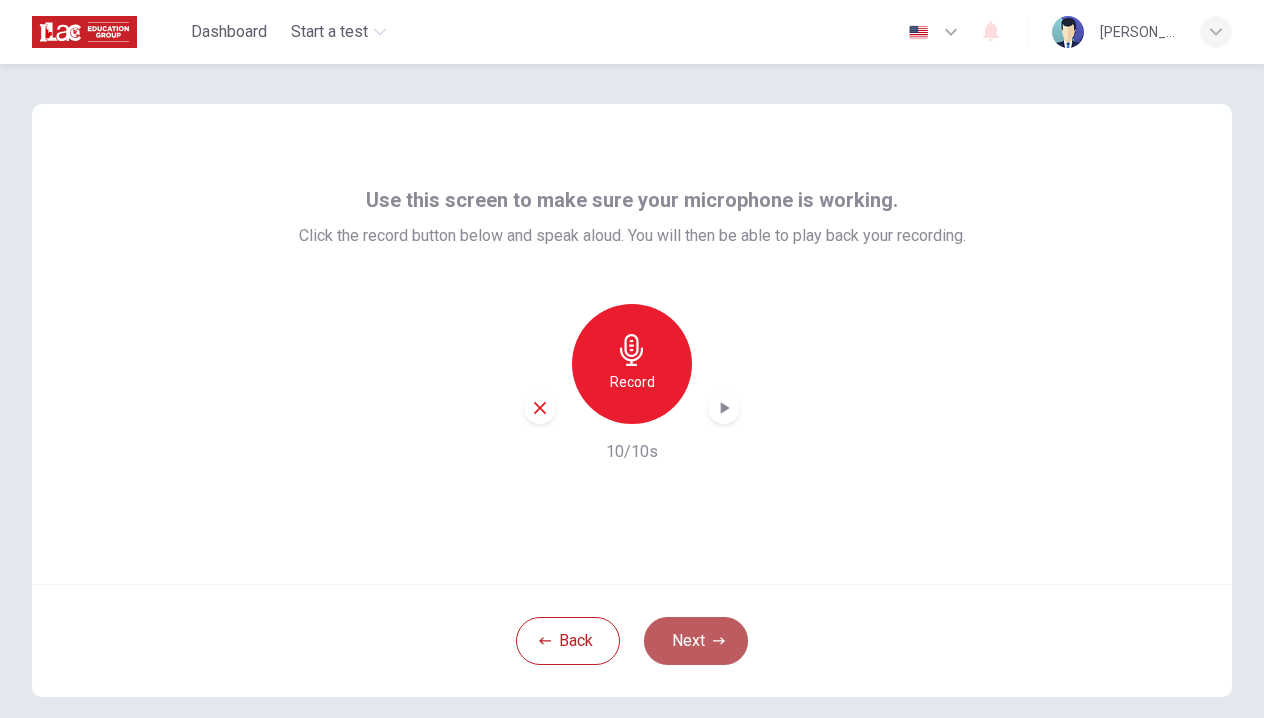 click on "Next" at bounding box center [696, 641] 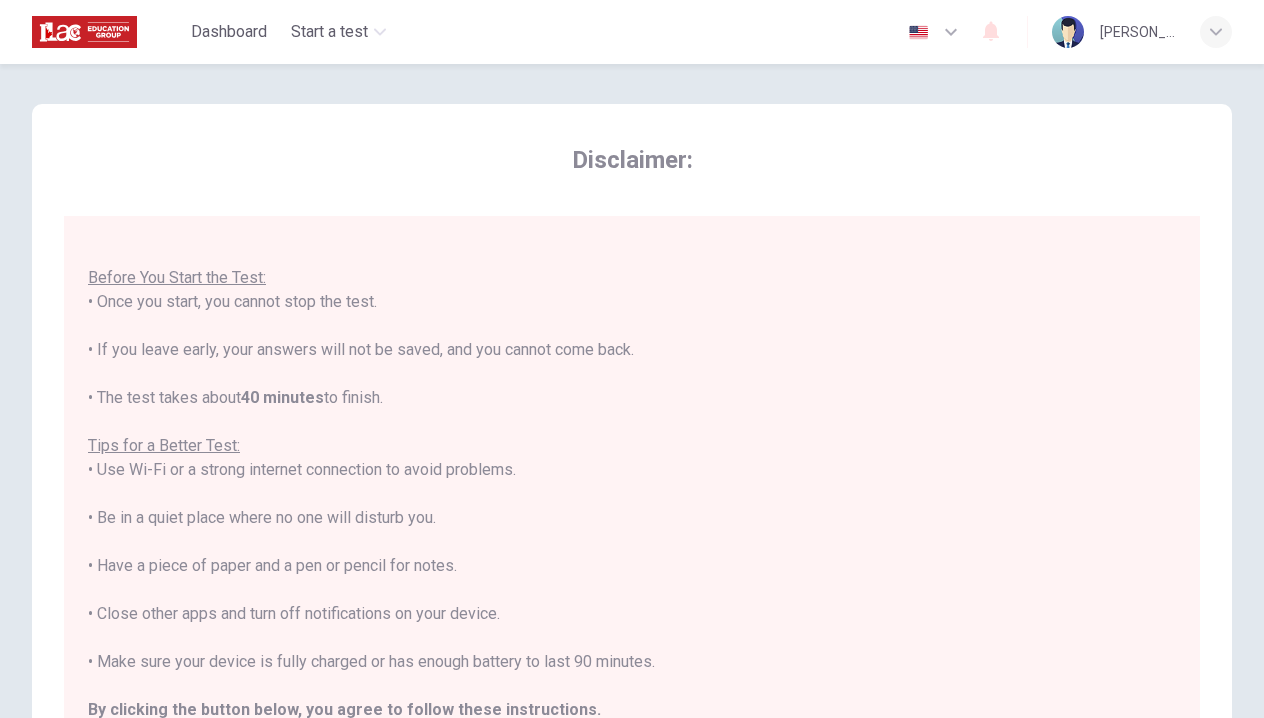 scroll, scrollTop: 21, scrollLeft: 0, axis: vertical 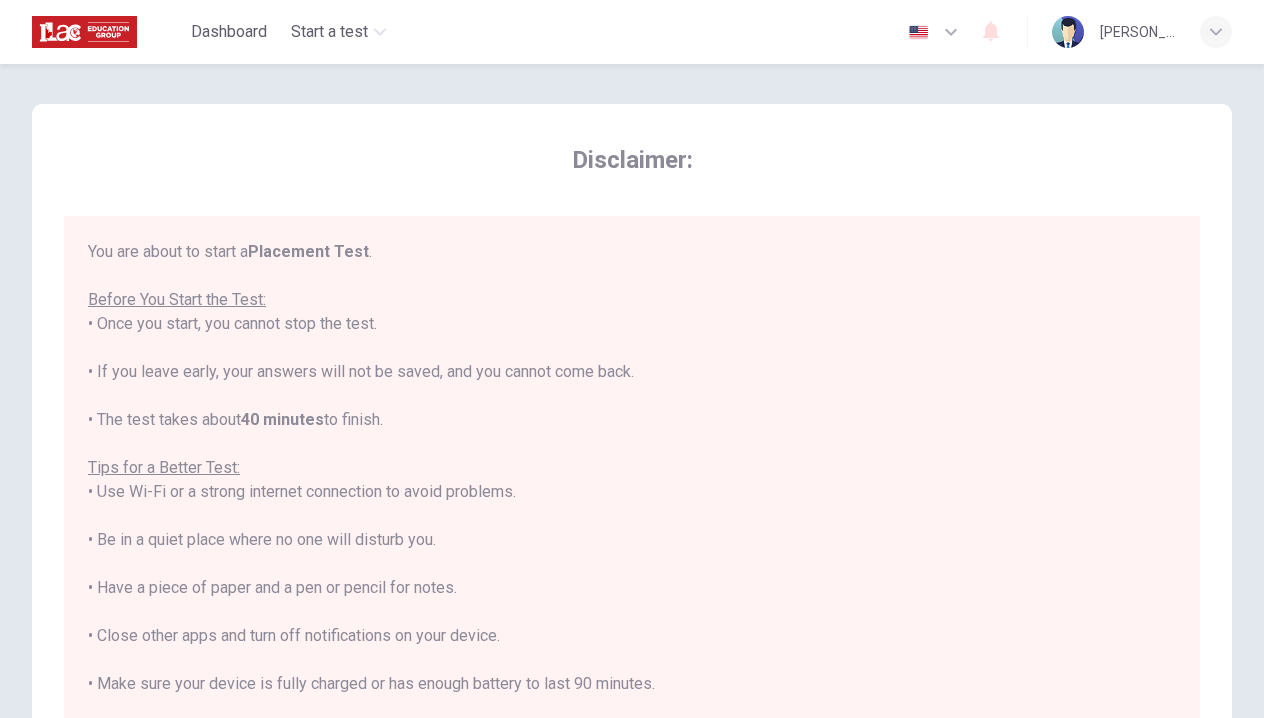 click at bounding box center [934, 32] 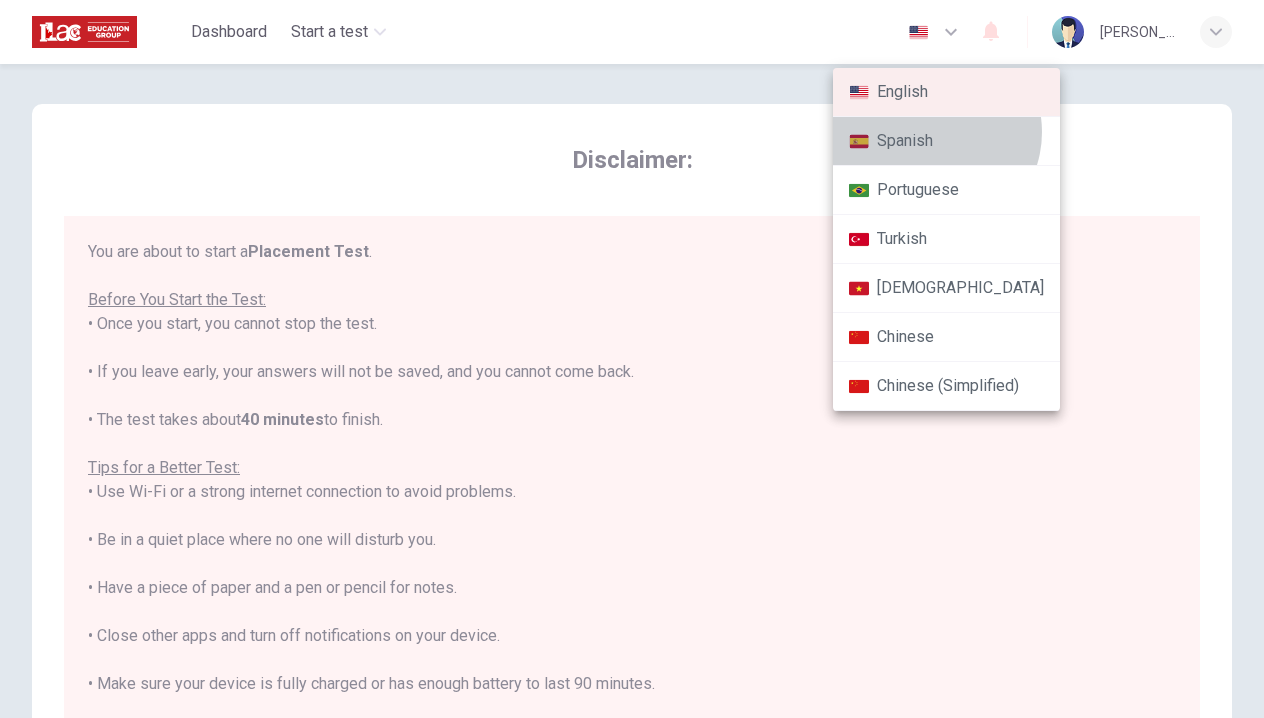 click on "Spanish" at bounding box center [946, 141] 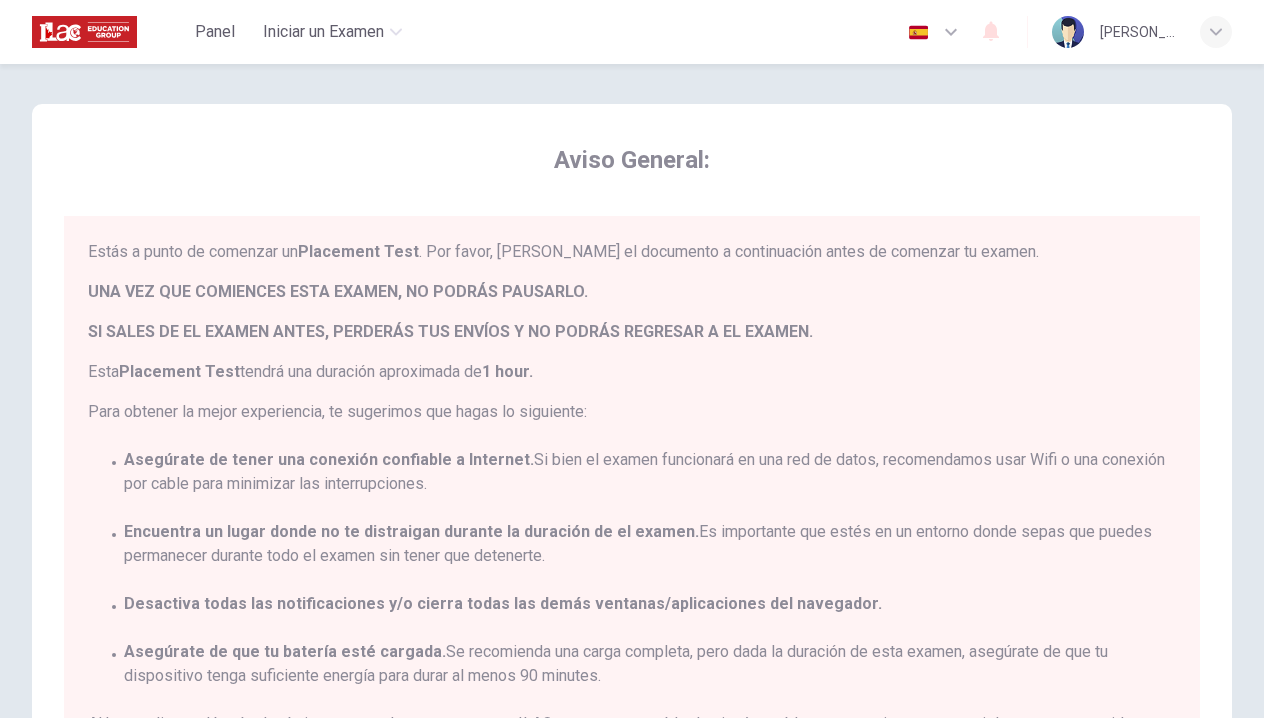 click 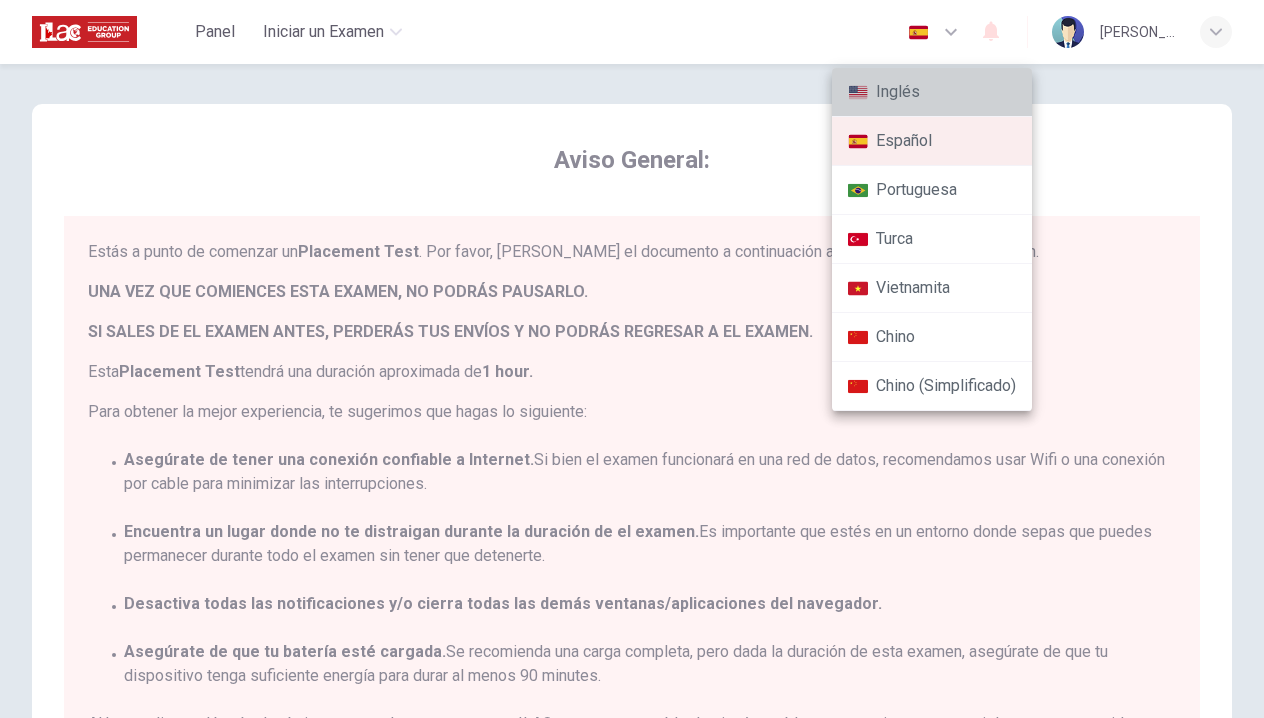 click on "Inglés" at bounding box center [932, 92] 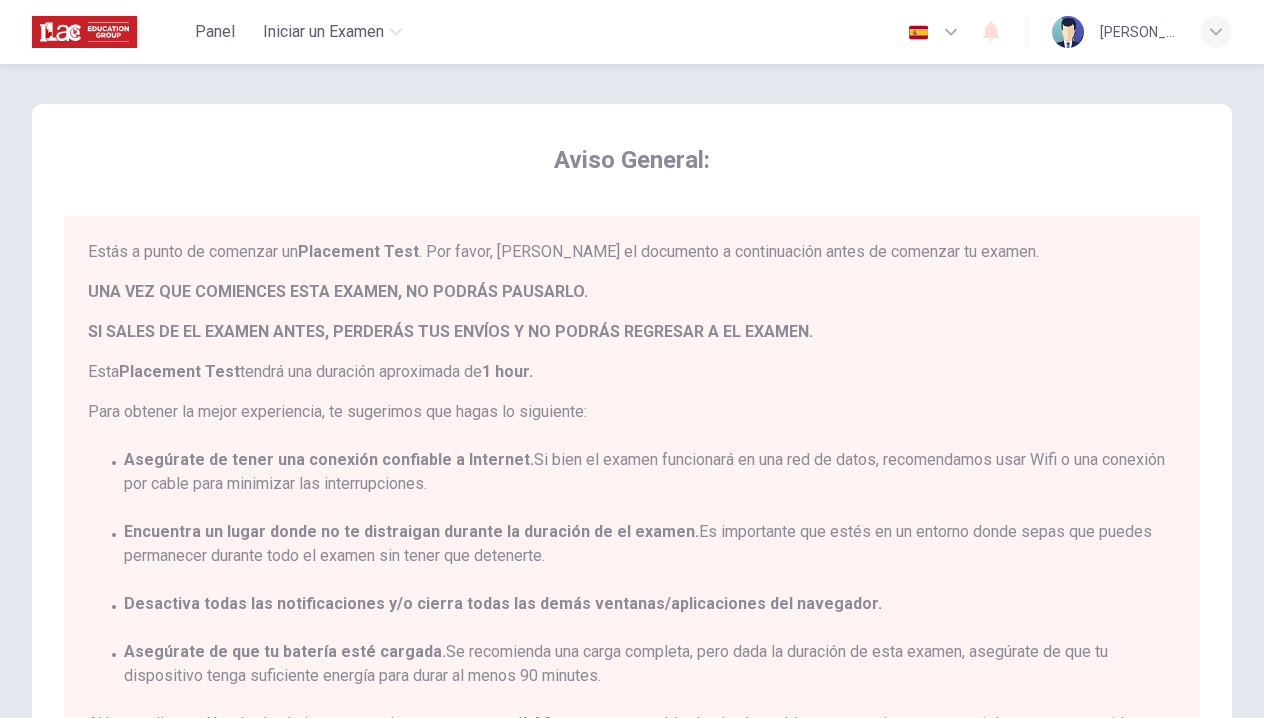 type on "en" 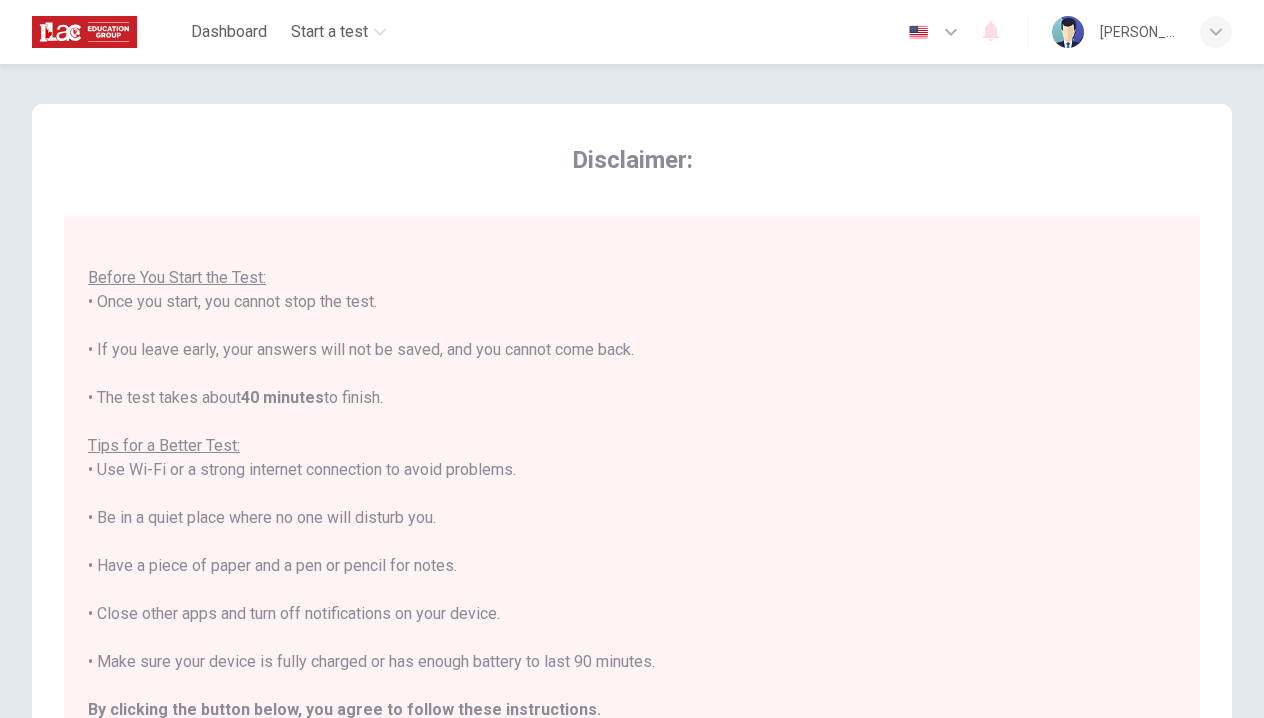 scroll, scrollTop: 21, scrollLeft: 0, axis: vertical 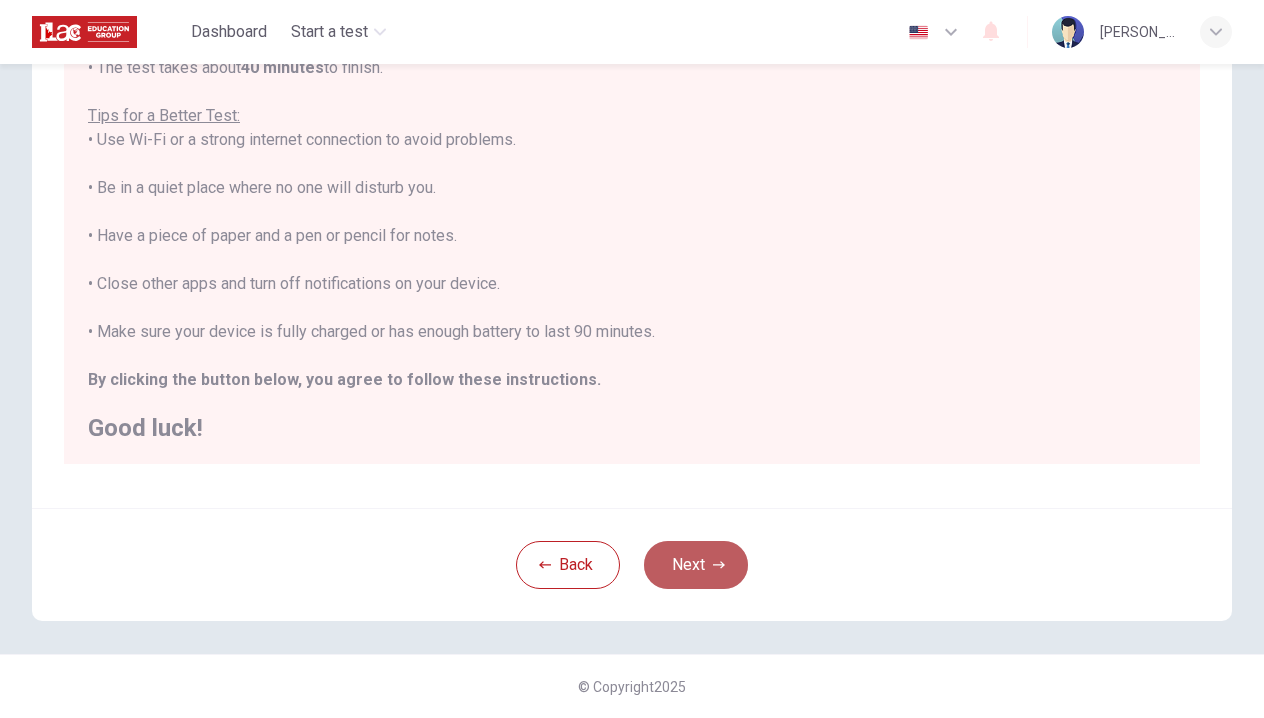 click on "Next" at bounding box center (696, 565) 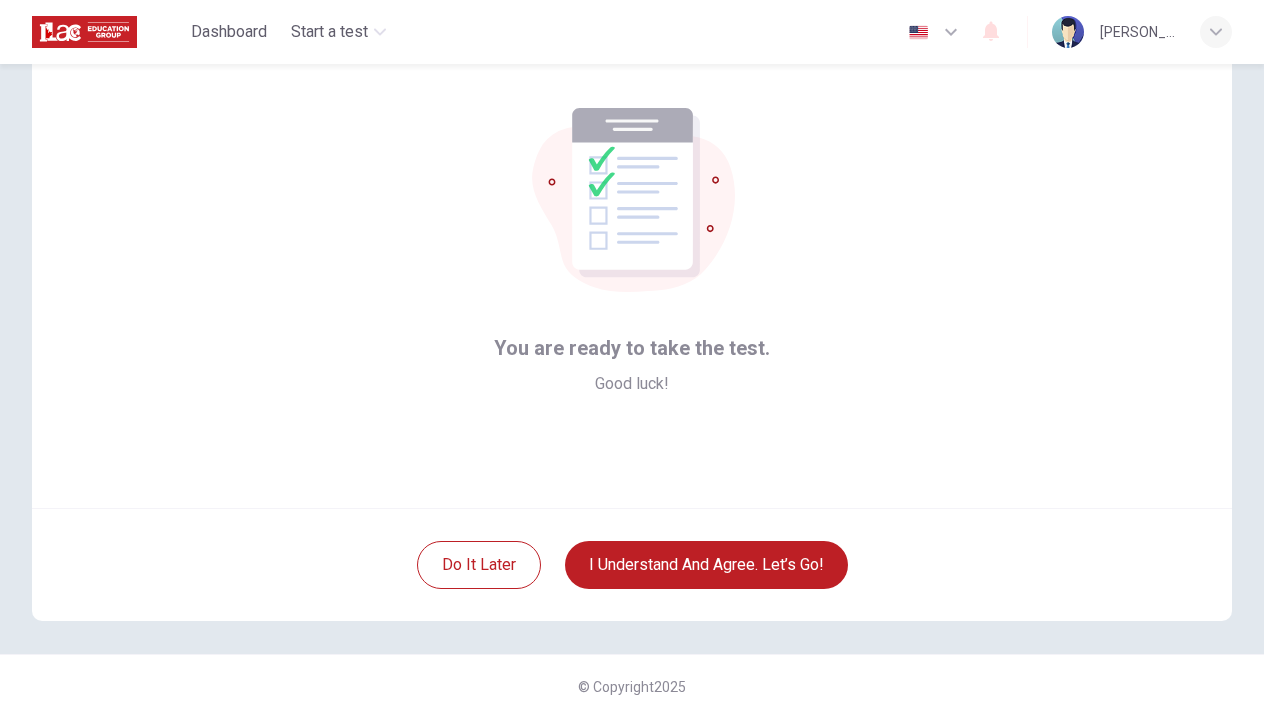 scroll, scrollTop: 5, scrollLeft: 0, axis: vertical 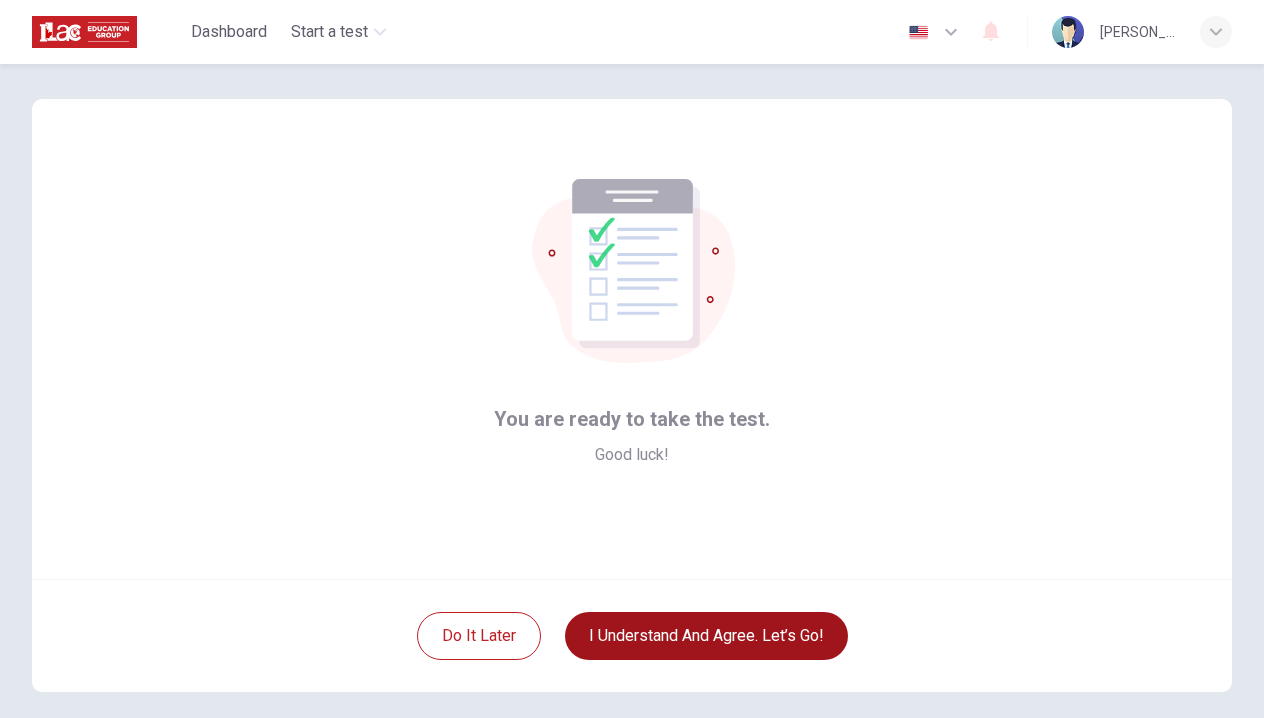 click on "I understand and agree. Let’s go!" at bounding box center (706, 636) 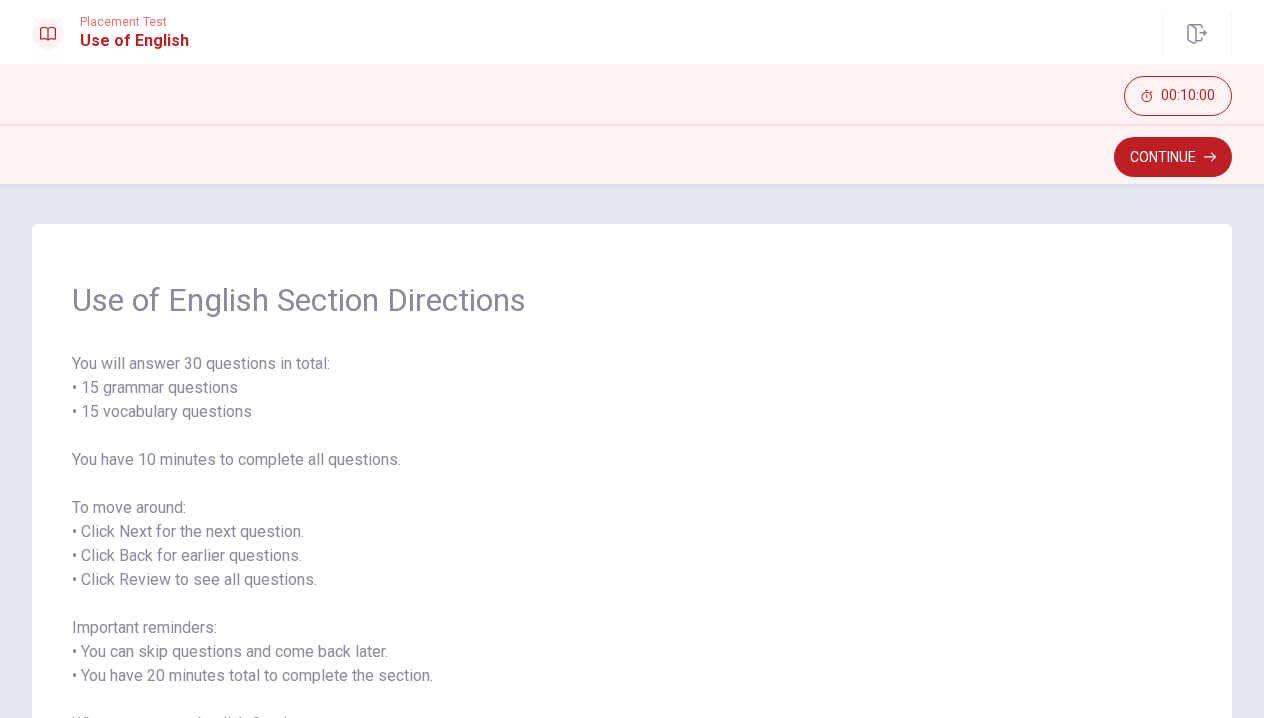 scroll, scrollTop: 0, scrollLeft: 0, axis: both 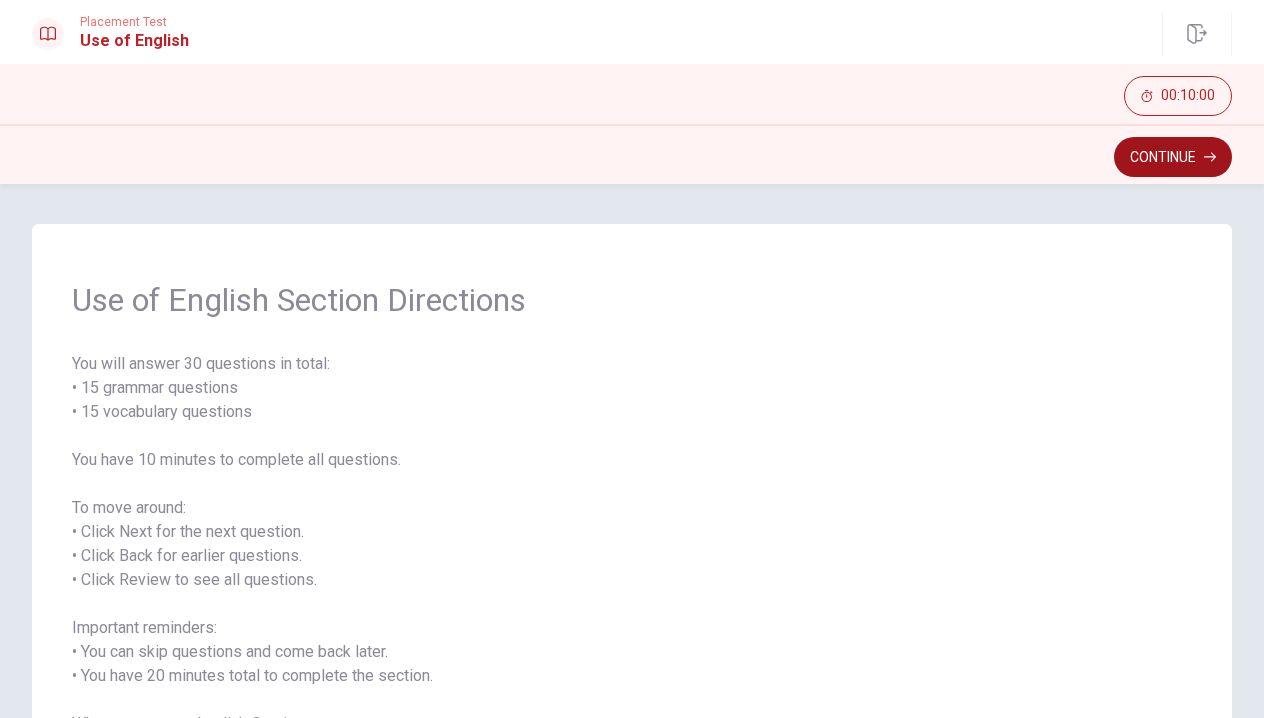 click on "Continue" at bounding box center [1173, 157] 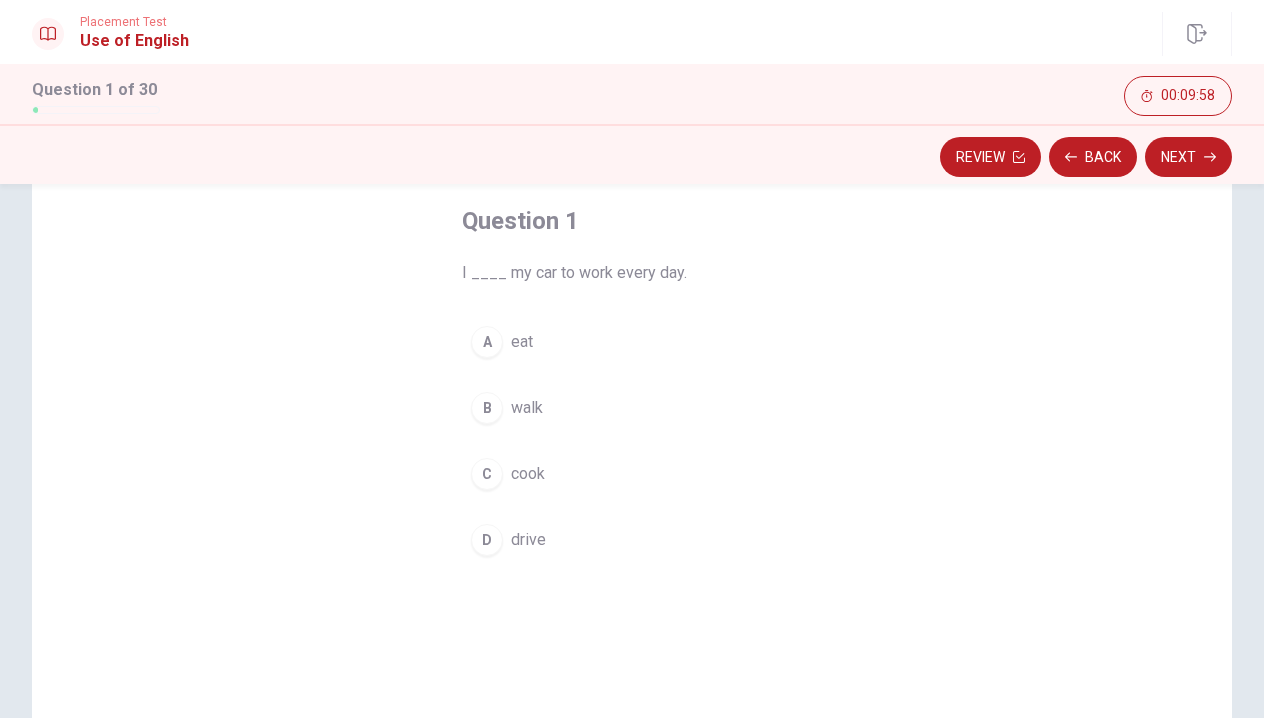 scroll, scrollTop: 108, scrollLeft: 0, axis: vertical 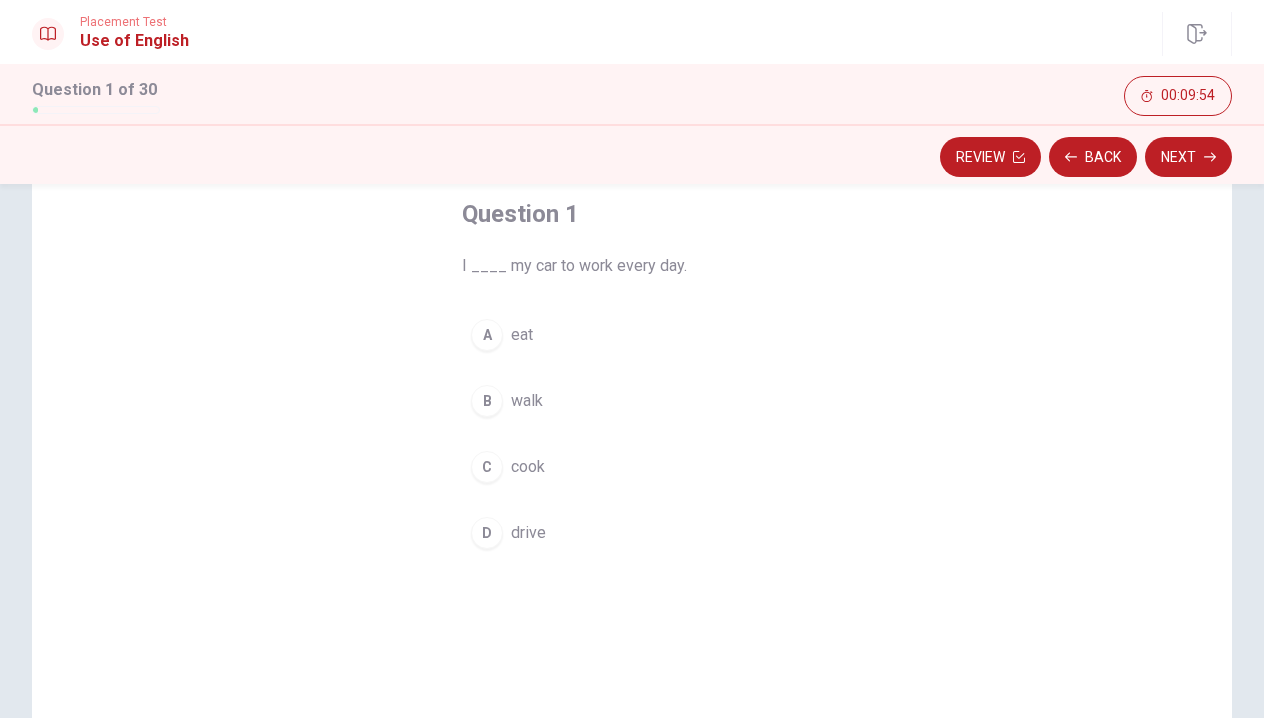 click on "D" at bounding box center (487, 533) 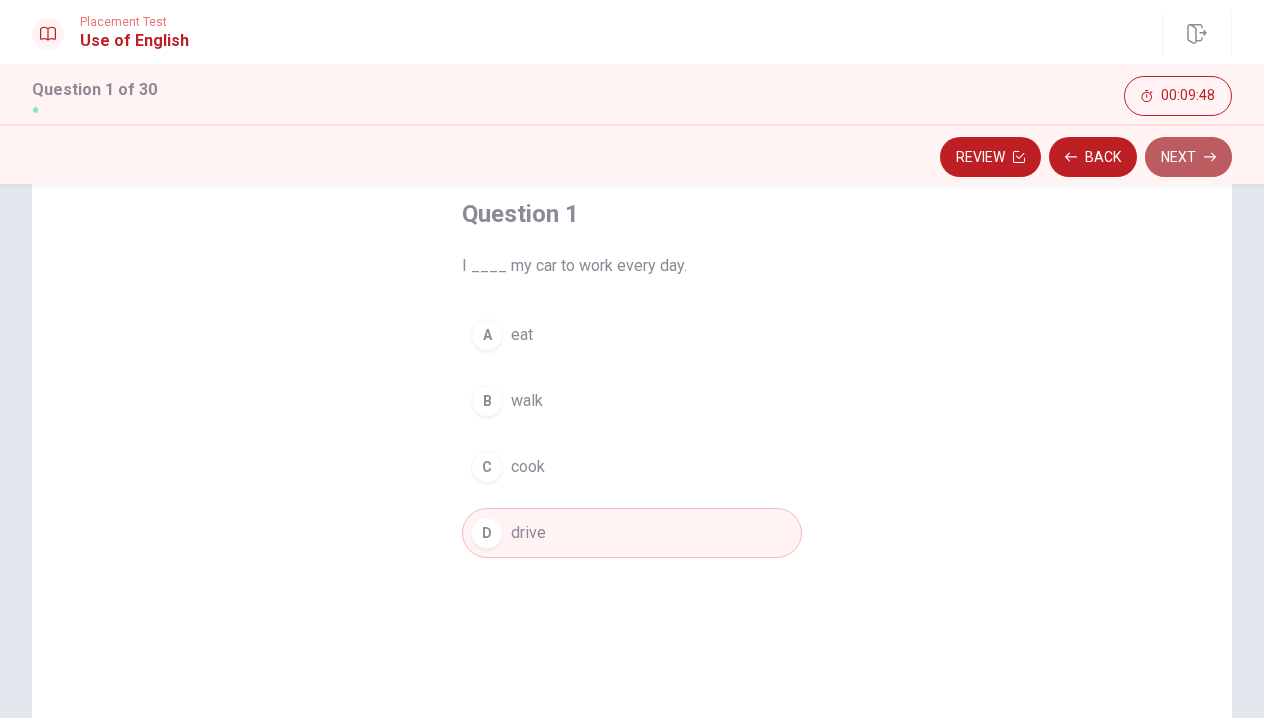 click on "Next" at bounding box center [1188, 157] 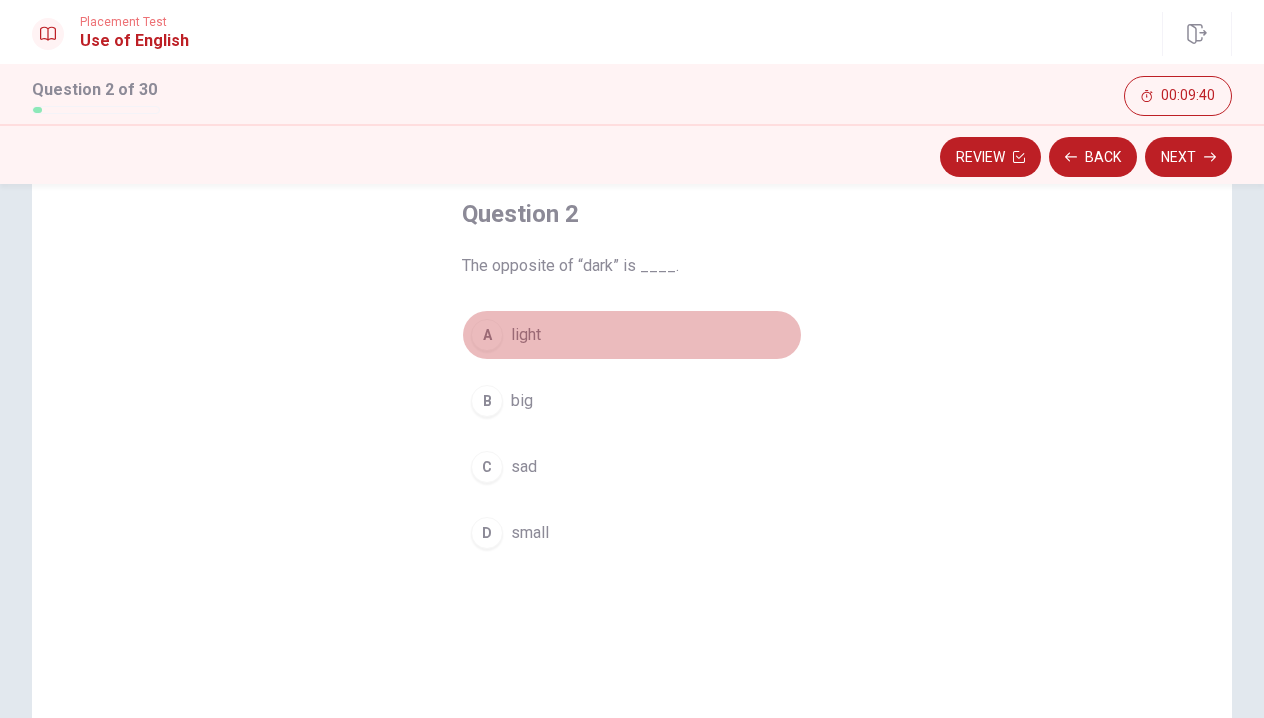 click on "A" at bounding box center (487, 335) 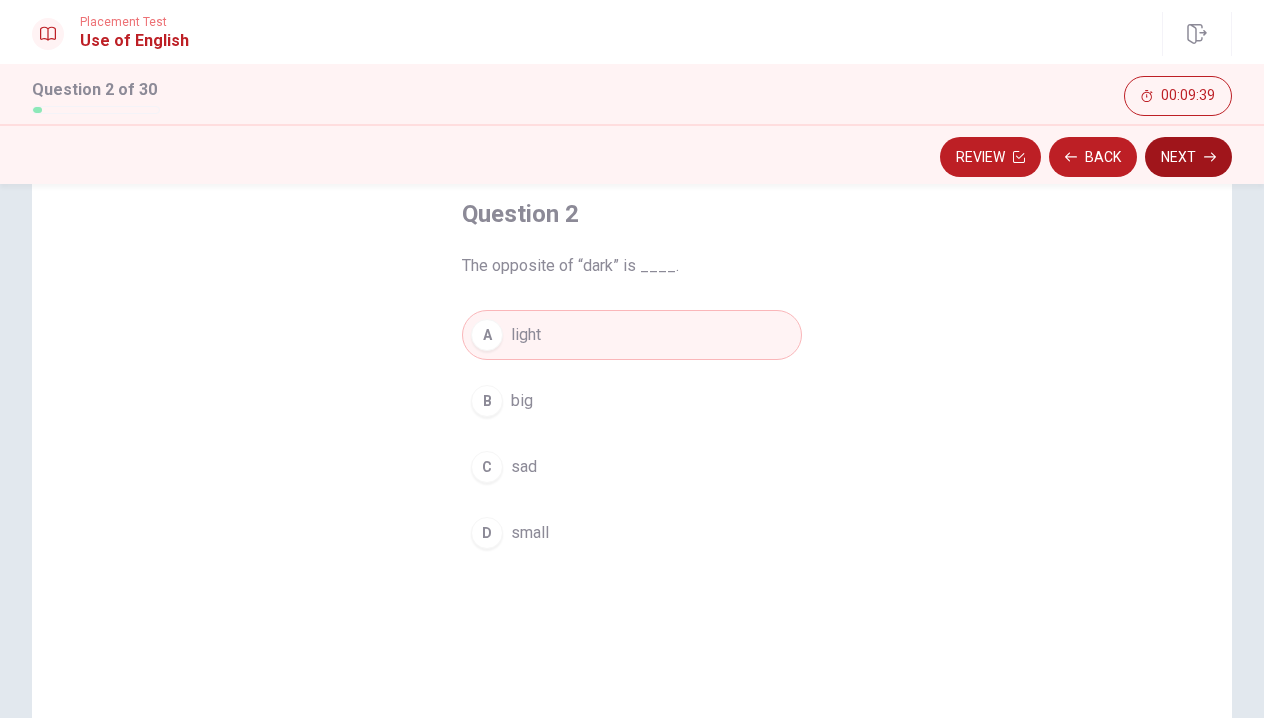 click on "Next" at bounding box center (1188, 157) 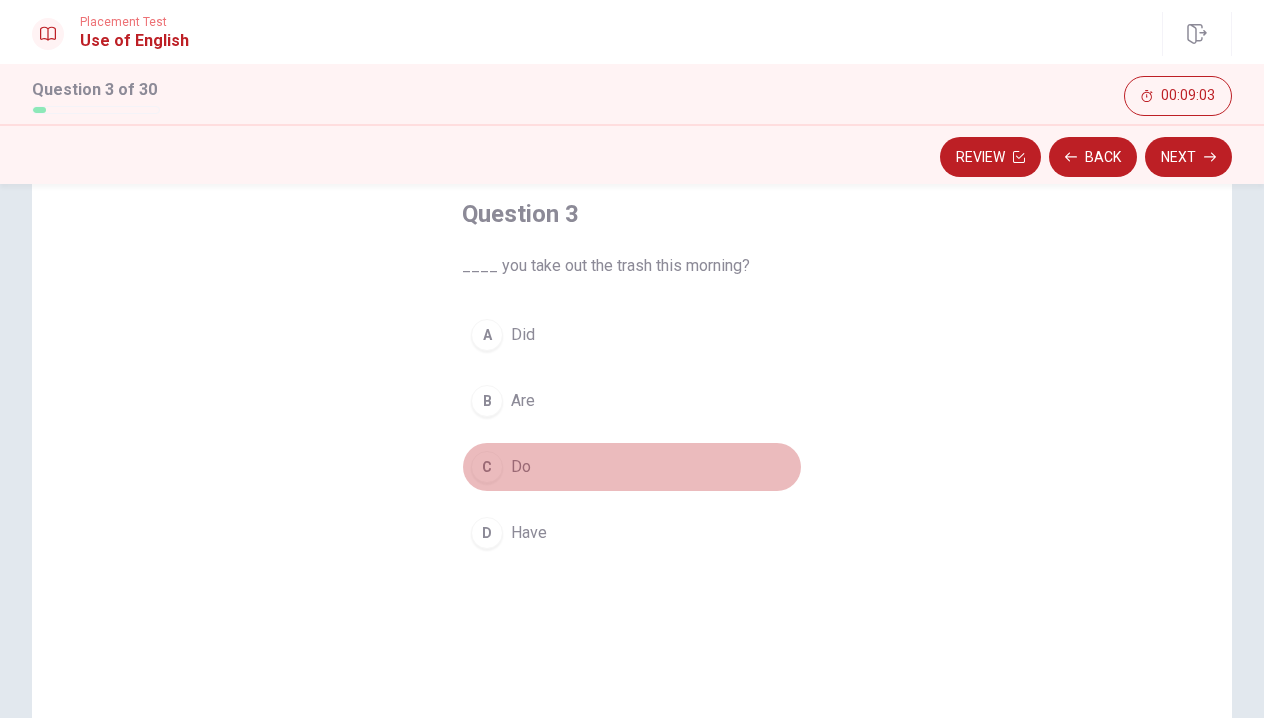 click on "C" at bounding box center [487, 467] 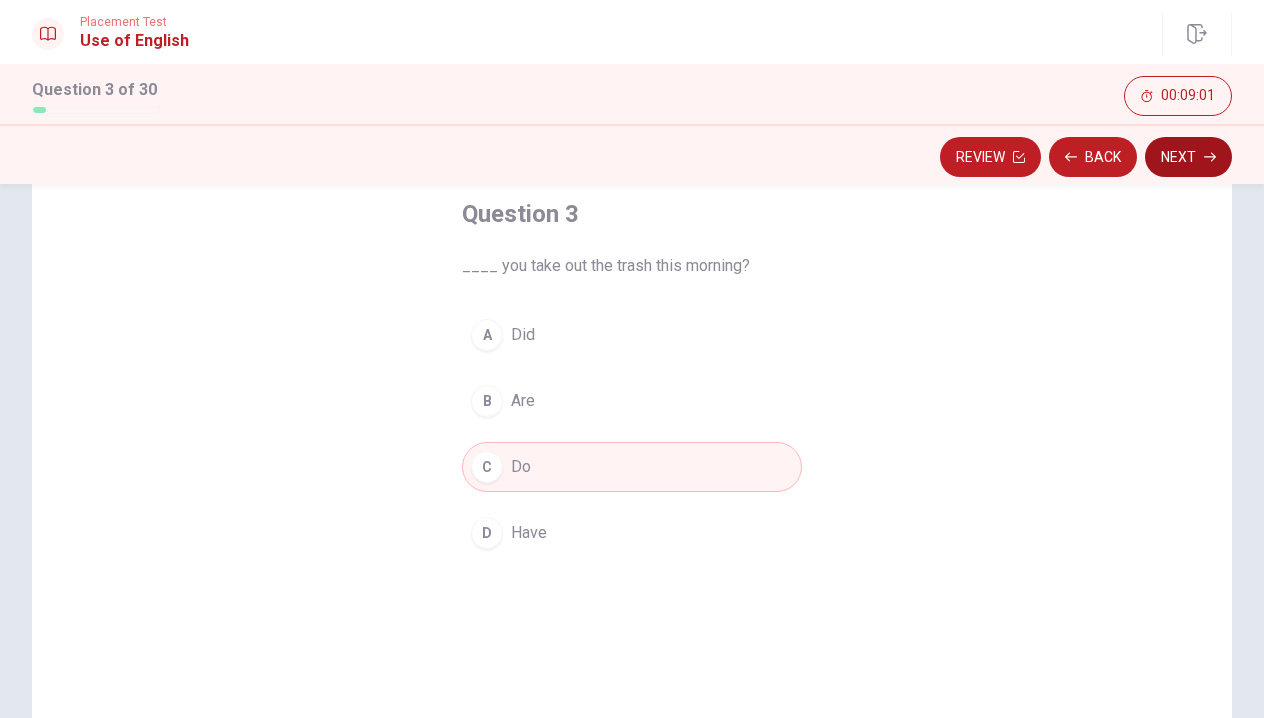 click on "Next" at bounding box center (1188, 157) 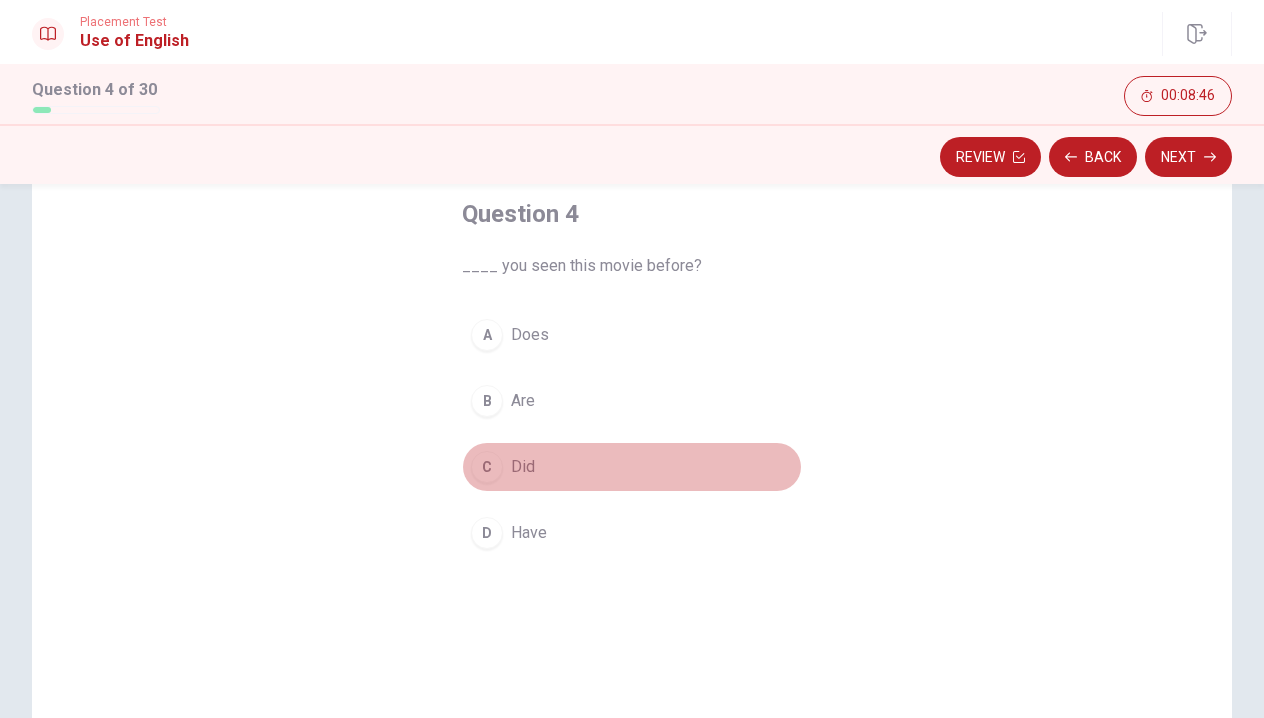 click on "C" at bounding box center [487, 467] 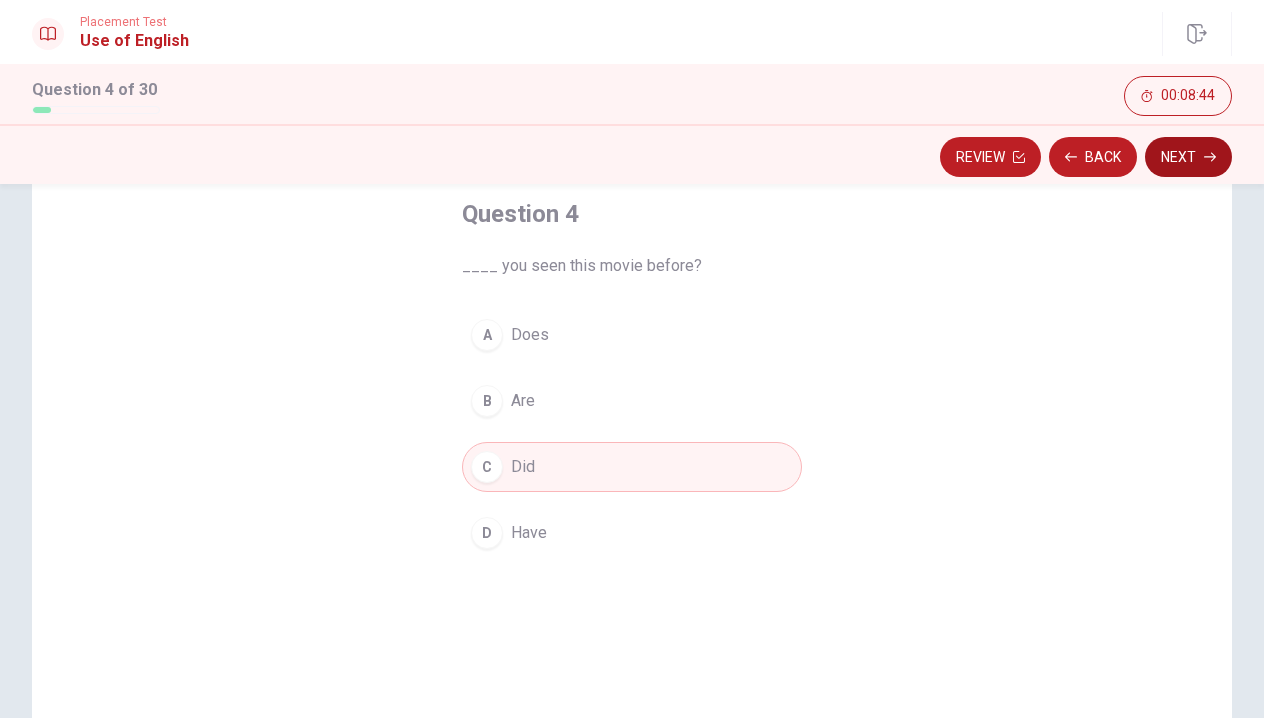click on "Next" at bounding box center [1188, 157] 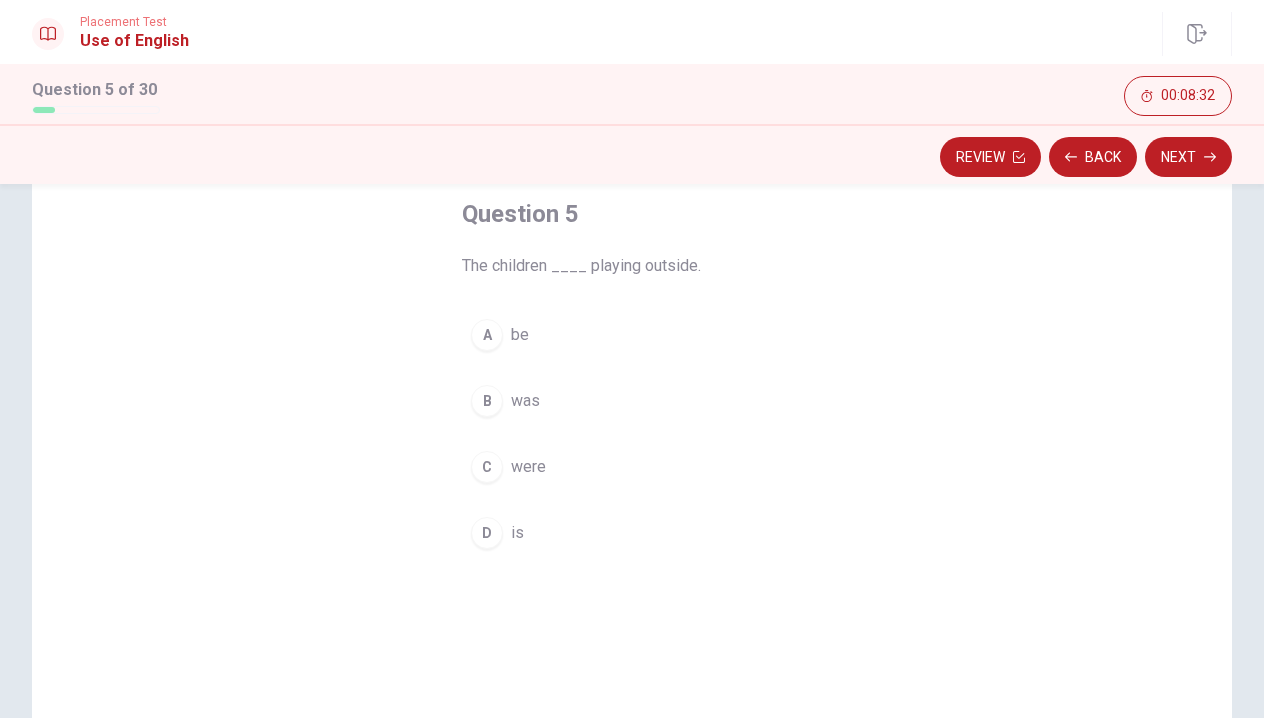 click on "is" at bounding box center (517, 533) 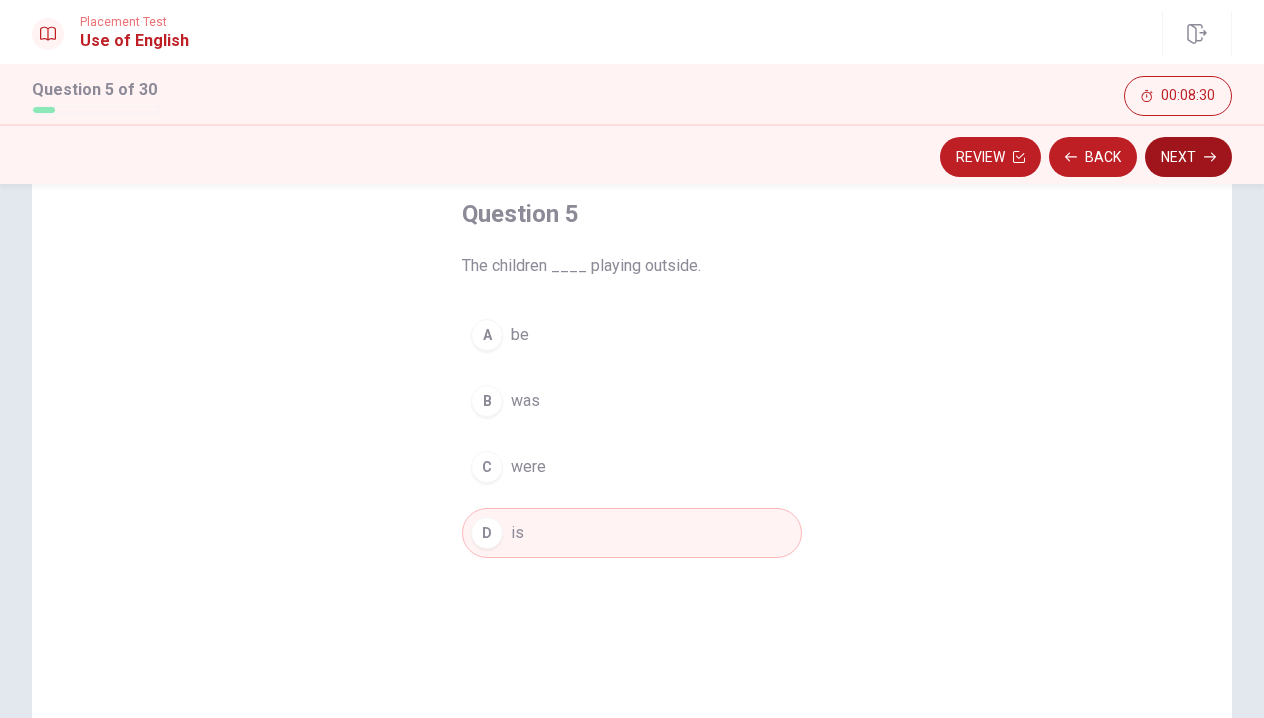click on "Next" at bounding box center [1188, 157] 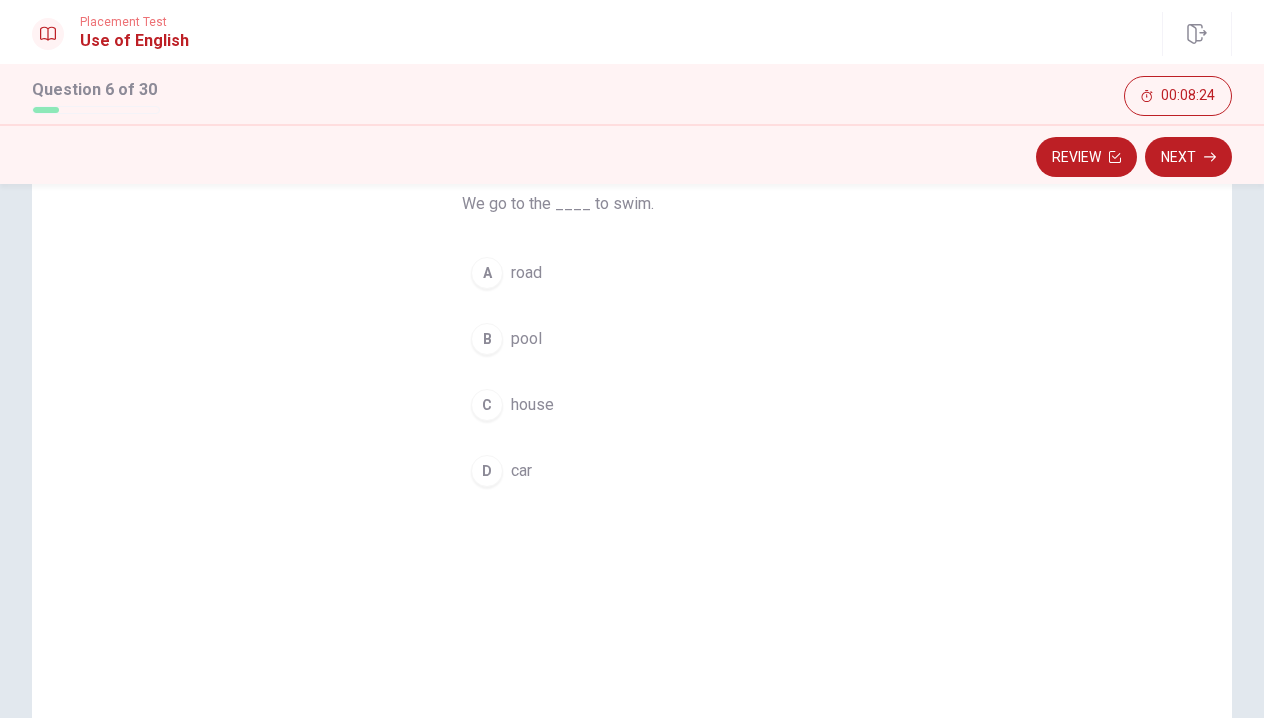 scroll, scrollTop: 172, scrollLeft: 0, axis: vertical 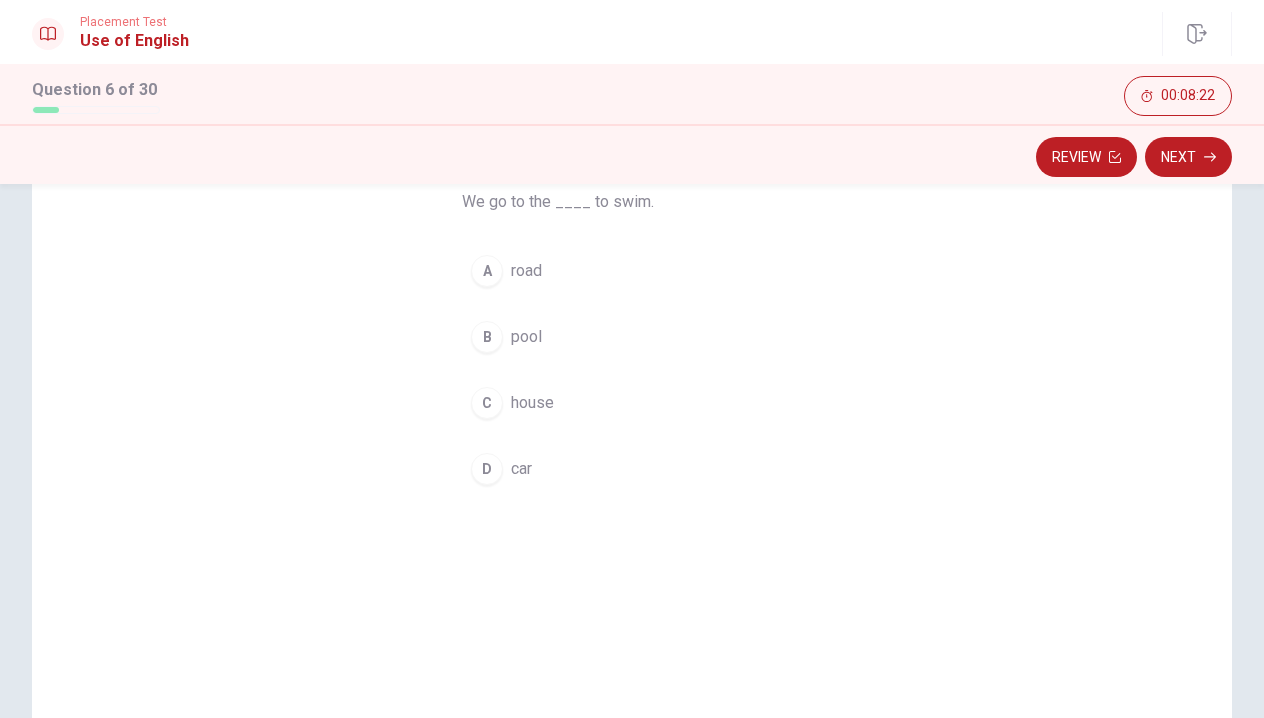 click on "B pool" at bounding box center [632, 337] 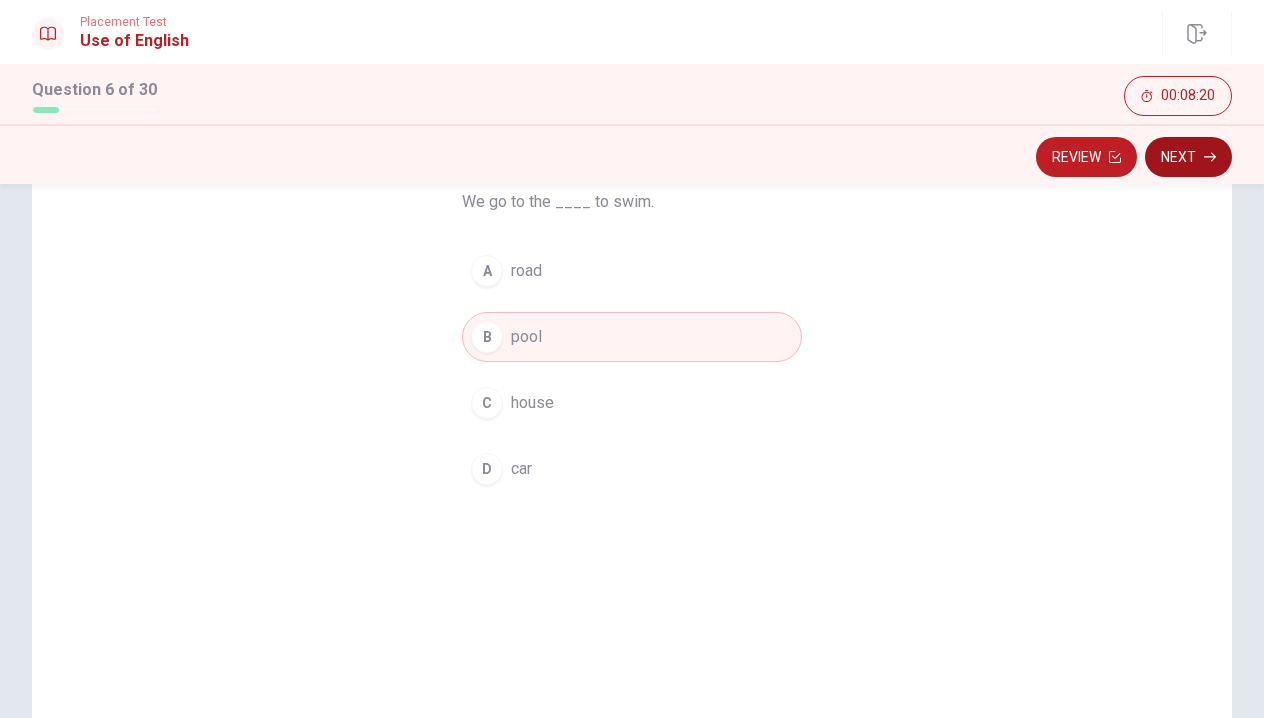 click on "Next" at bounding box center [1188, 157] 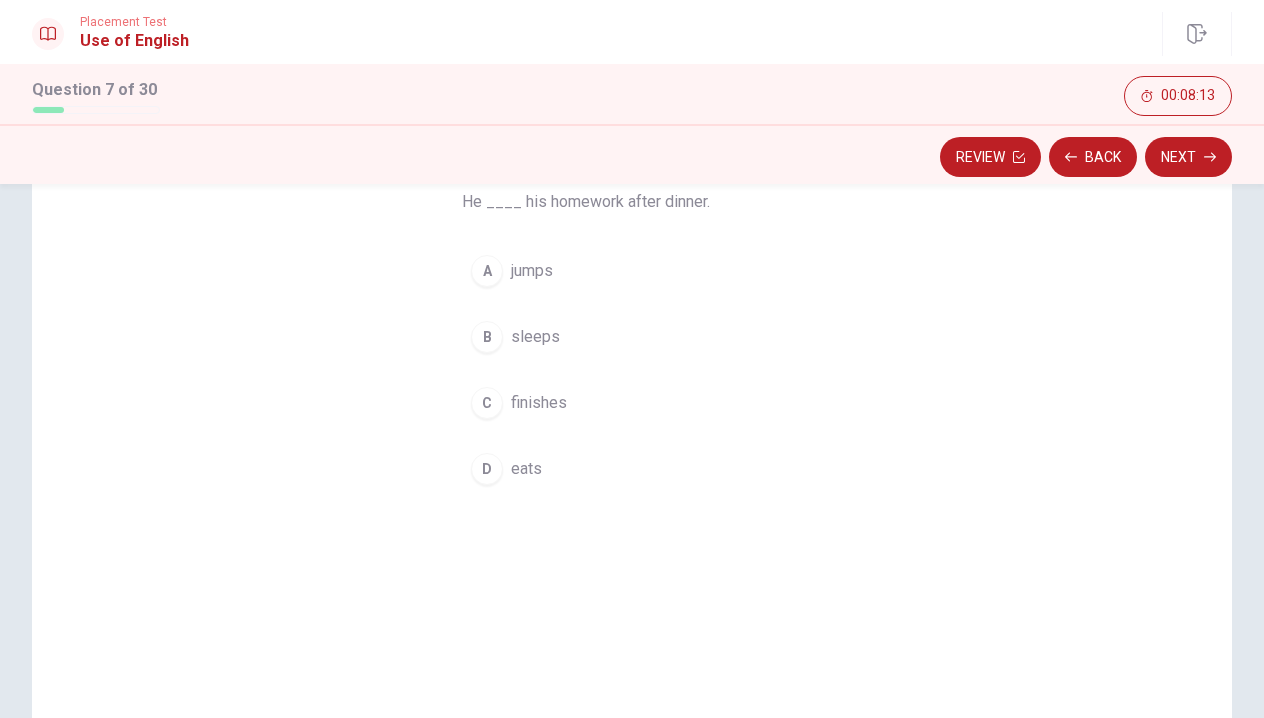 click on "C finishes" at bounding box center (632, 403) 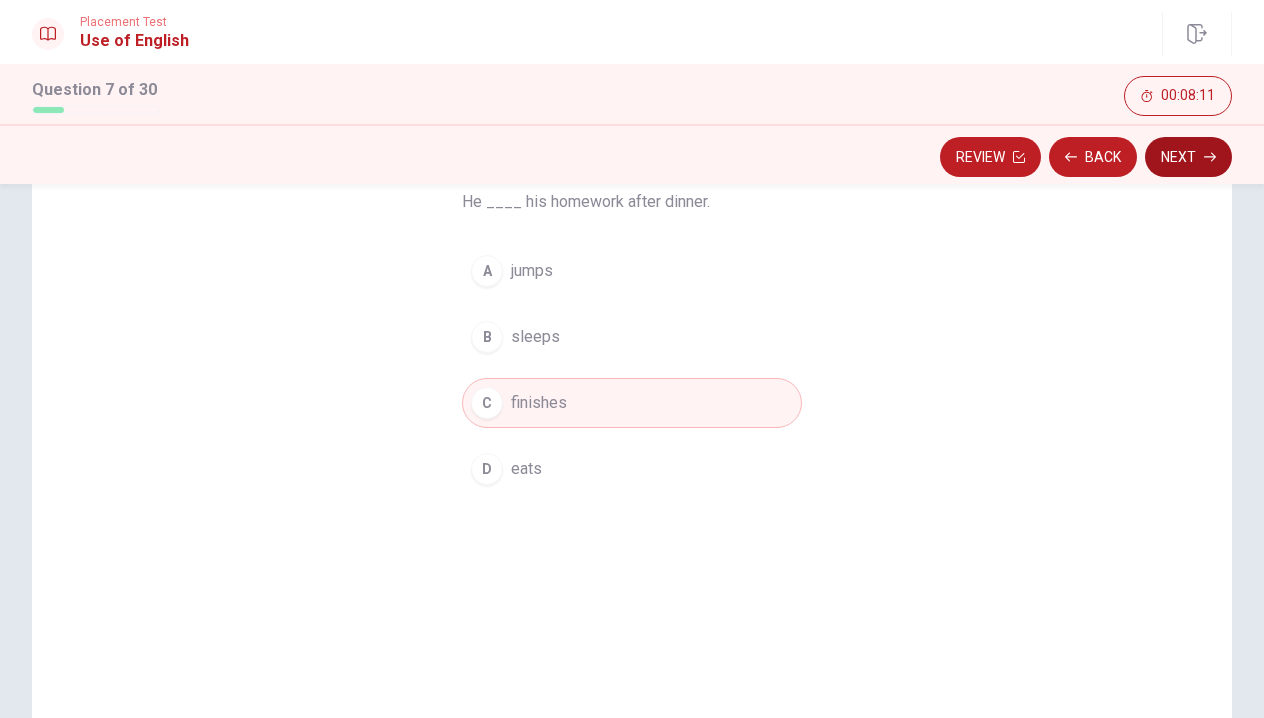 click 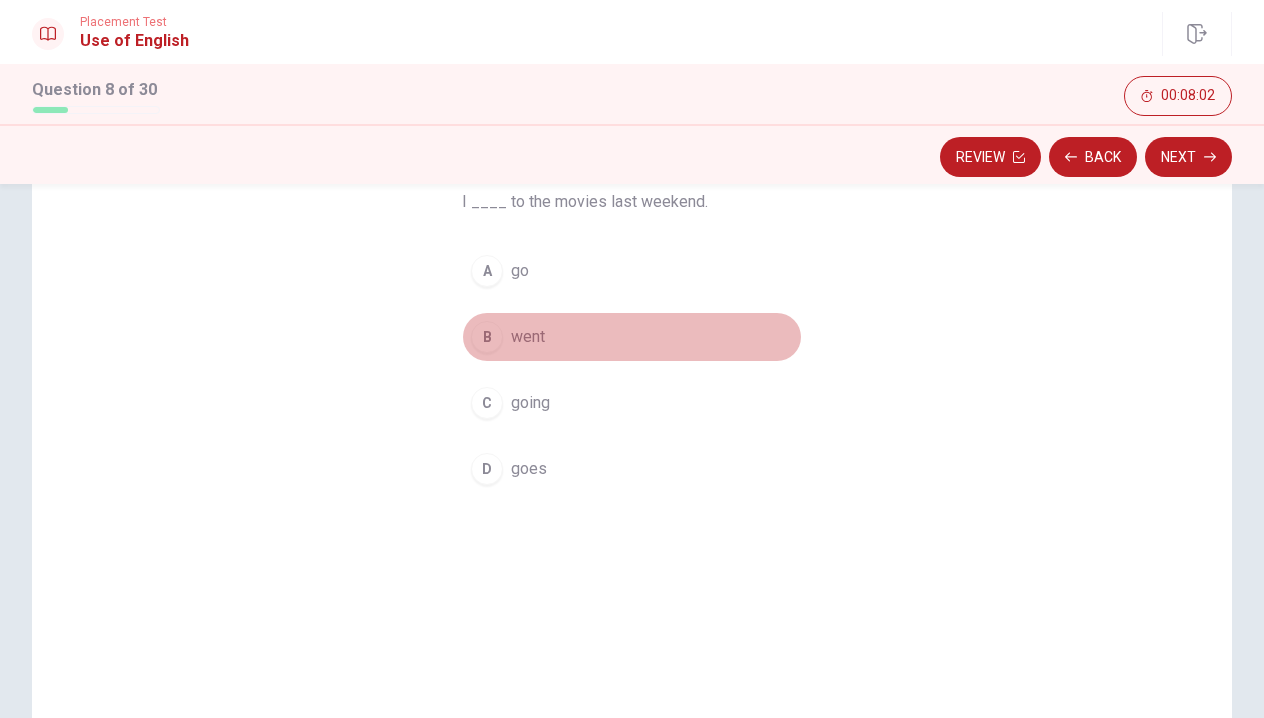 click on "B" at bounding box center [487, 337] 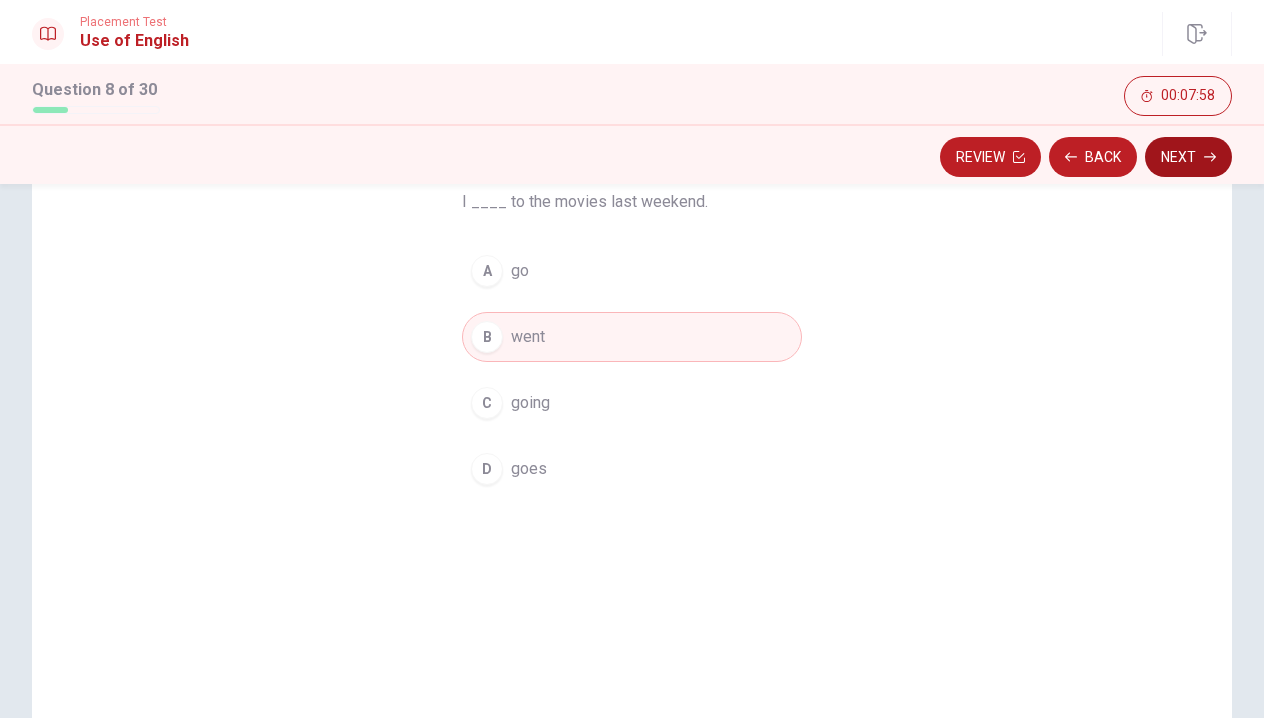 click on "Next" at bounding box center (1188, 157) 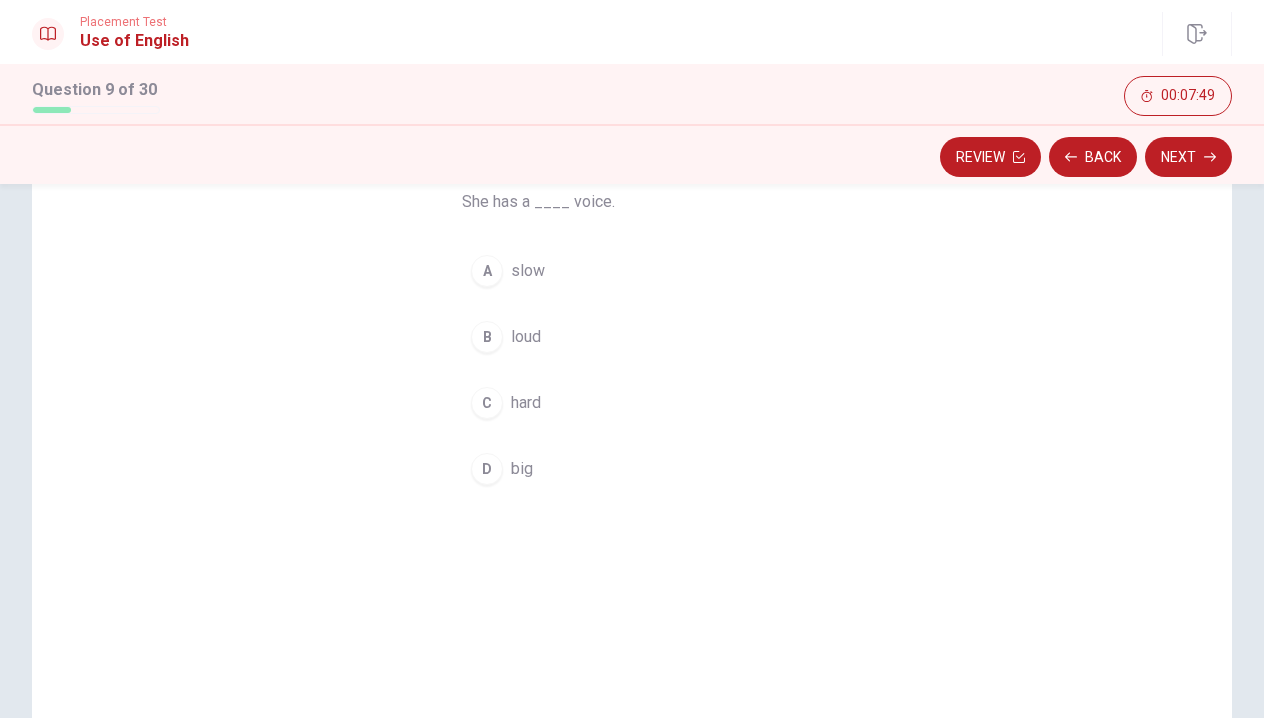 click on "loud" at bounding box center [526, 337] 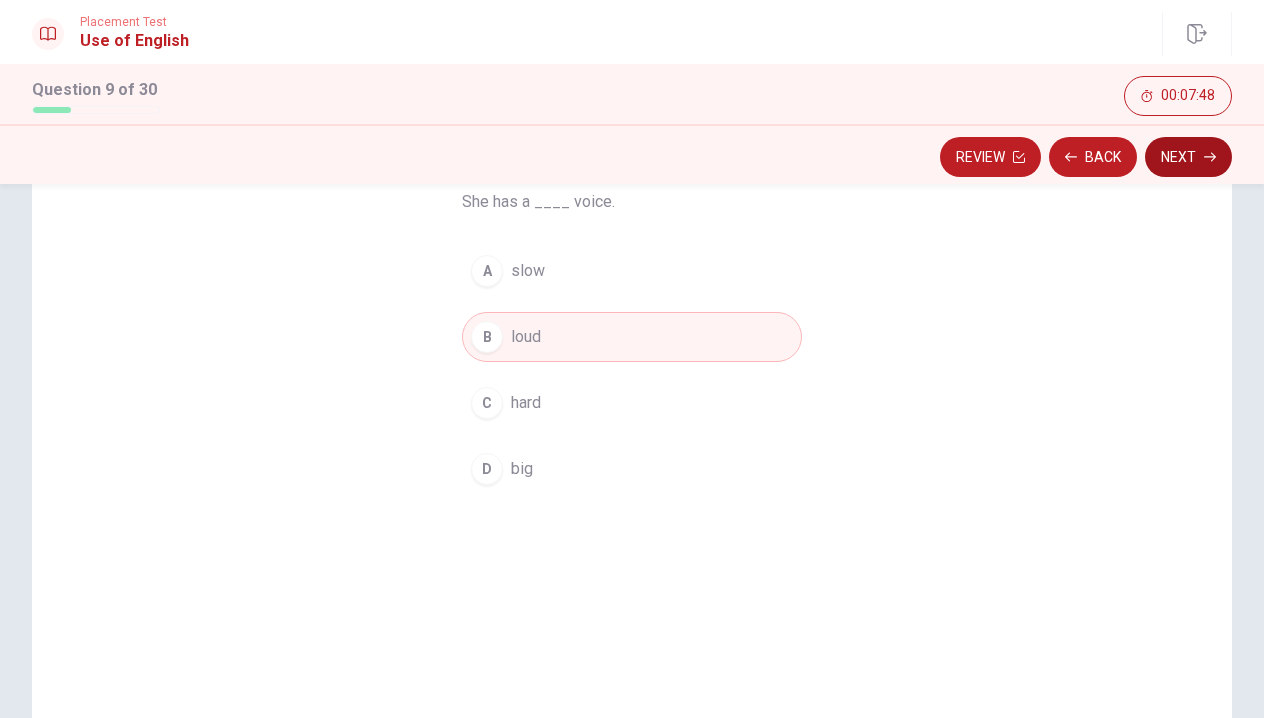 click on "Next" at bounding box center [1188, 157] 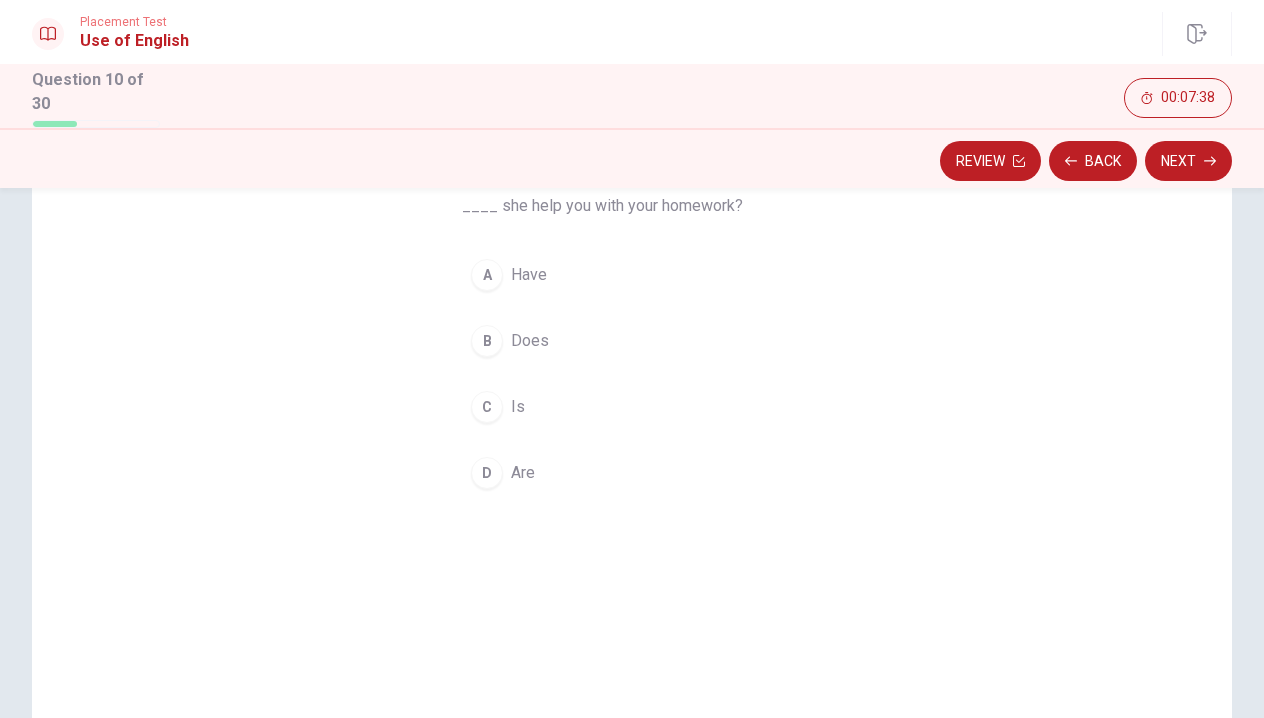 click on "C Is" at bounding box center [632, 407] 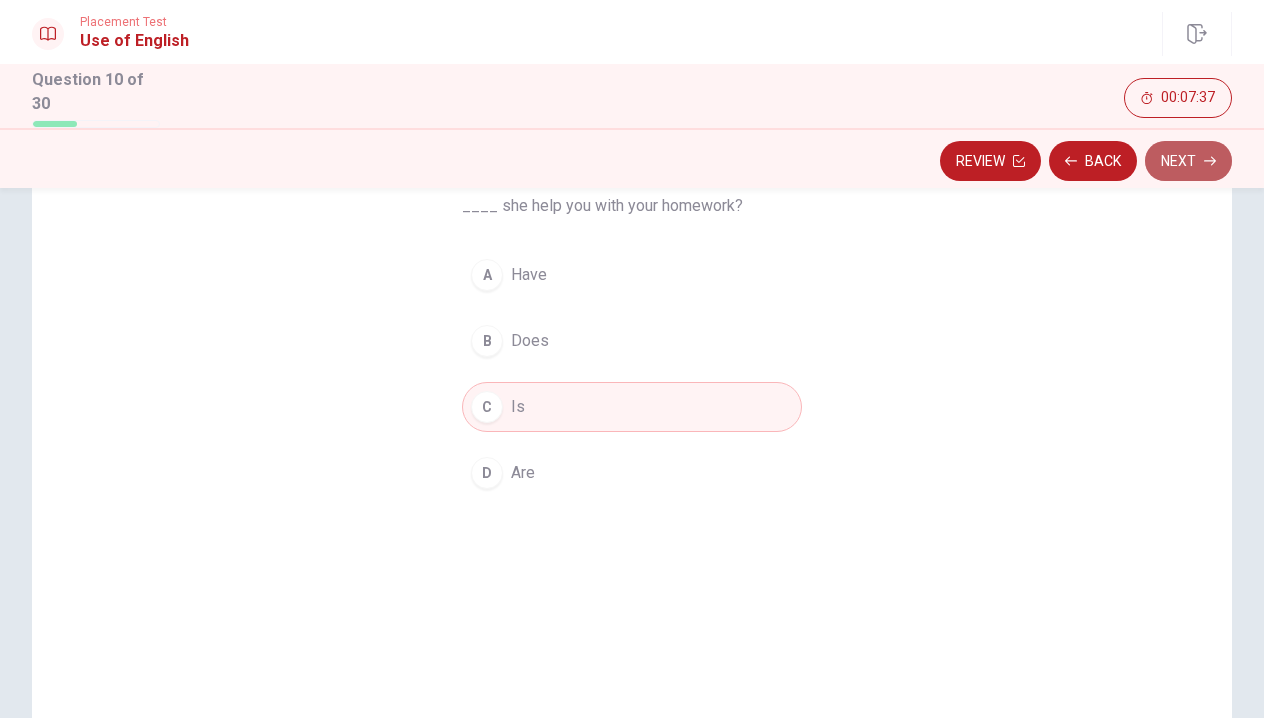 click on "Next" at bounding box center [1188, 161] 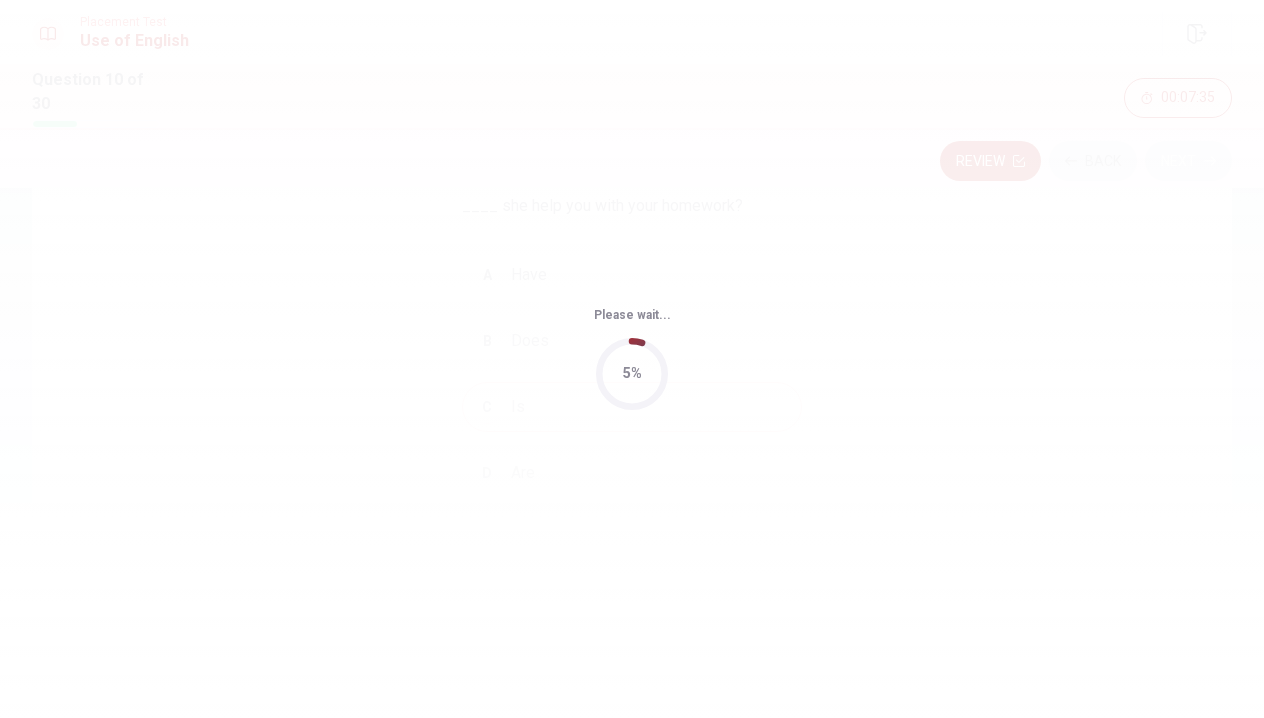 scroll, scrollTop: 0, scrollLeft: 0, axis: both 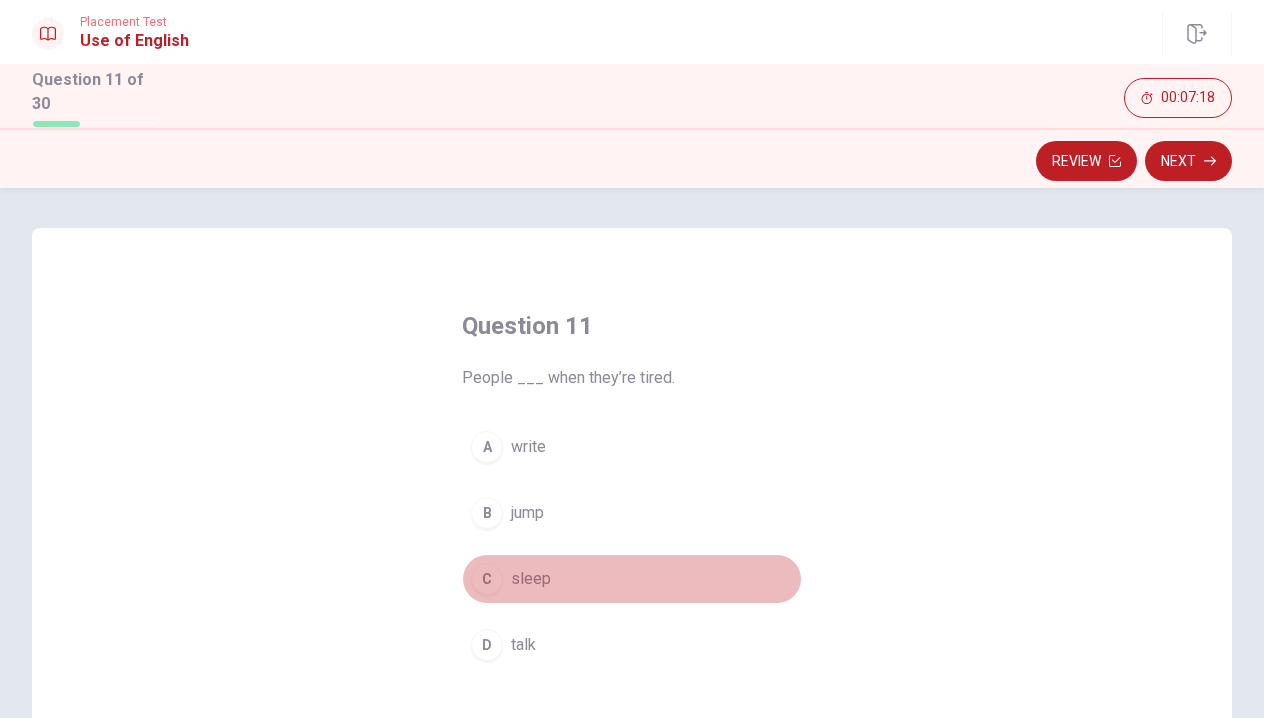 click on "C sleep" at bounding box center (632, 579) 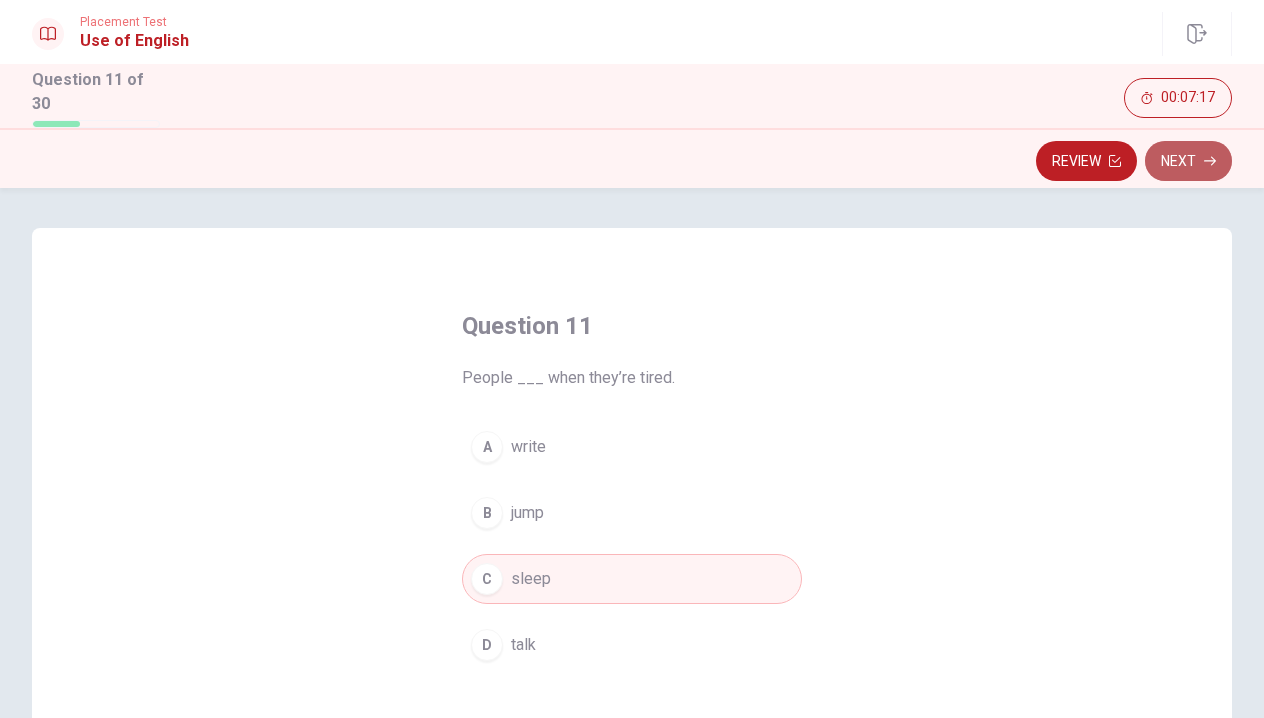 click on "Next" at bounding box center [1188, 161] 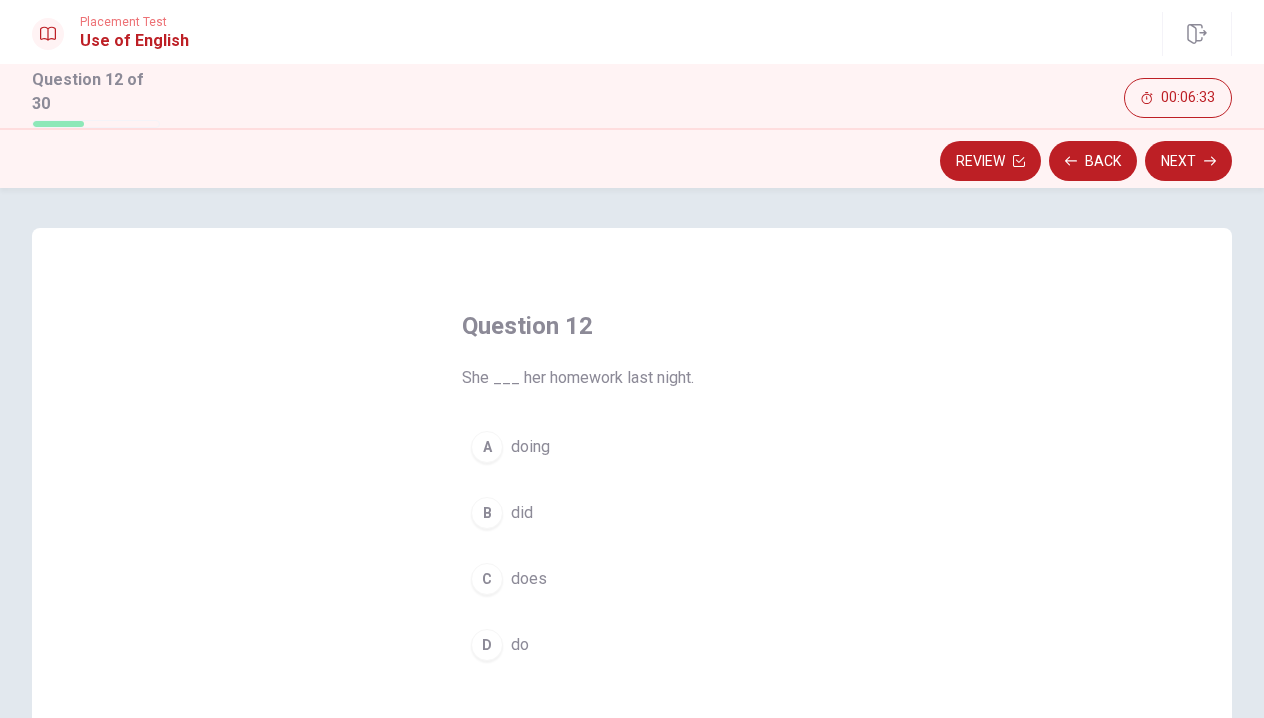 click on "A" at bounding box center [487, 447] 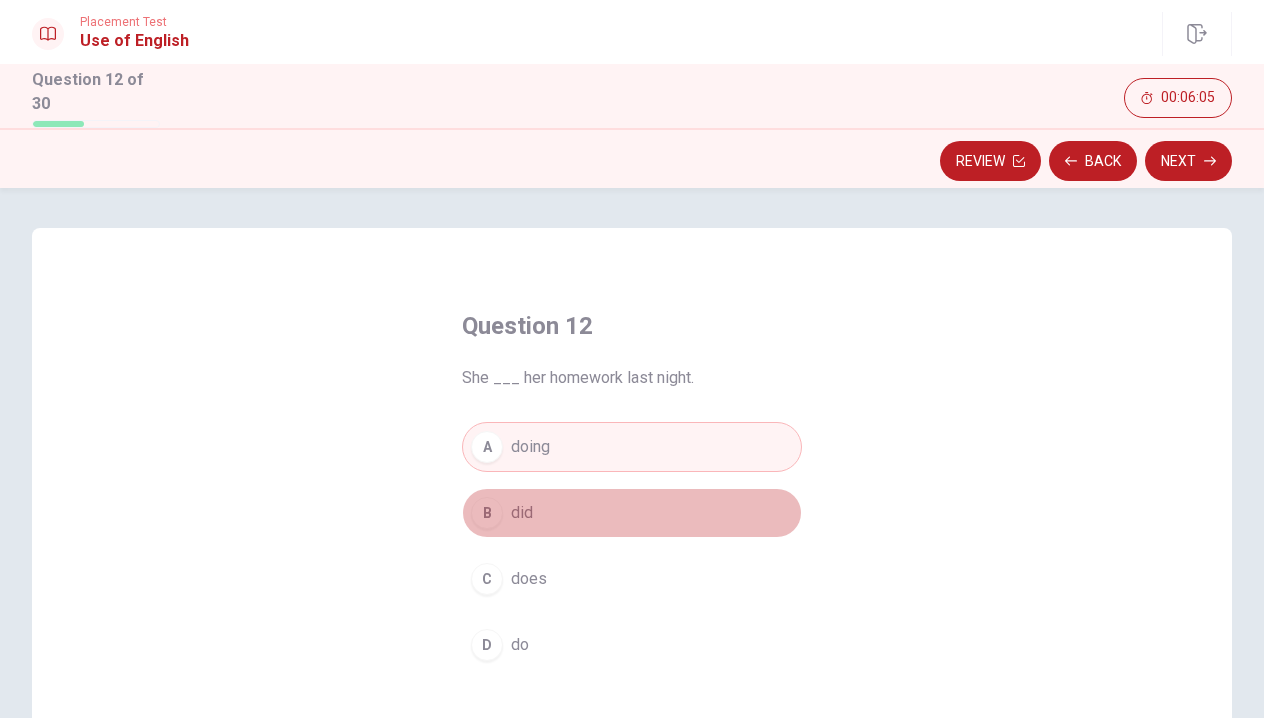 click on "B did" at bounding box center (632, 513) 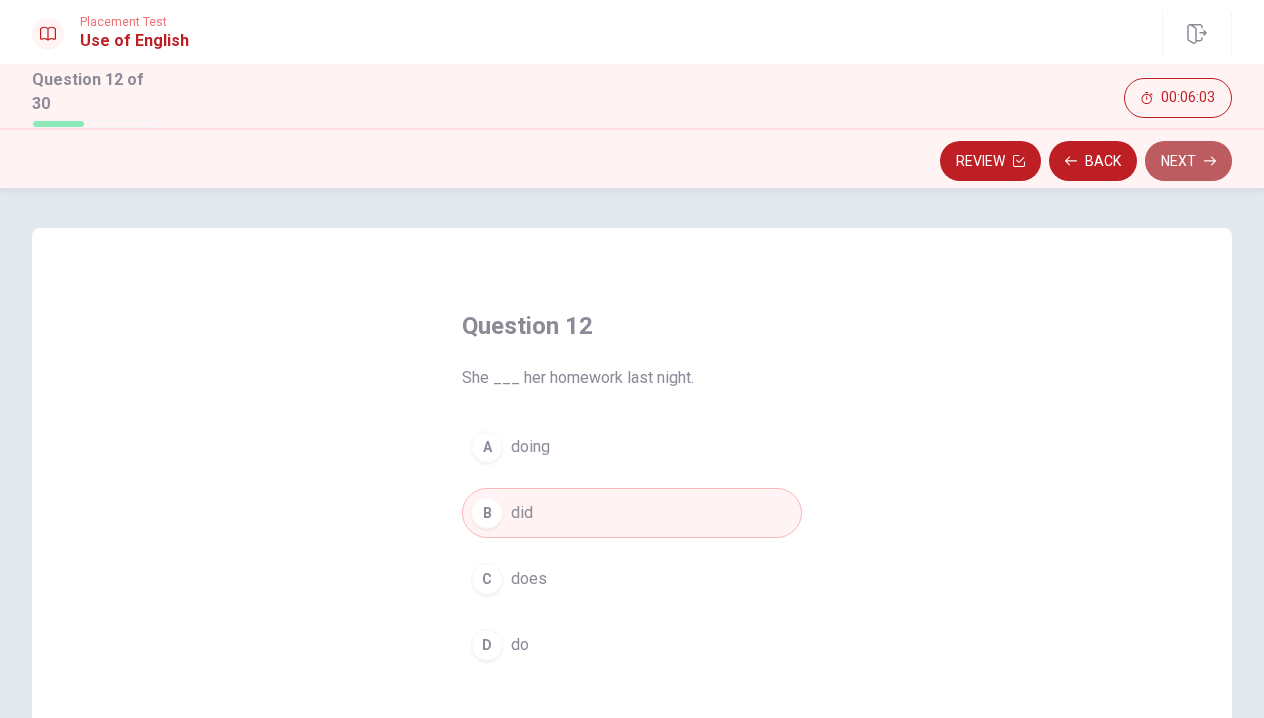 click on "Next" at bounding box center (1188, 161) 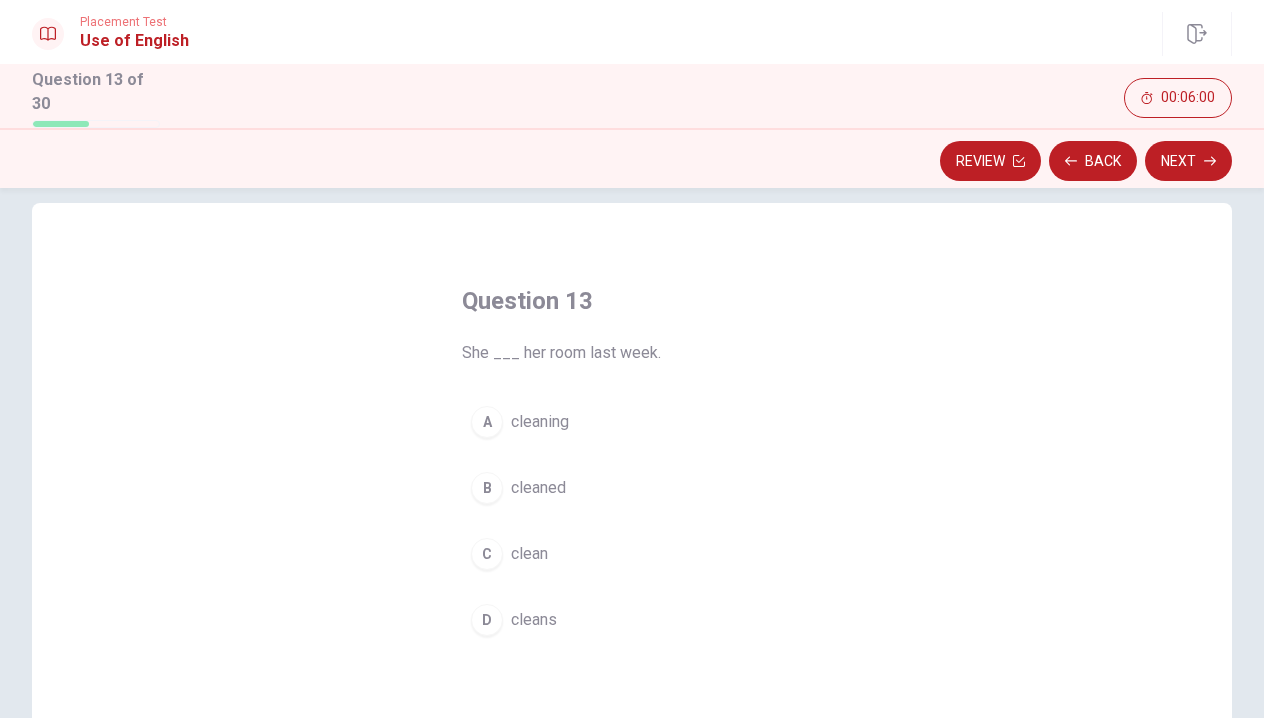 scroll, scrollTop: 37, scrollLeft: 0, axis: vertical 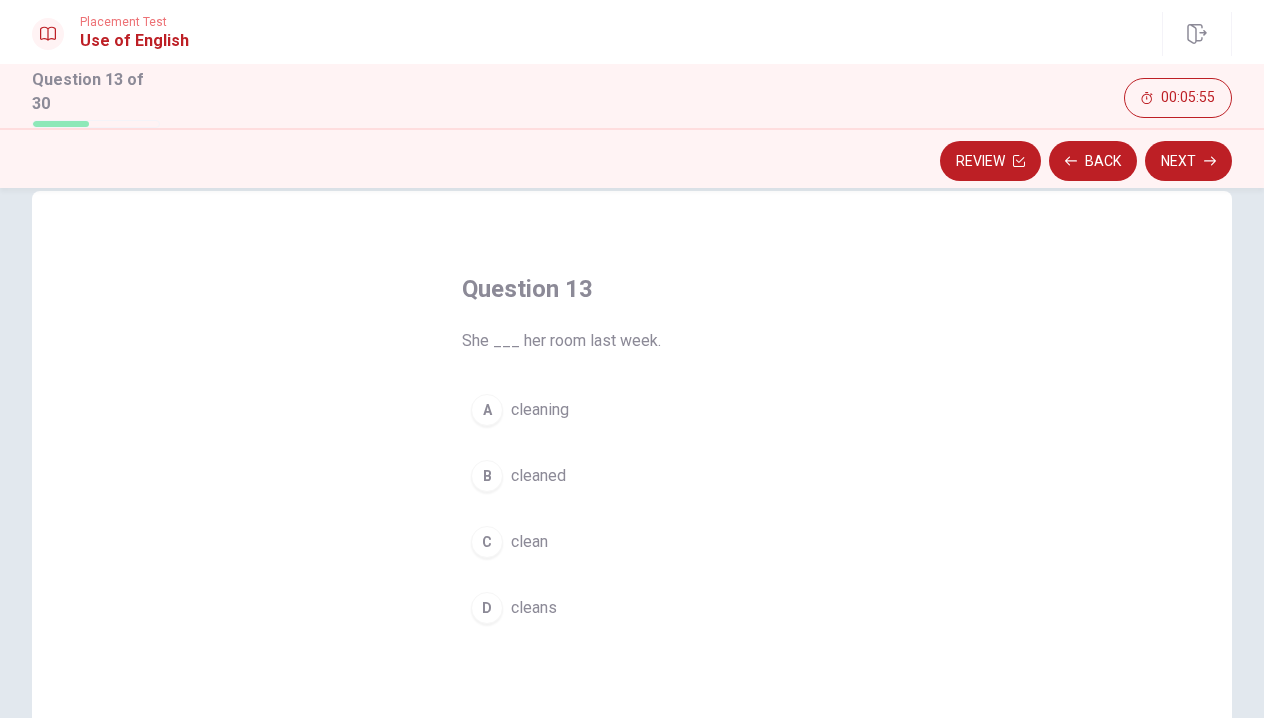 click on "D cleans" at bounding box center (632, 608) 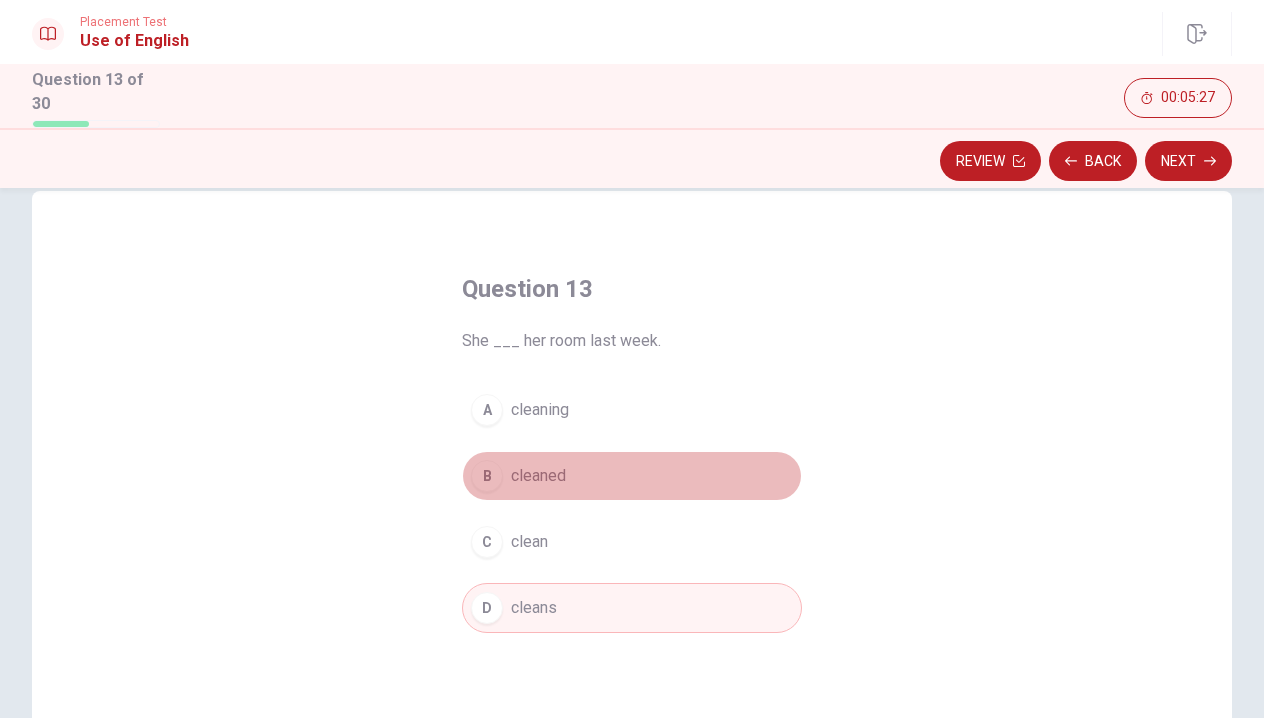 click on "B cleaned" at bounding box center (632, 476) 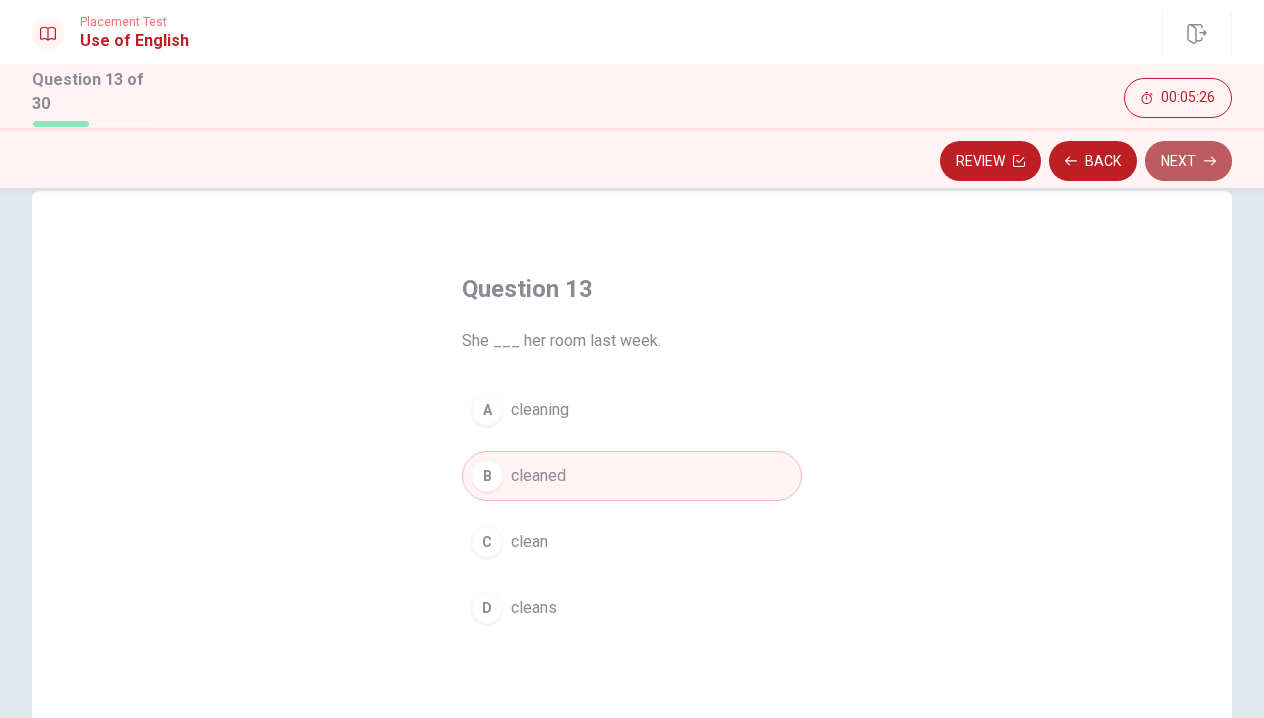 click on "Next" at bounding box center [1188, 161] 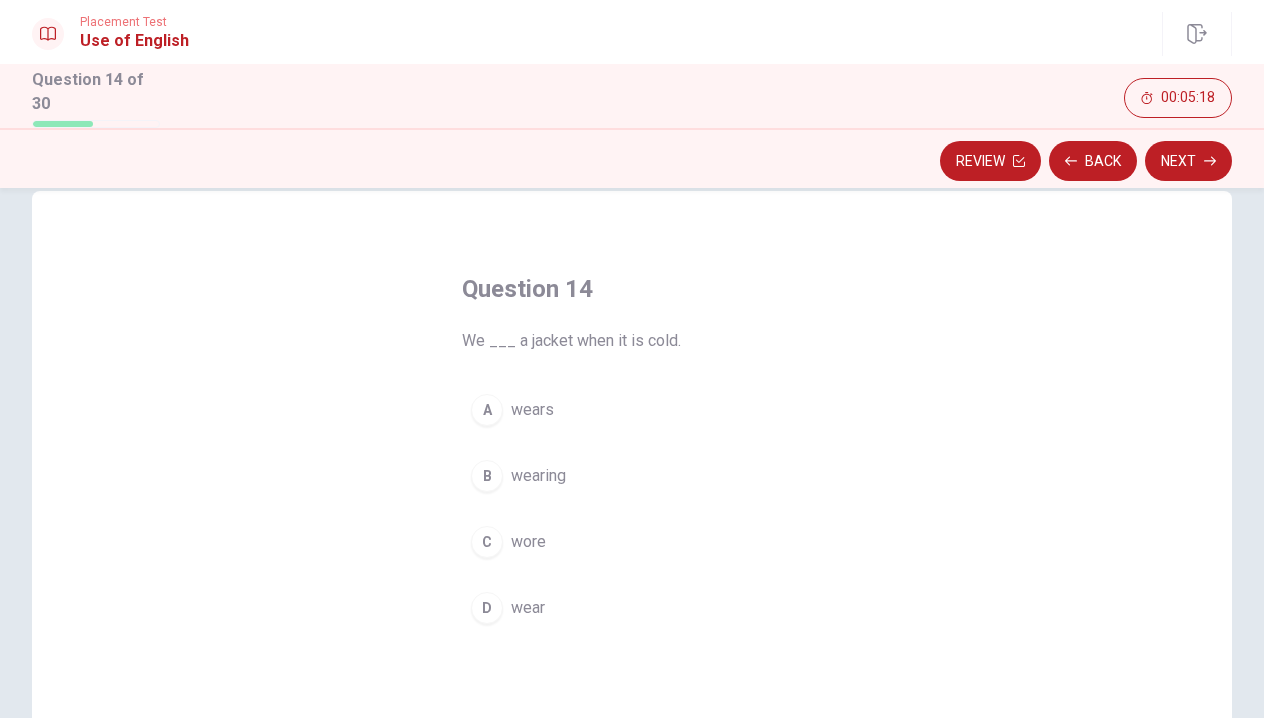 click on "A wears" at bounding box center [632, 410] 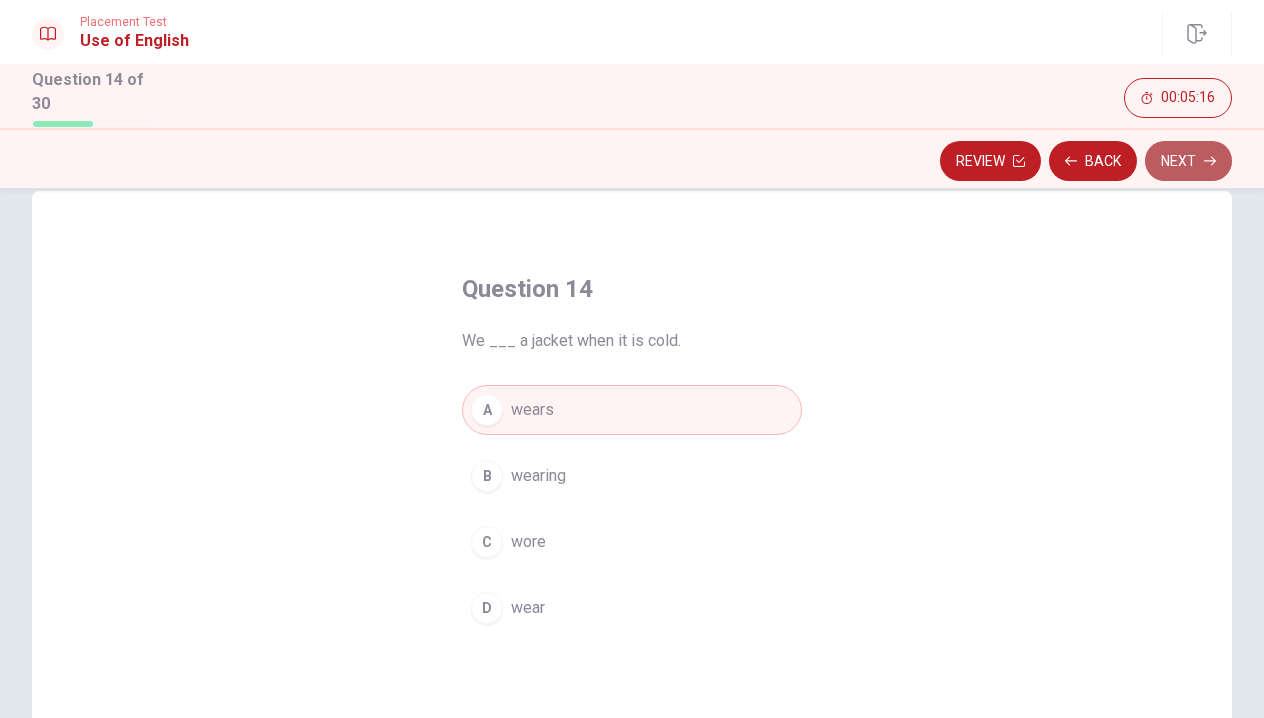 click on "Next" at bounding box center (1188, 161) 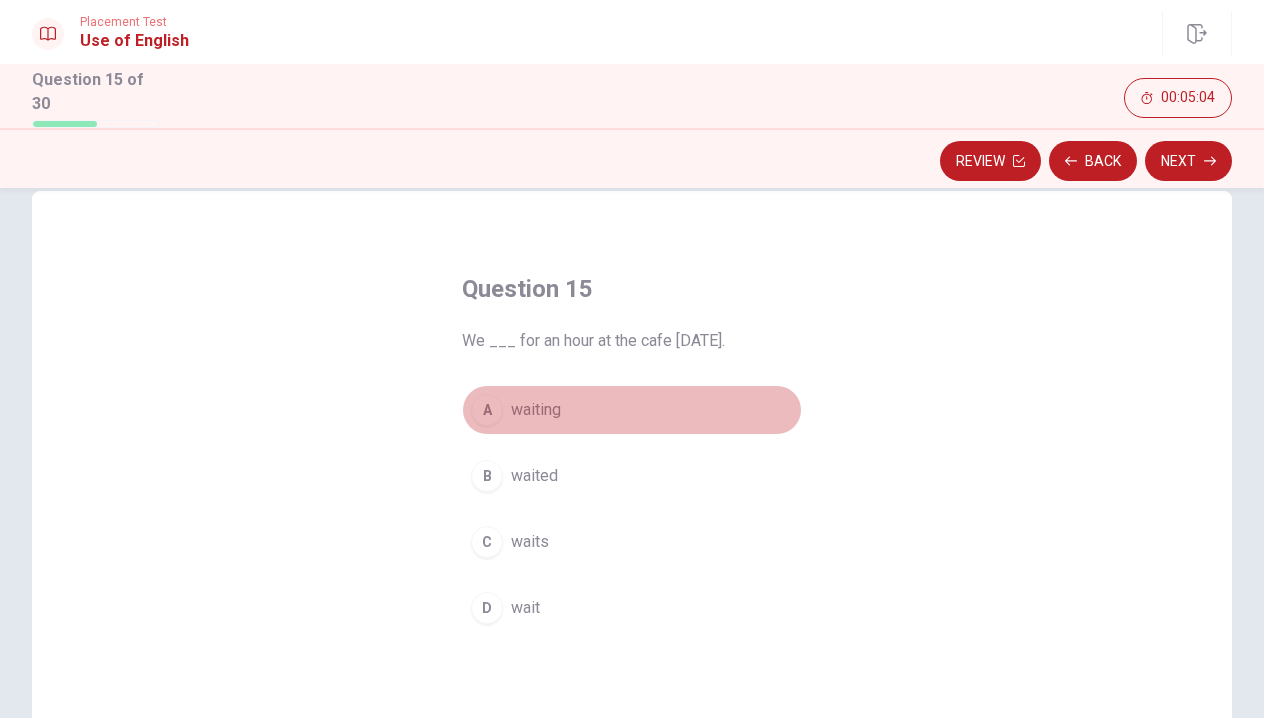 click on "A waiting" at bounding box center (632, 410) 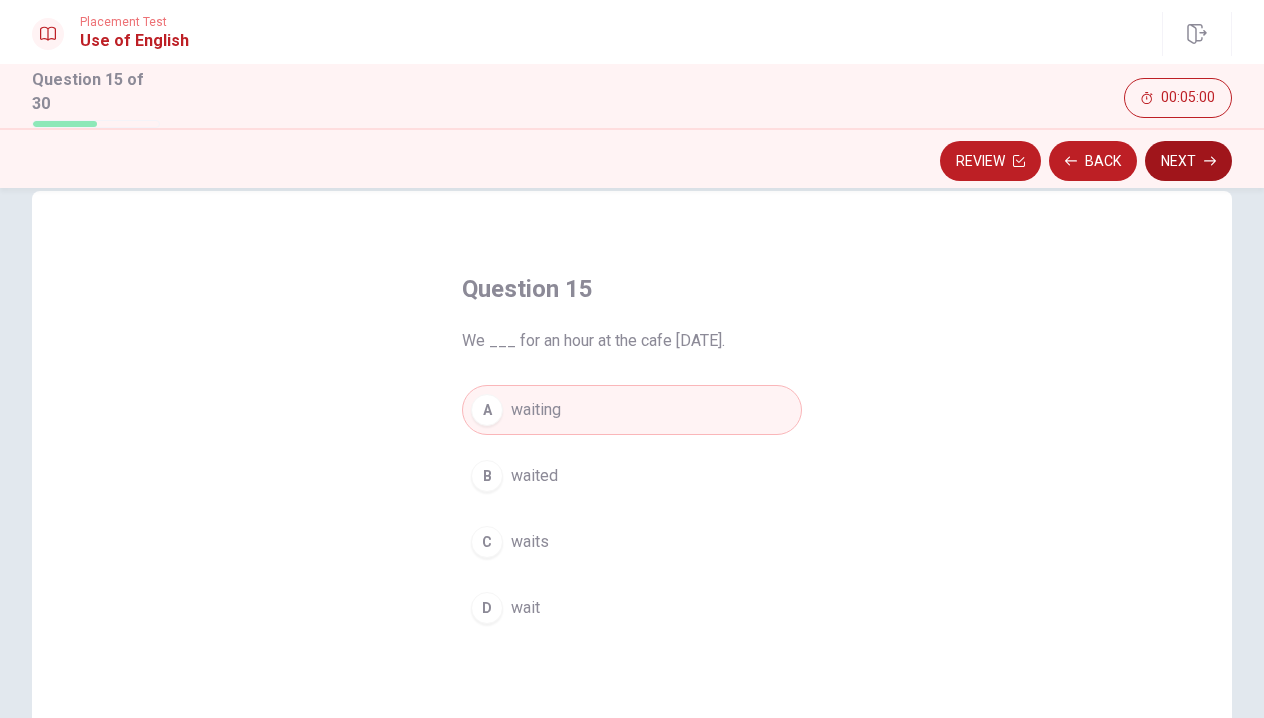 click on "Next" at bounding box center [1188, 161] 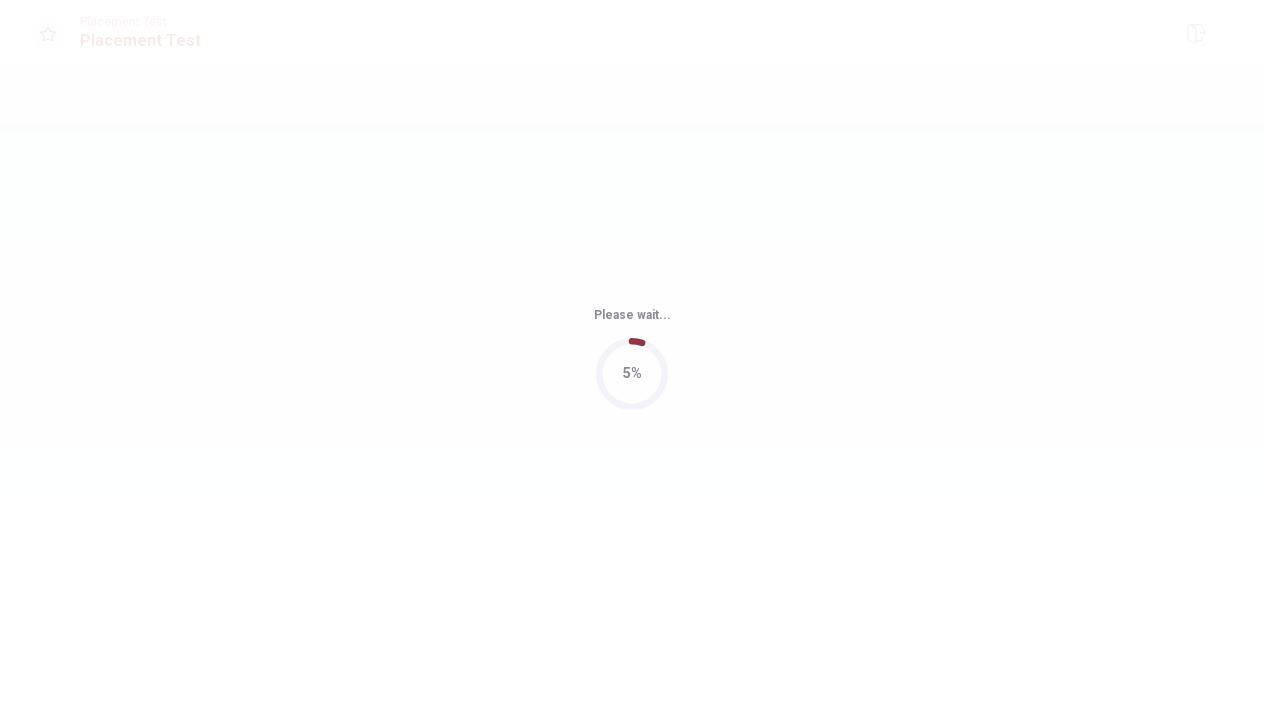 scroll, scrollTop: 0, scrollLeft: 0, axis: both 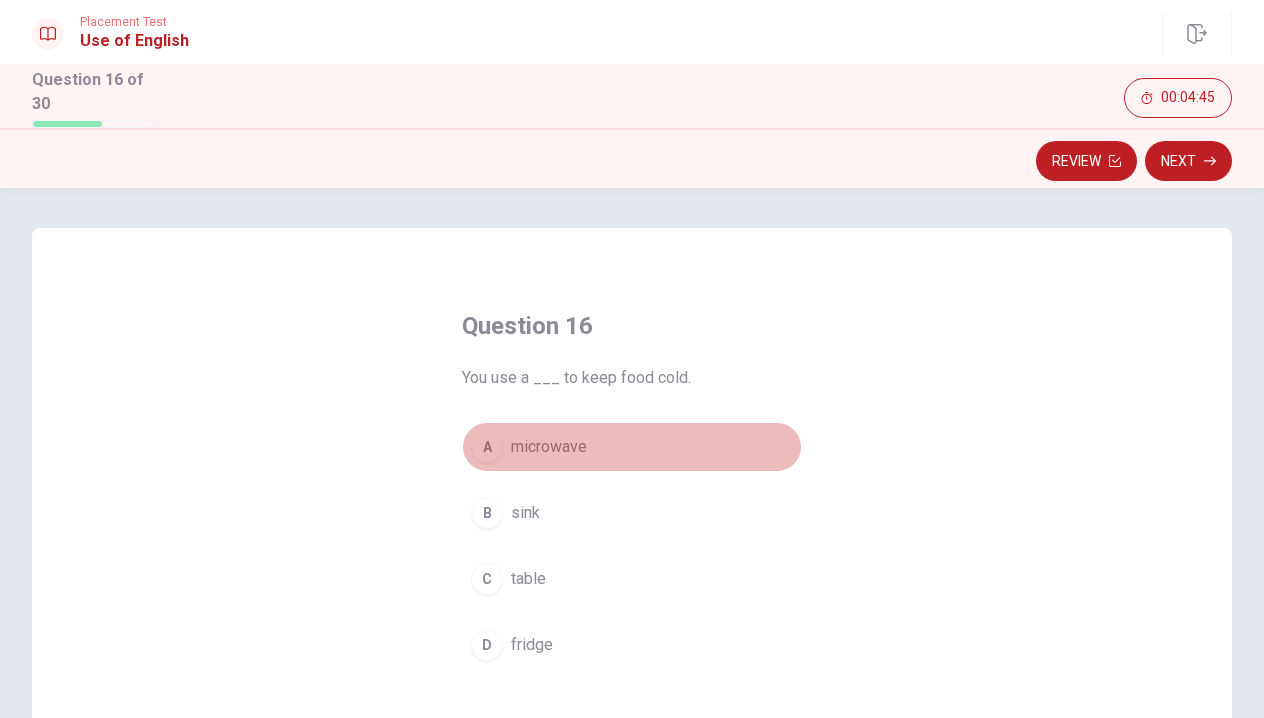 click on "microwave" at bounding box center [549, 447] 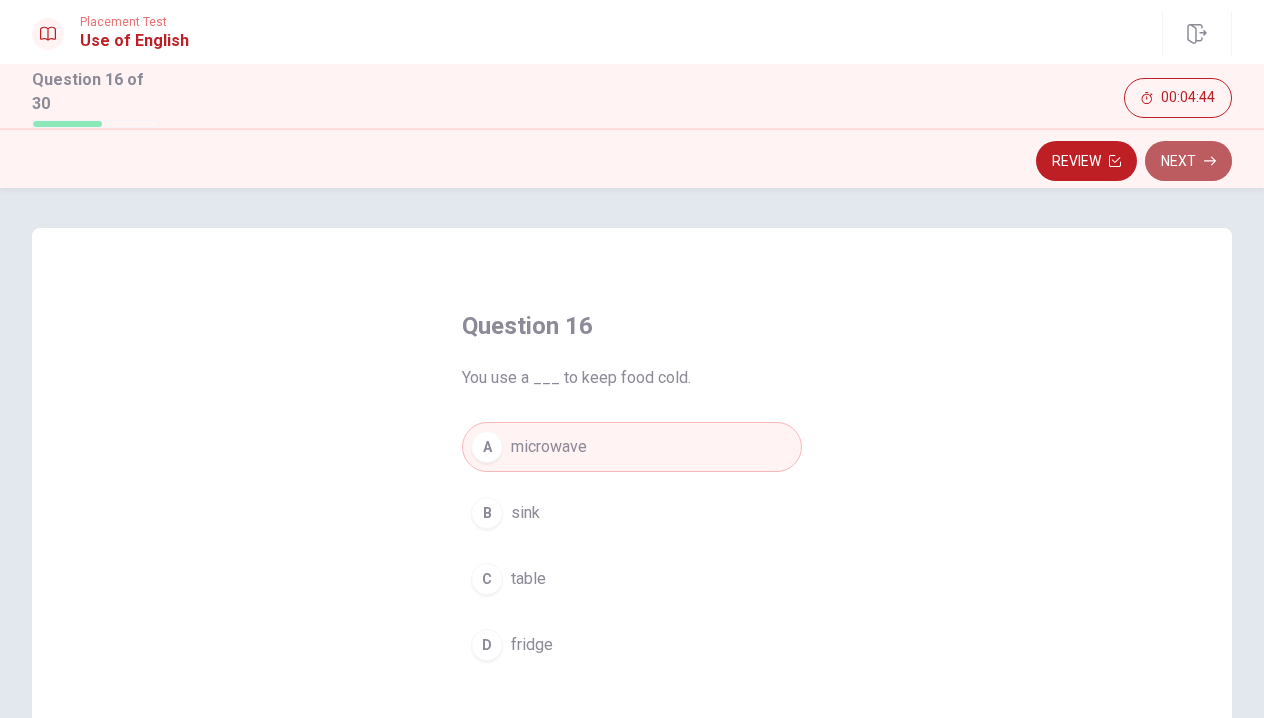 click on "Next" at bounding box center [1188, 161] 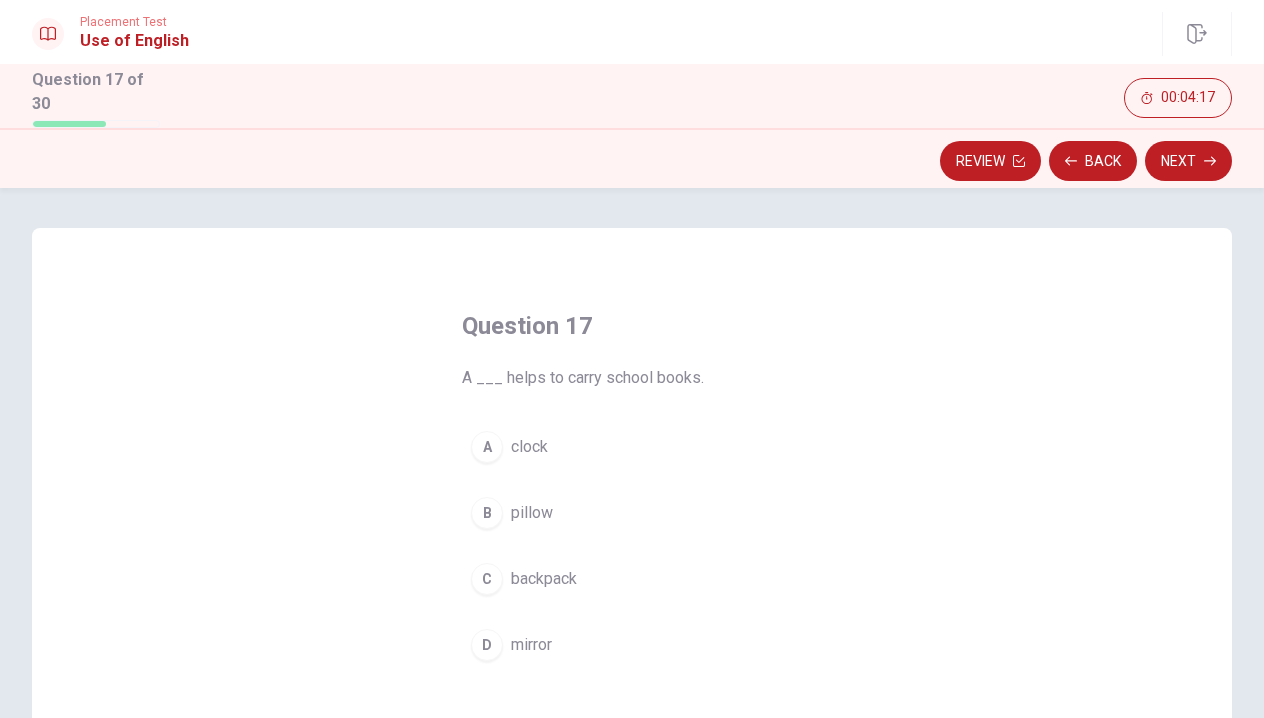 click on "backpack" at bounding box center (544, 579) 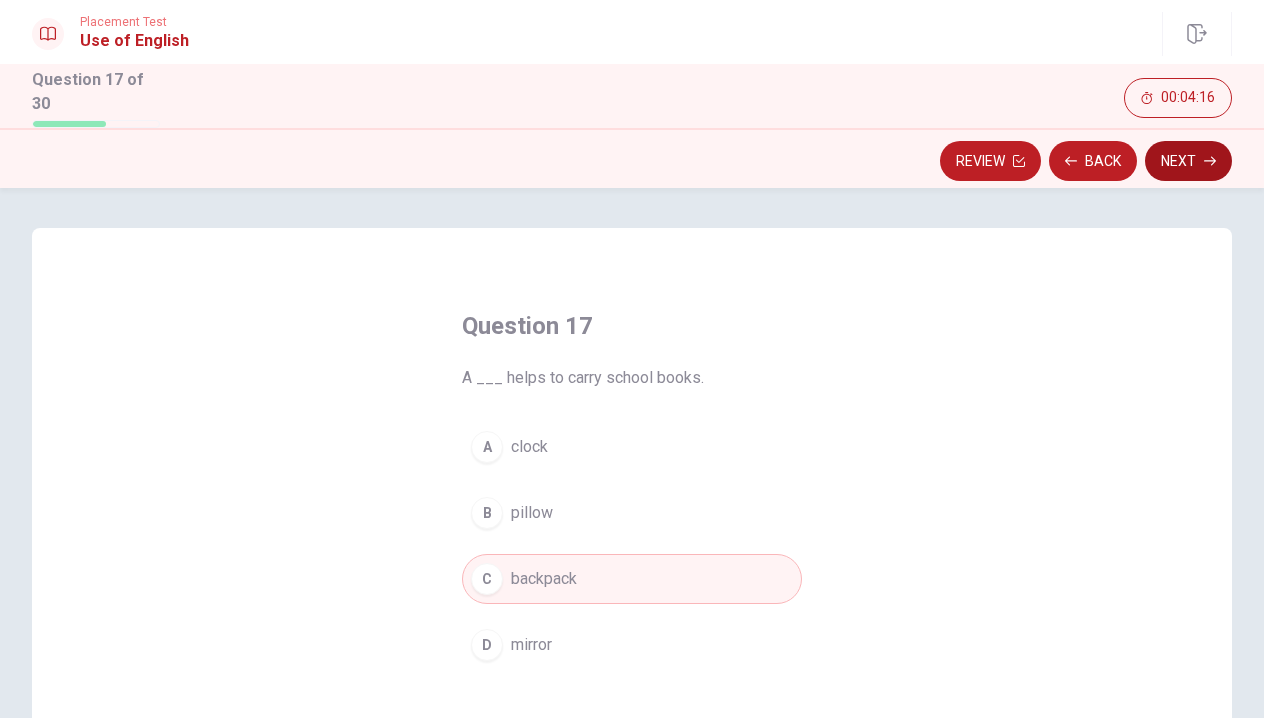 click on "Next" at bounding box center (1188, 161) 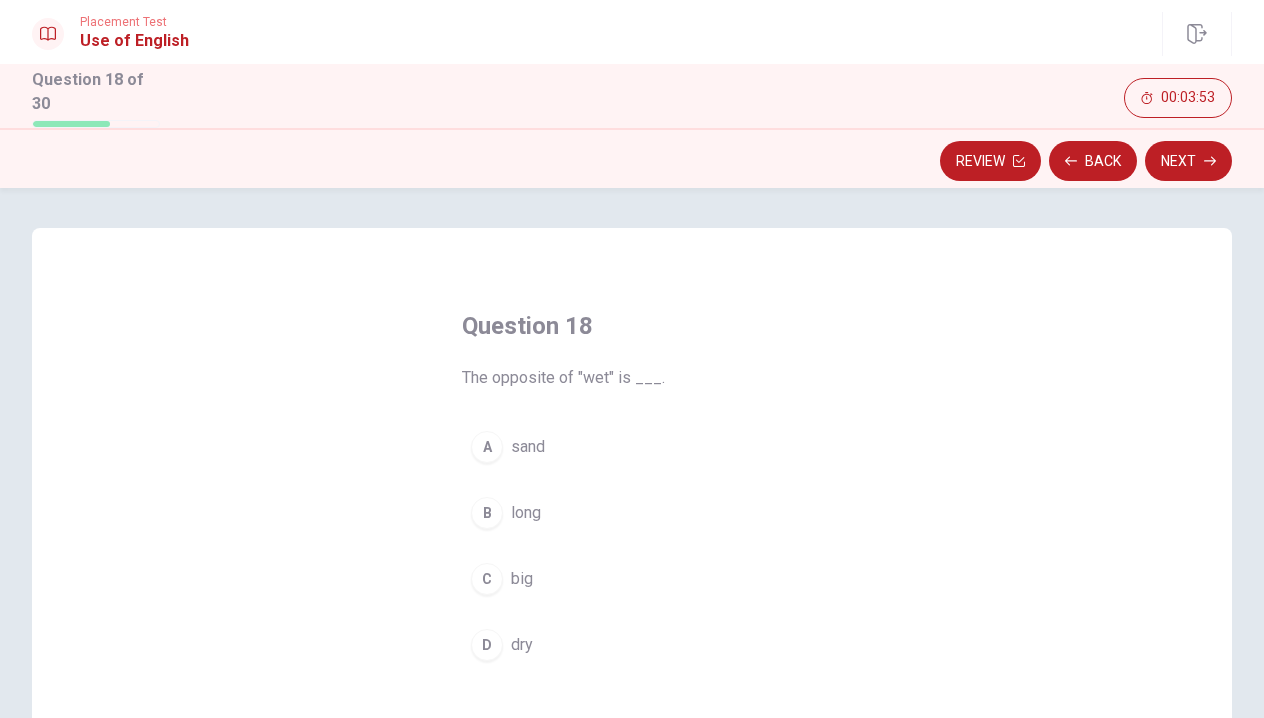 click on "D dry" at bounding box center (632, 645) 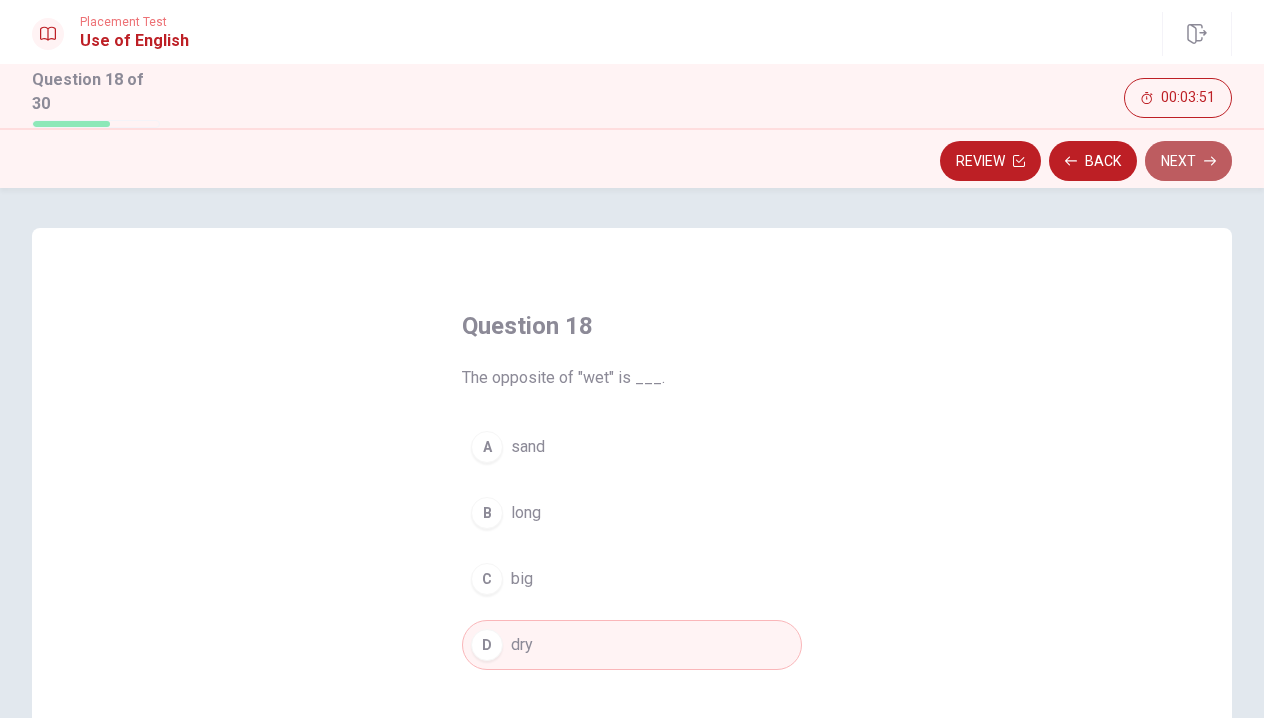 click on "Next" at bounding box center (1188, 161) 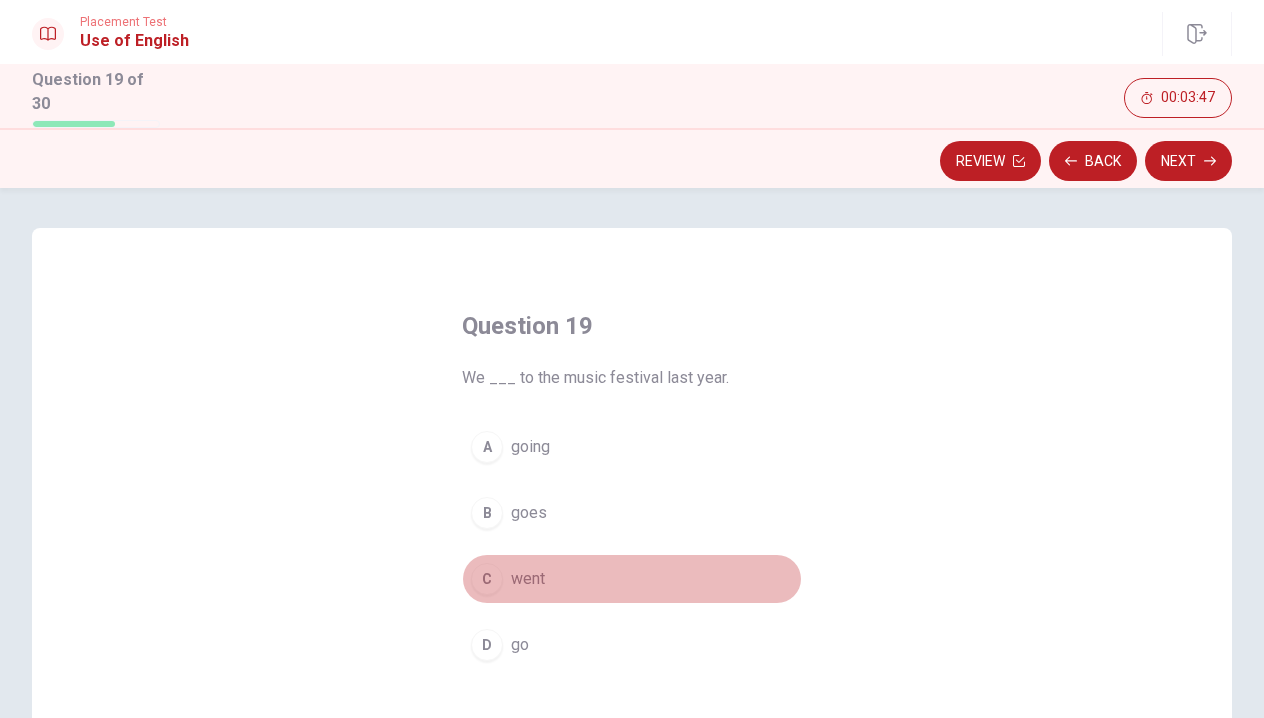 click on "went" at bounding box center (528, 579) 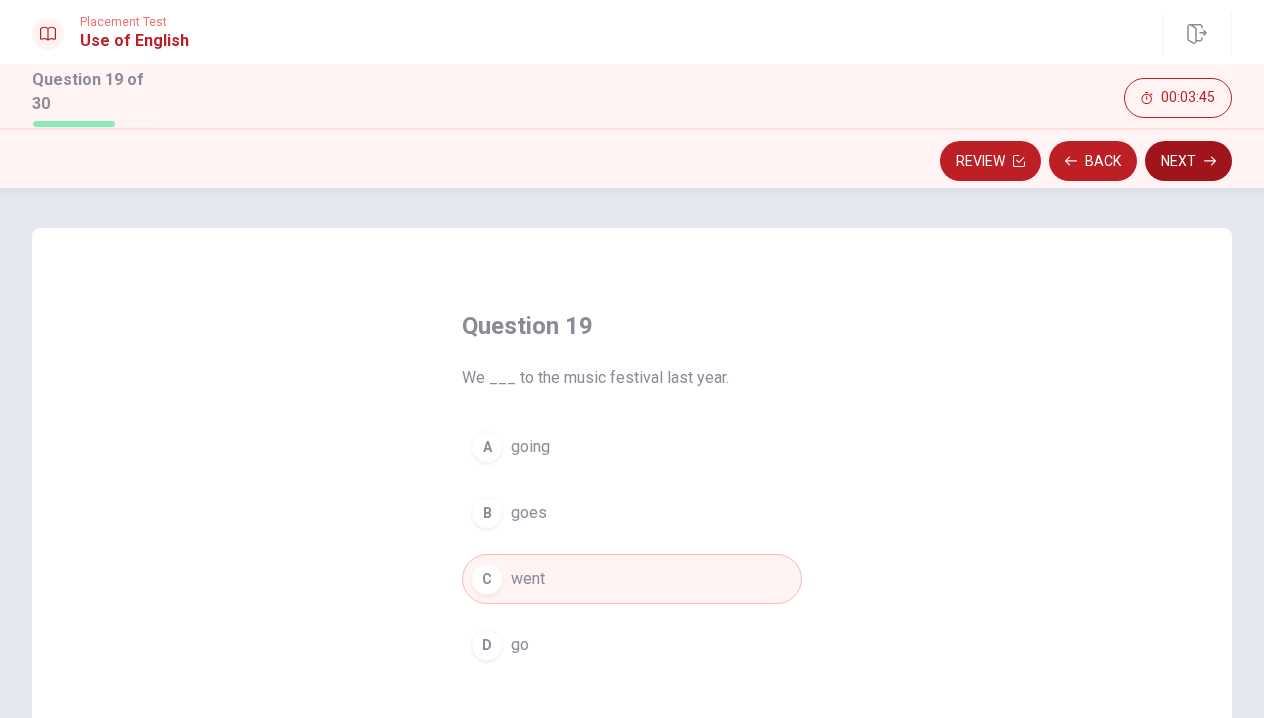 click on "Next" at bounding box center [1188, 161] 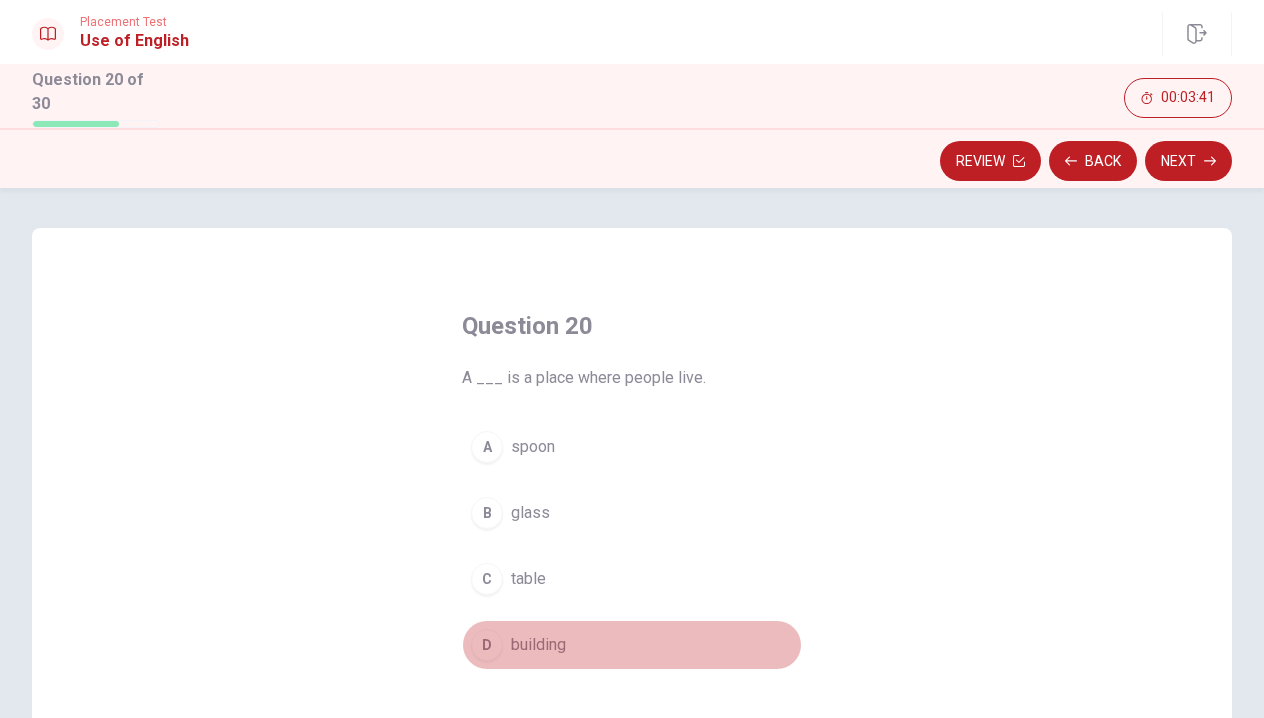 click on "building" at bounding box center (538, 645) 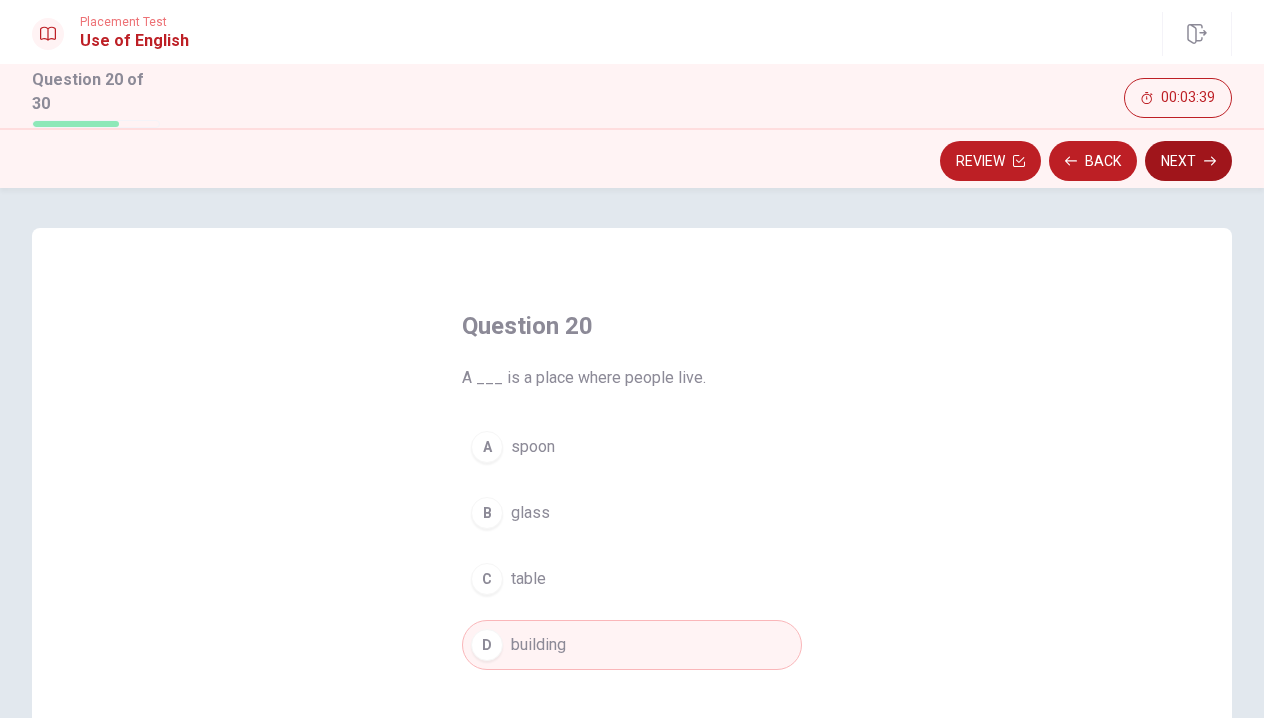 click on "Next" at bounding box center (1188, 161) 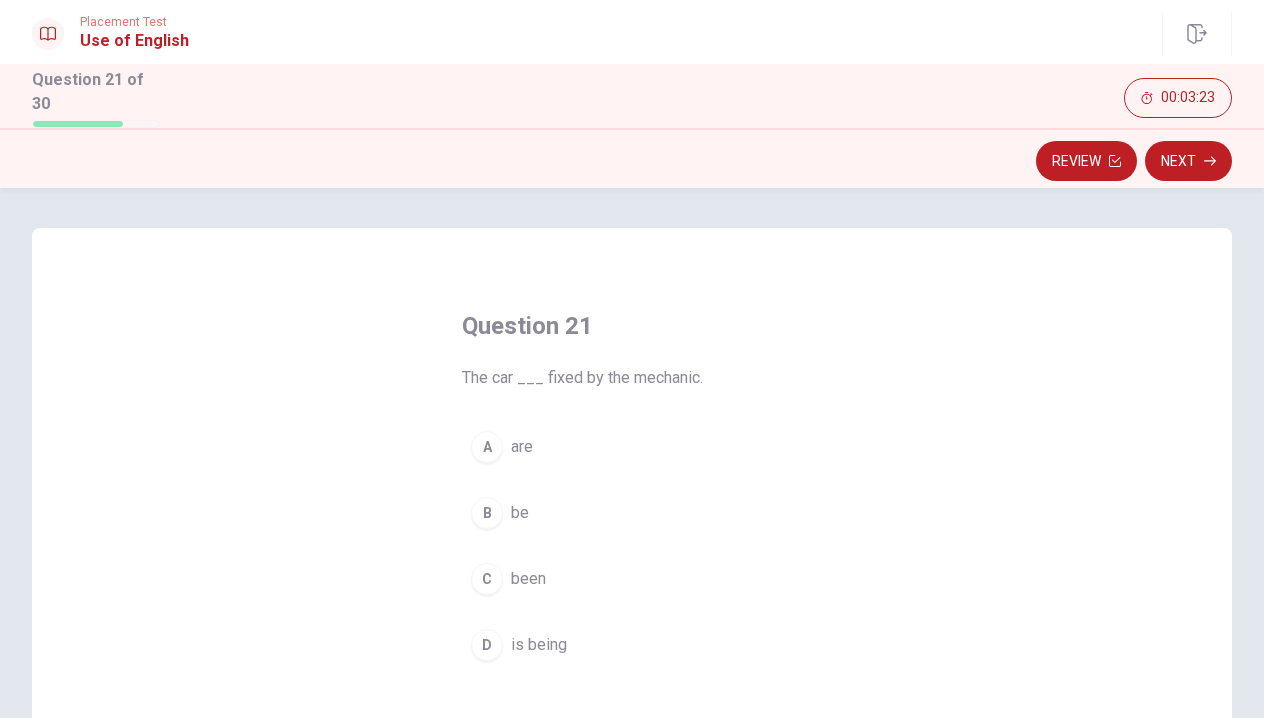 click on "B be" at bounding box center [632, 513] 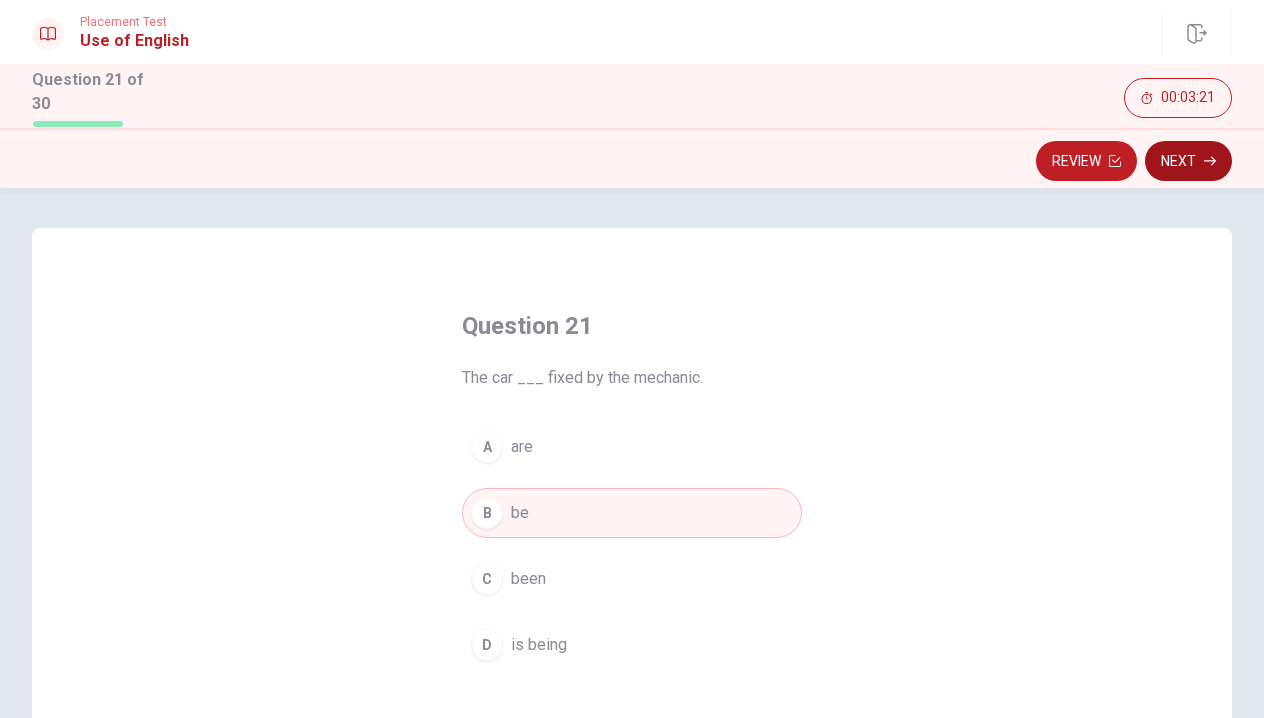 click 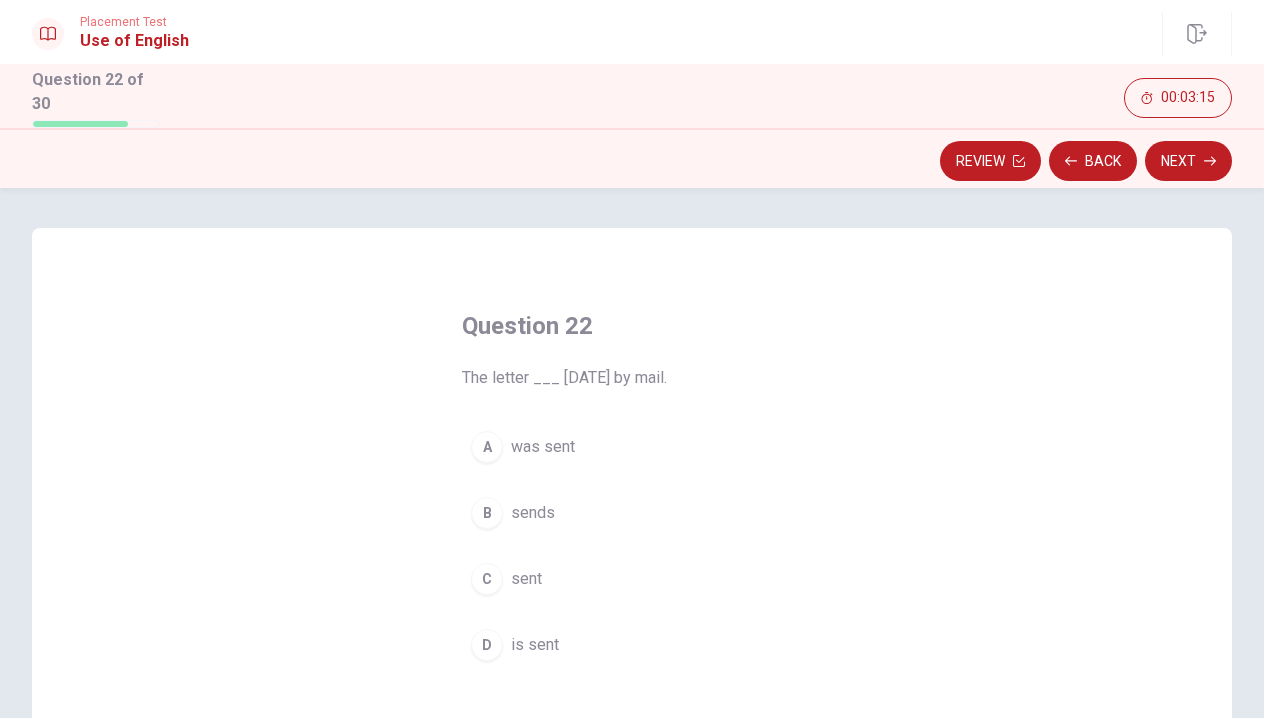 click on "was sent" at bounding box center [543, 447] 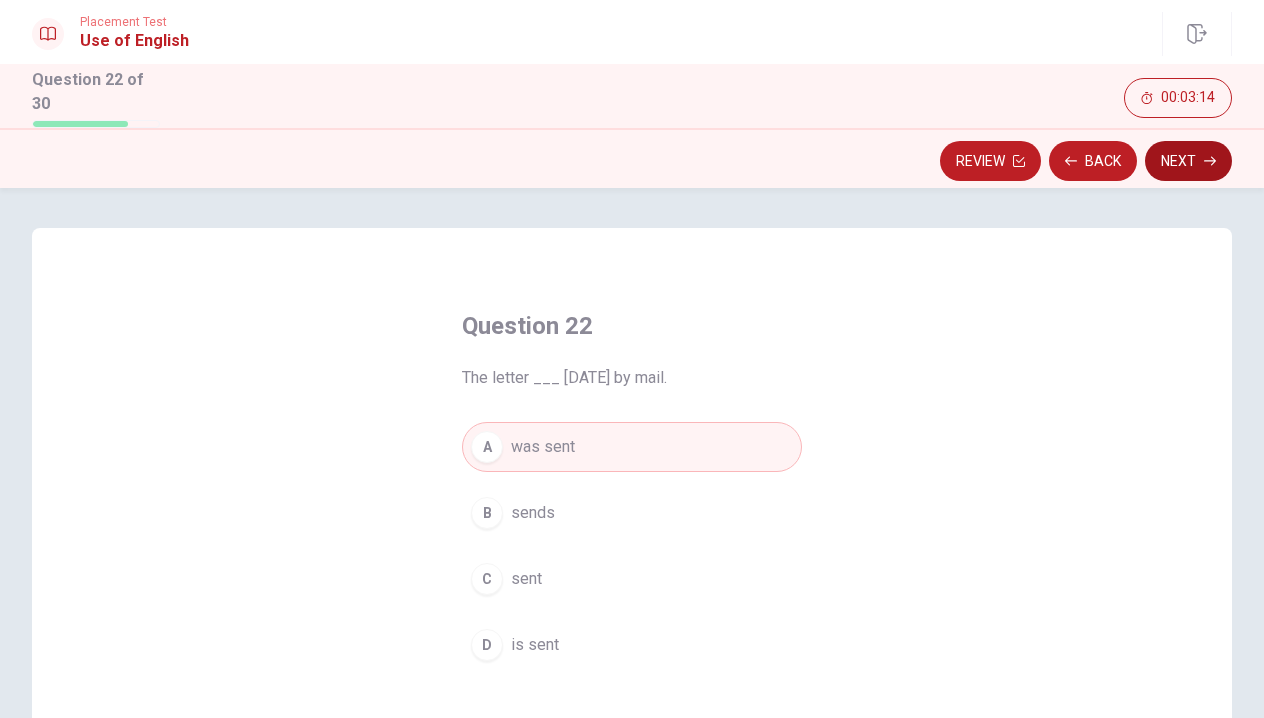 click on "Next" at bounding box center (1188, 161) 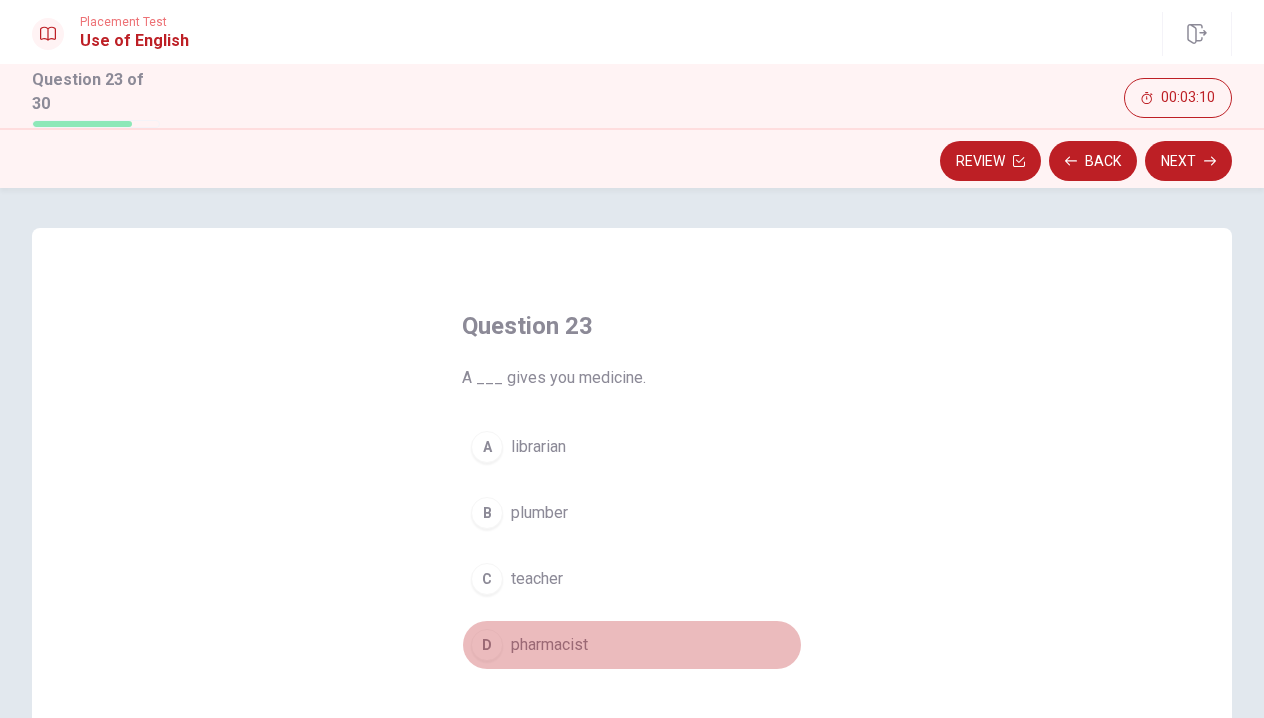 click on "pharmacist" at bounding box center [549, 645] 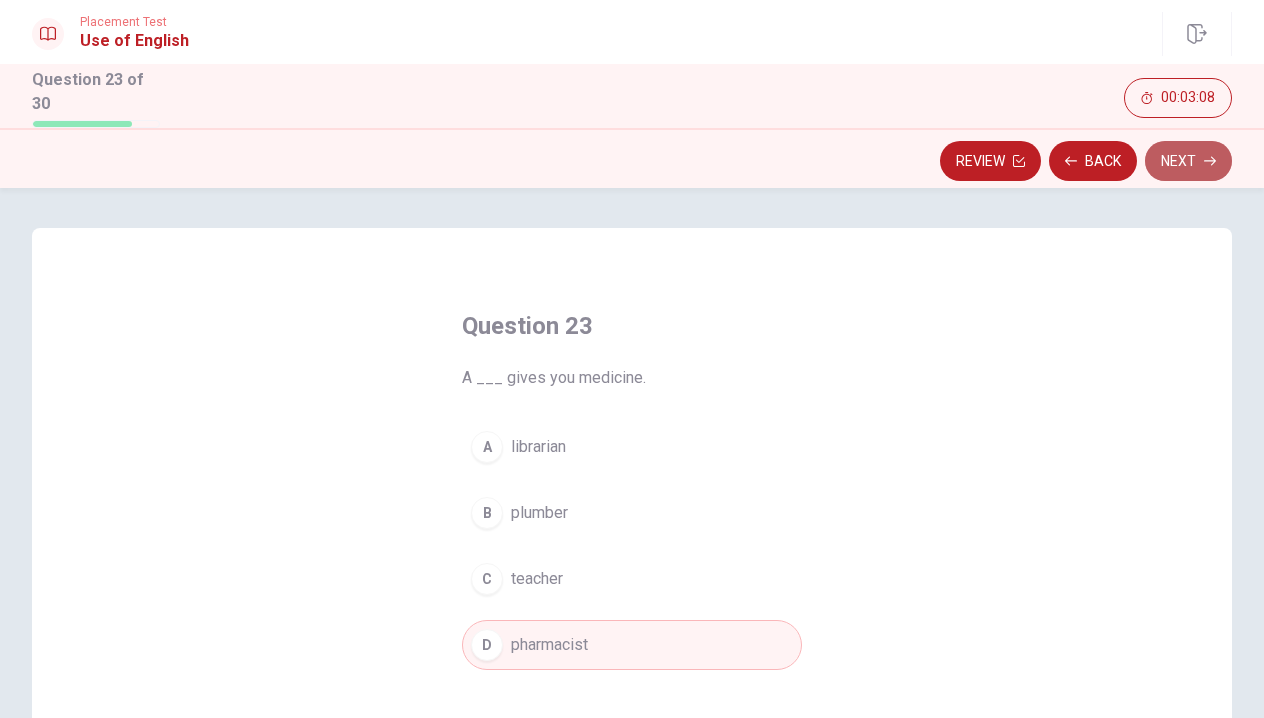 click on "Next" at bounding box center [1188, 161] 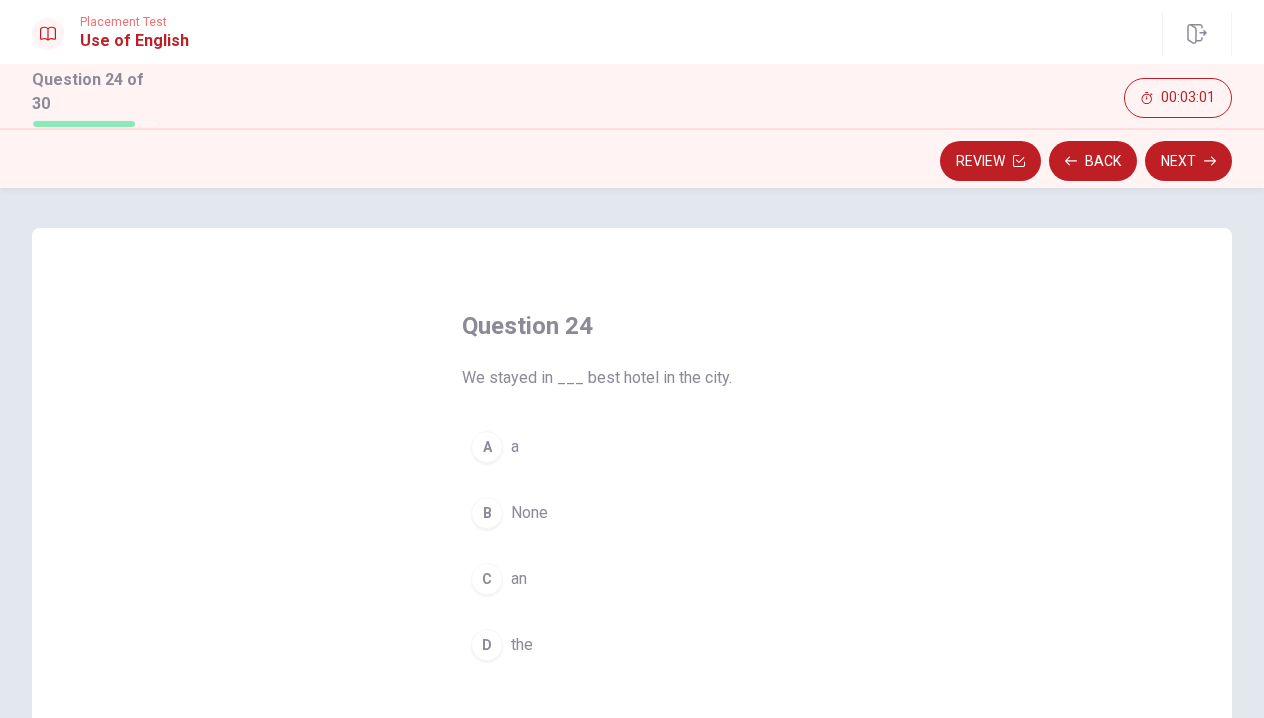 click on "D the" at bounding box center [632, 645] 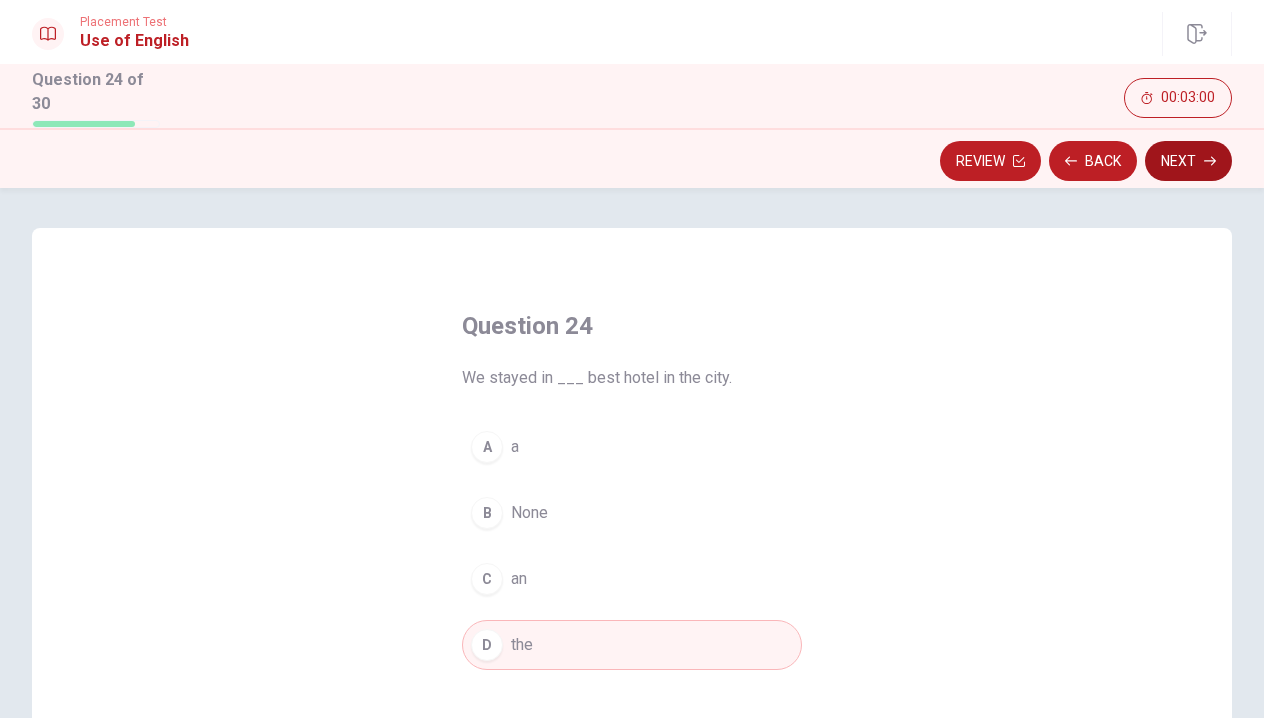 click on "Next" at bounding box center (1188, 161) 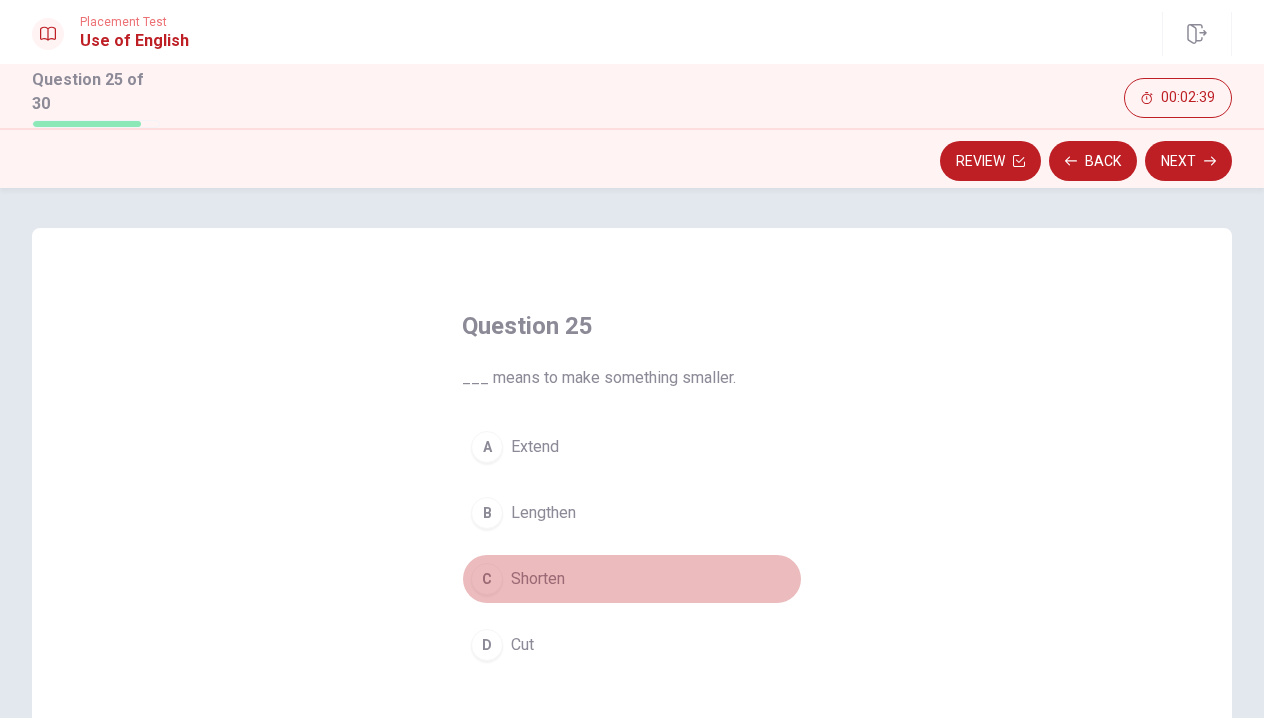click on "Shorten" at bounding box center [538, 579] 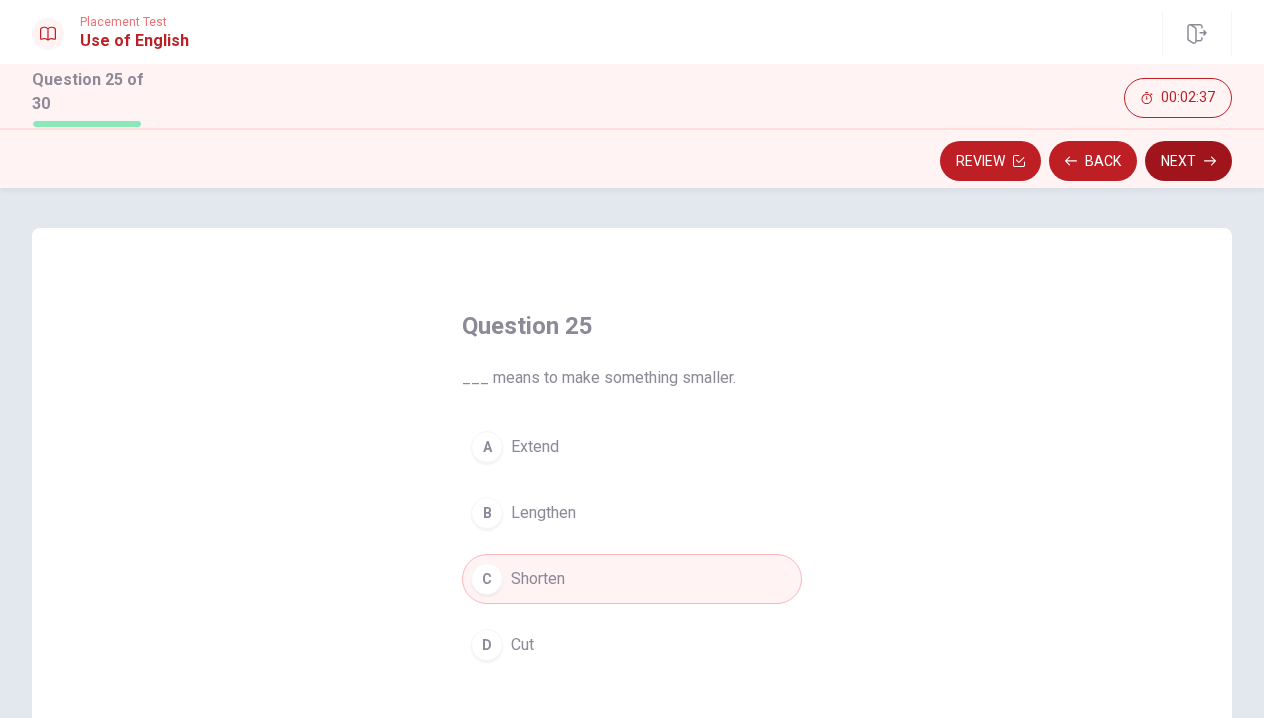 click on "Next" at bounding box center [1188, 161] 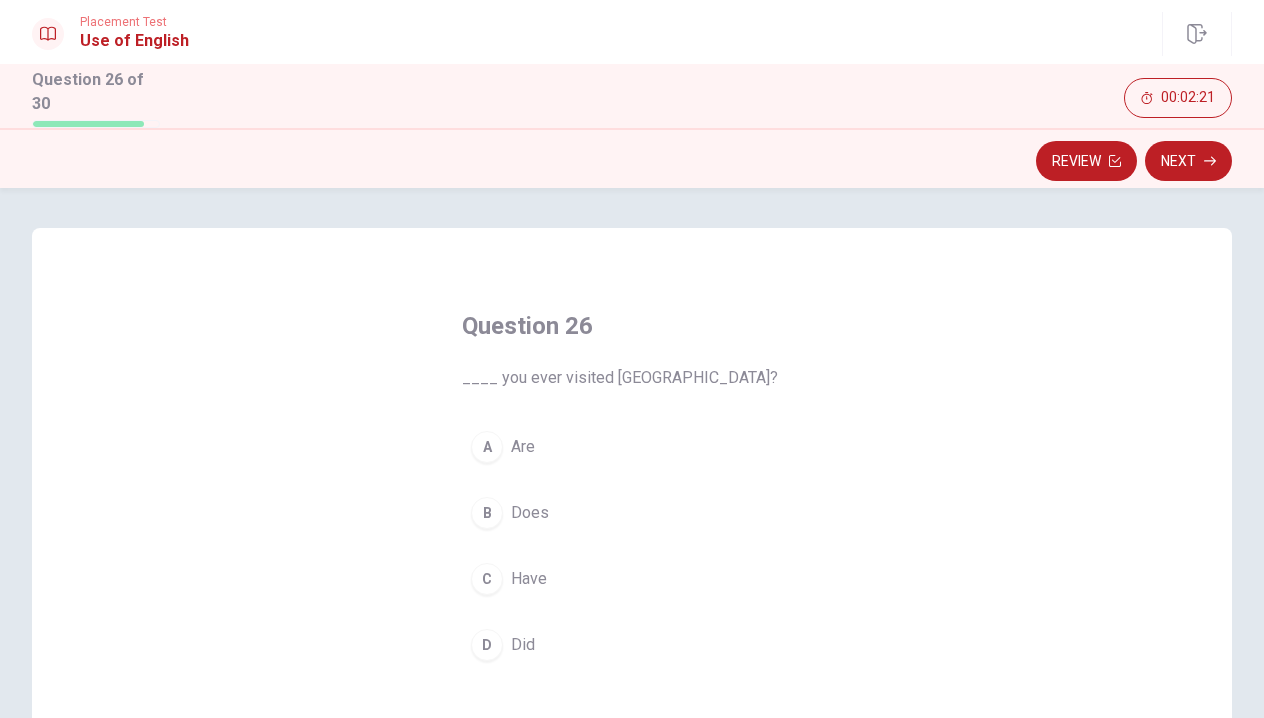 click on "D Did" at bounding box center (632, 645) 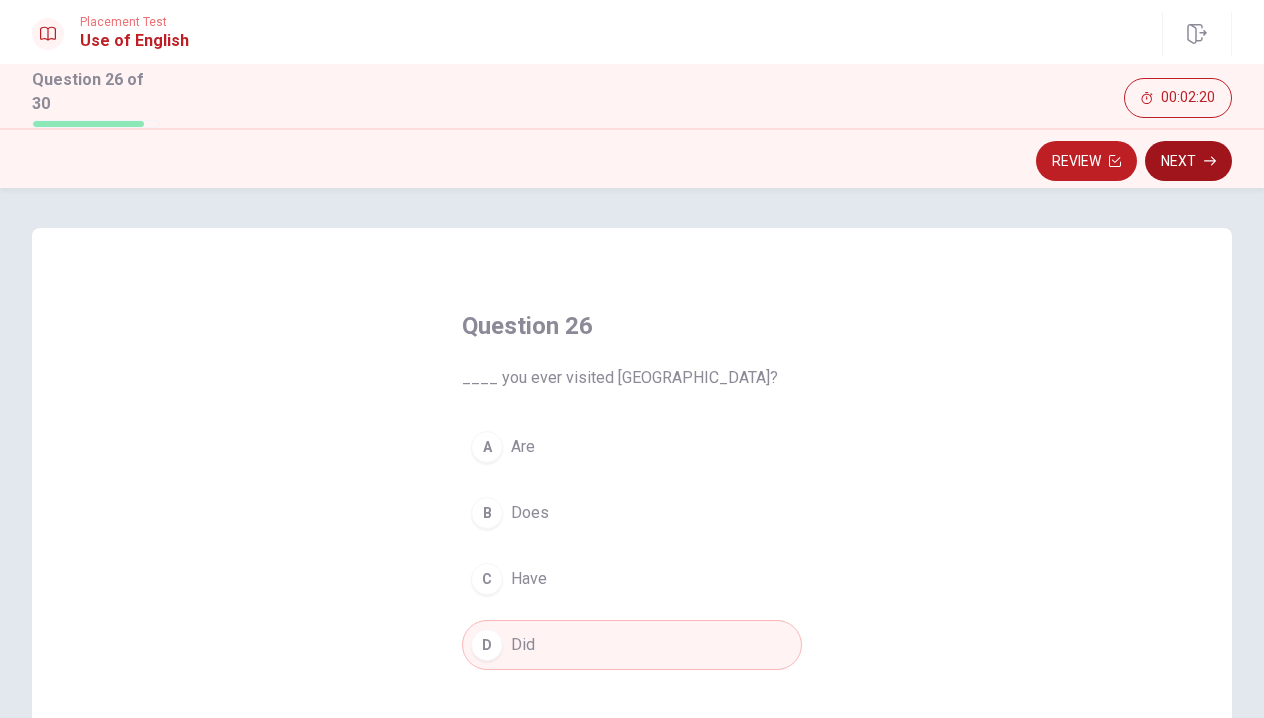 click on "Next" at bounding box center (1188, 161) 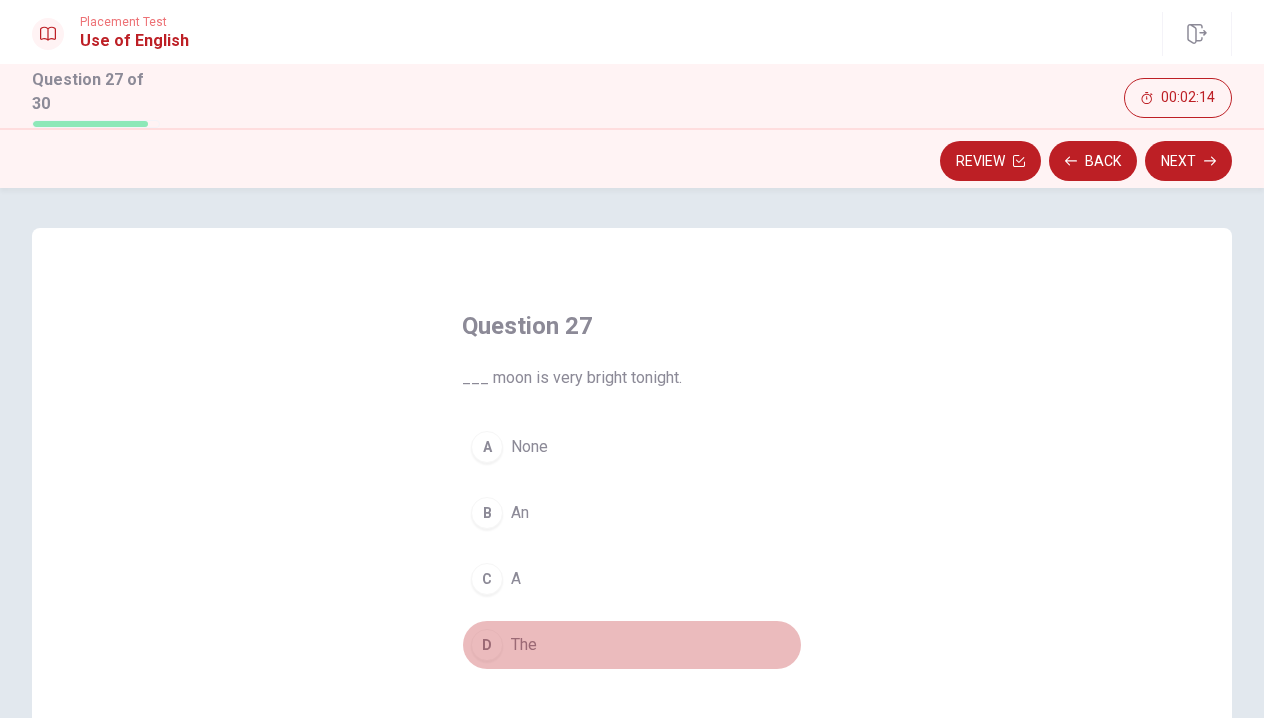 click on "The" at bounding box center (524, 645) 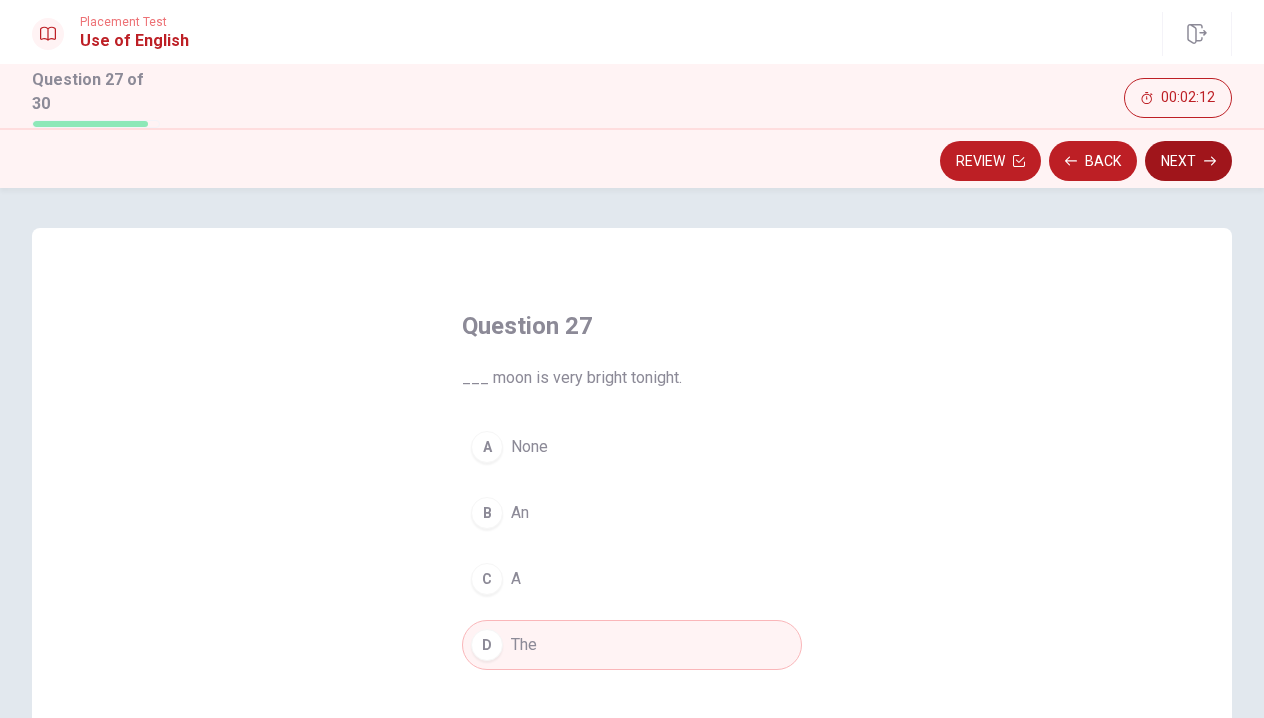 click on "Next" at bounding box center [1188, 161] 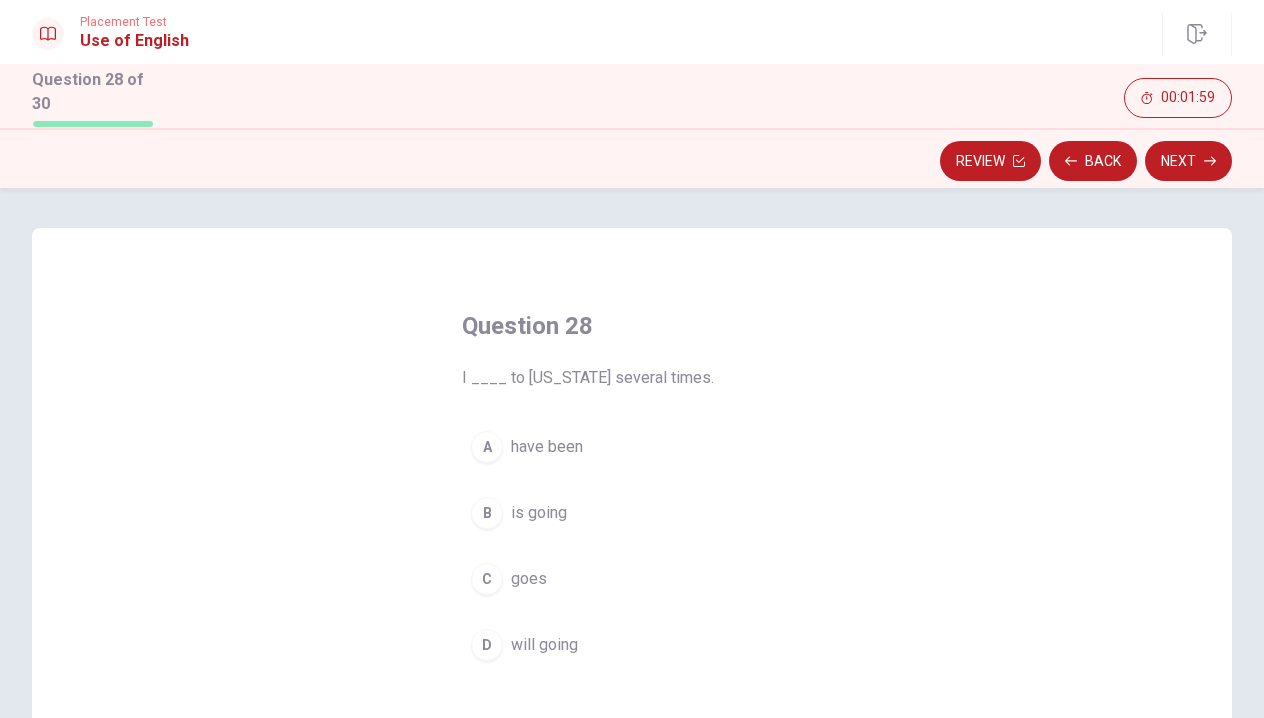 click on "goes" at bounding box center [529, 579] 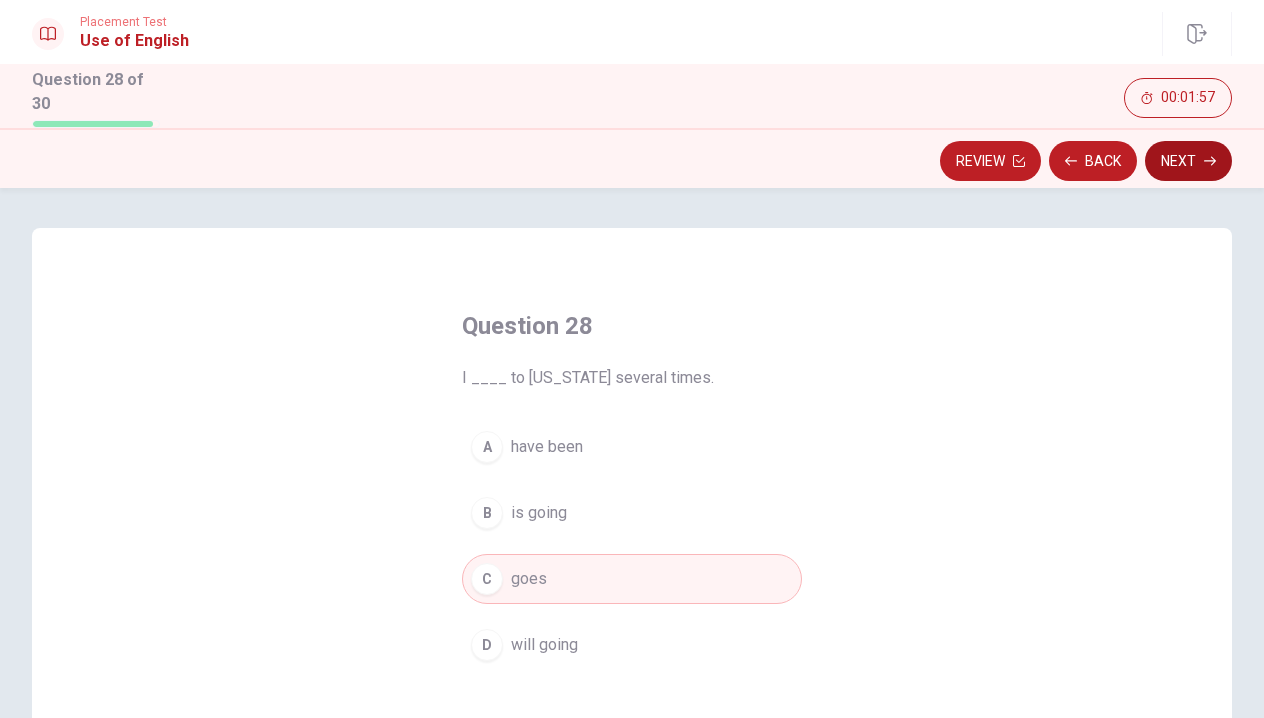 click on "Next" at bounding box center [1188, 161] 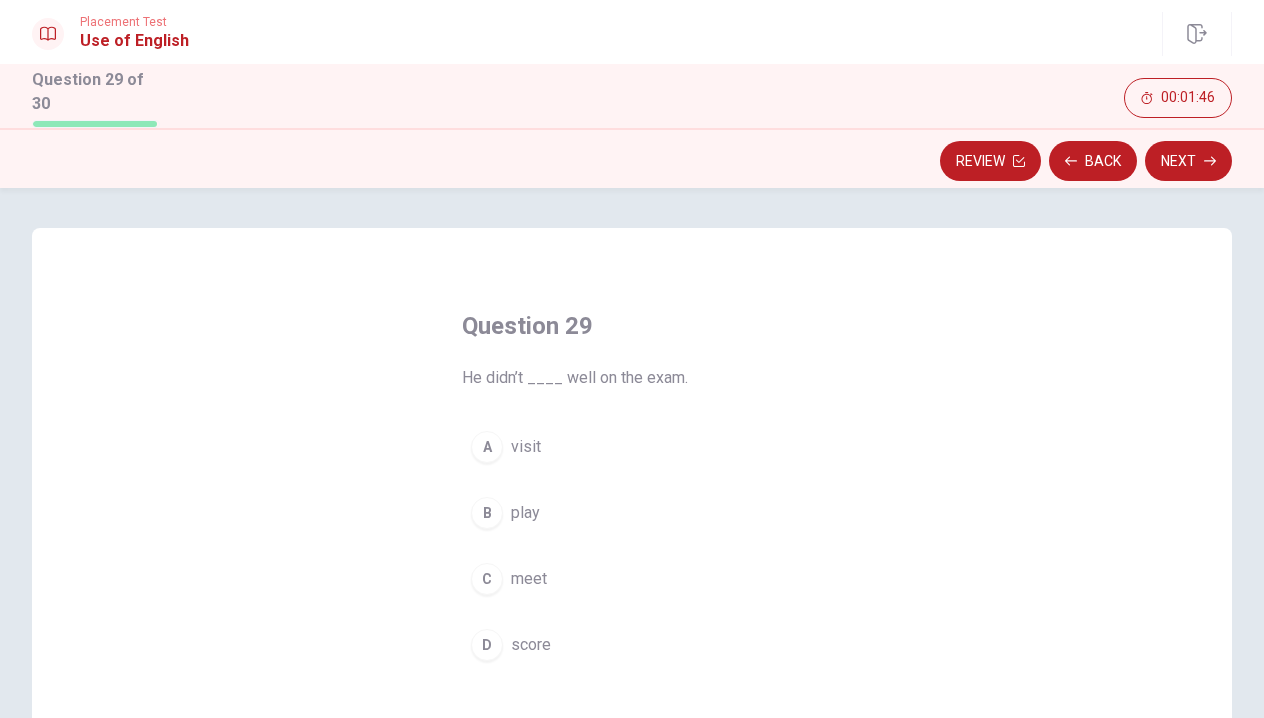 click on "score" at bounding box center (531, 645) 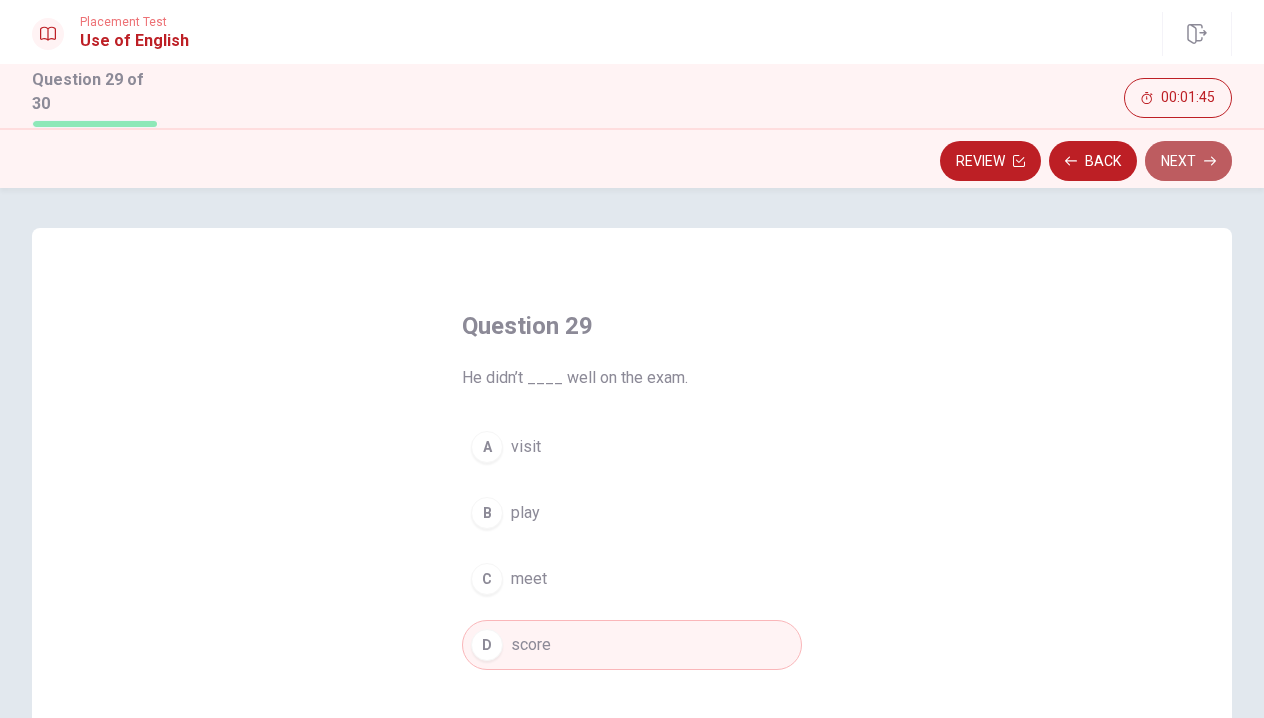 click on "Next" at bounding box center [1188, 161] 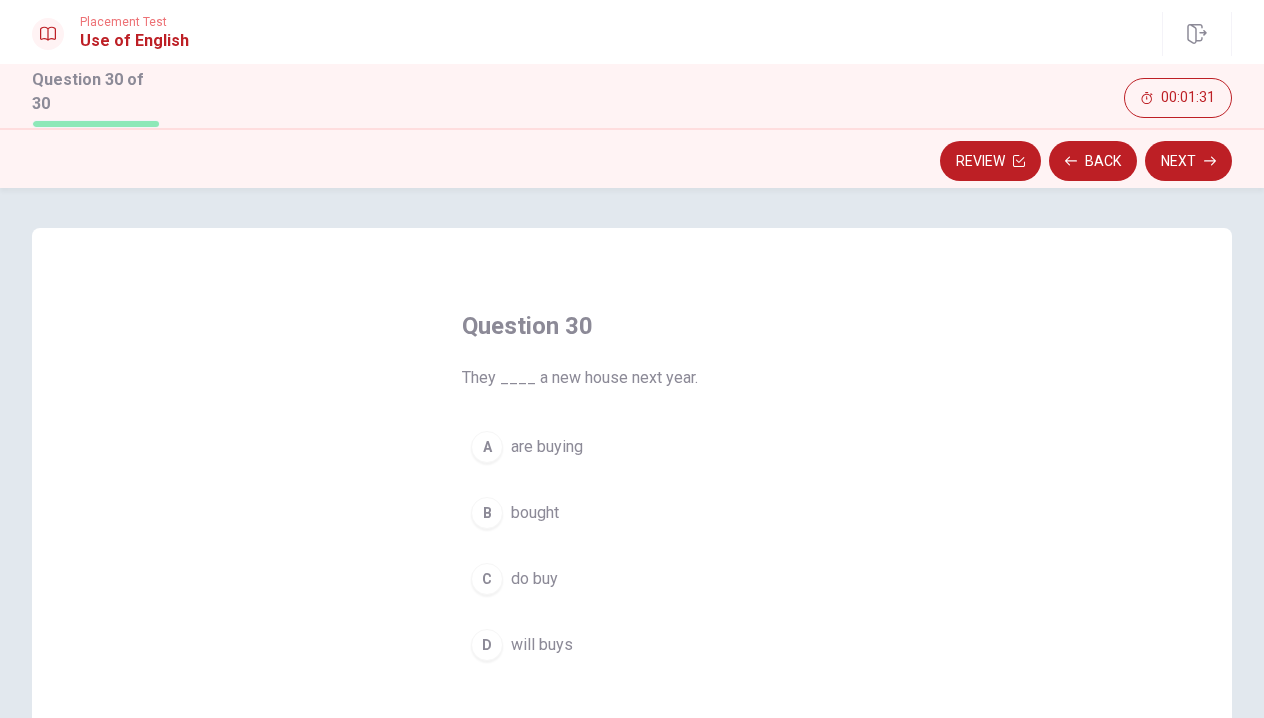 click on "D will buys" at bounding box center [632, 645] 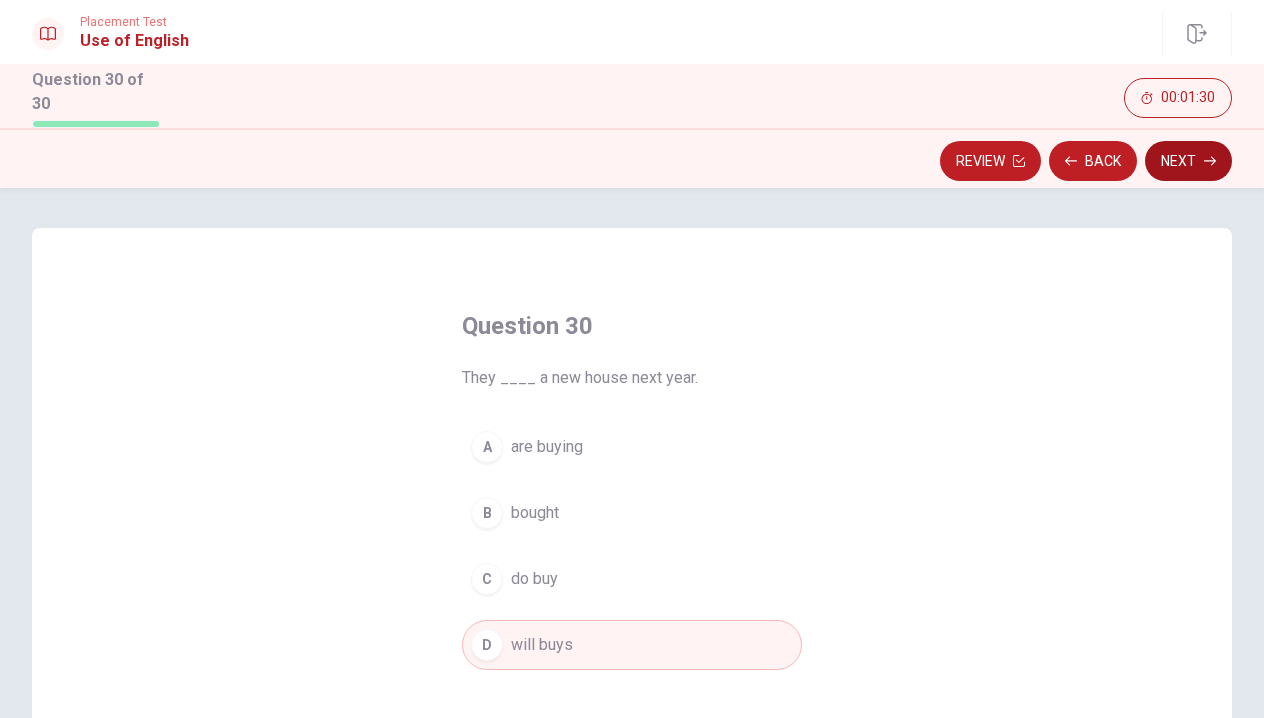 click on "Next" at bounding box center [1188, 161] 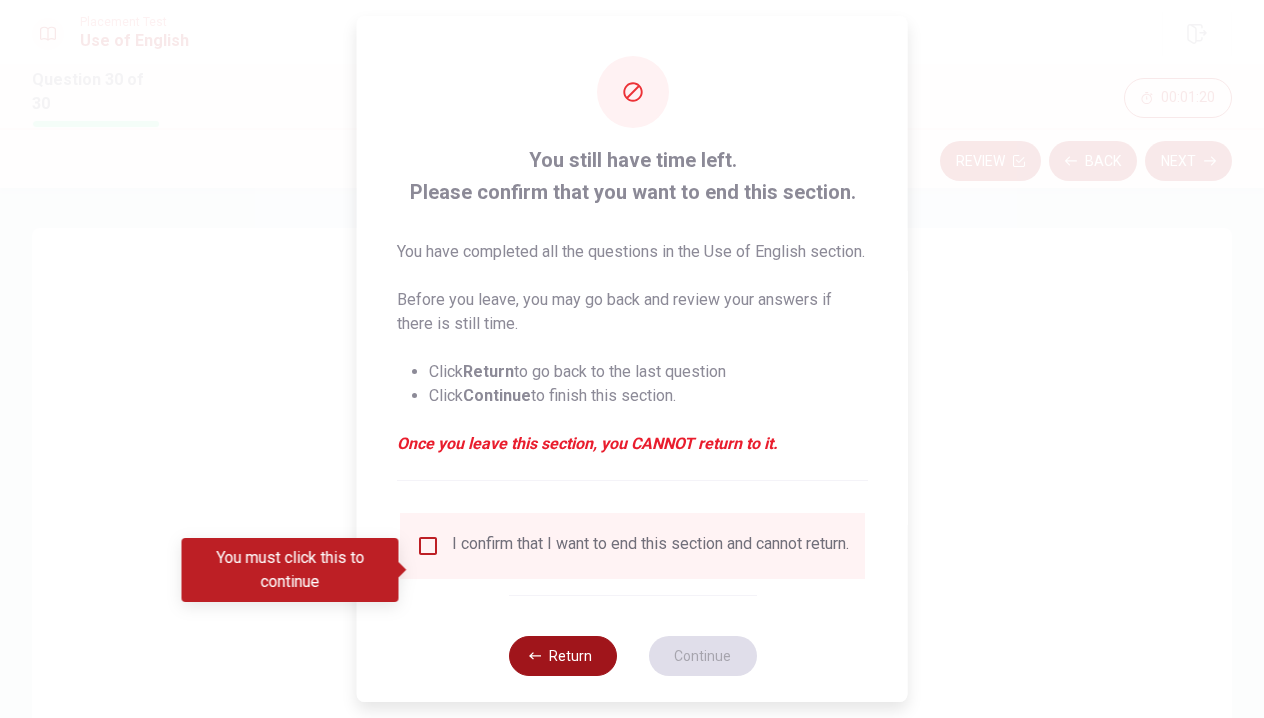 click on "Return" at bounding box center (562, 656) 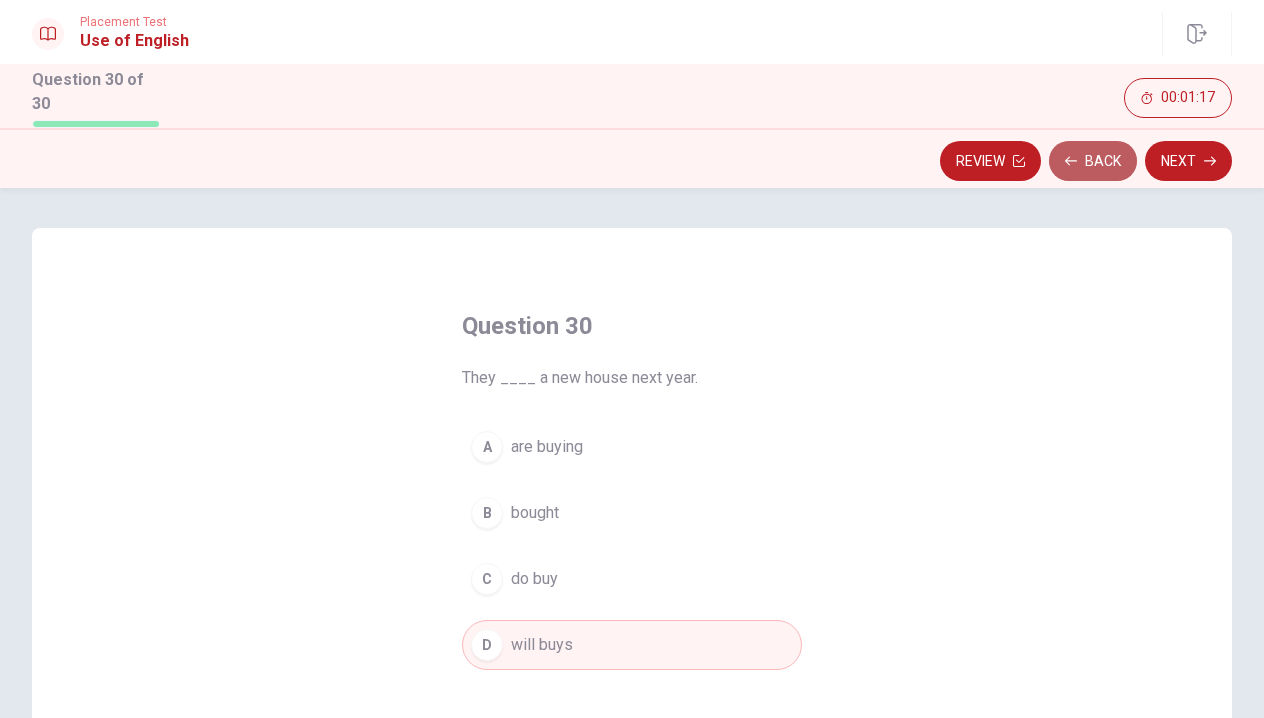 click on "Back" at bounding box center [1093, 161] 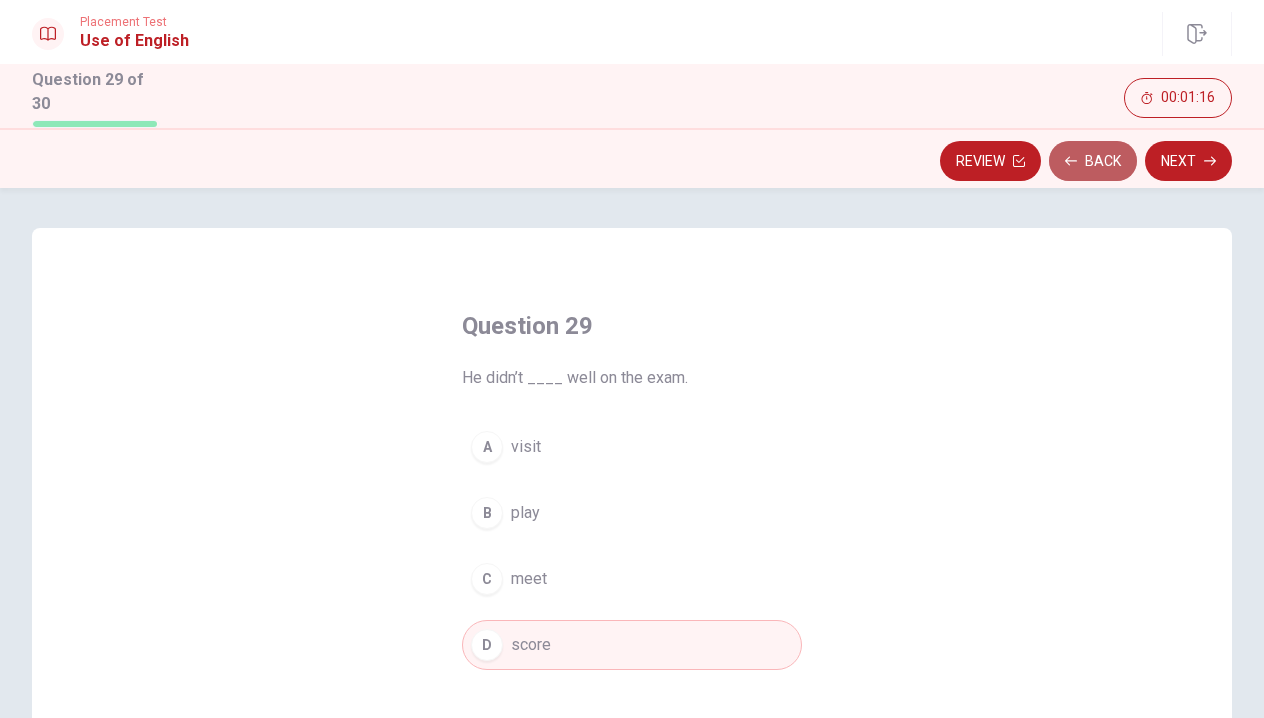 click on "Back" at bounding box center (1093, 161) 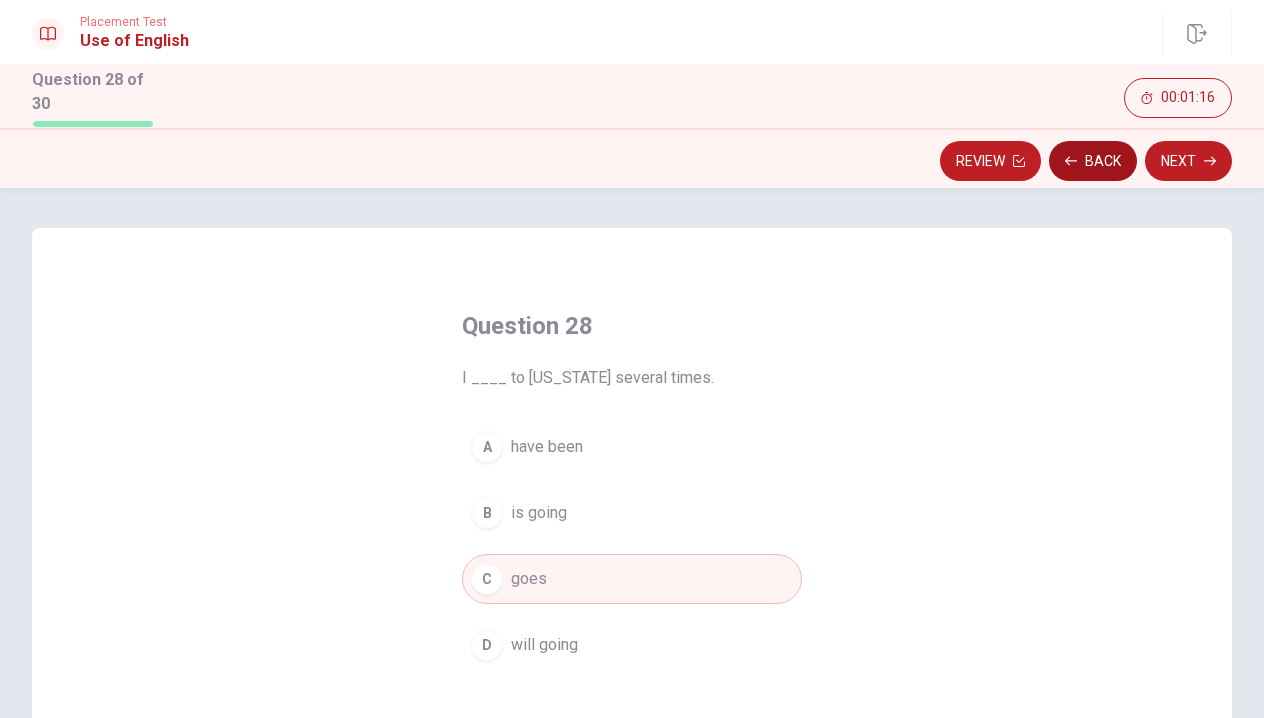click on "Back" at bounding box center (1093, 161) 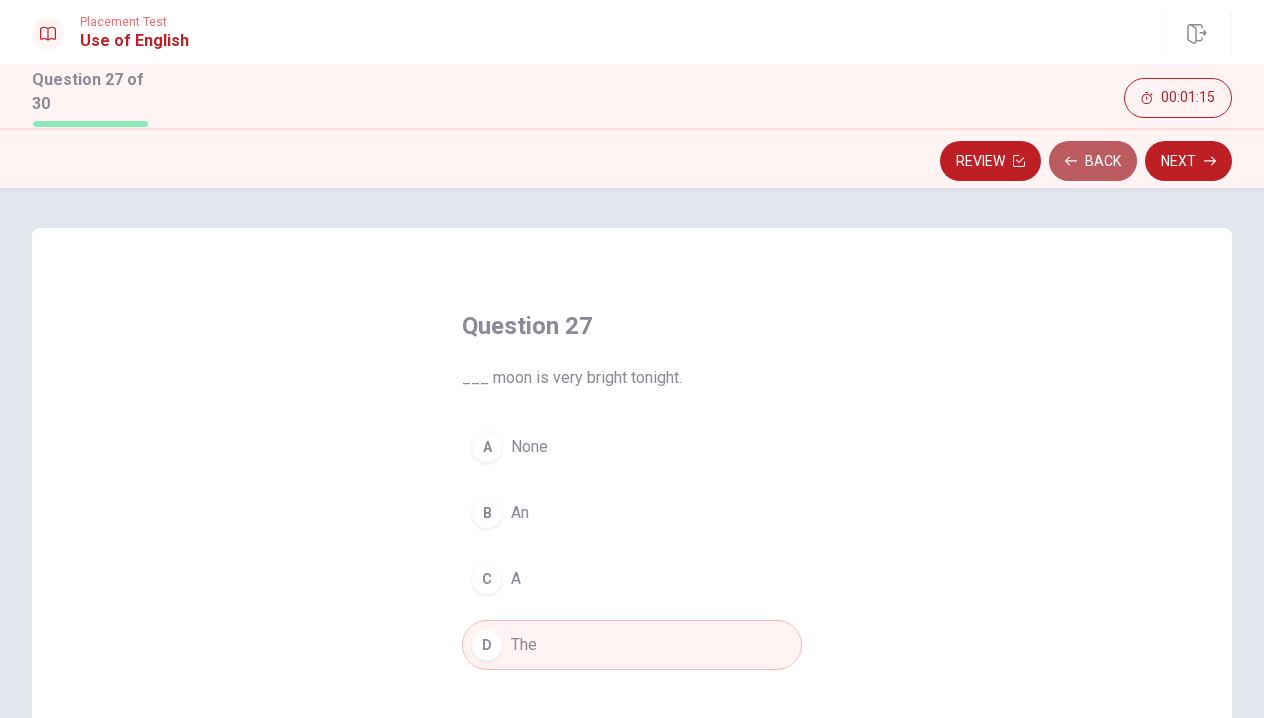 click on "Back" at bounding box center [1093, 161] 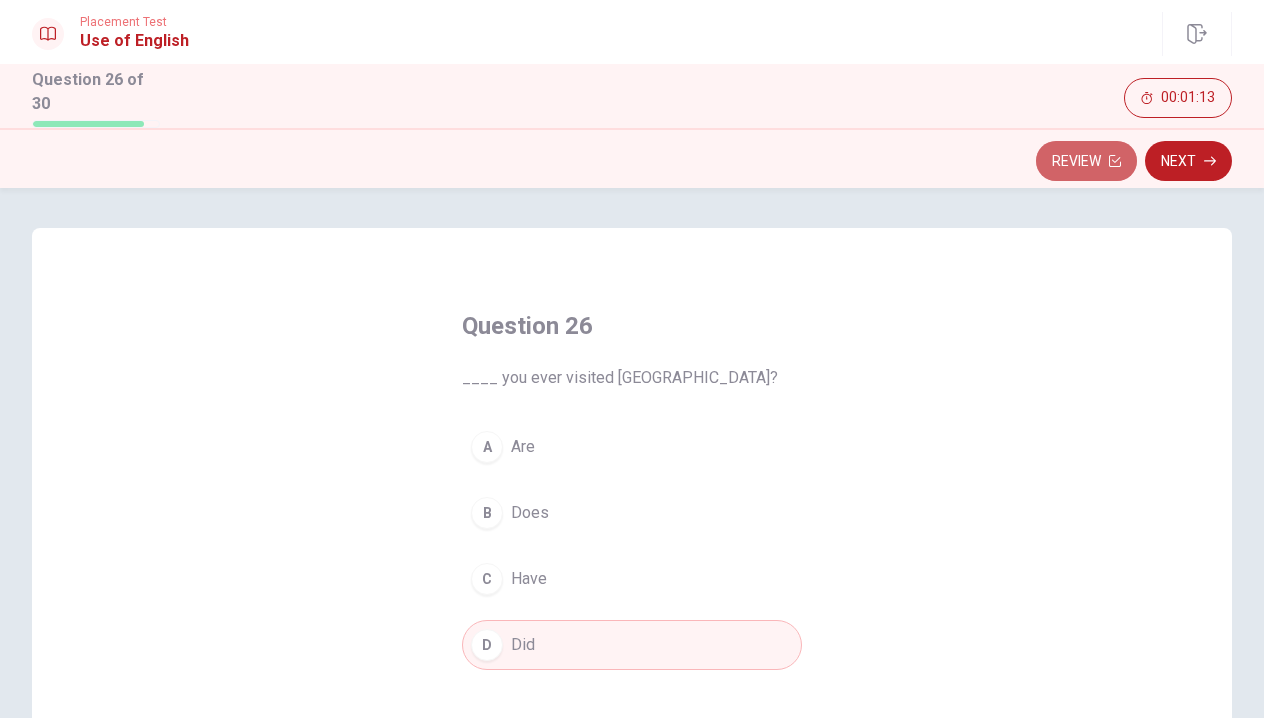 click on "Review" at bounding box center [1086, 161] 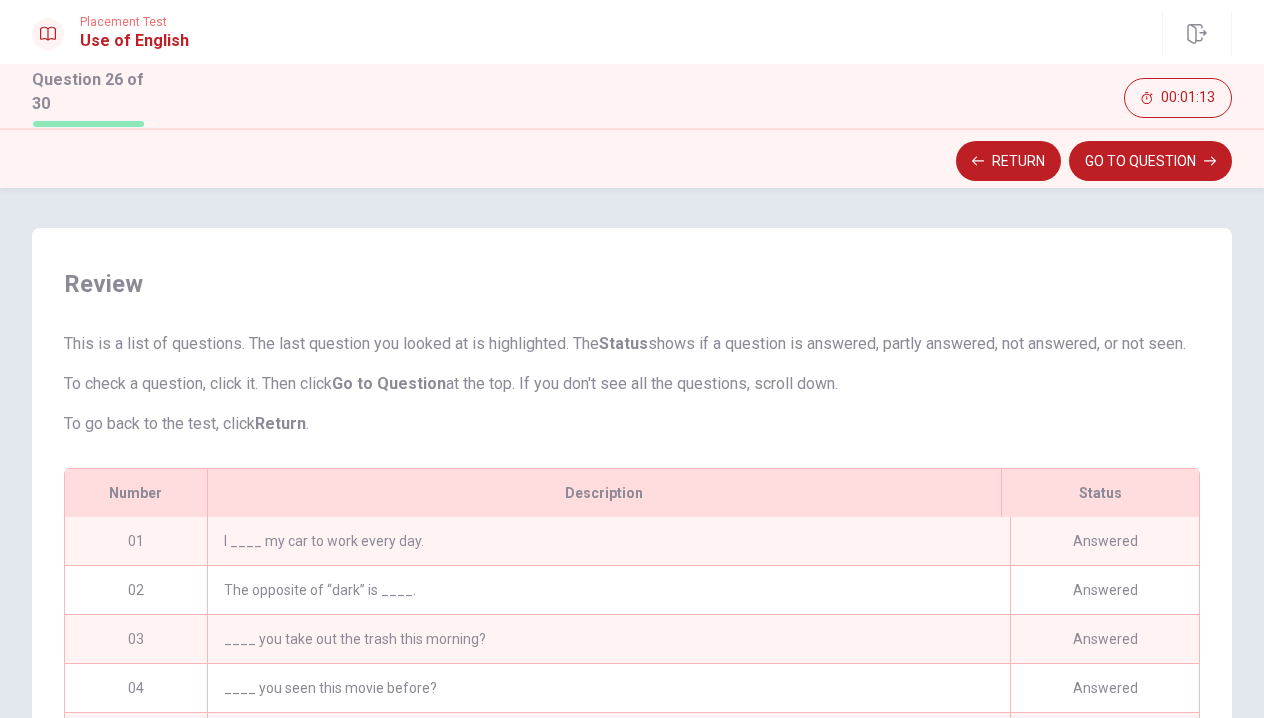 scroll, scrollTop: 412, scrollLeft: 0, axis: vertical 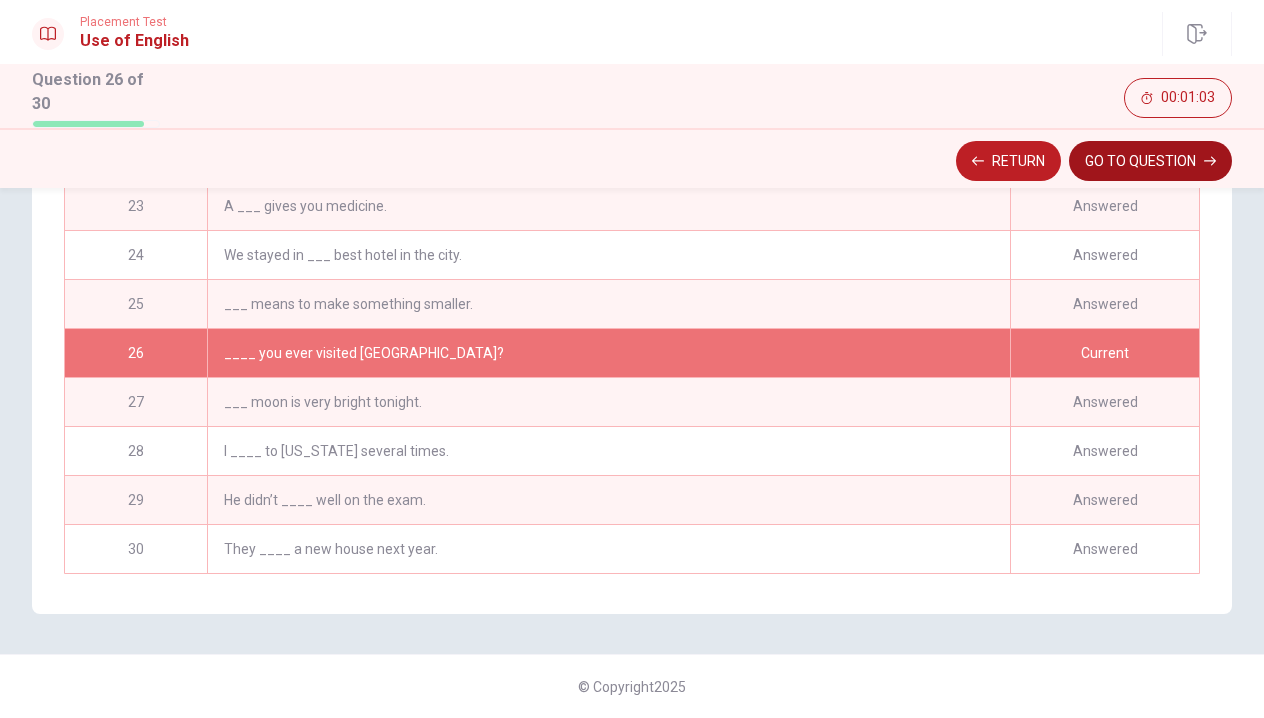 click on "GO TO QUESTION" at bounding box center (1150, 161) 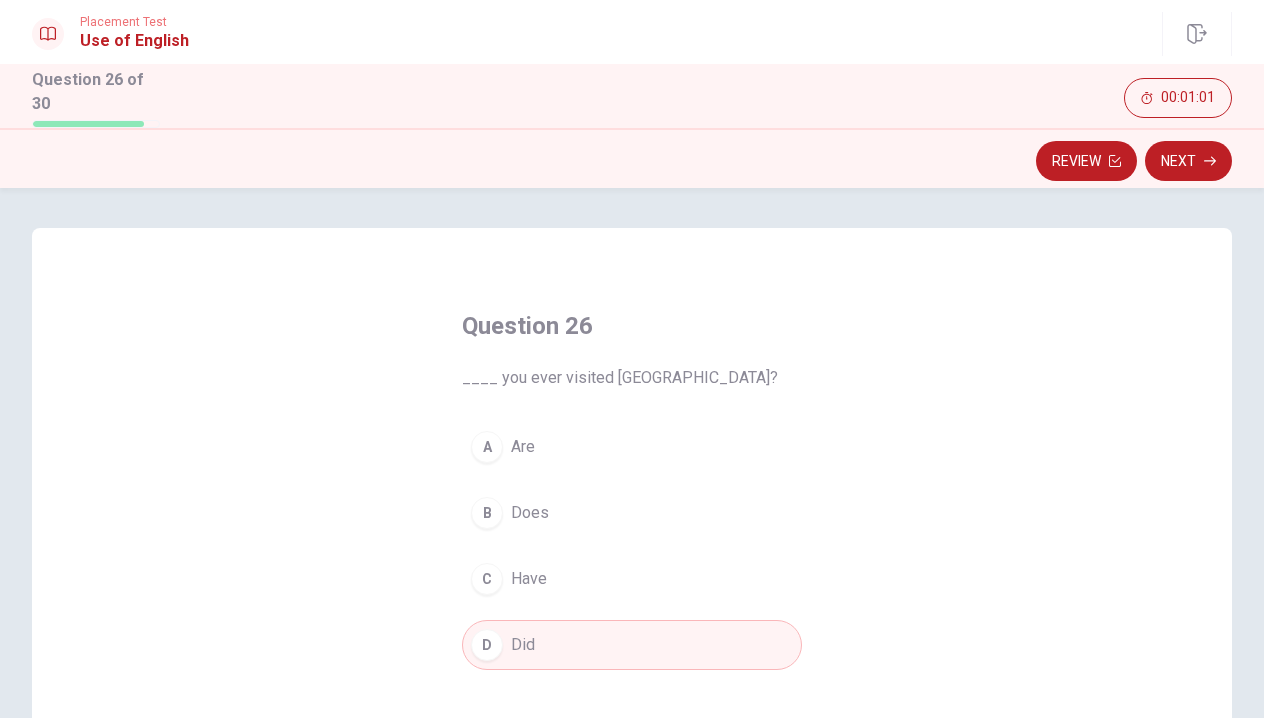 scroll, scrollTop: 0, scrollLeft: 0, axis: both 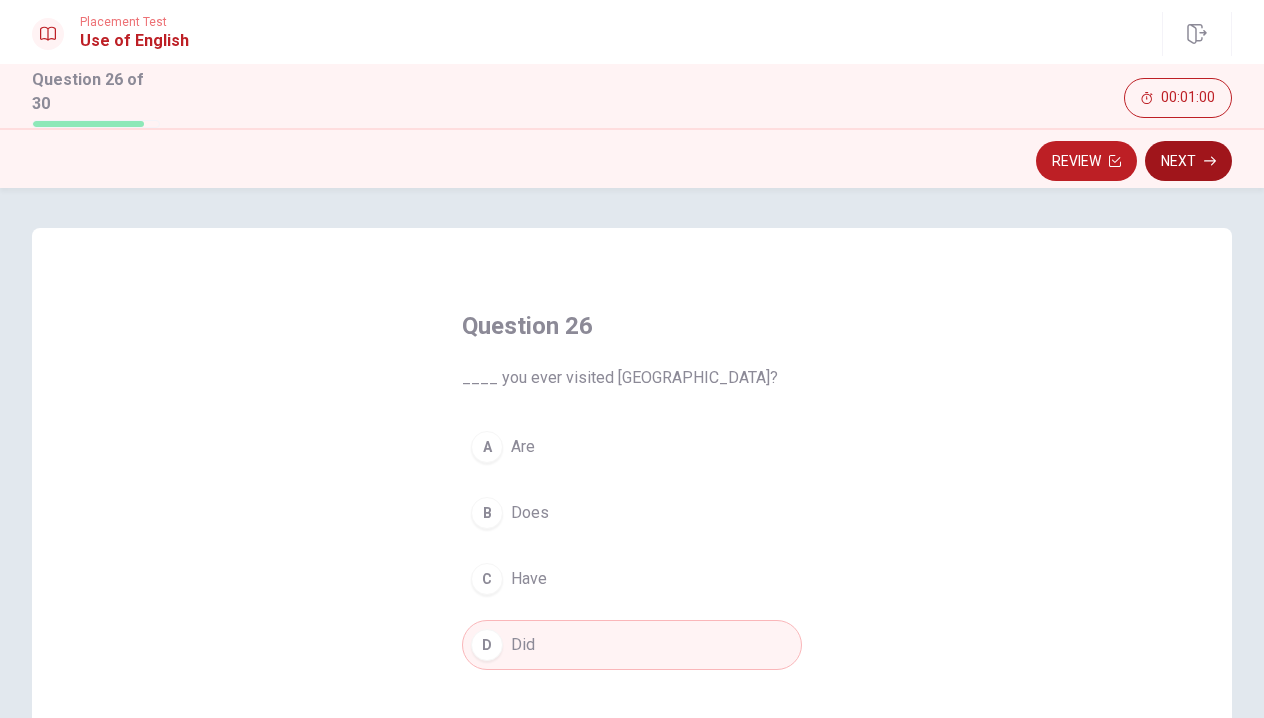 click on "Next" at bounding box center (1188, 161) 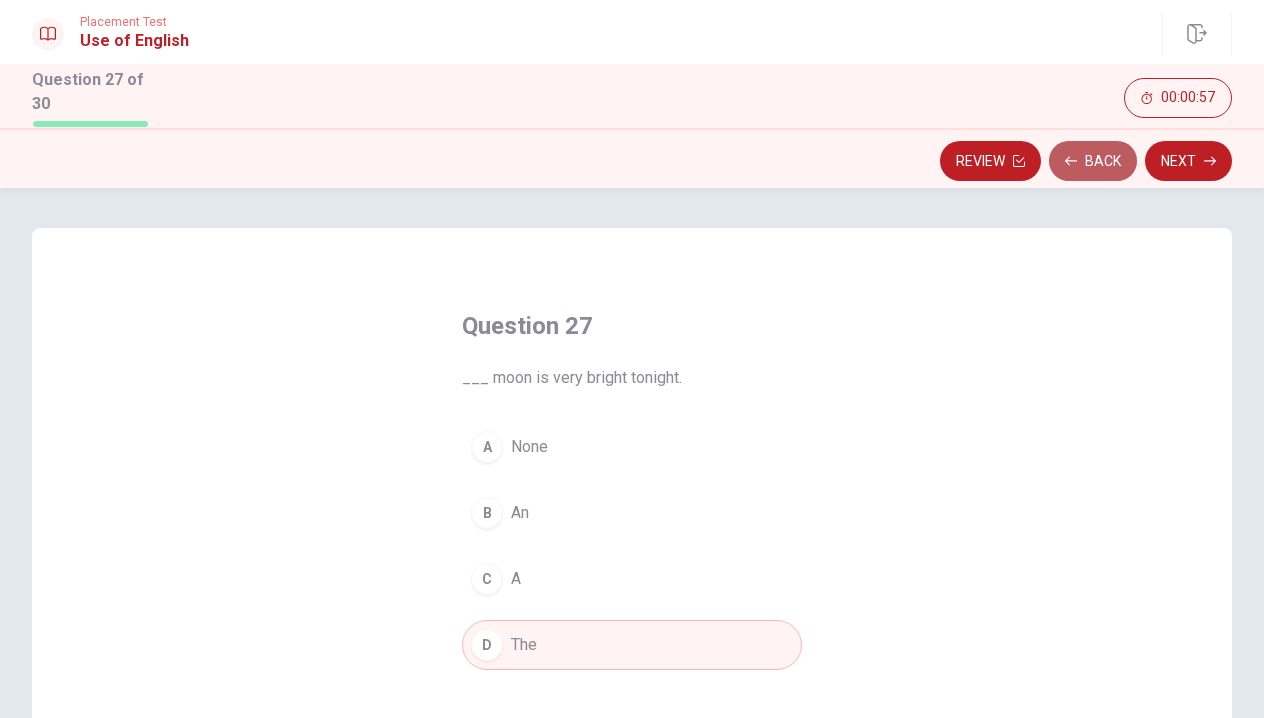 click on "Back" at bounding box center [1093, 161] 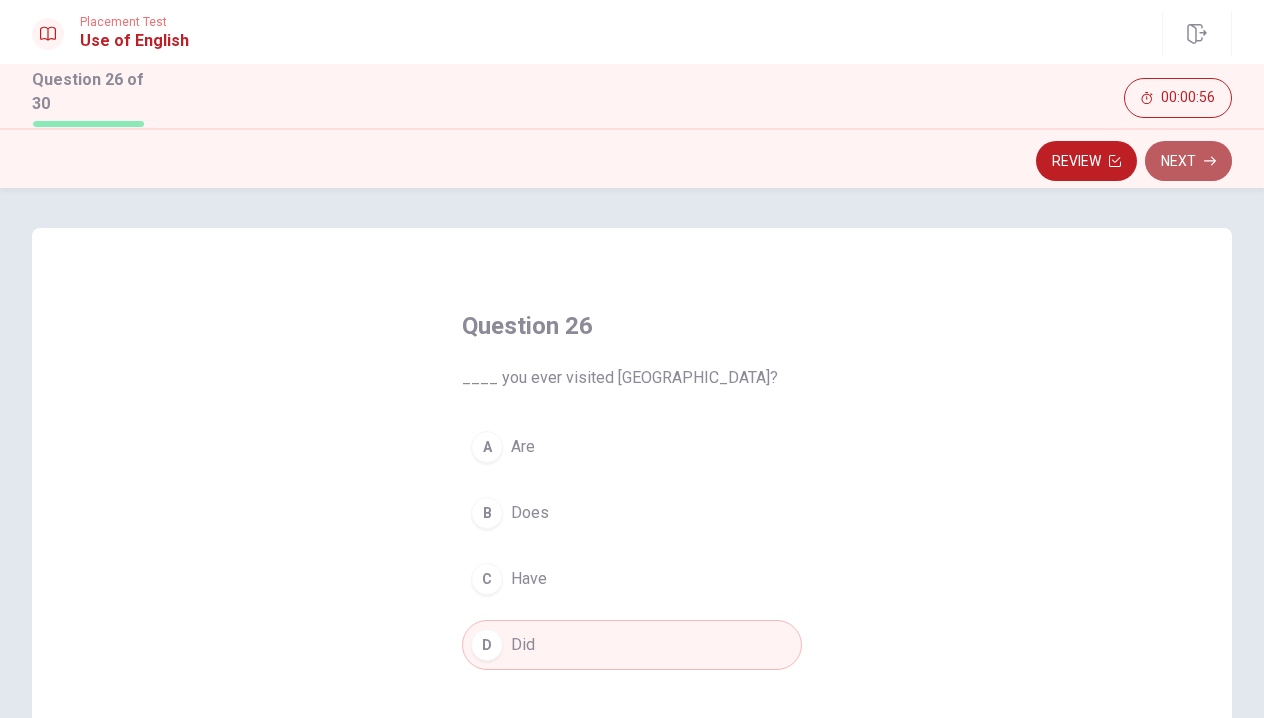 click on "Next" at bounding box center (1188, 161) 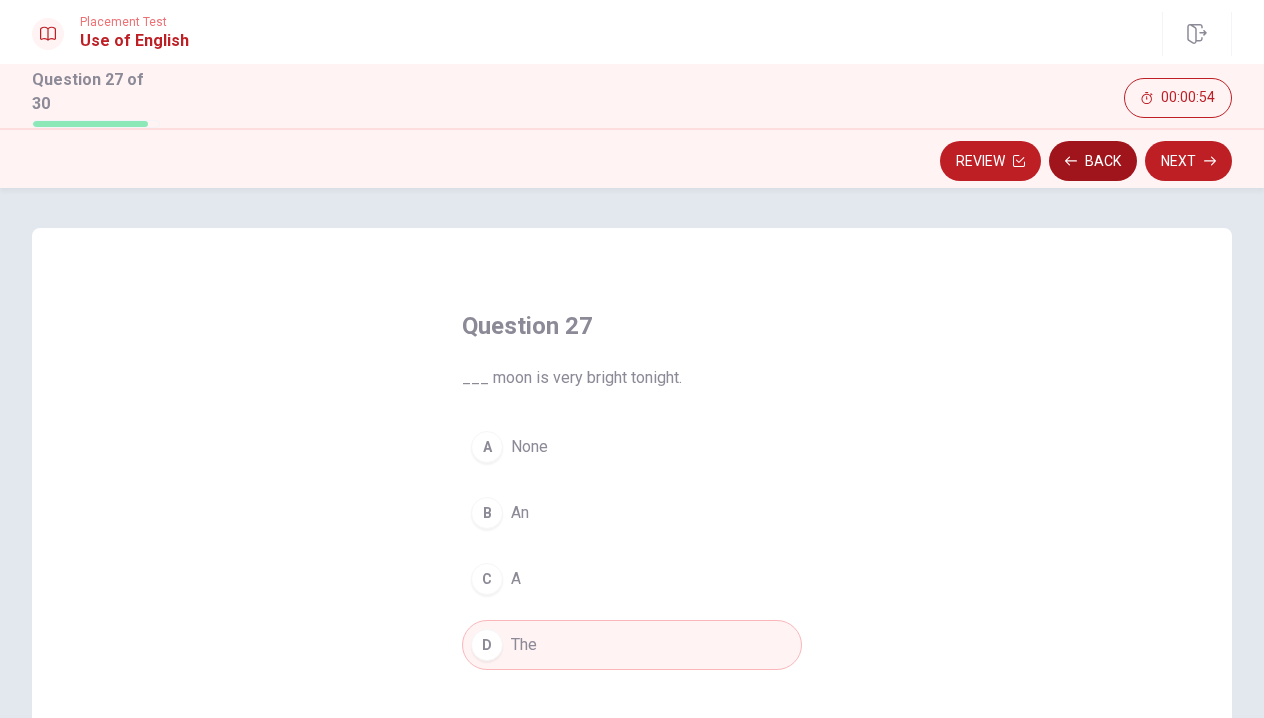 click on "Back" at bounding box center (1093, 161) 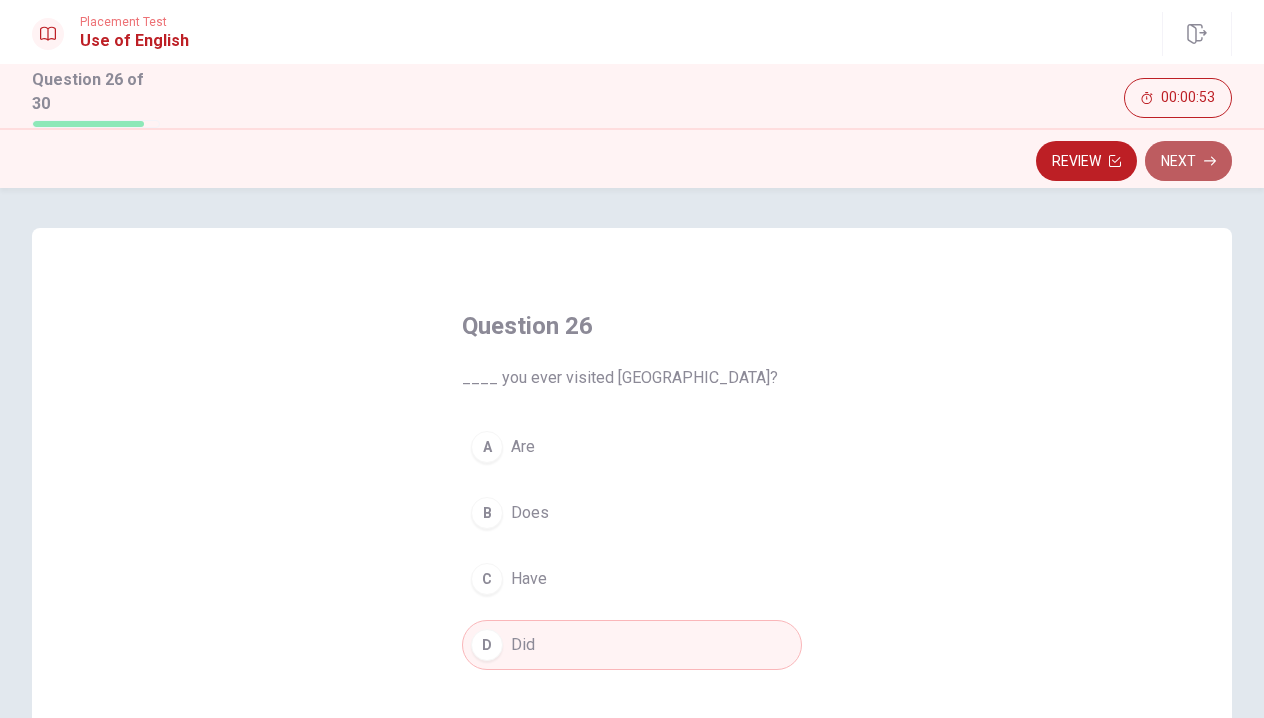 click on "Next" at bounding box center (1188, 161) 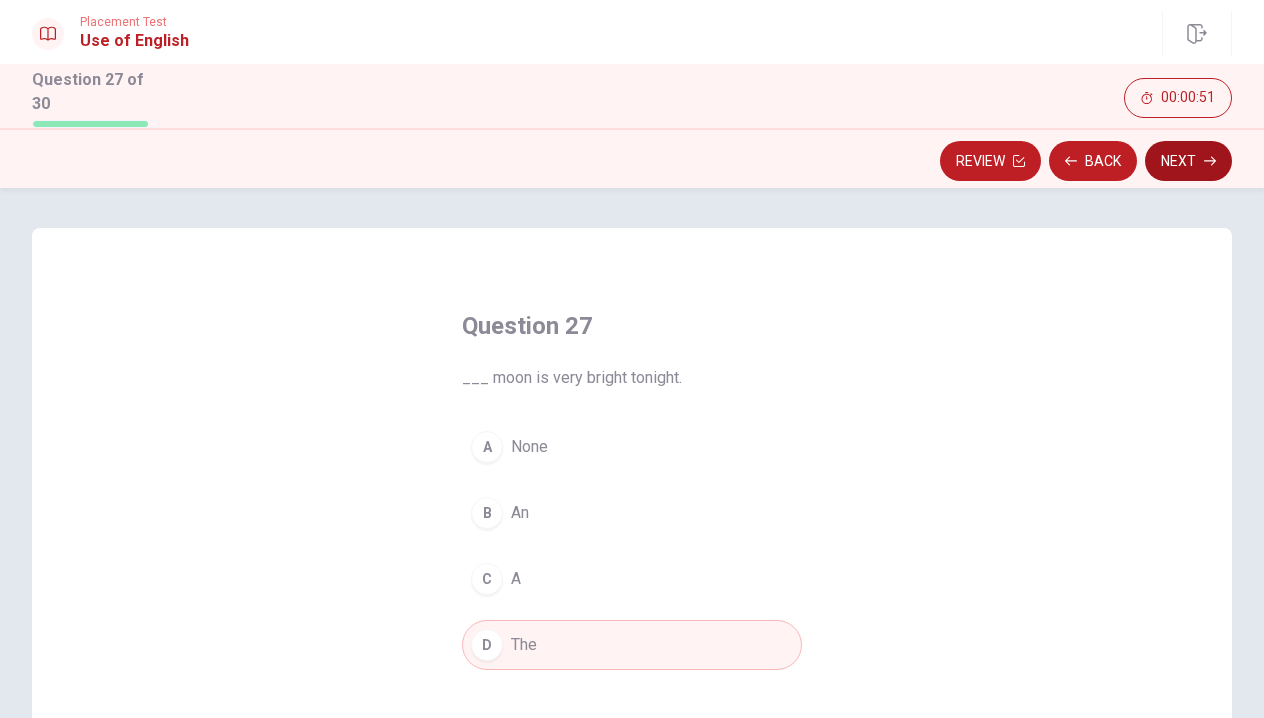 click on "Next" at bounding box center [1188, 161] 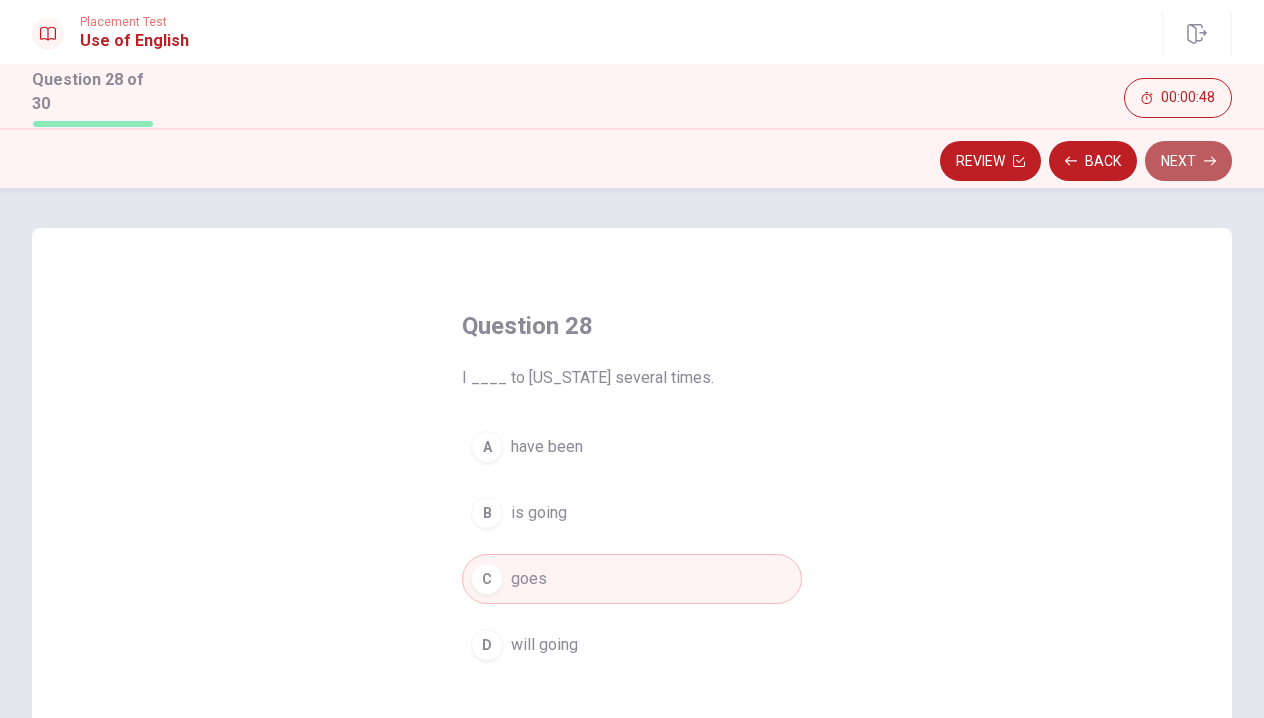 click on "Next" at bounding box center (1188, 161) 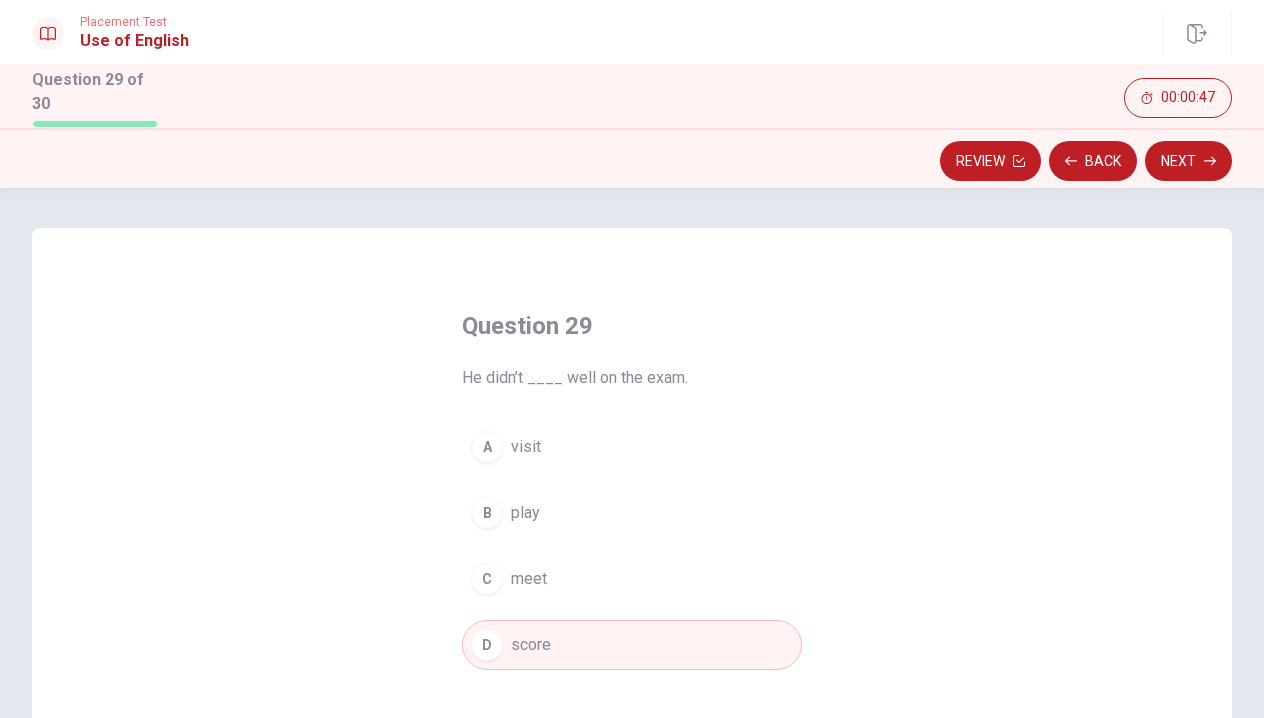 click on "Review Back Next" at bounding box center [632, 158] 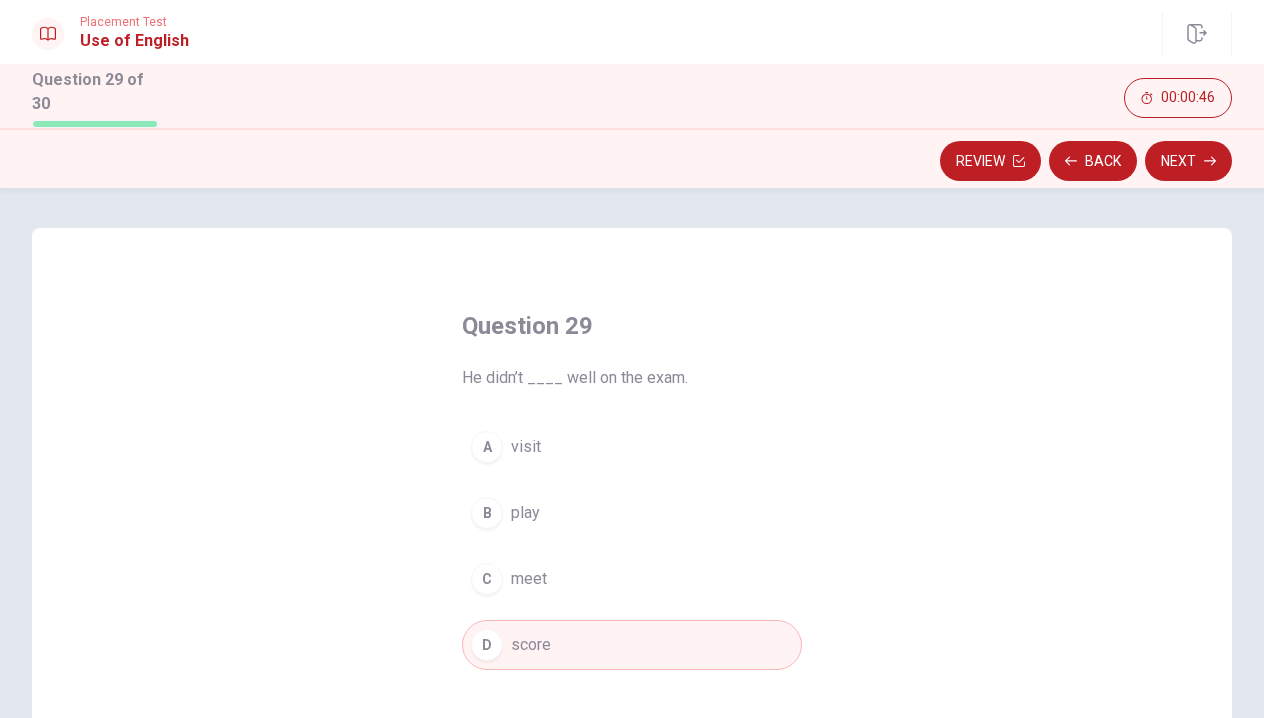 click on "Review Back Next" at bounding box center (632, 158) 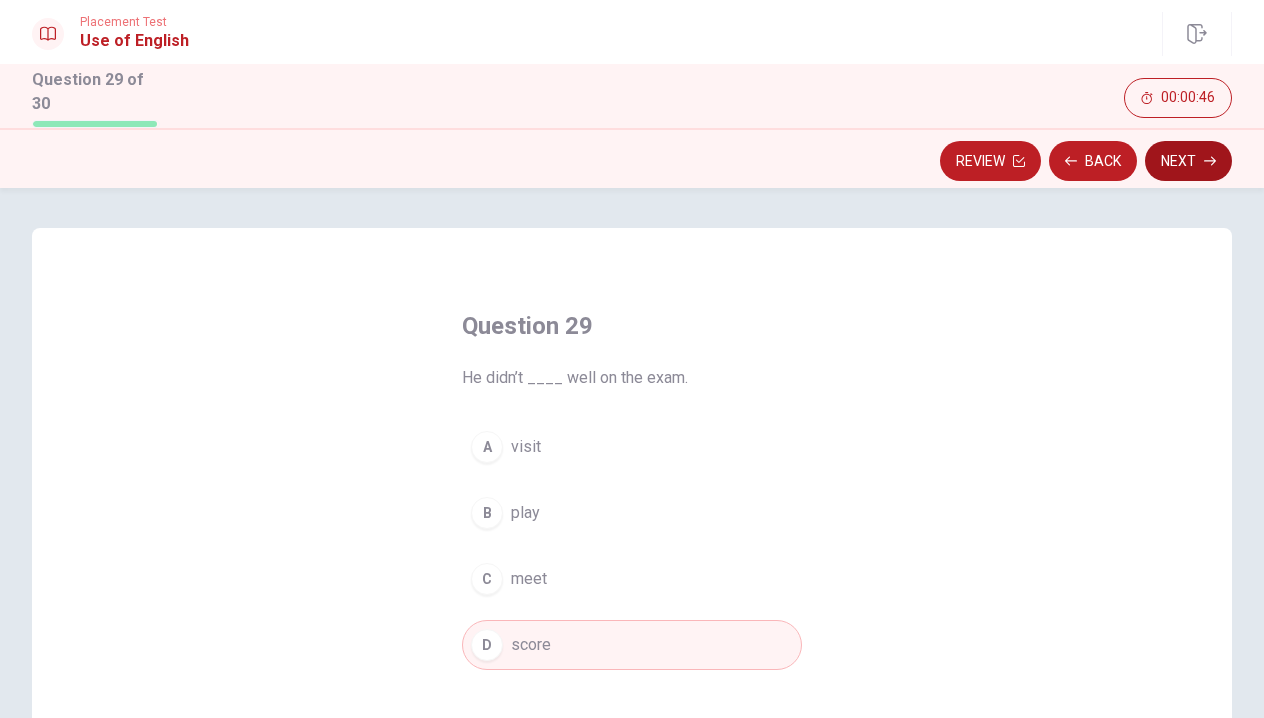 click on "Next" at bounding box center [1188, 161] 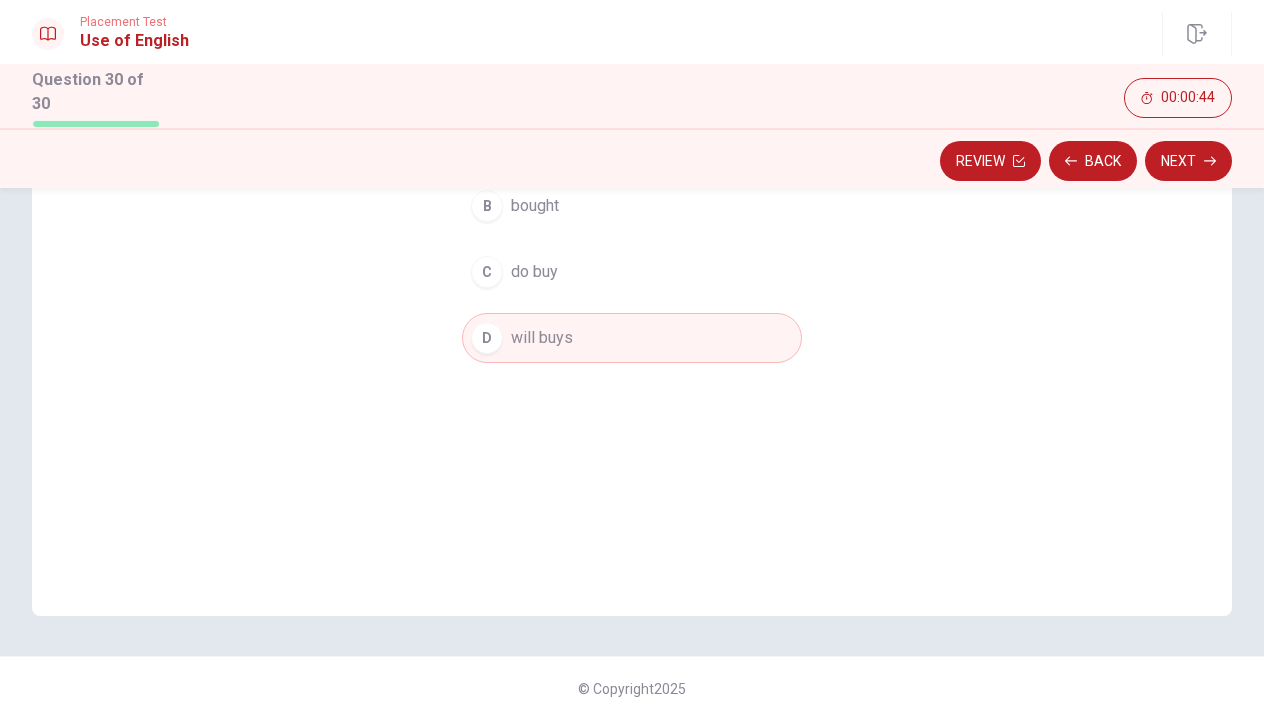 scroll, scrollTop: 305, scrollLeft: 0, axis: vertical 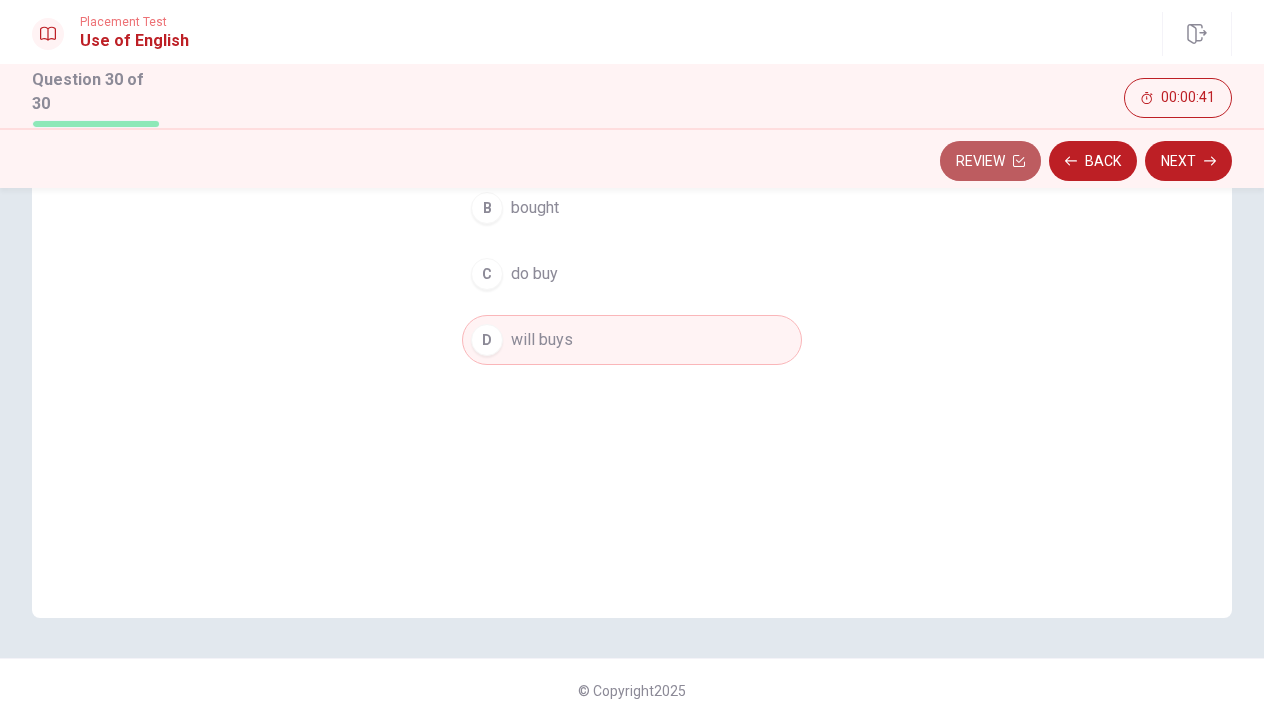 click on "Review" at bounding box center (990, 161) 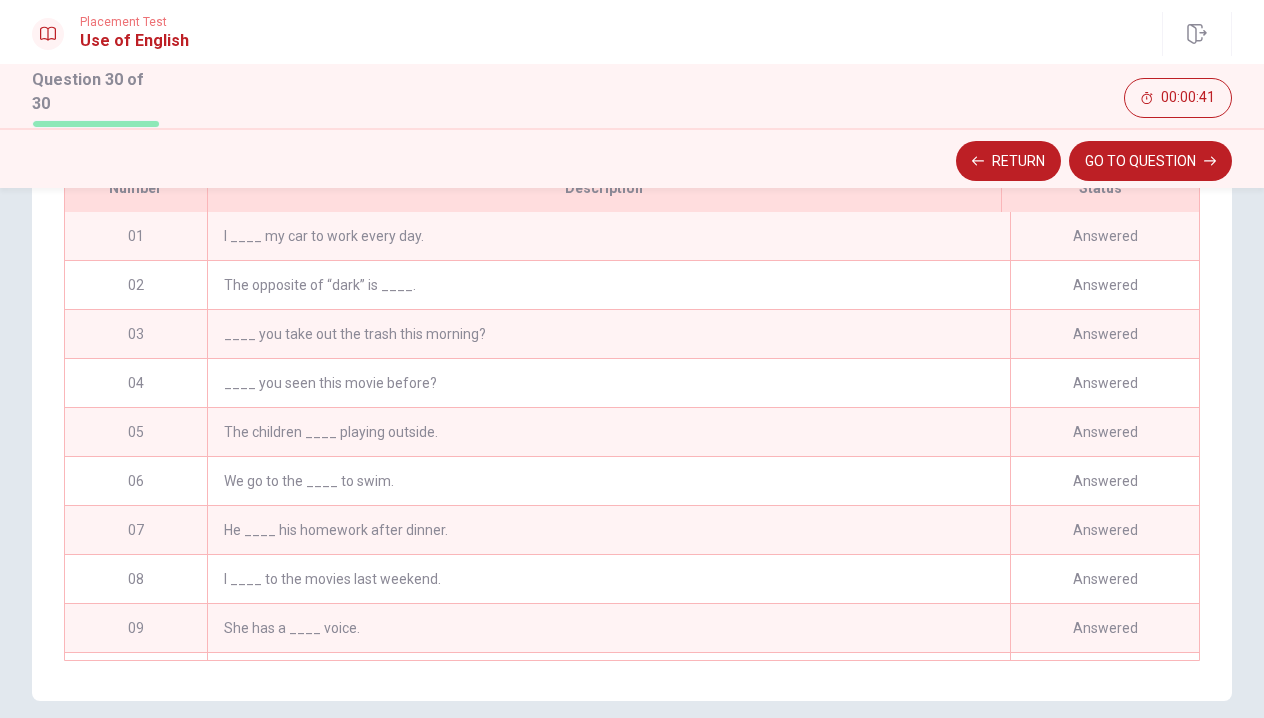scroll, scrollTop: 412, scrollLeft: 0, axis: vertical 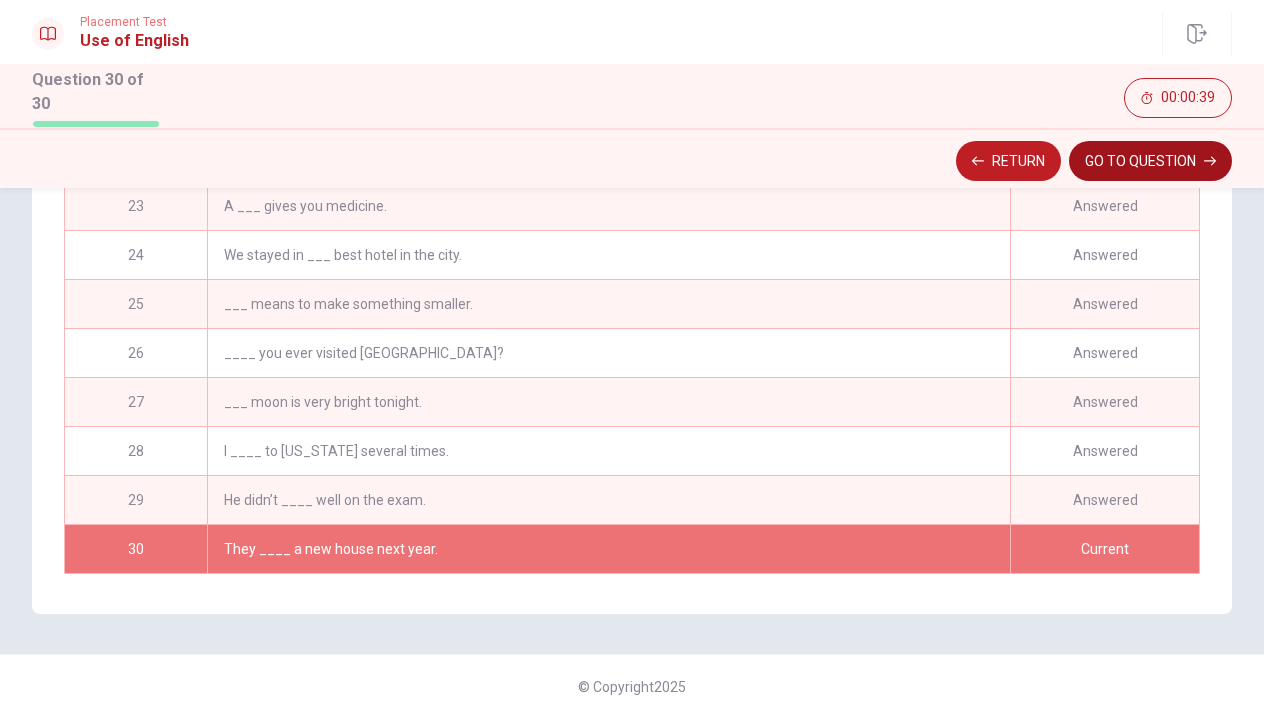 click on "GO TO QUESTION" at bounding box center (1150, 161) 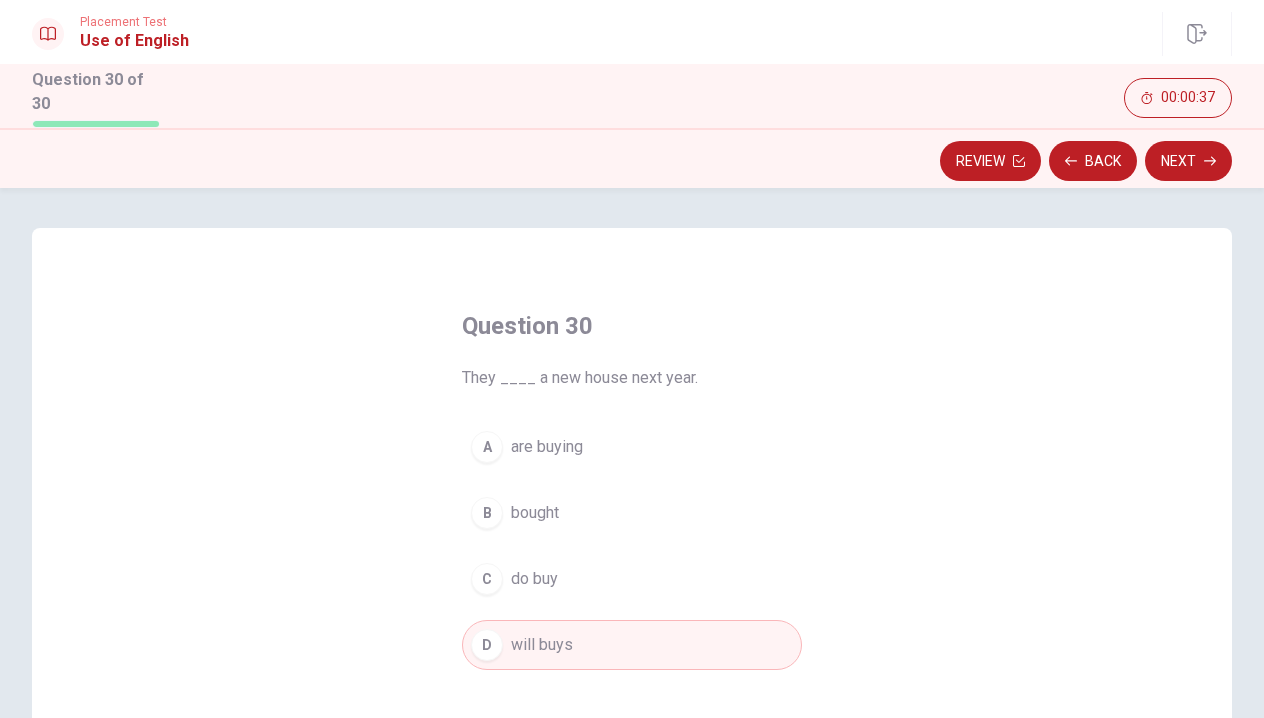 scroll, scrollTop: 0, scrollLeft: 0, axis: both 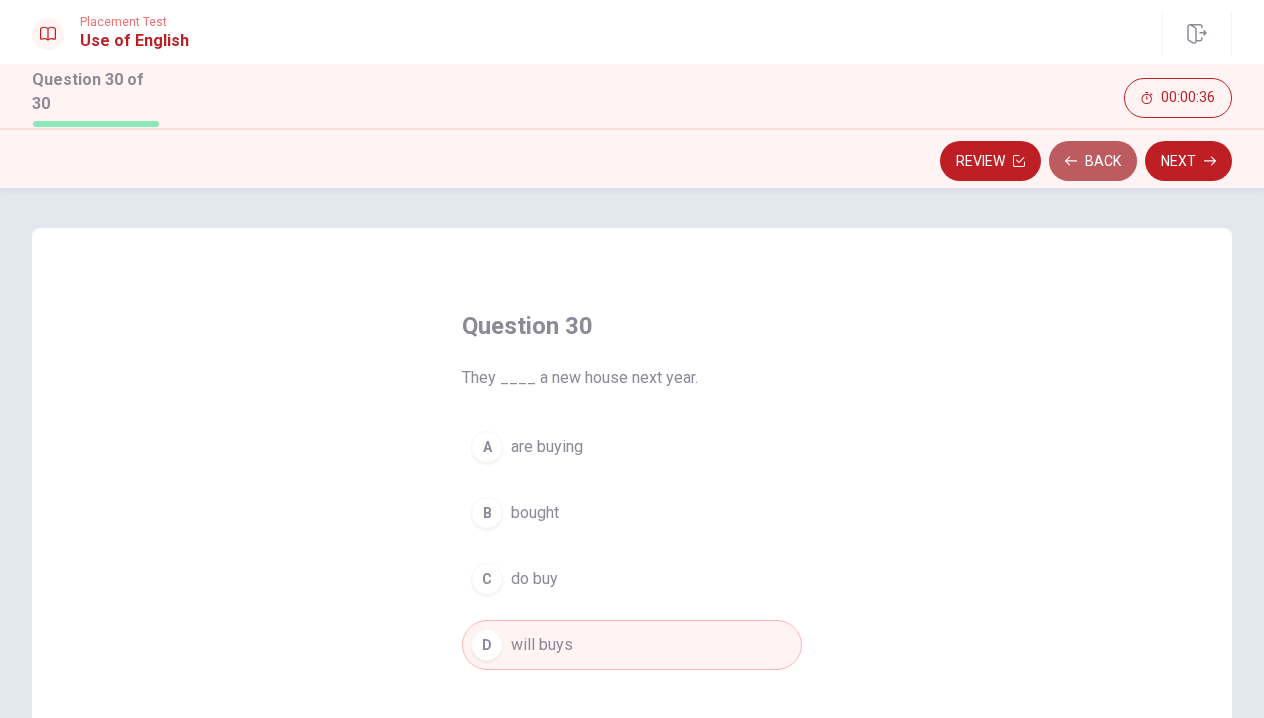 click on "Back" at bounding box center (1093, 161) 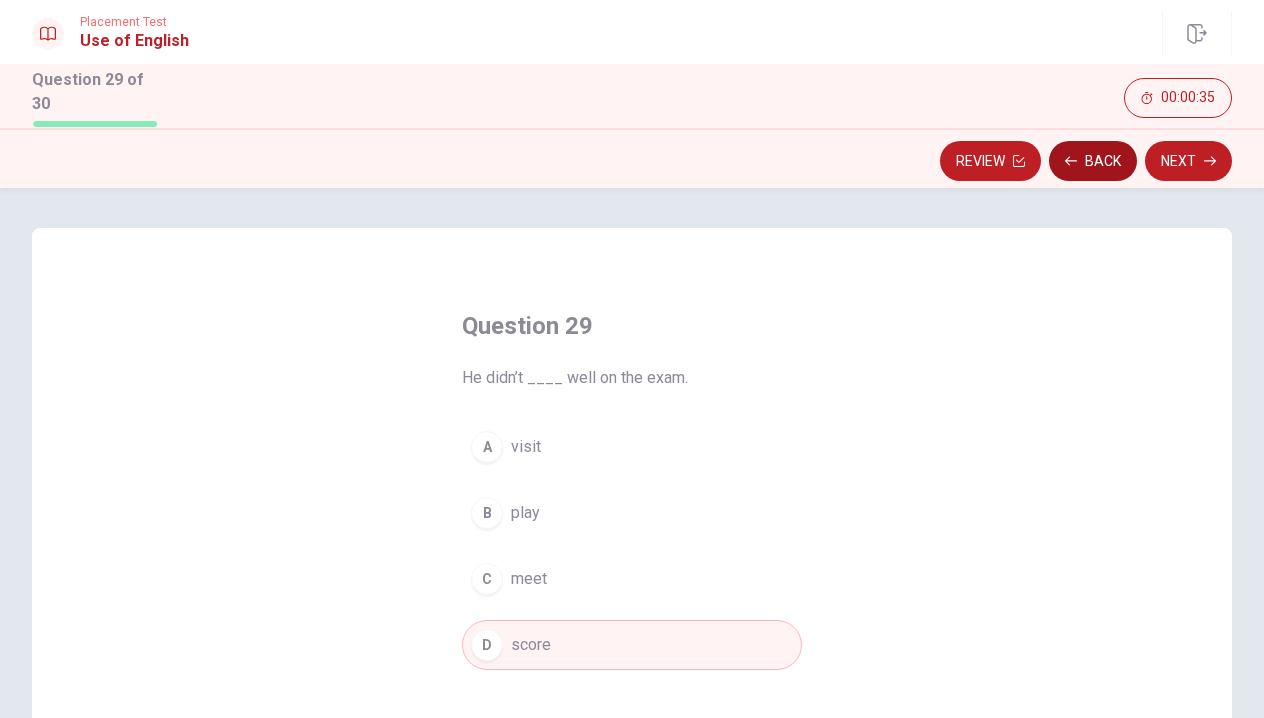 click on "Back" at bounding box center (1093, 161) 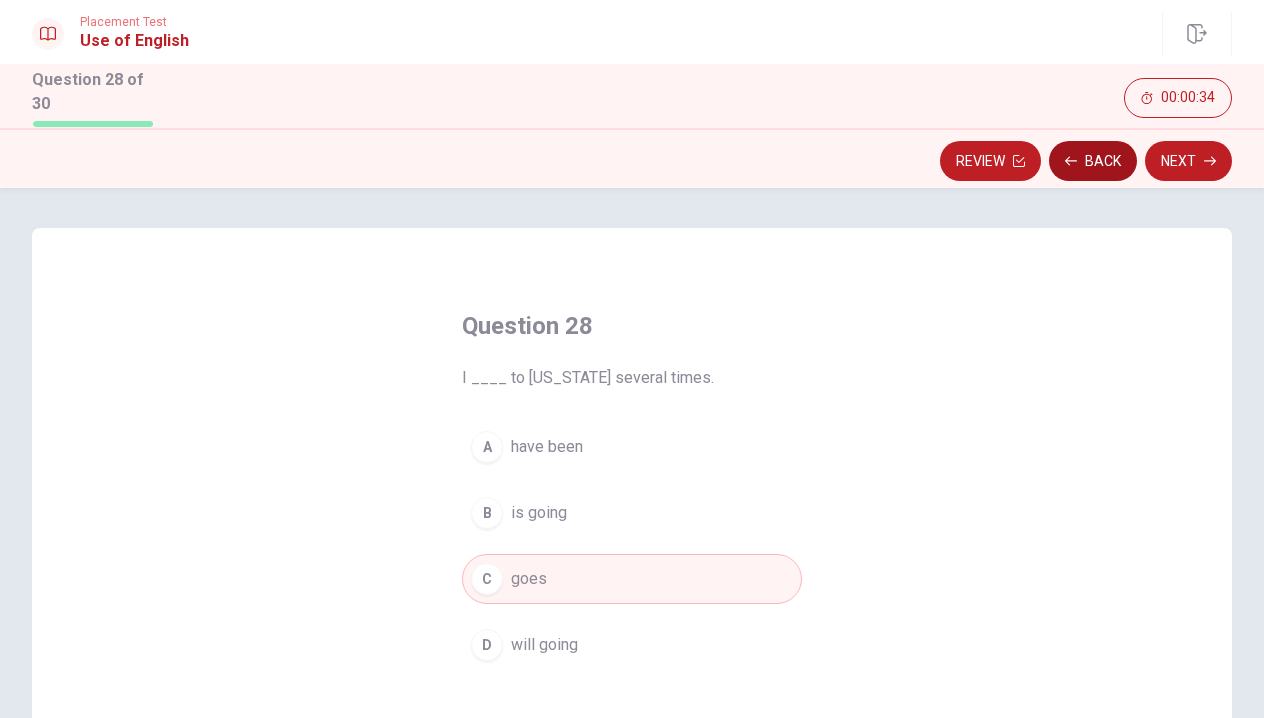 click on "Back" at bounding box center (1093, 161) 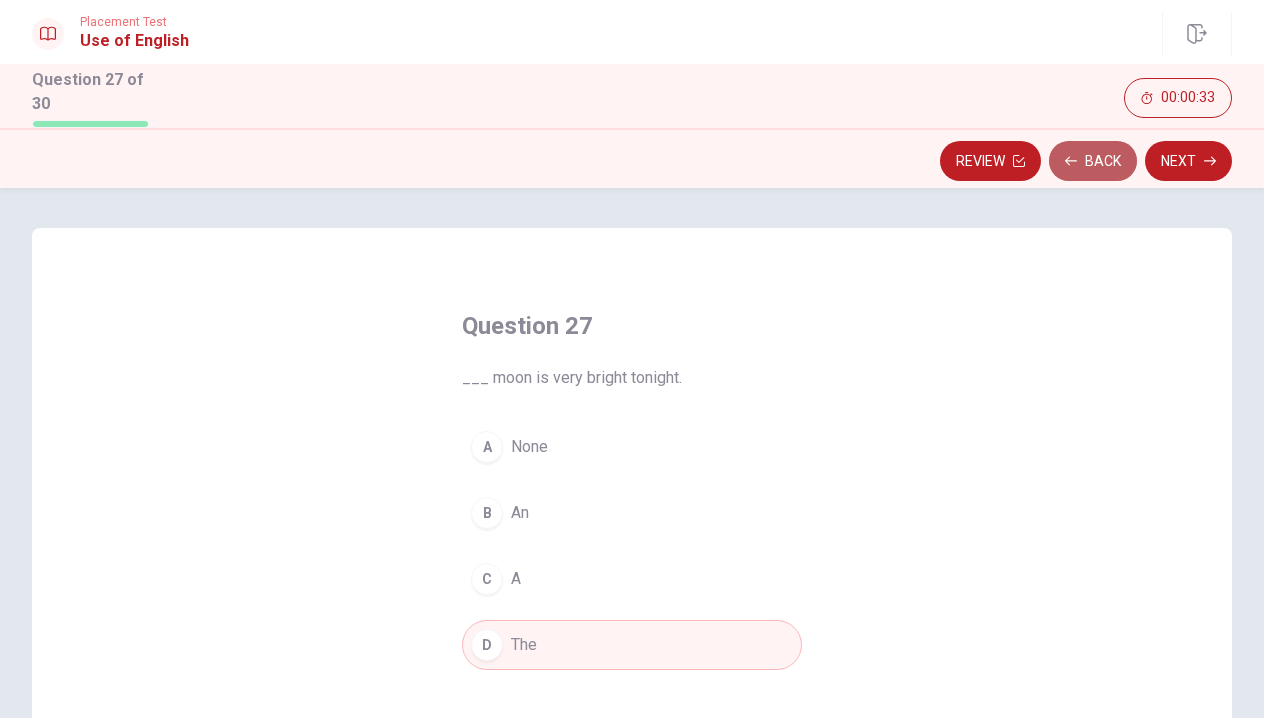 click on "Back" at bounding box center (1093, 161) 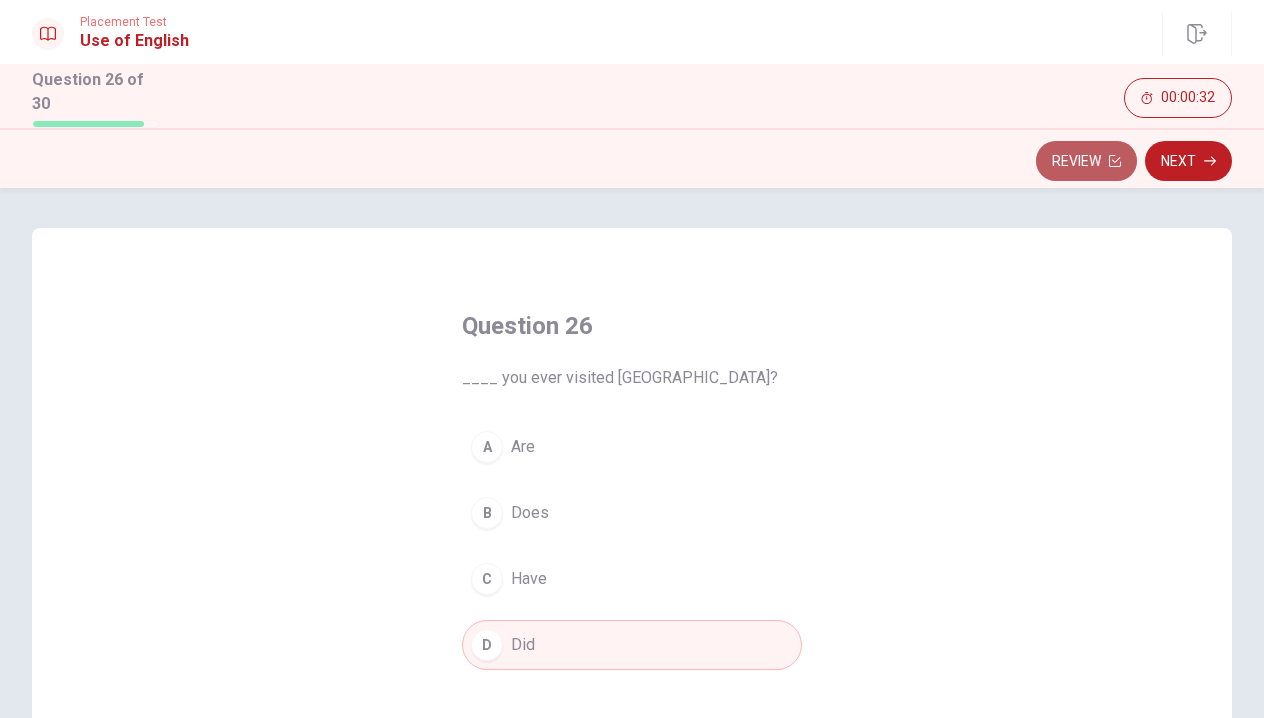 click 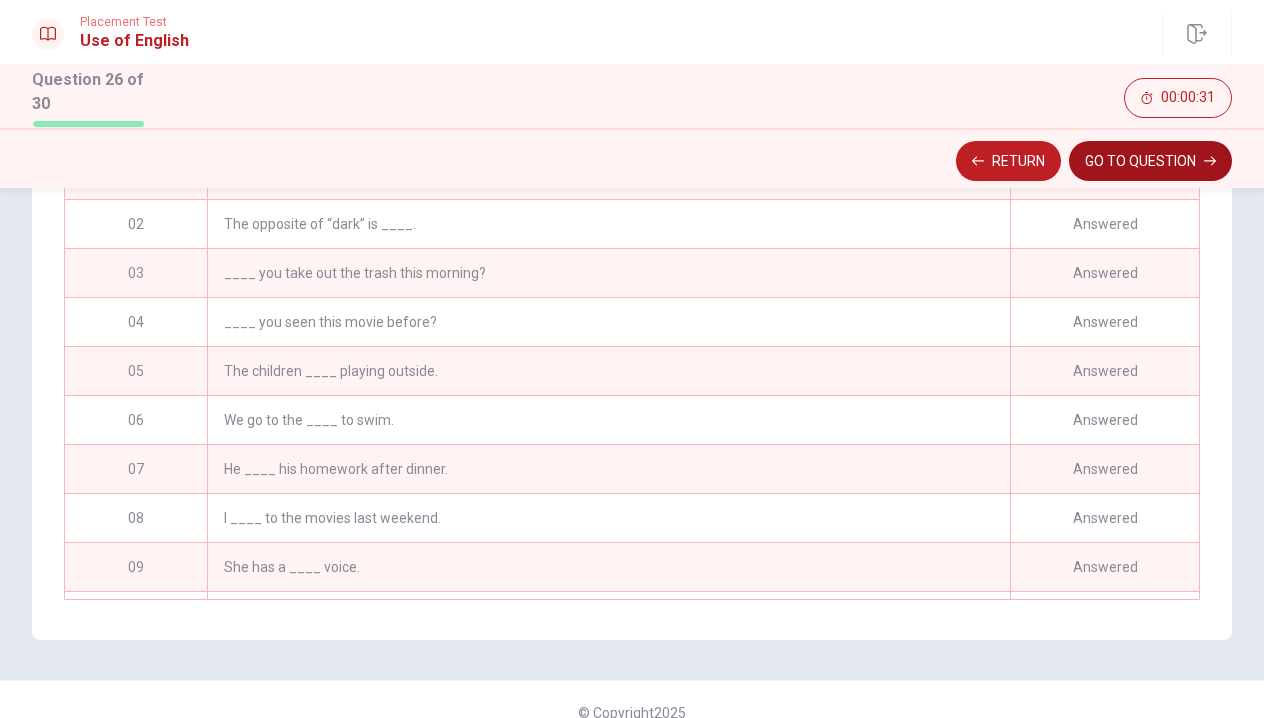 scroll, scrollTop: 412, scrollLeft: 0, axis: vertical 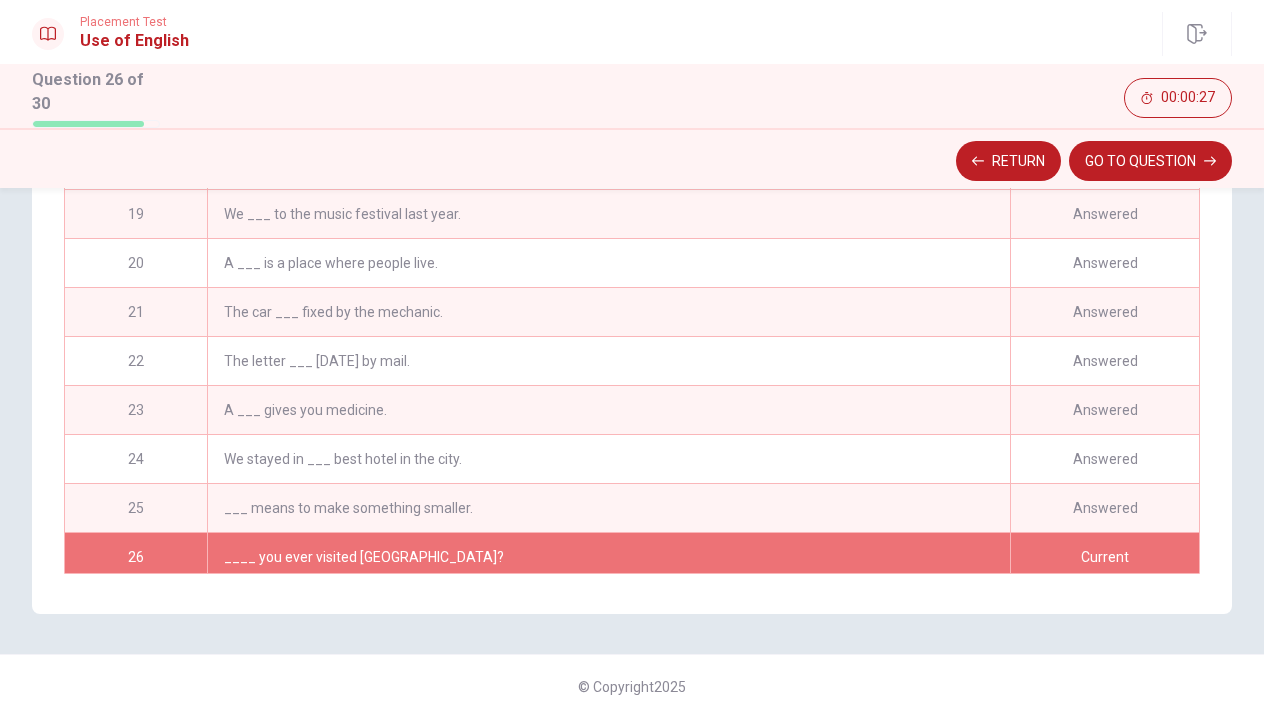 click on "___ means to make something smaller." at bounding box center [608, 508] 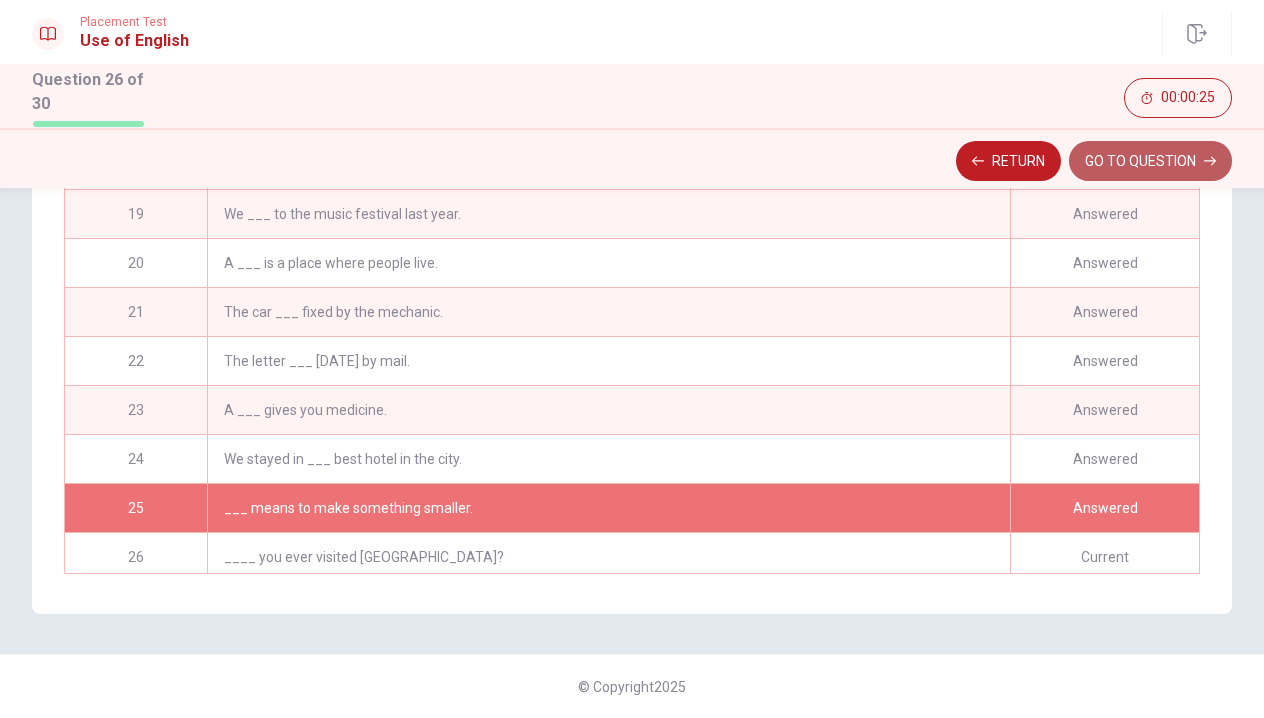click on "GO TO QUESTION" at bounding box center (1150, 161) 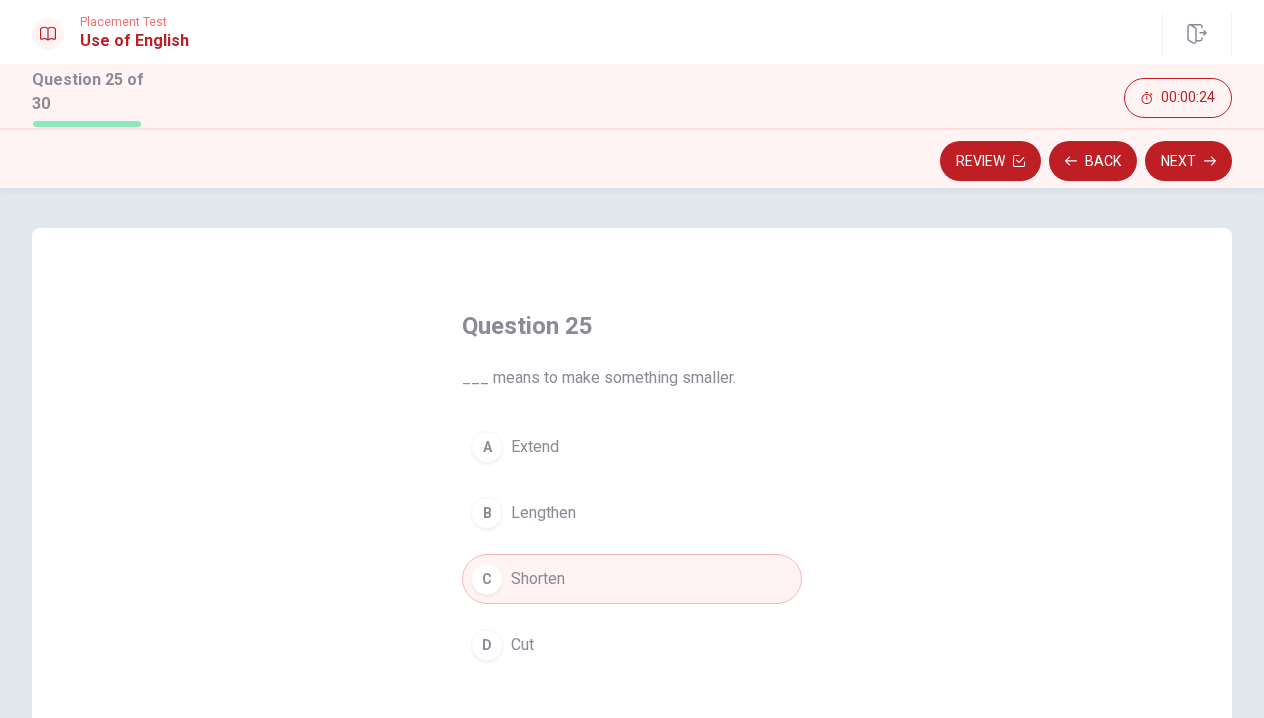 scroll 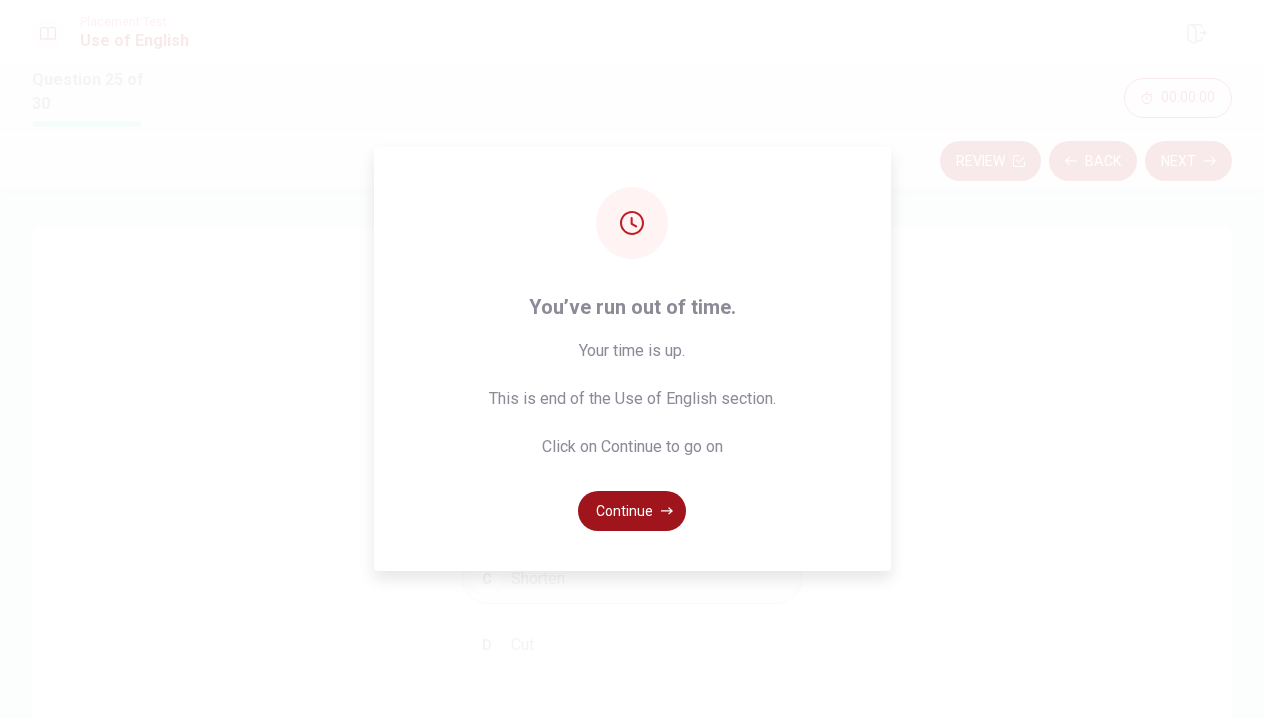 click on "Continue" at bounding box center (632, 511) 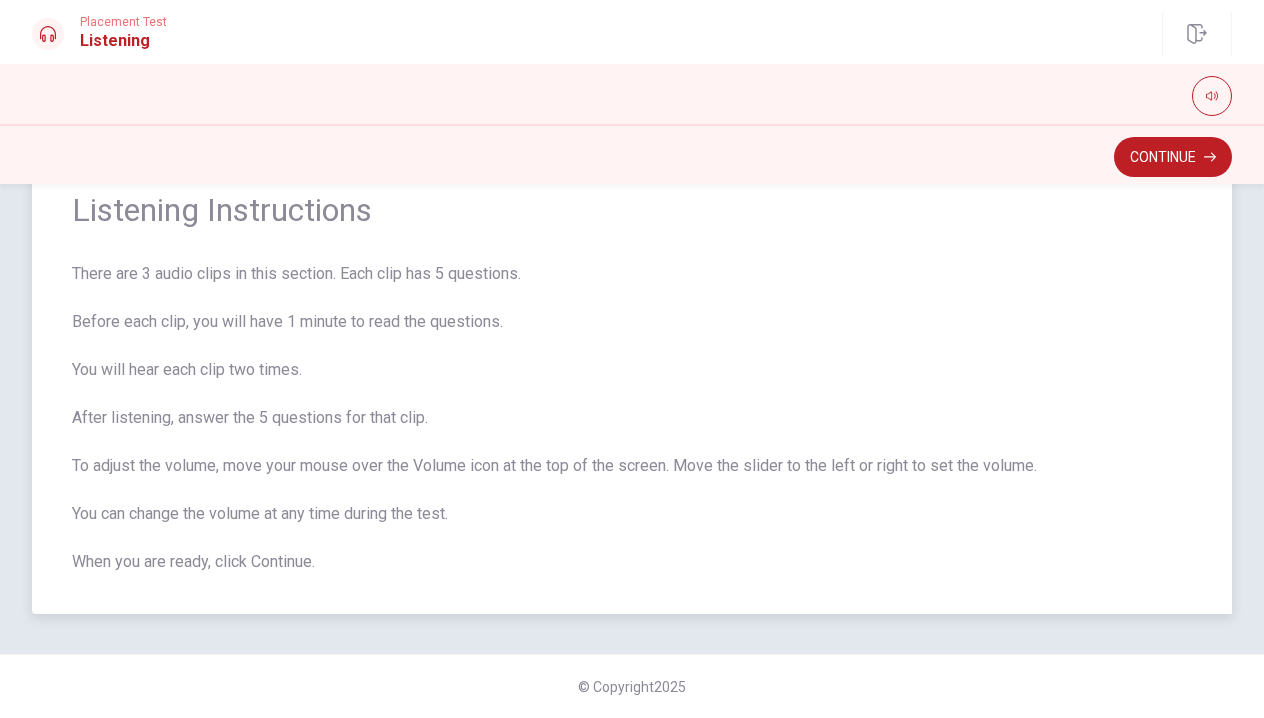 scroll, scrollTop: 74, scrollLeft: 0, axis: vertical 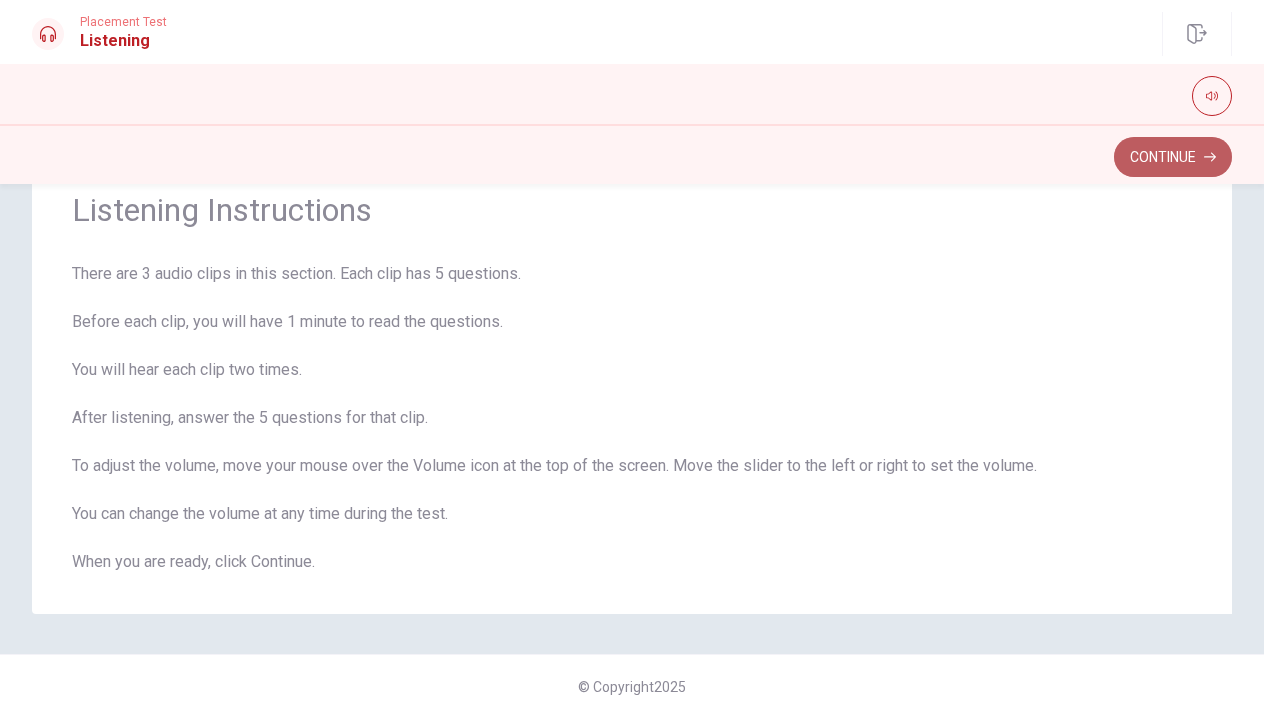 click on "Continue" at bounding box center (1173, 157) 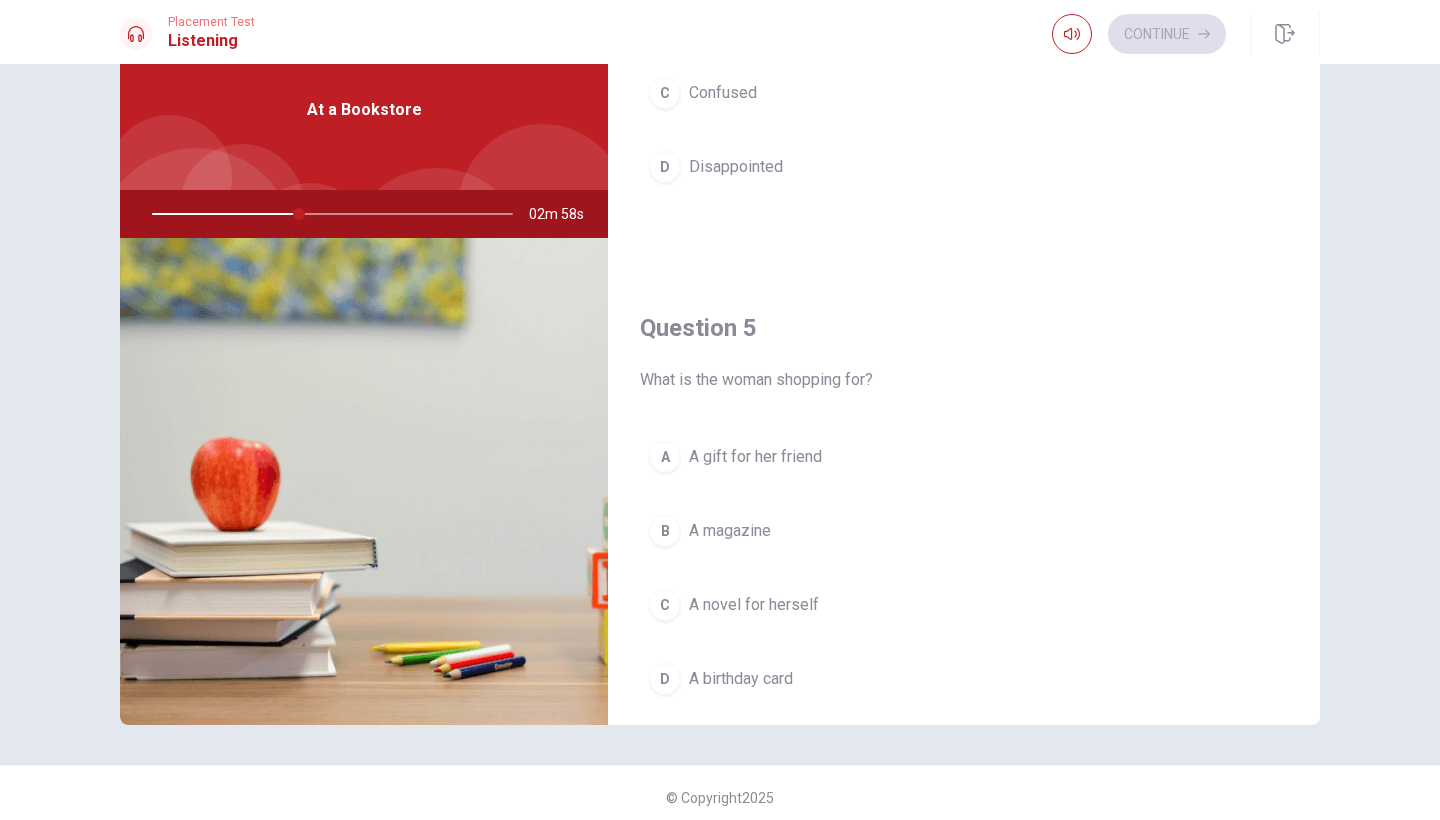 scroll, scrollTop: 1807, scrollLeft: 0, axis: vertical 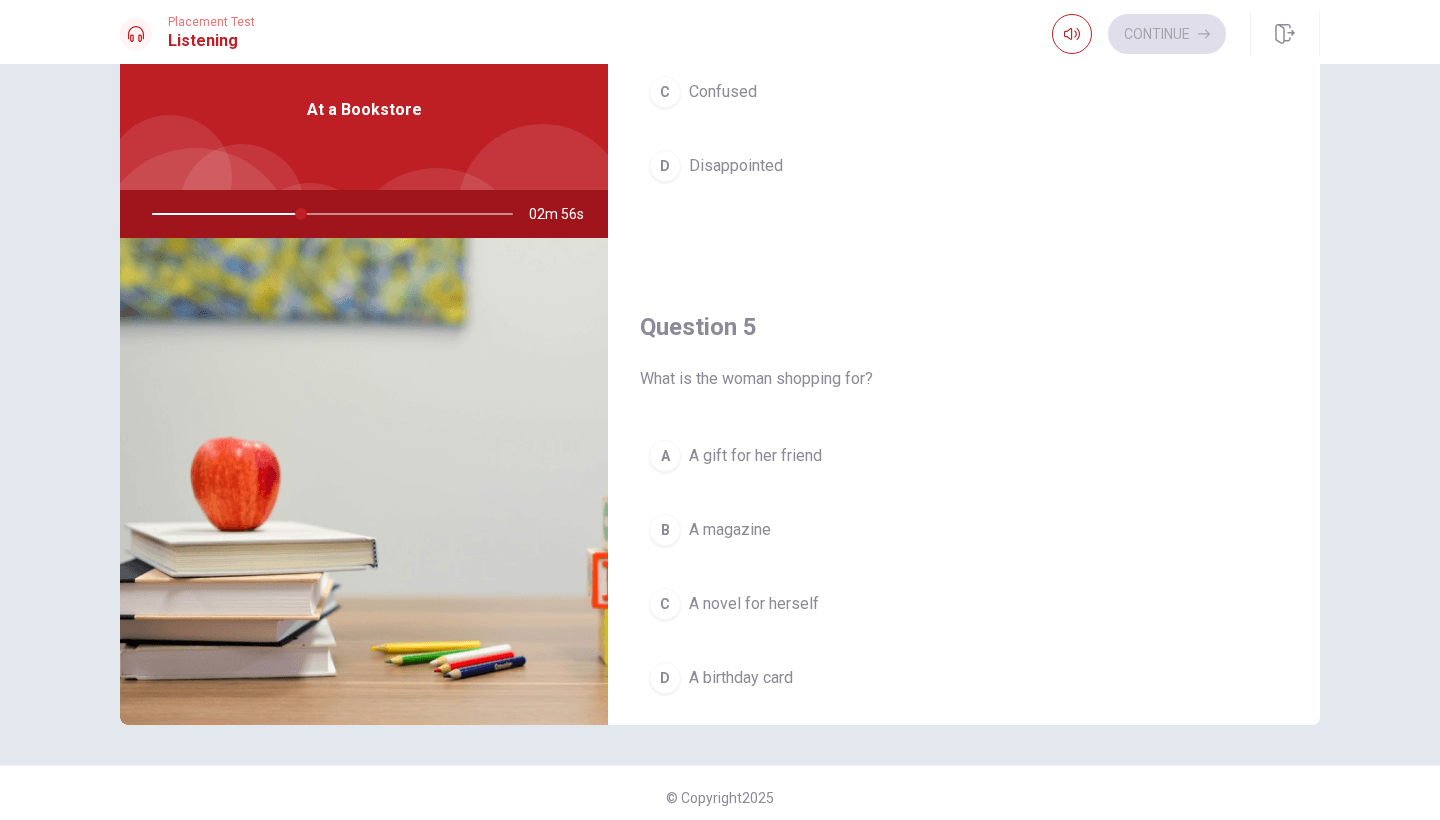 click on "A A gift for her friend" at bounding box center [964, 456] 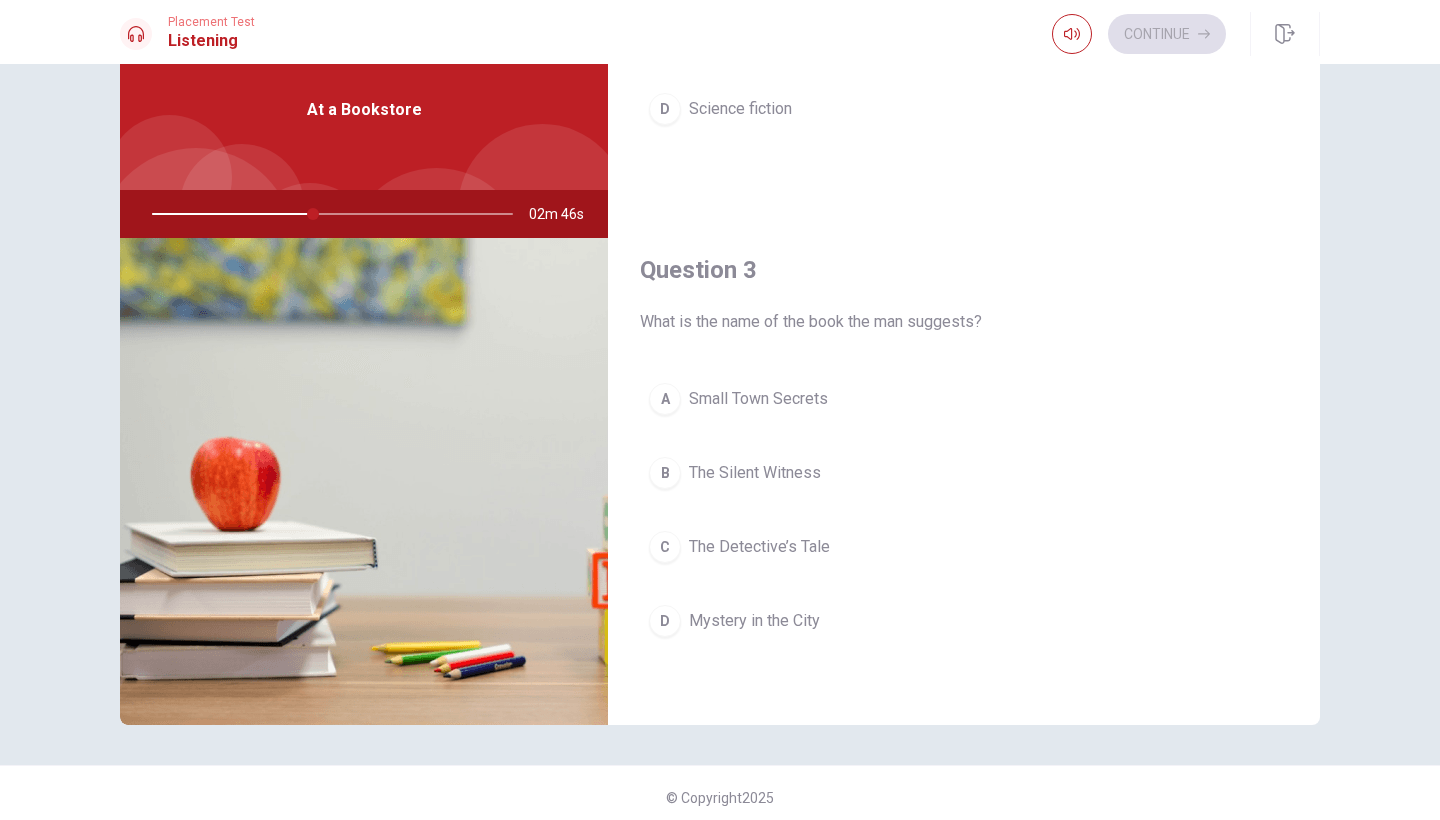 scroll, scrollTop: 876, scrollLeft: 0, axis: vertical 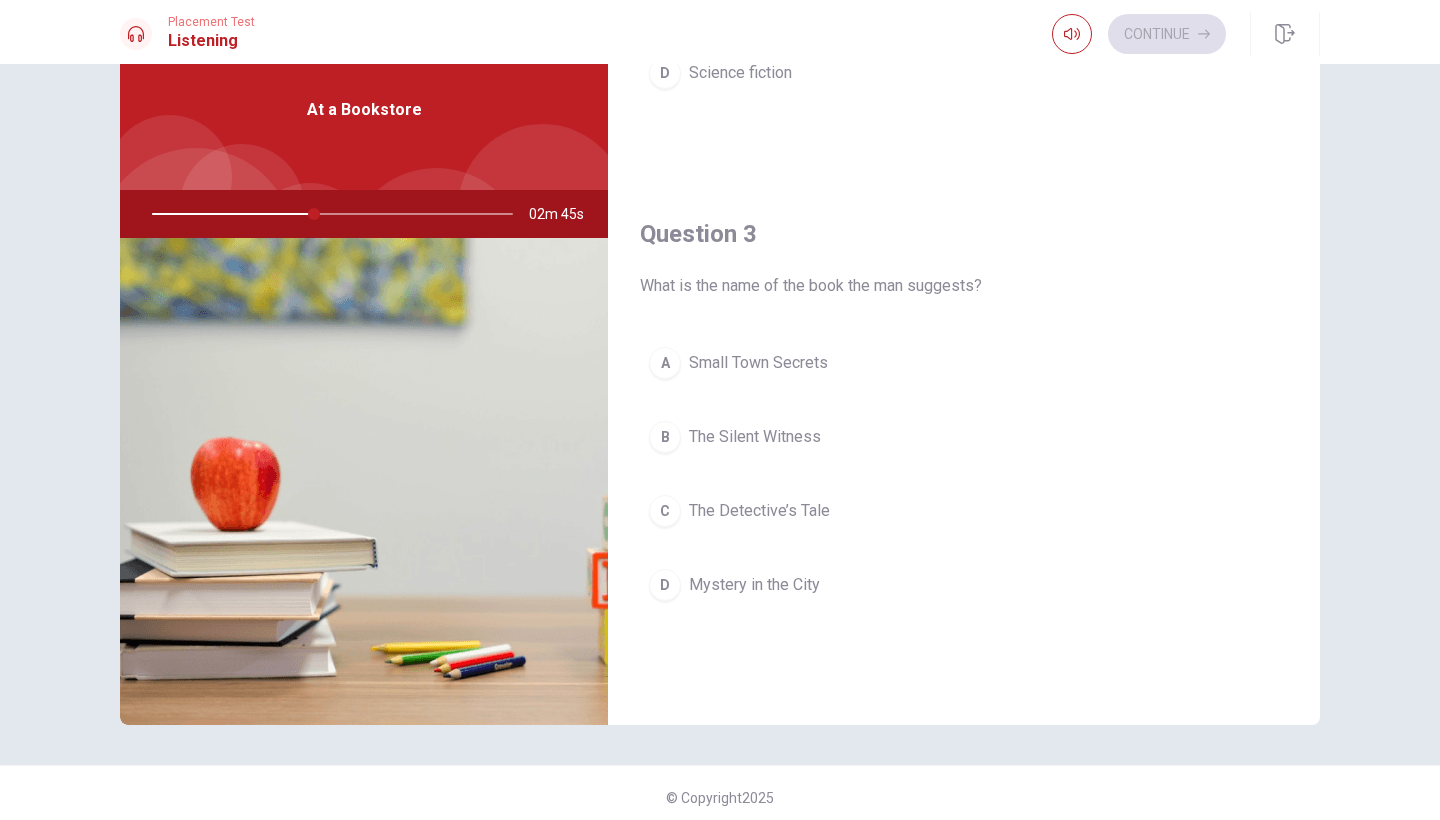 click on "The Silent Witness" at bounding box center (755, 437) 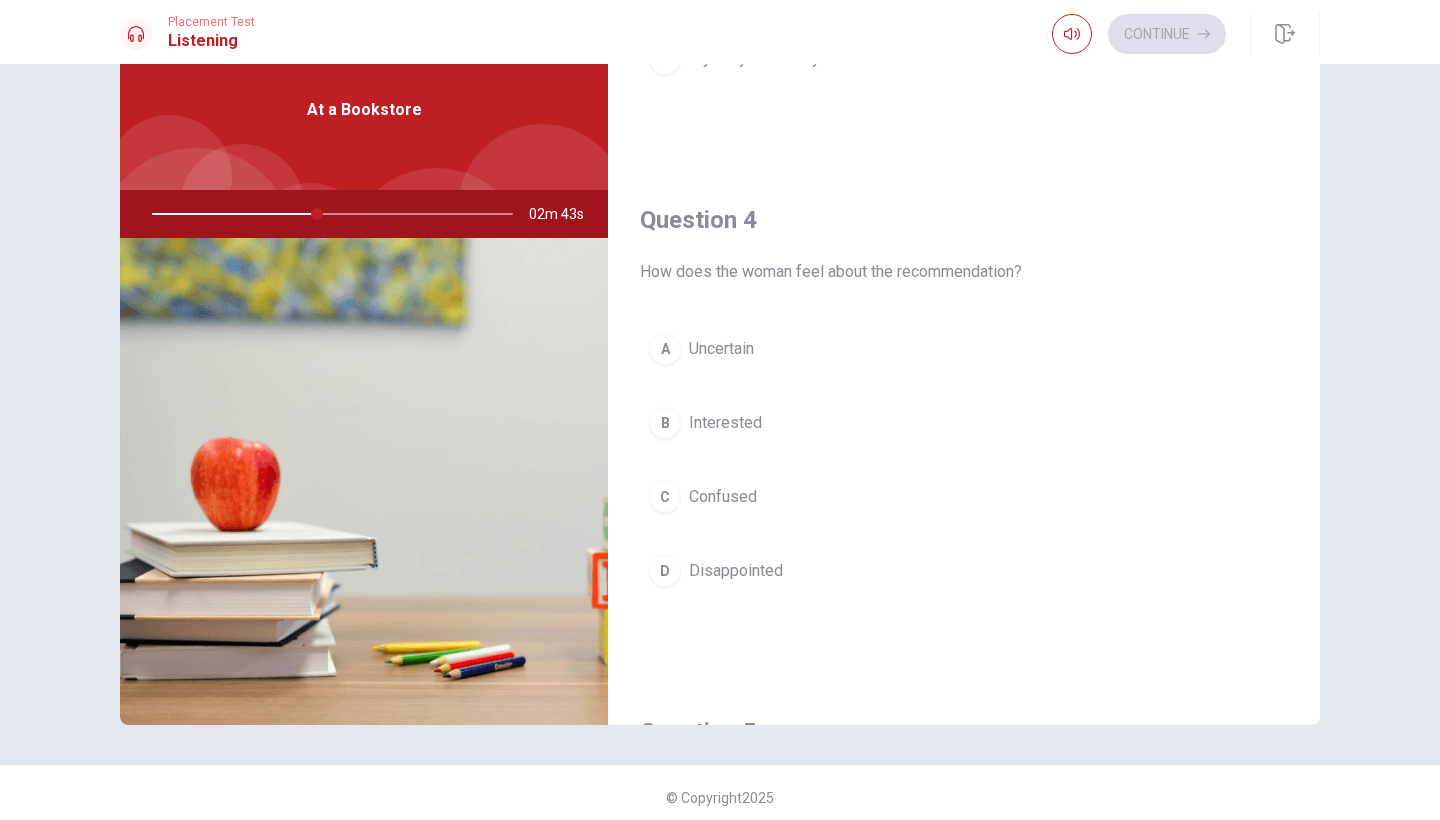 scroll, scrollTop: 1412, scrollLeft: 0, axis: vertical 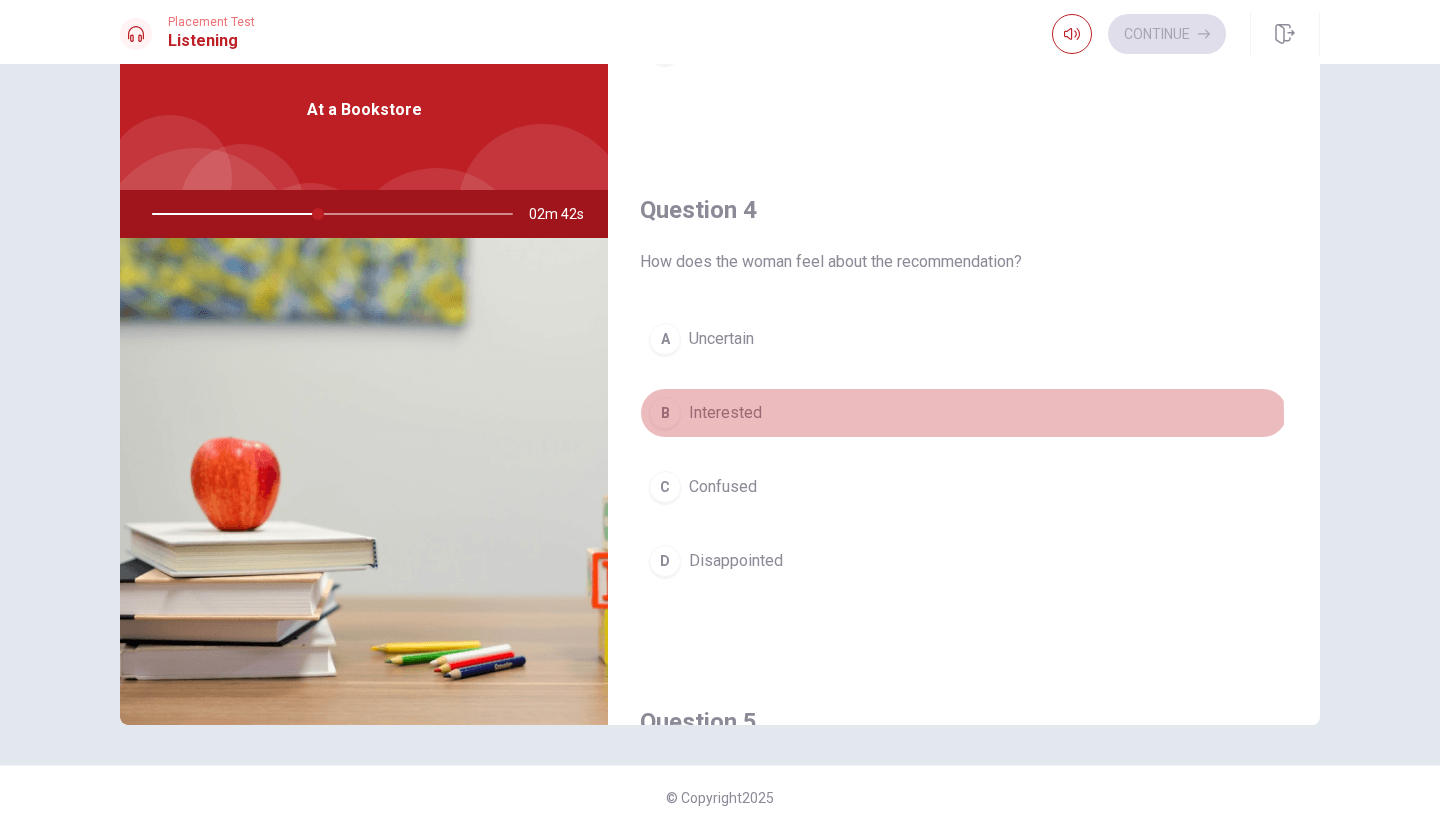 click on "B Interested" at bounding box center (964, 413) 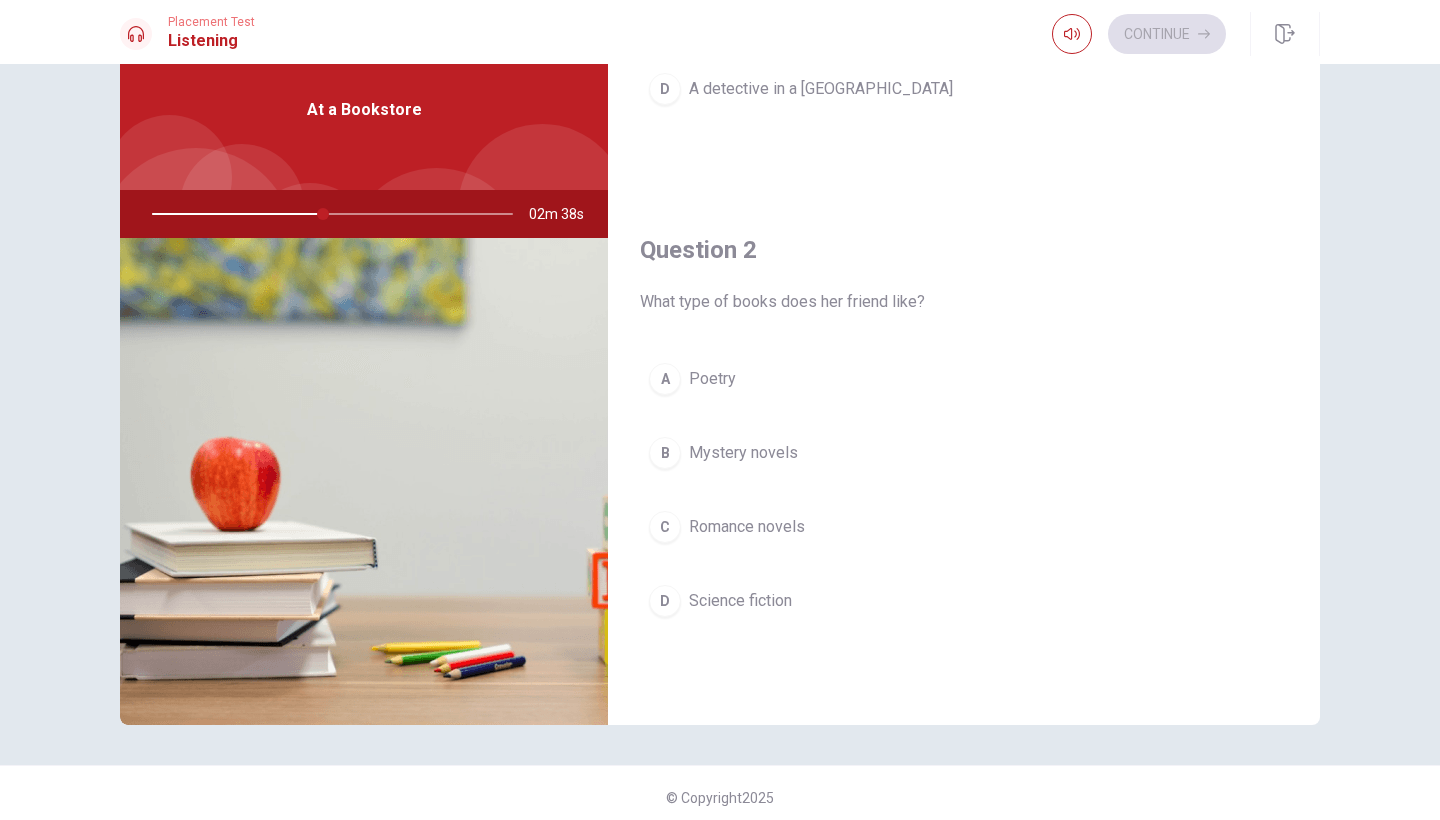 scroll, scrollTop: 350, scrollLeft: 0, axis: vertical 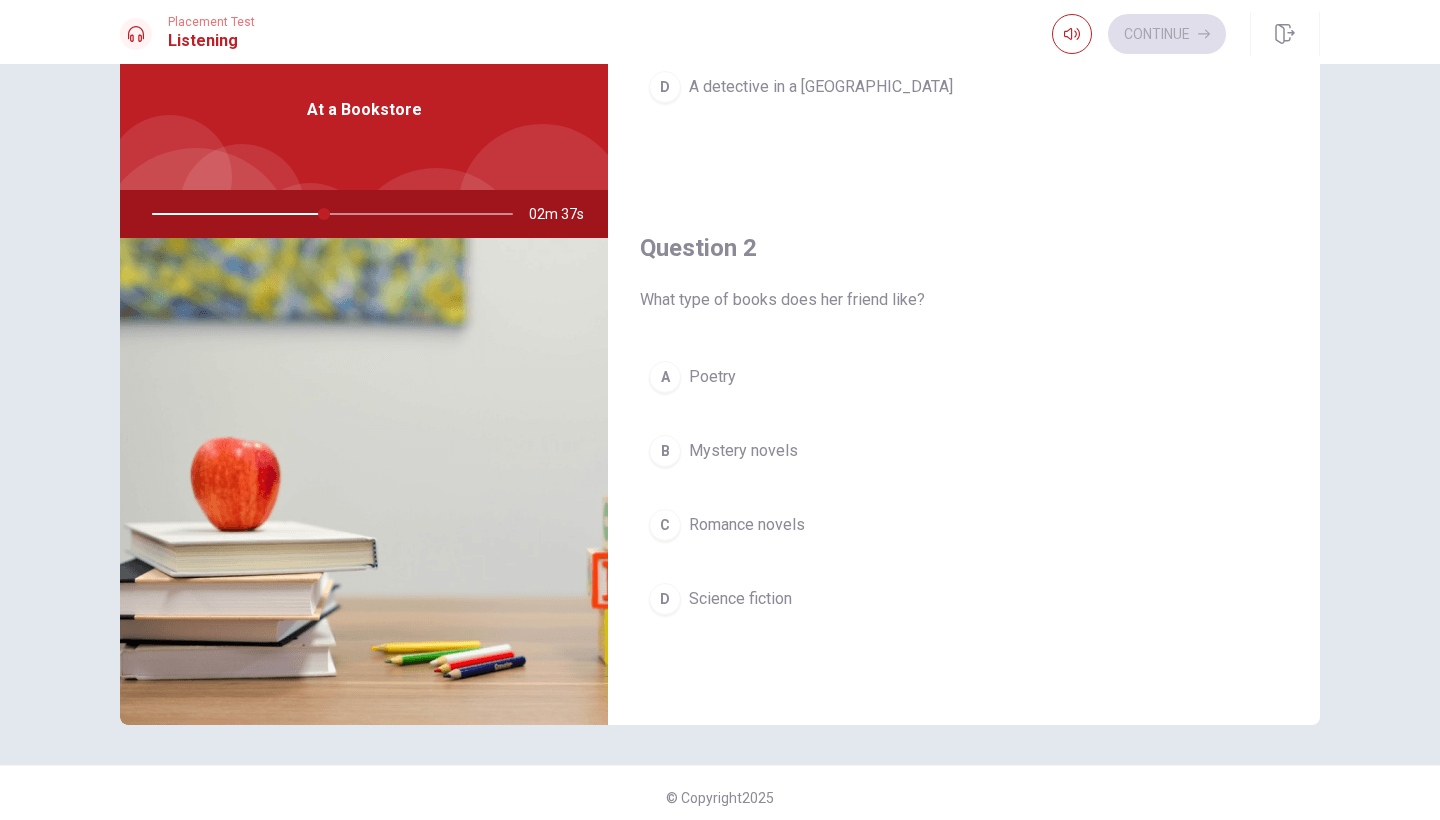 click on "B Mystery novels" at bounding box center (964, 451) 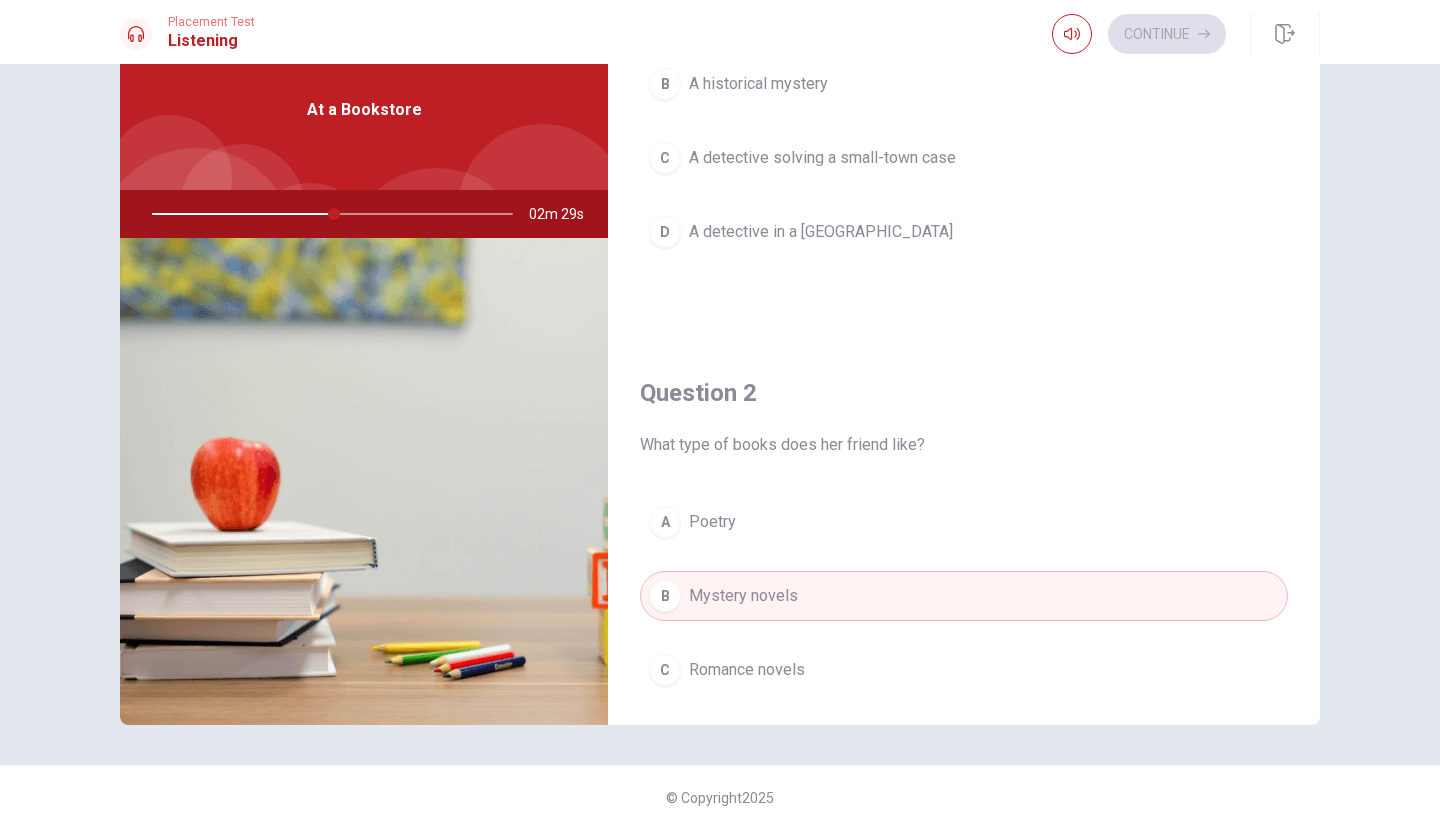 scroll, scrollTop: 206, scrollLeft: 0, axis: vertical 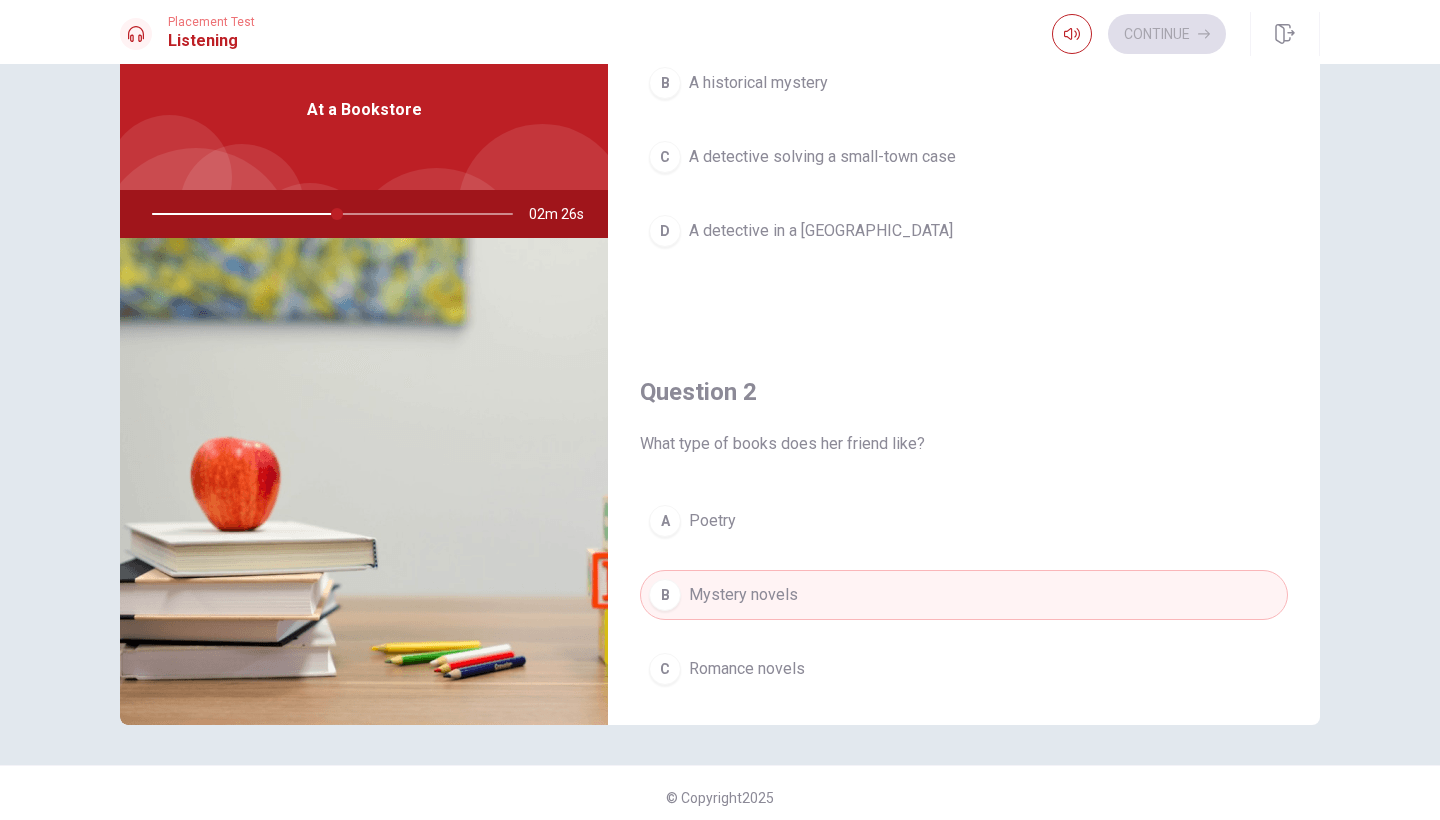 drag, startPoint x: 335, startPoint y: 216, endPoint x: 262, endPoint y: 215, distance: 73.00685 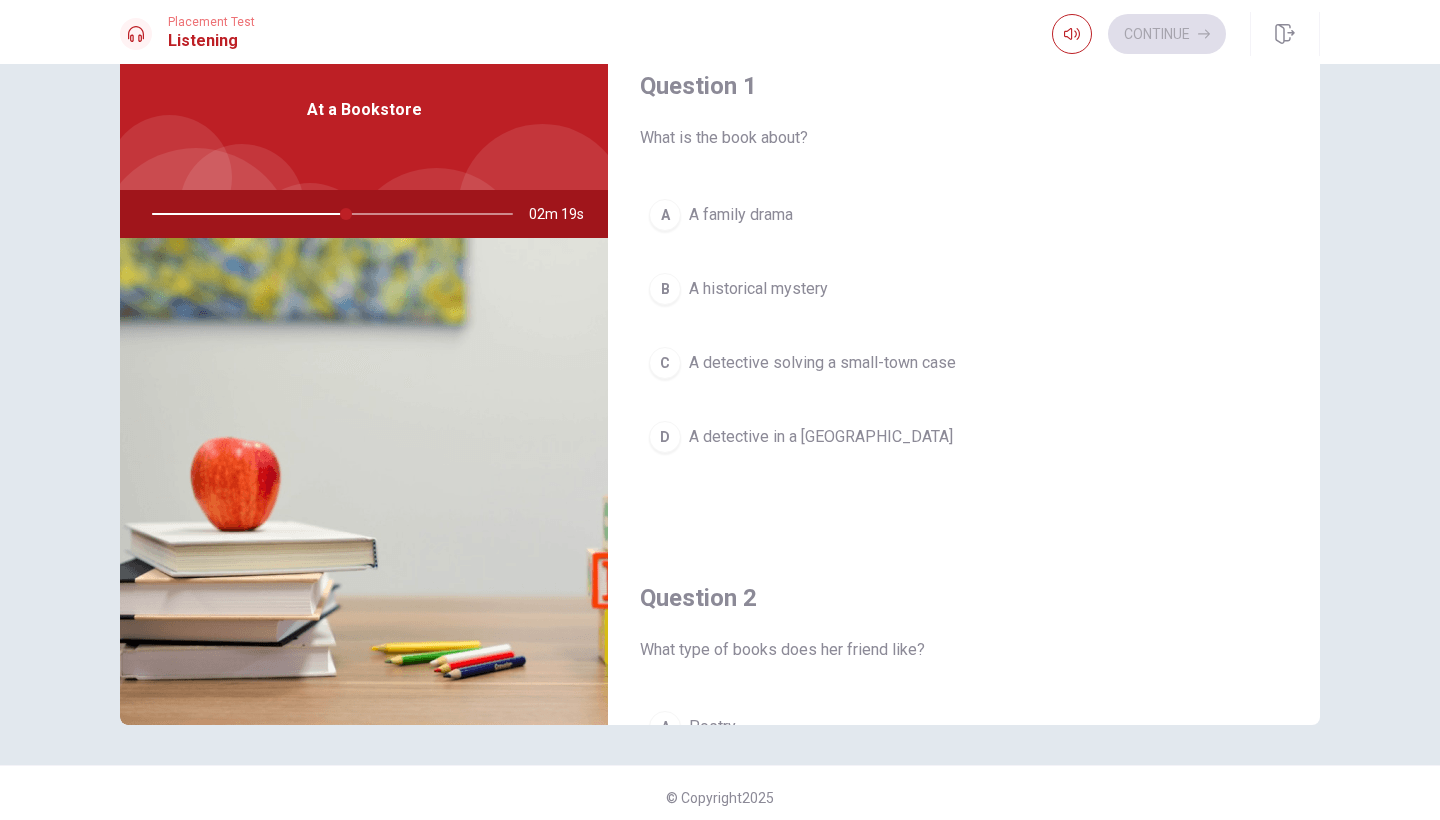 scroll, scrollTop: 0, scrollLeft: 0, axis: both 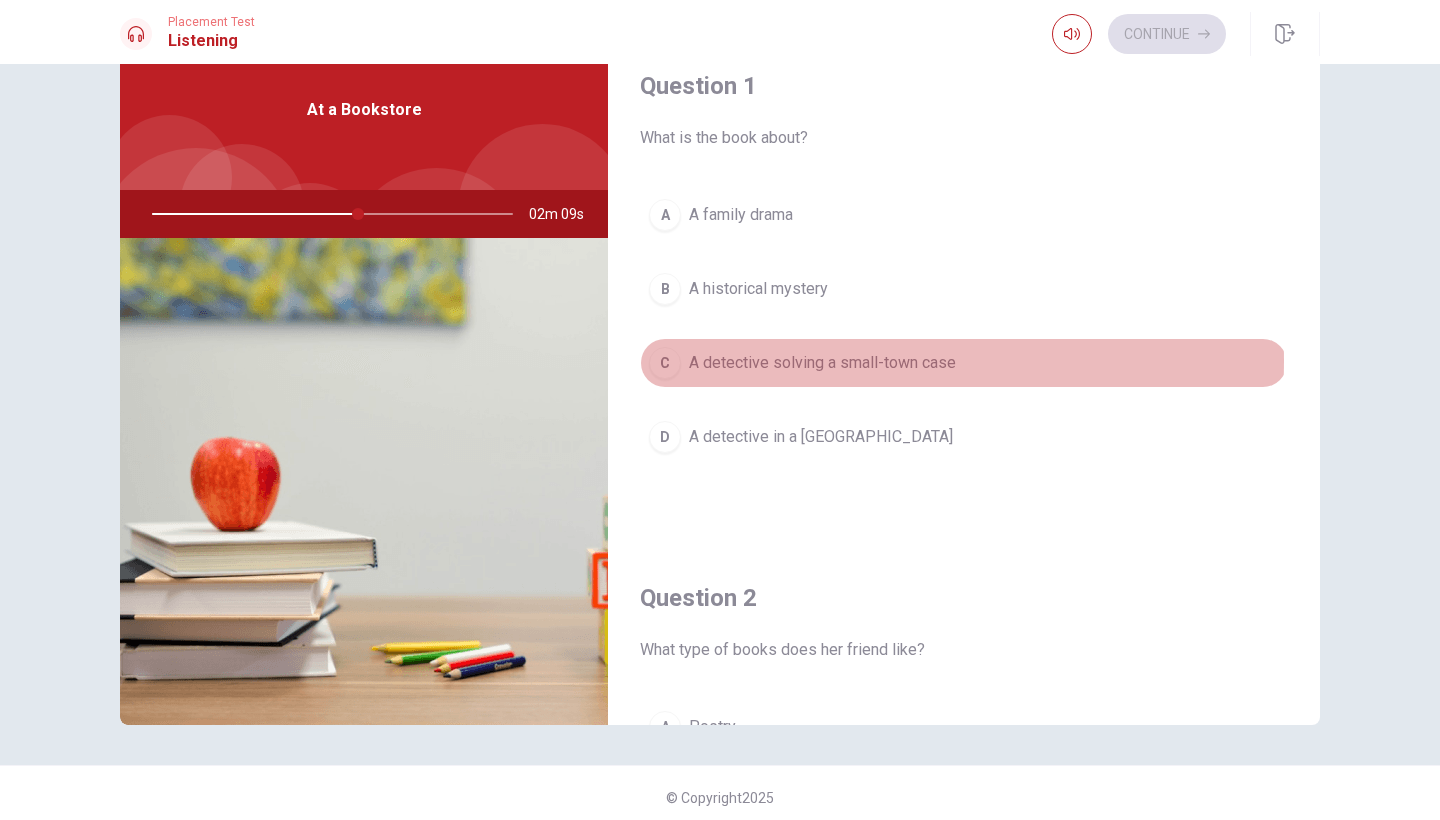 click on "A detective solving a small-town case" at bounding box center (822, 363) 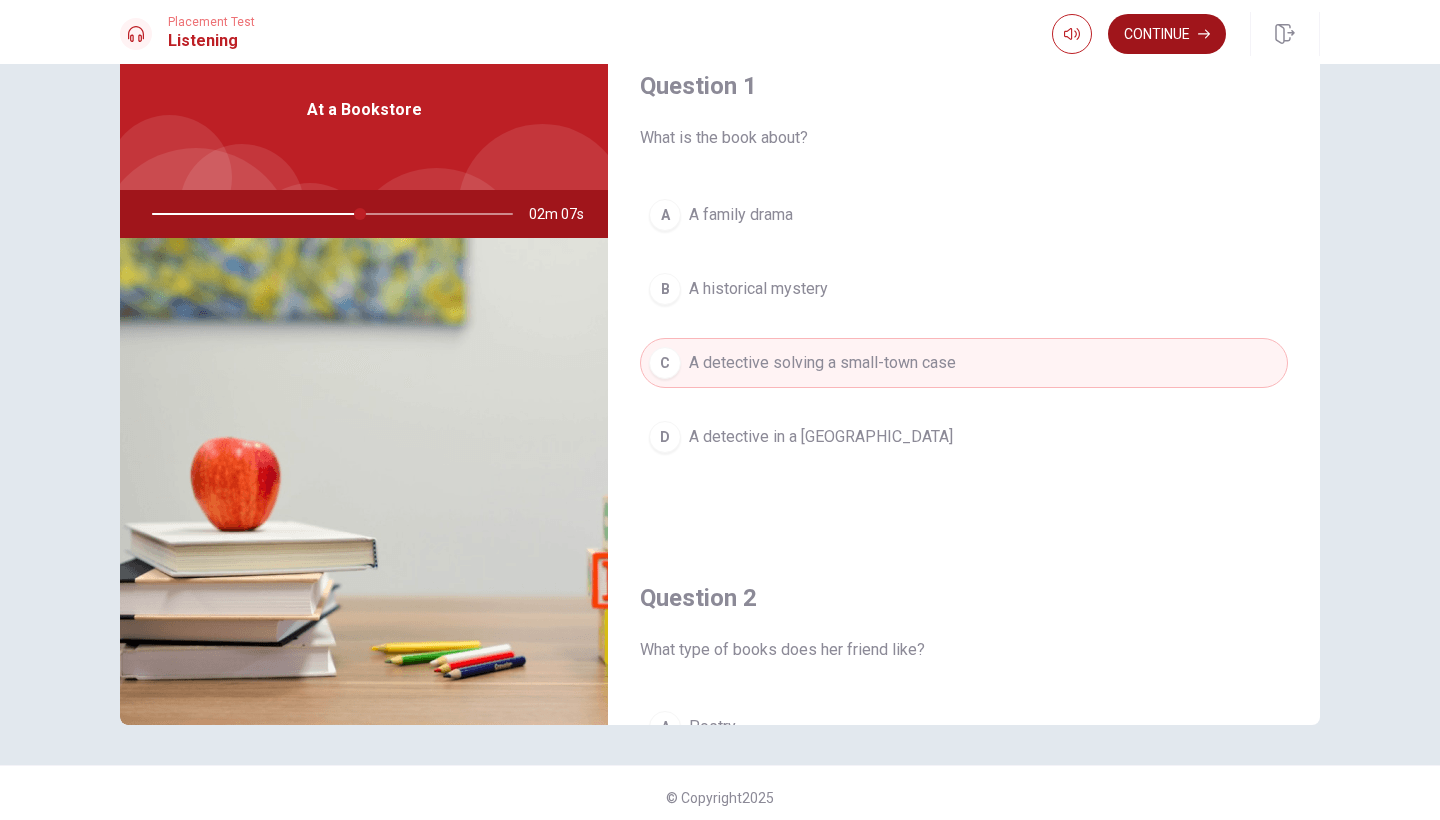 click on "Continue" at bounding box center (1167, 34) 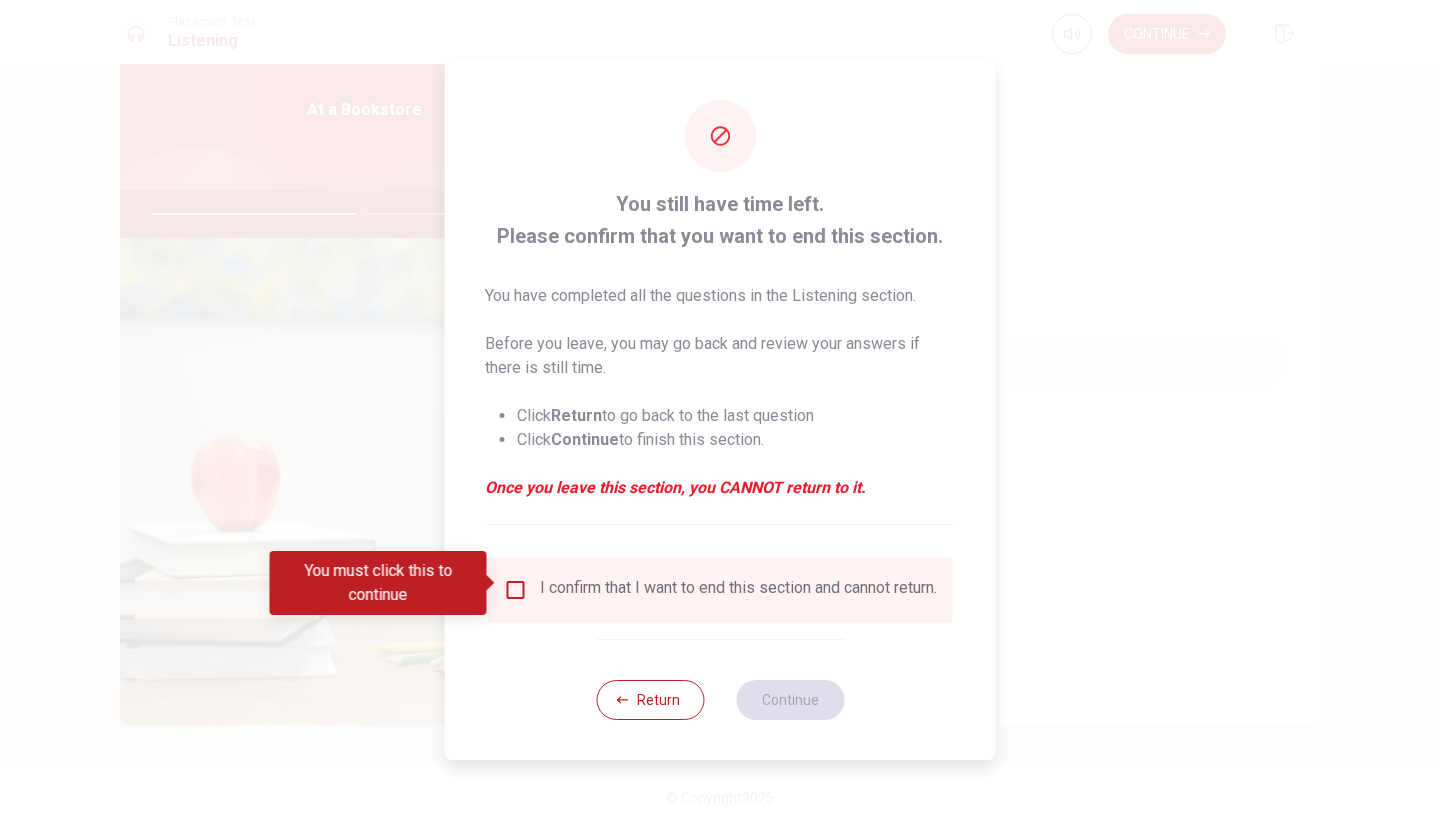 click at bounding box center [516, 590] 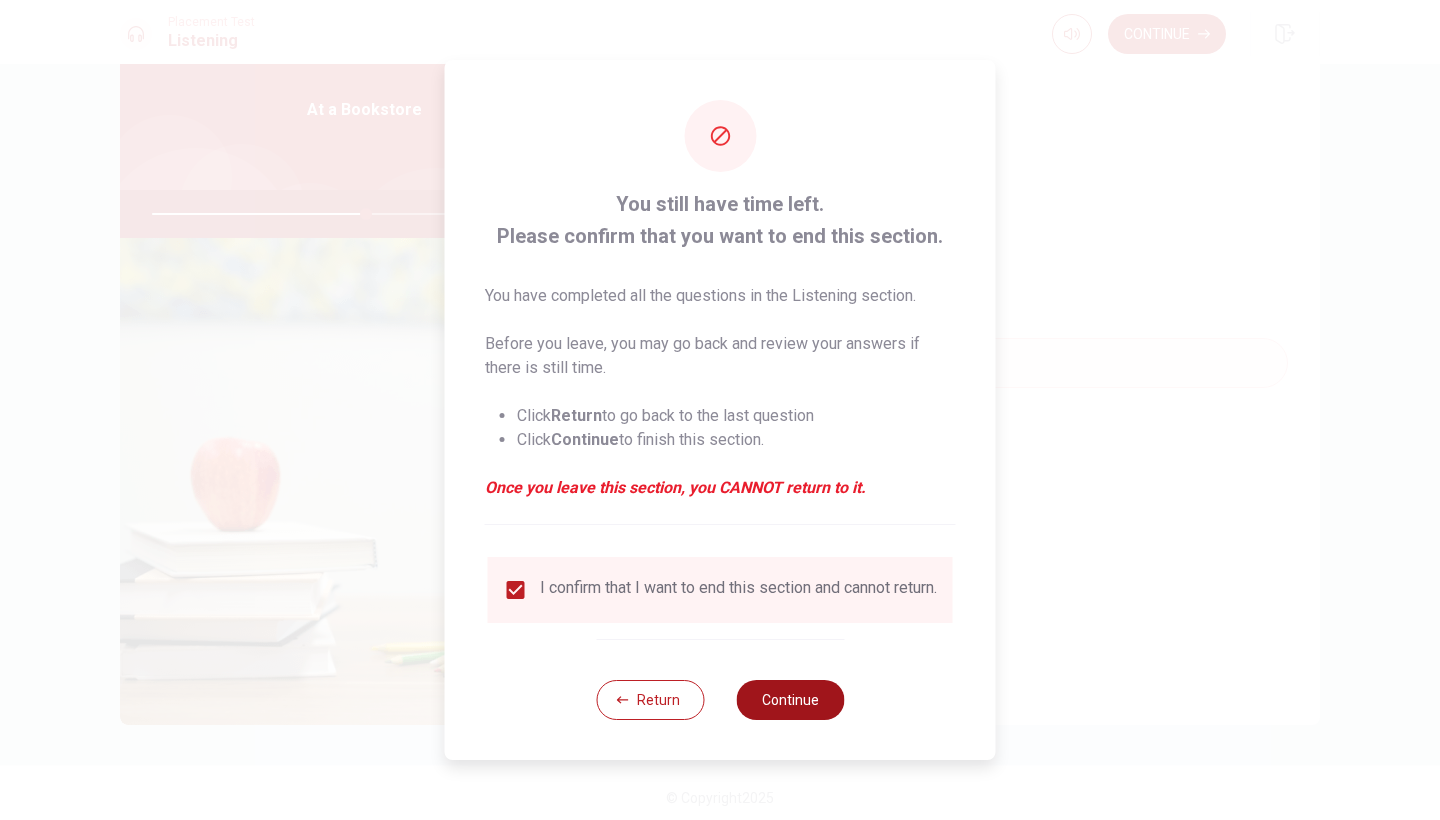 click on "Continue" at bounding box center (790, 700) 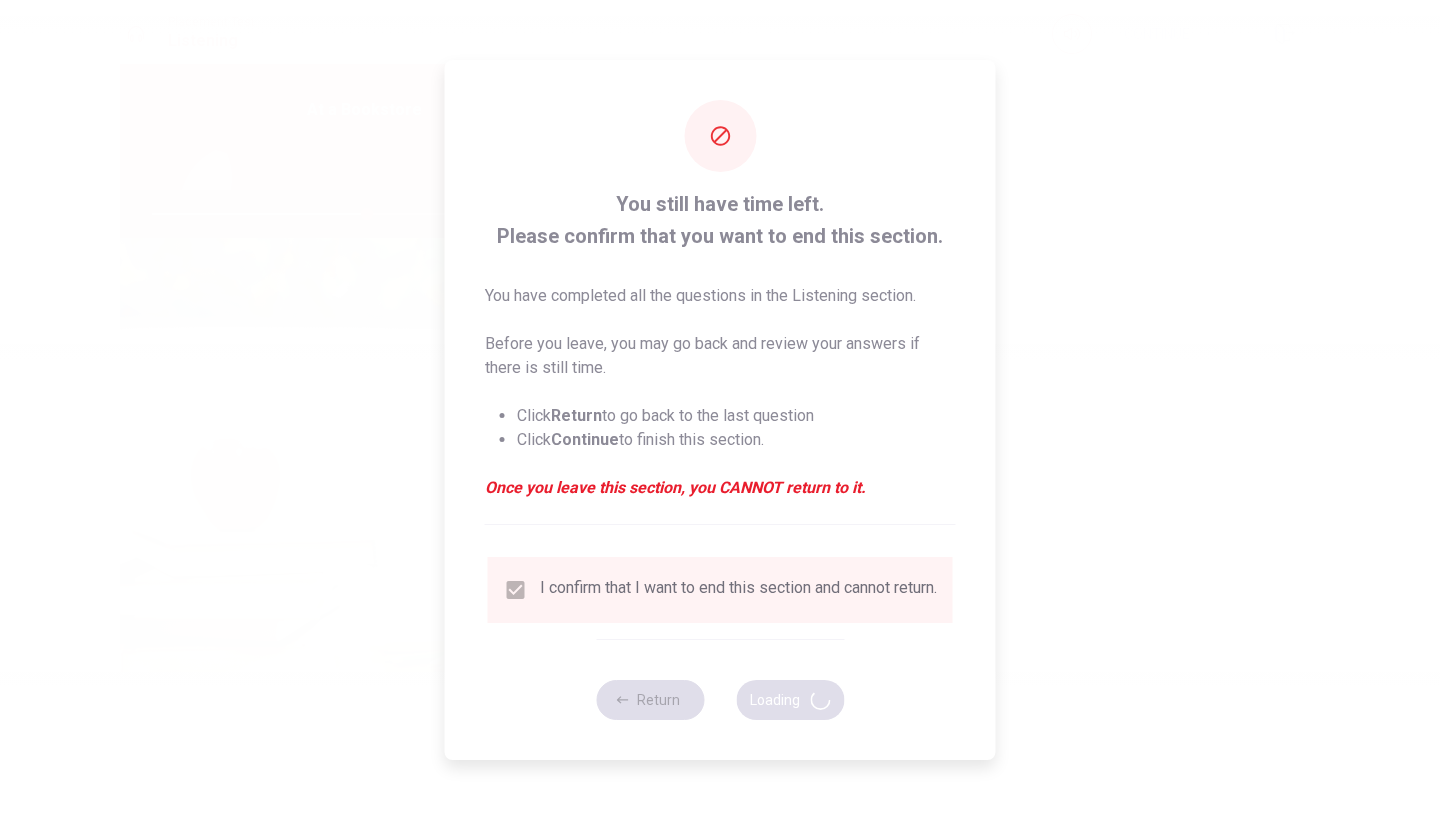 type on "60" 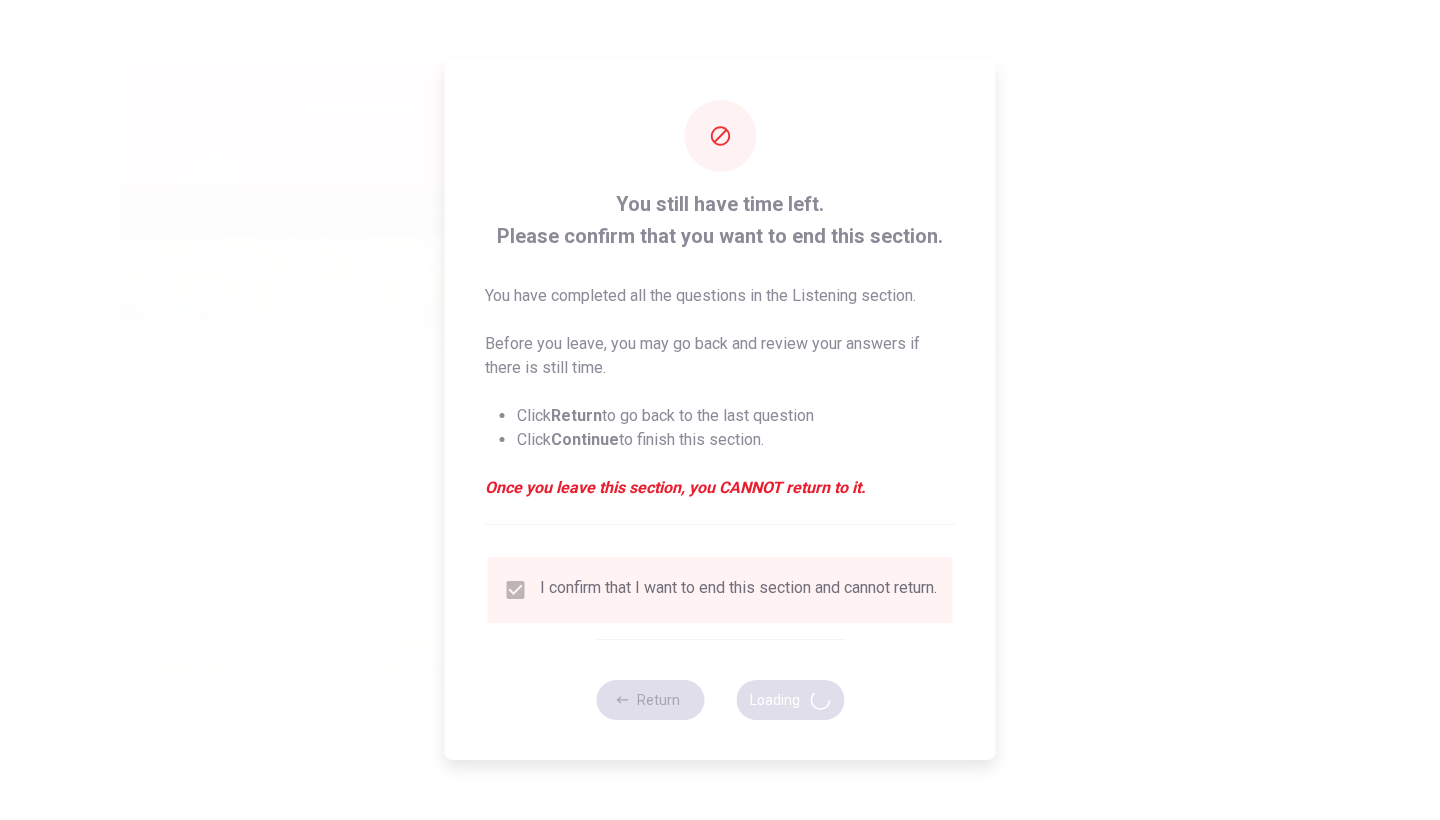 scroll, scrollTop: 0, scrollLeft: 0, axis: both 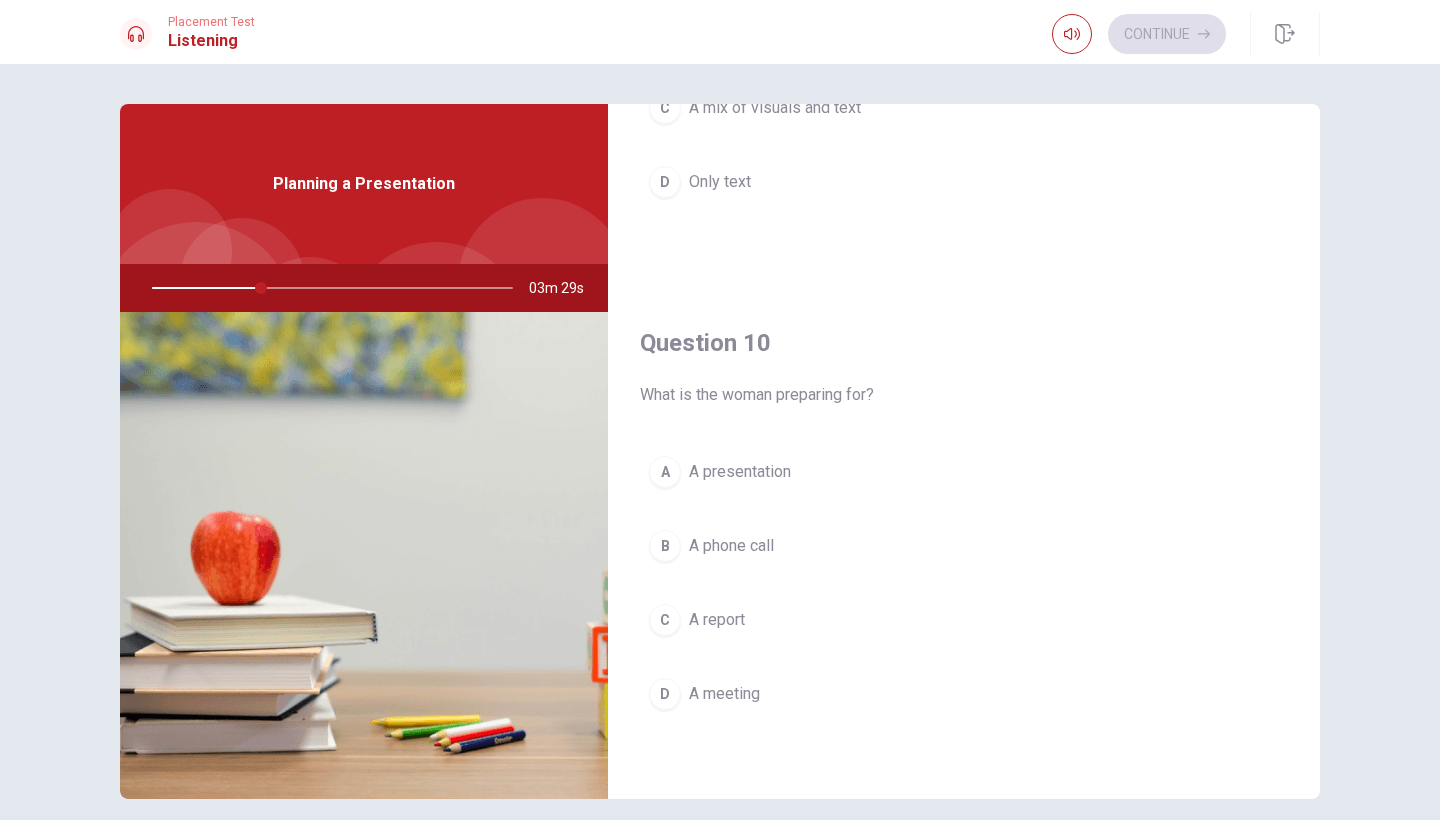 click on "A A presentation" at bounding box center (964, 472) 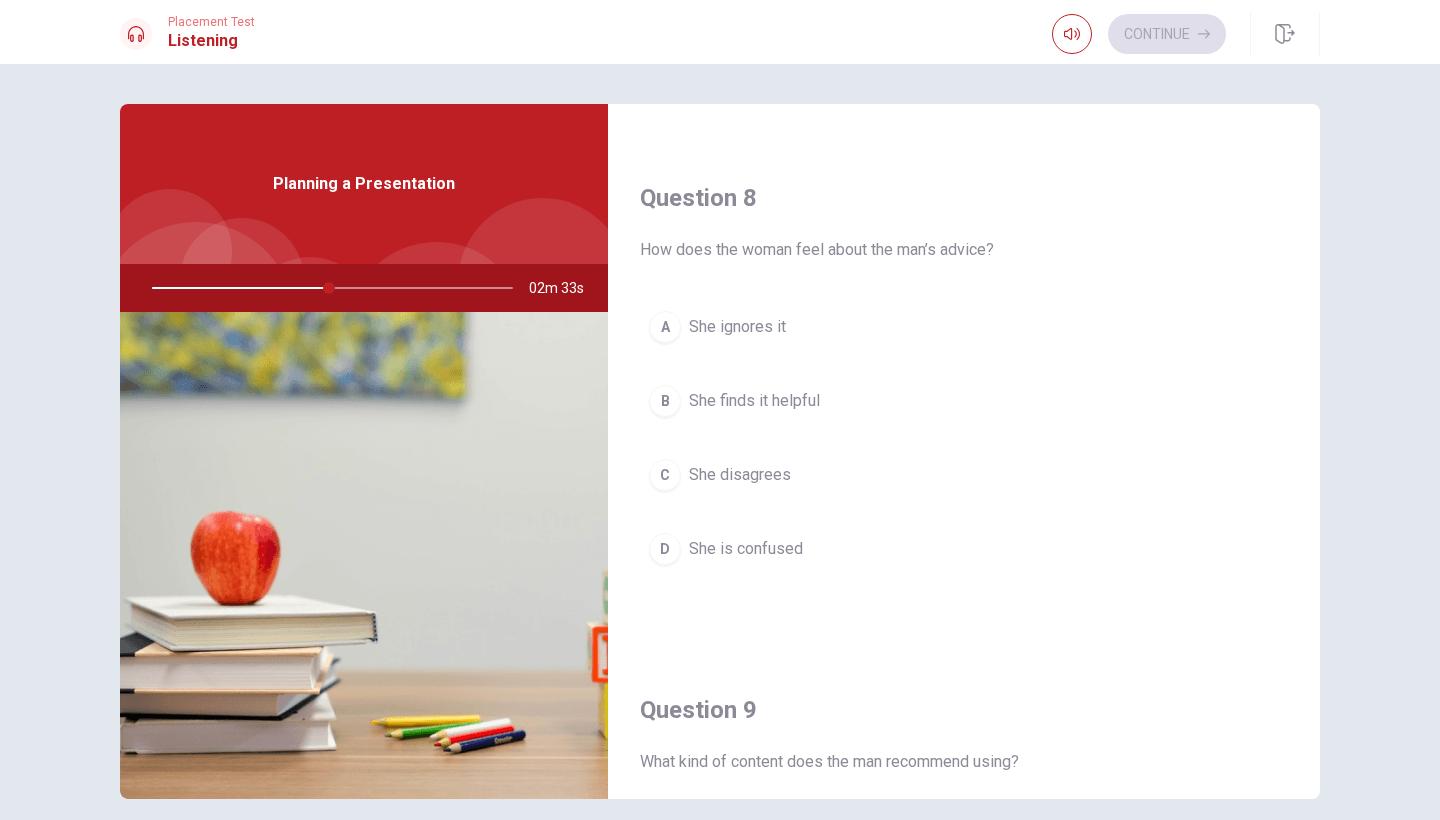 scroll, scrollTop: 935, scrollLeft: 0, axis: vertical 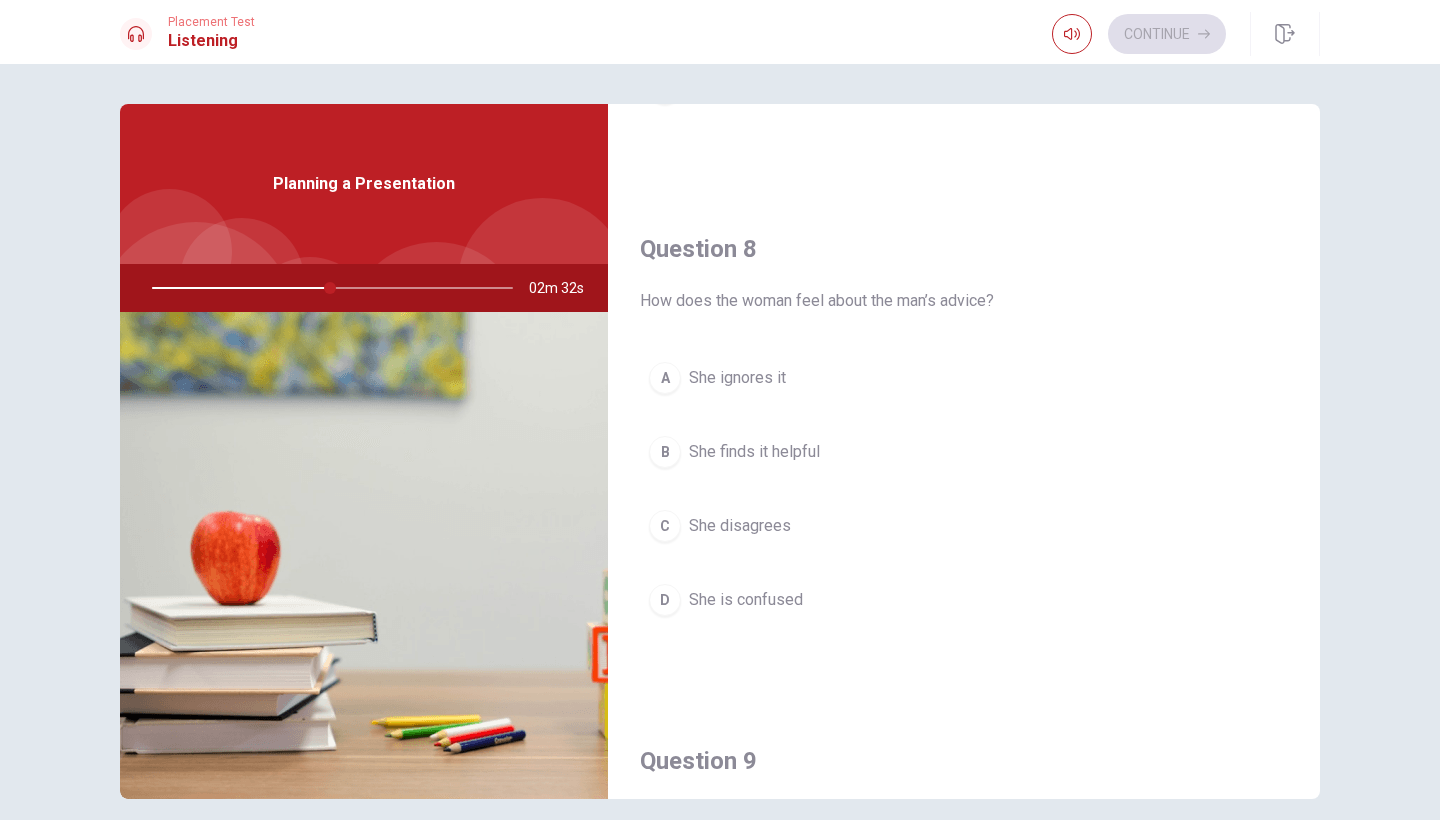 click on "A She ignores it B She finds it helpful C She disagrees D She is confused" at bounding box center [964, 509] 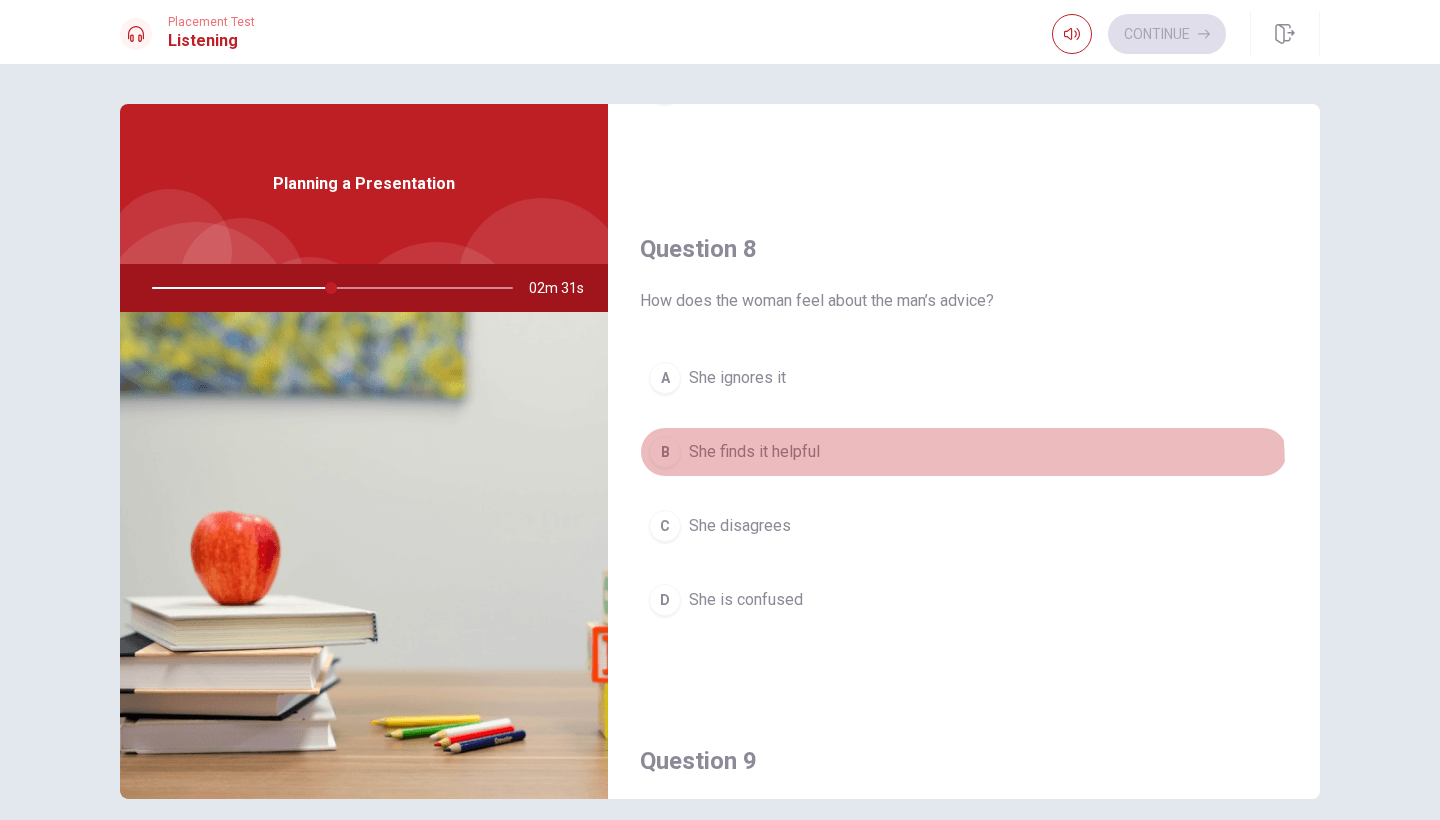 click on "B She finds it helpful" at bounding box center [964, 452] 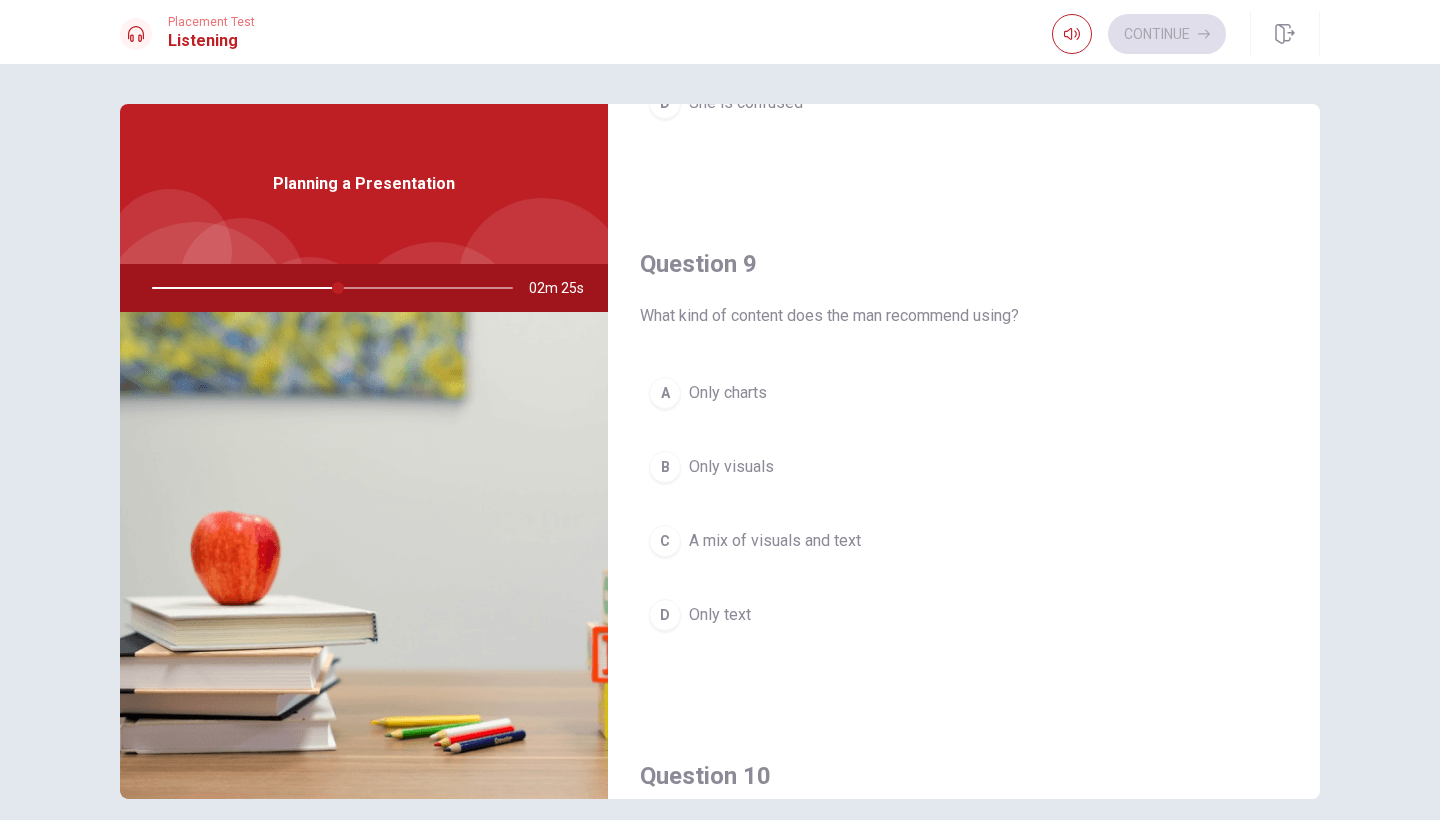 scroll, scrollTop: 1433, scrollLeft: 0, axis: vertical 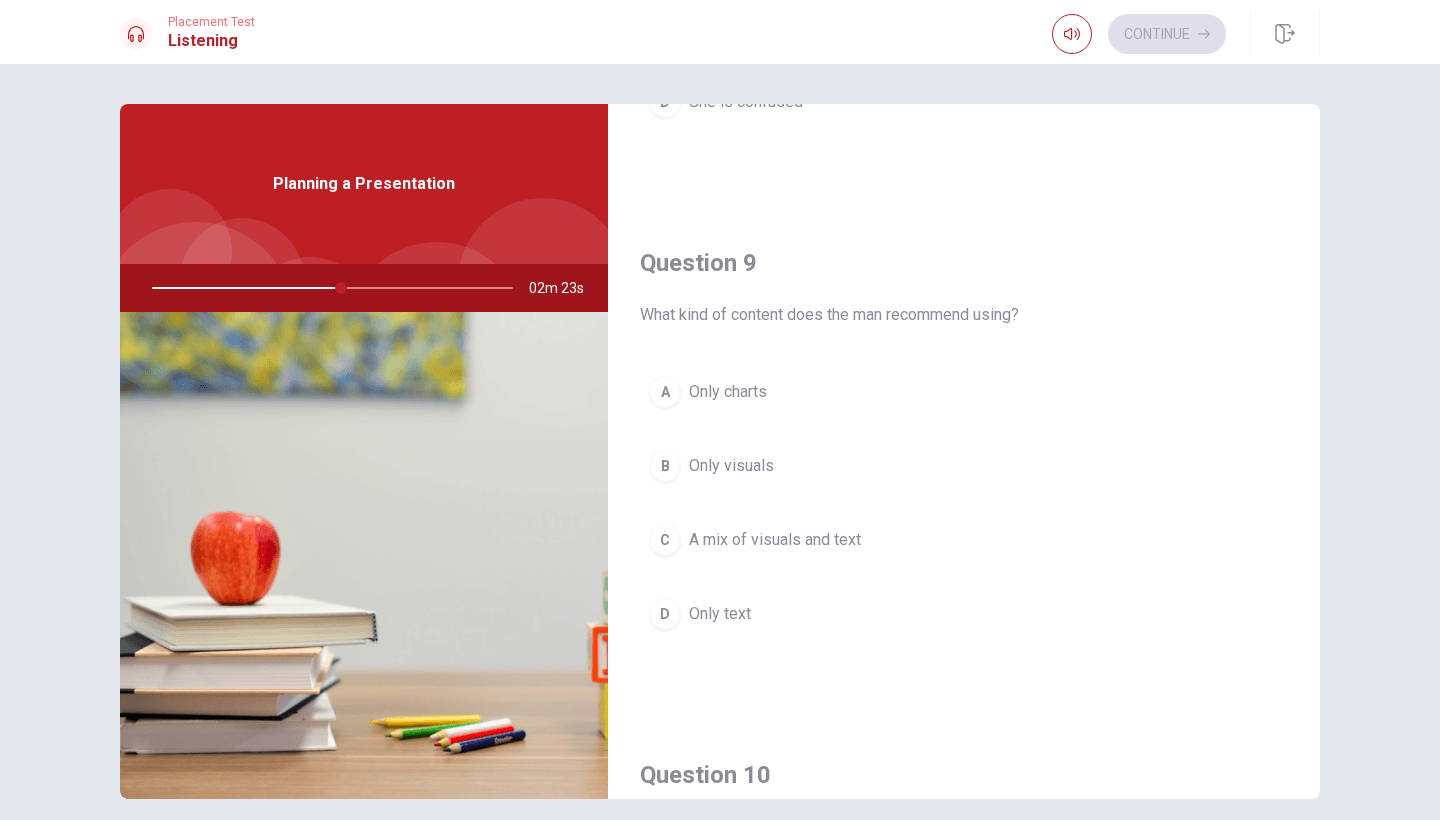 click on "A Only charts" at bounding box center [964, 392] 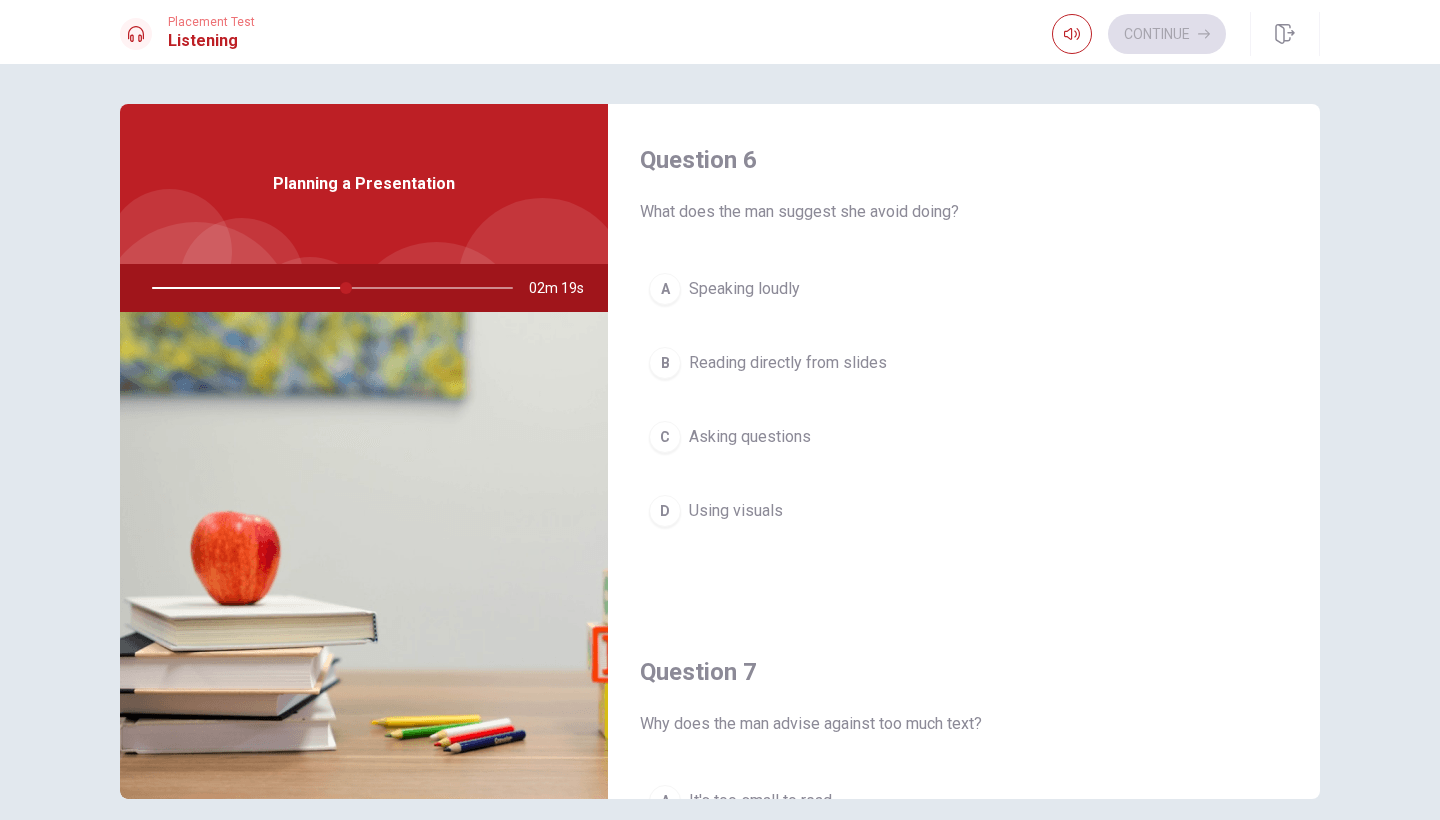 scroll, scrollTop: 0, scrollLeft: 0, axis: both 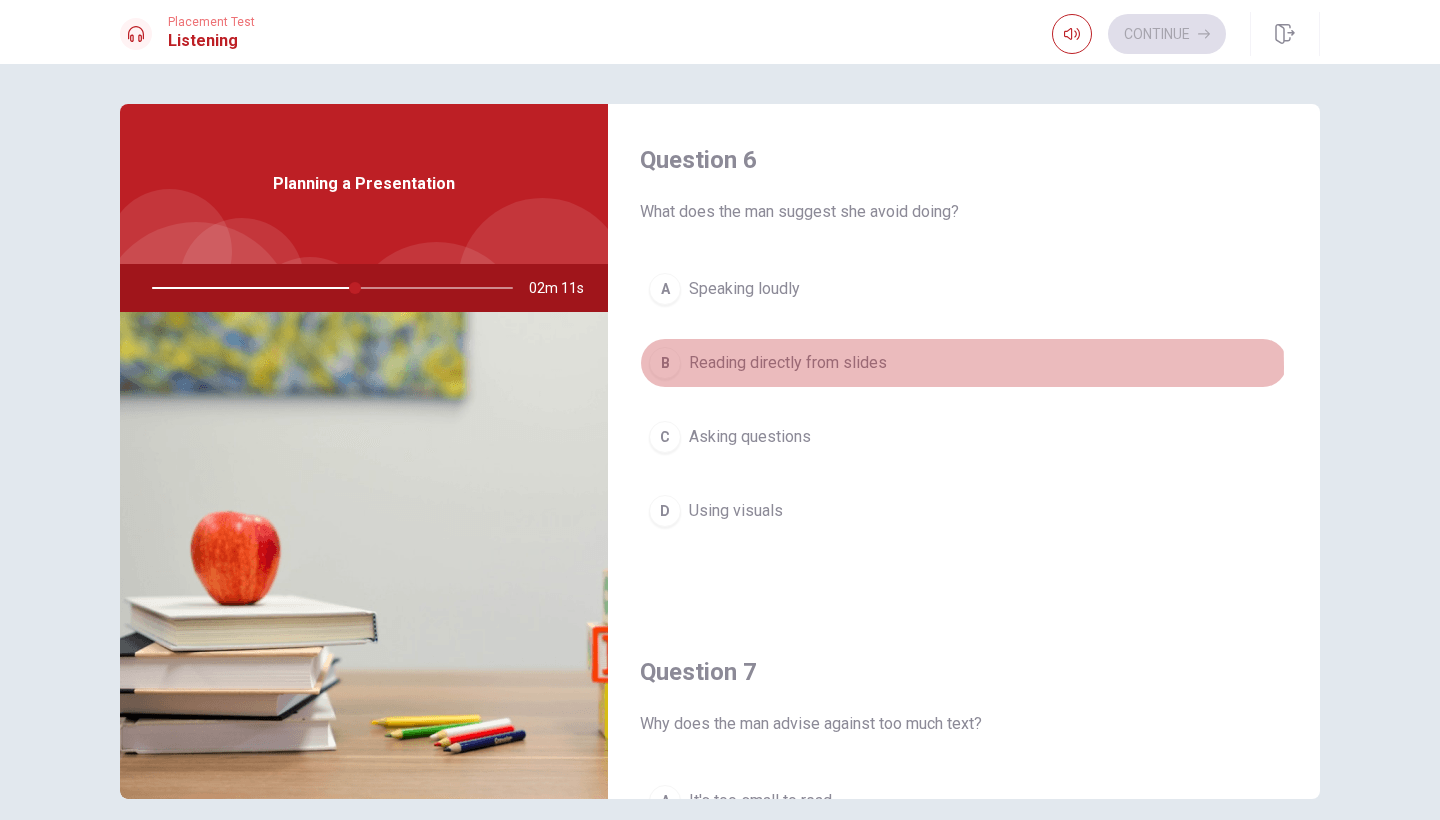 click on "Reading directly from slides" at bounding box center (788, 363) 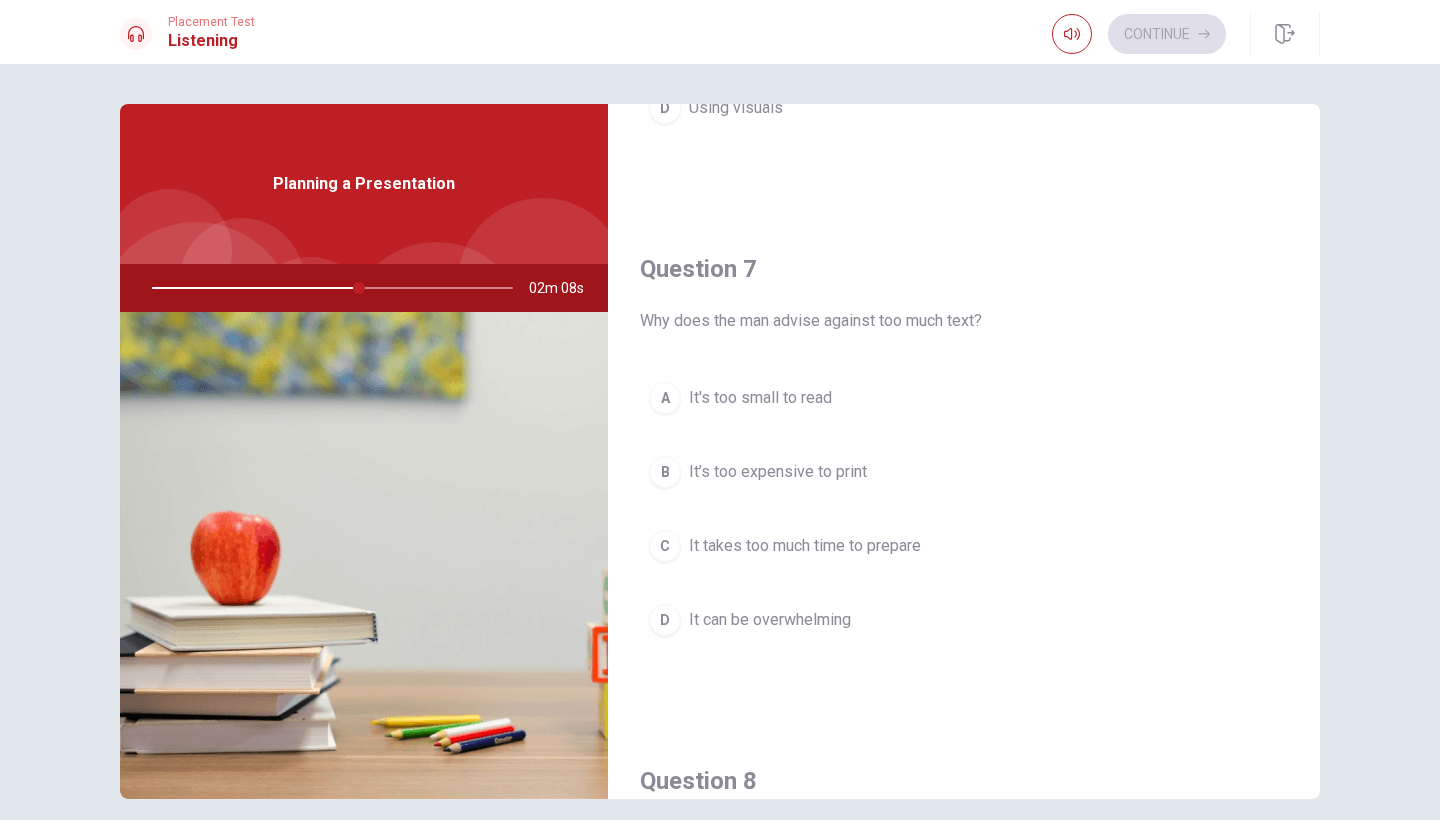 scroll, scrollTop: 404, scrollLeft: 0, axis: vertical 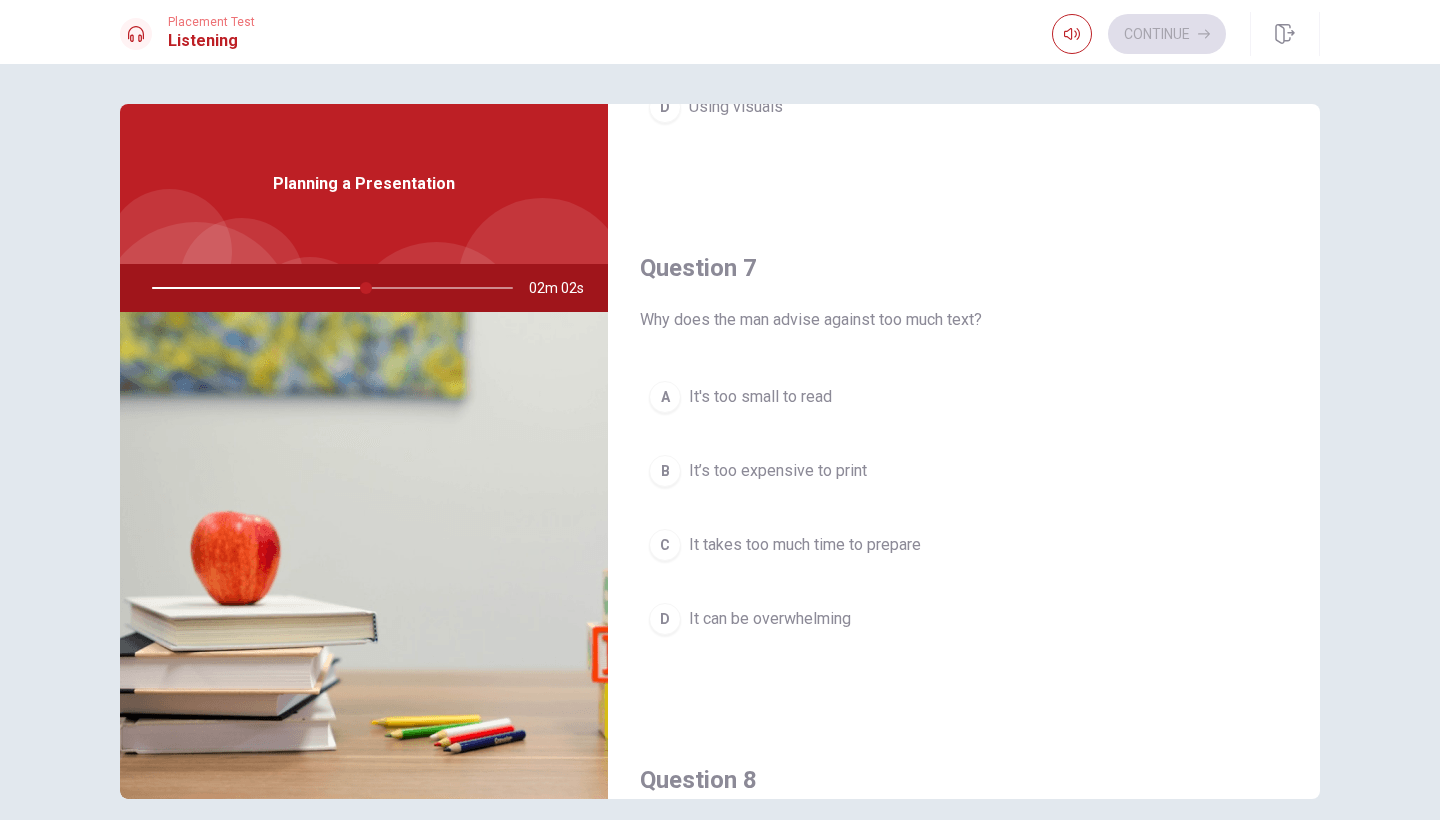 click on "D It can be overwhelming" at bounding box center (964, 619) 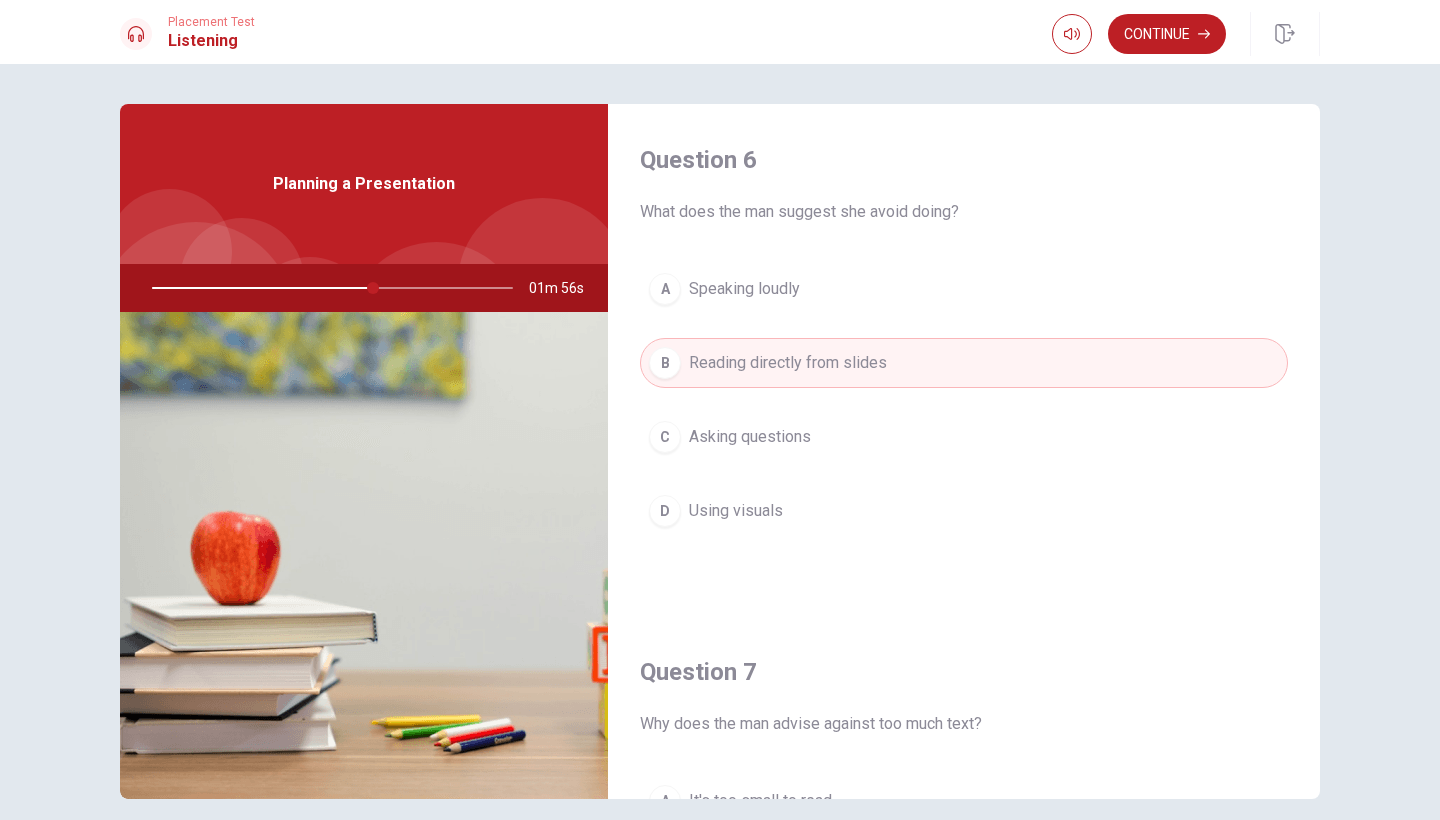 scroll, scrollTop: 0, scrollLeft: 0, axis: both 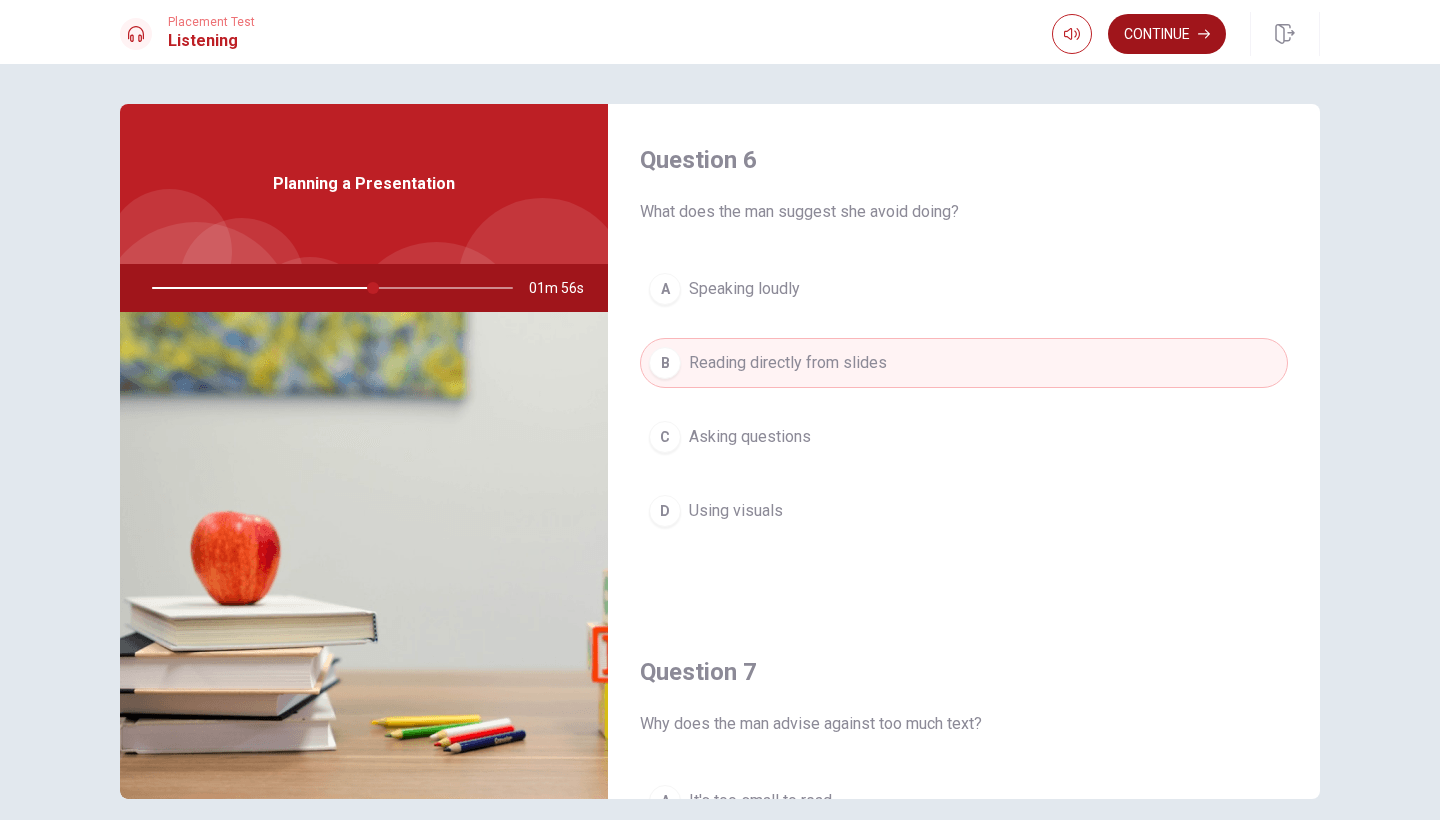 click on "Continue" at bounding box center (1167, 34) 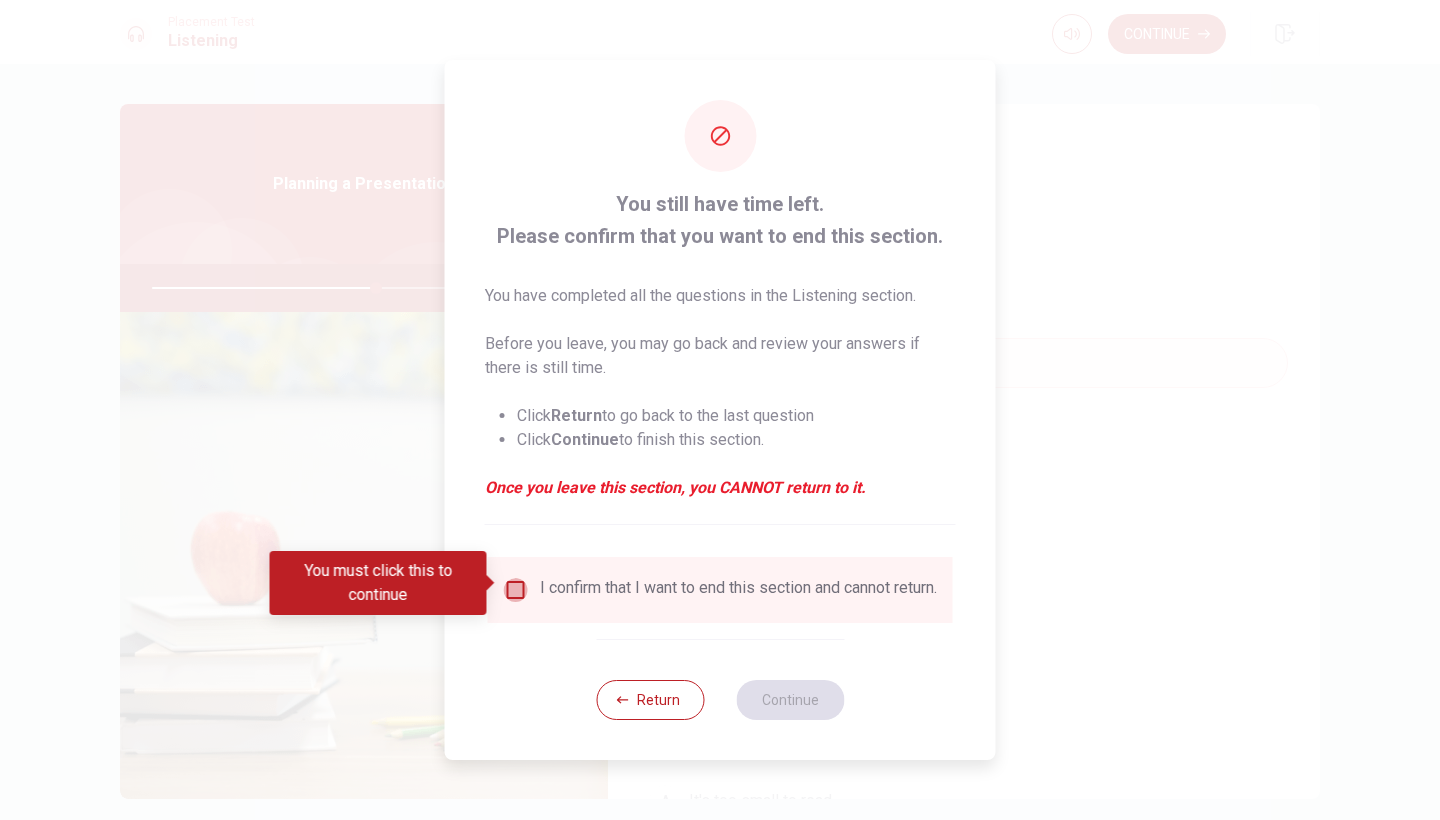 click at bounding box center [516, 590] 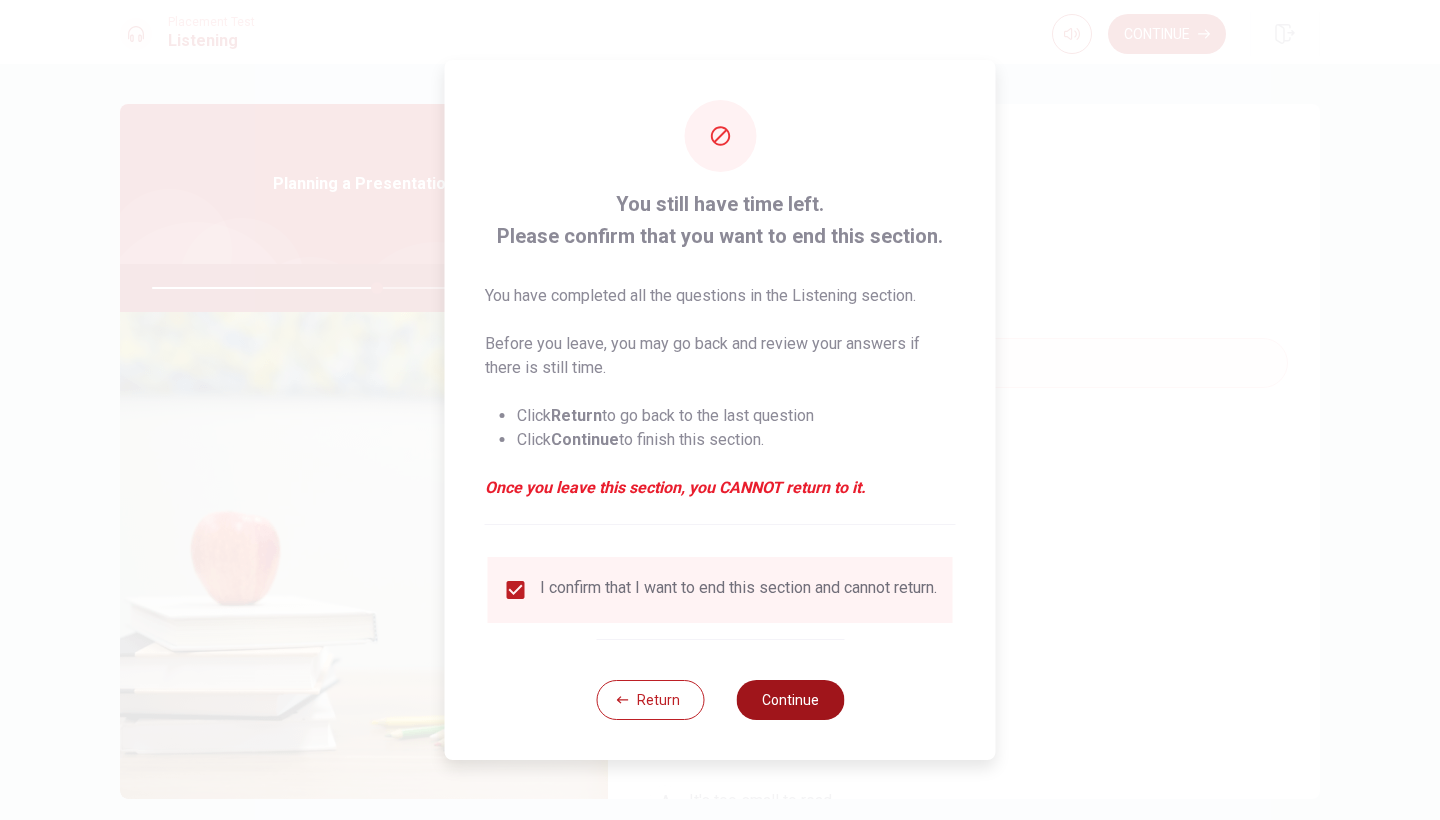 click on "Continue" at bounding box center [790, 700] 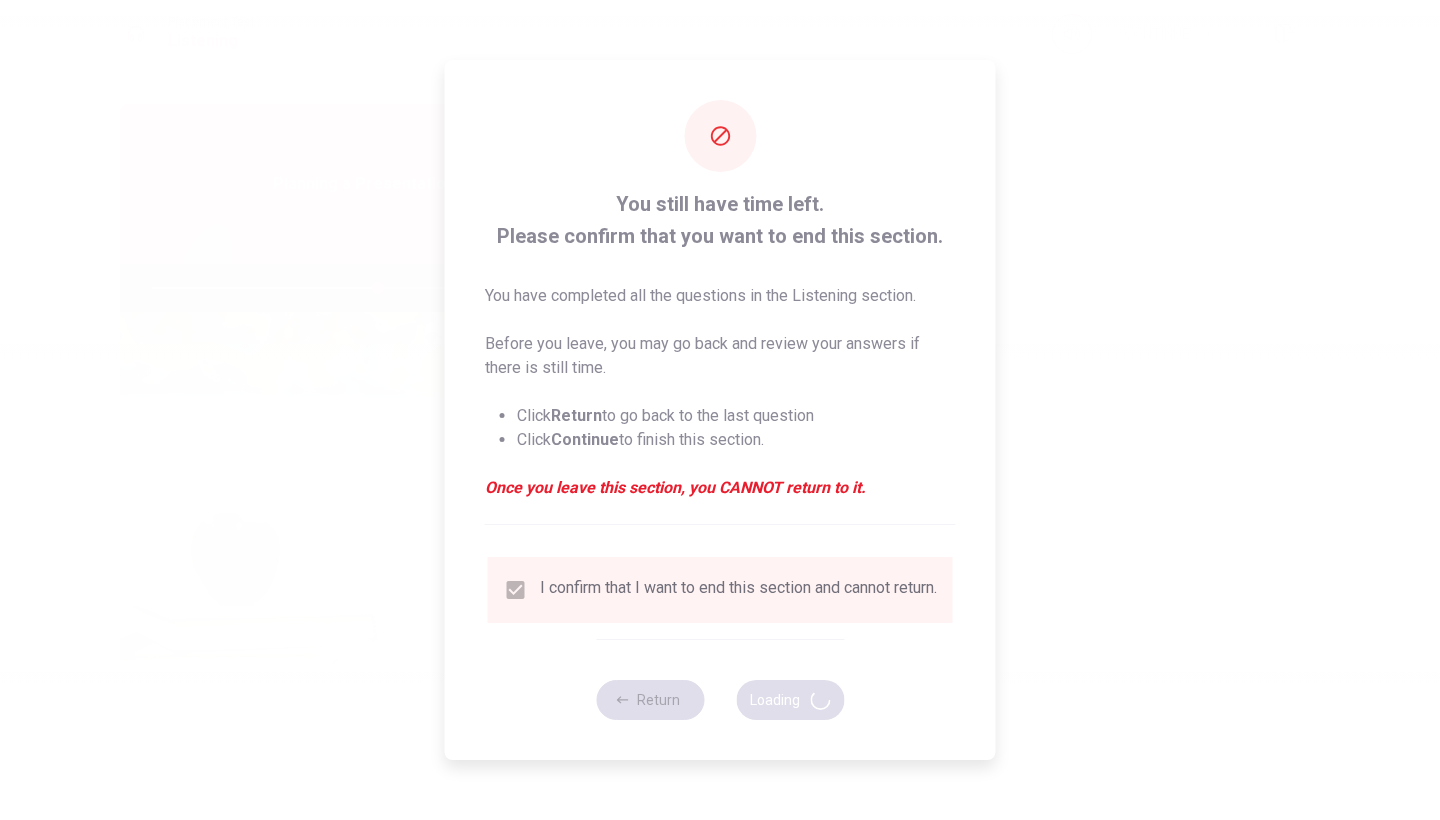 type on "63" 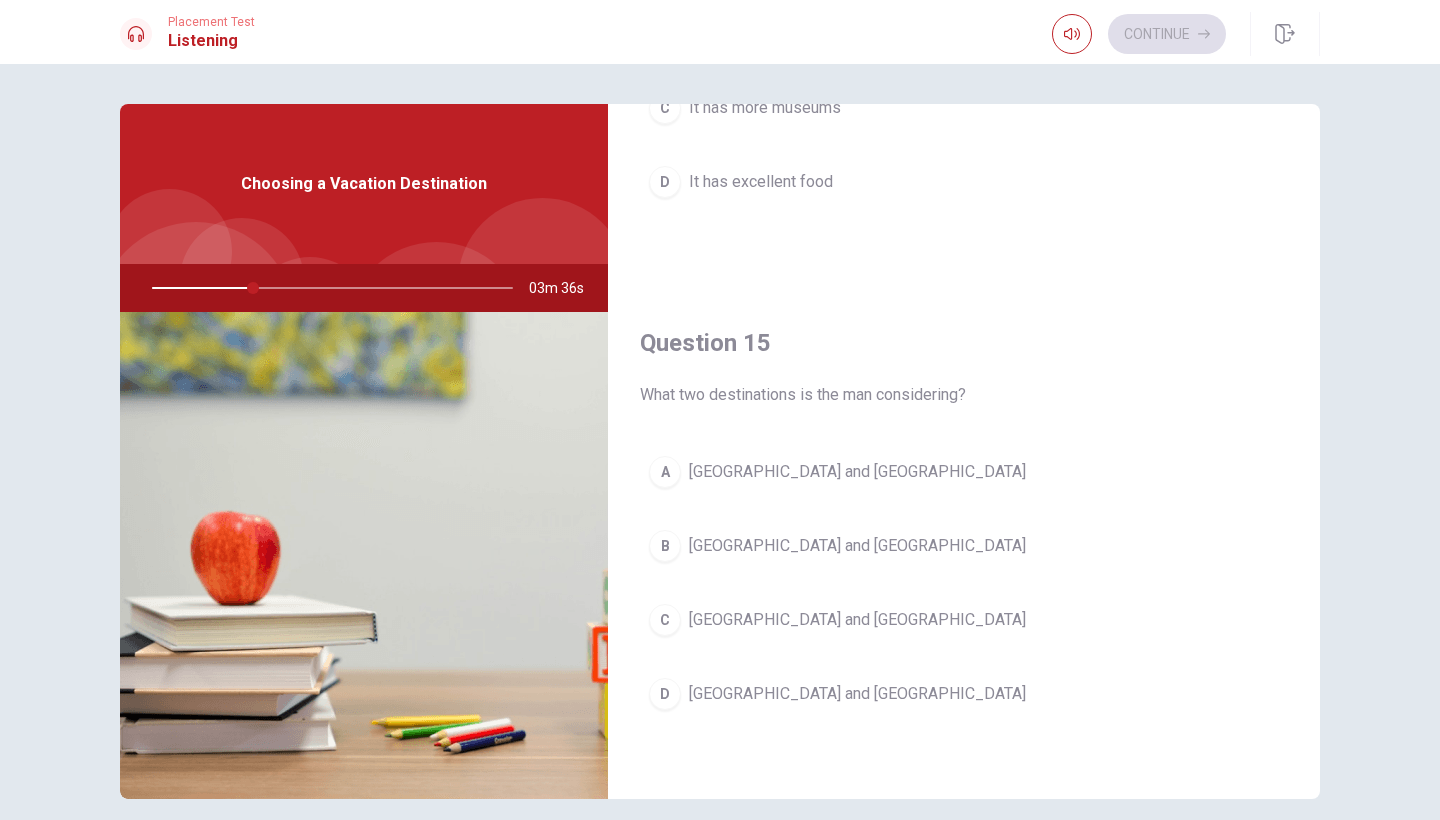 scroll, scrollTop: 1865, scrollLeft: 0, axis: vertical 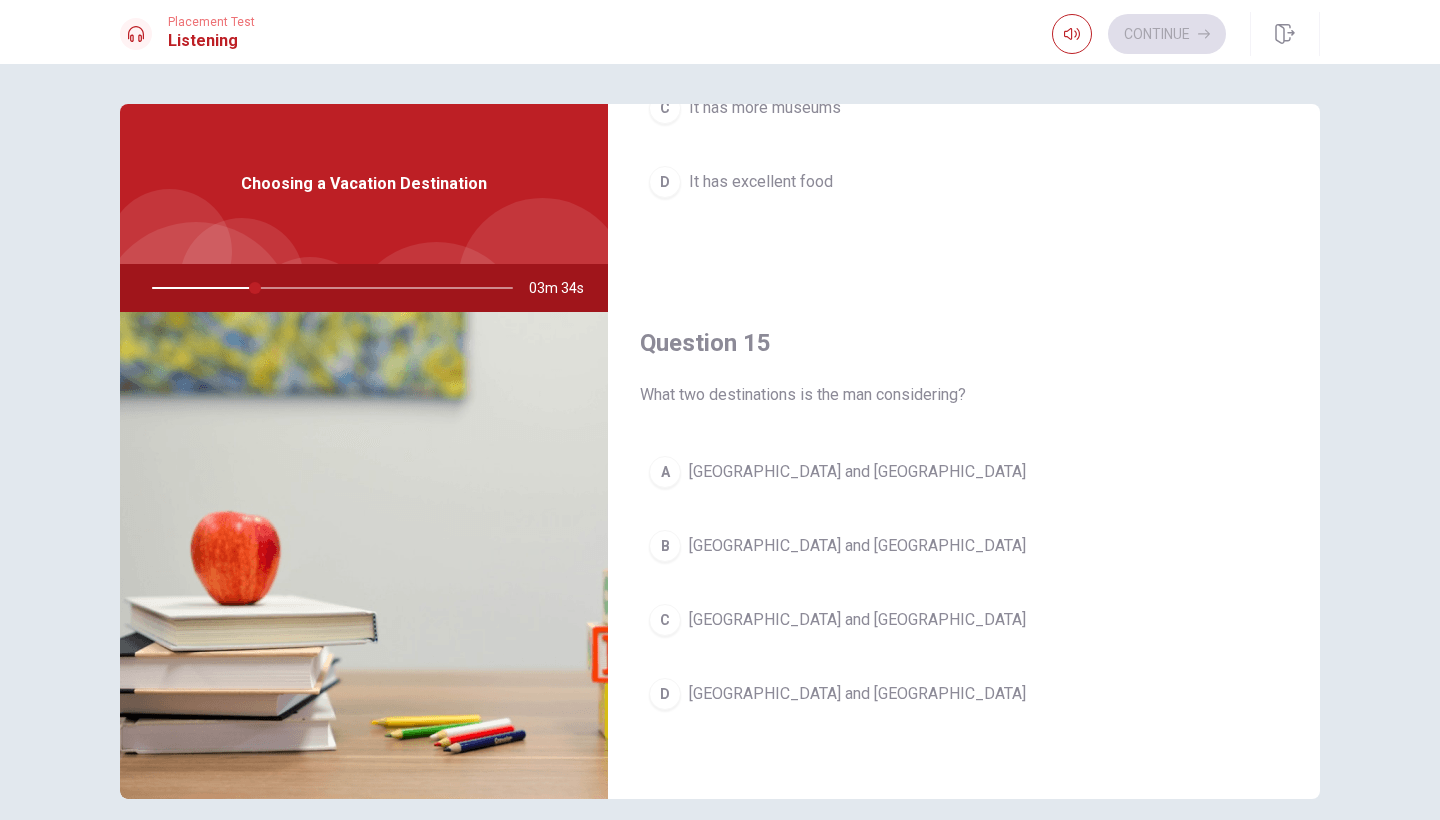 type on "29" 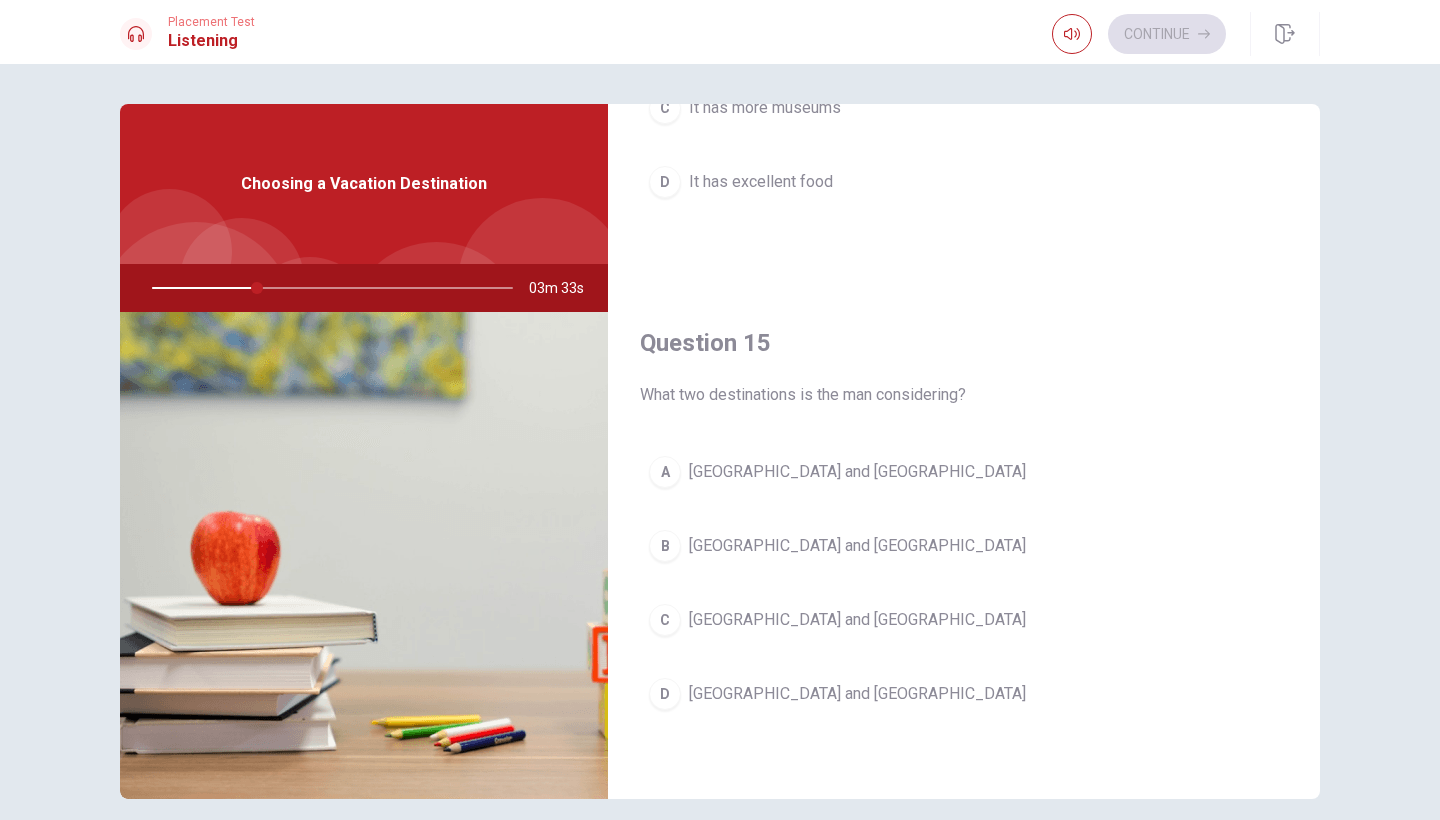 type 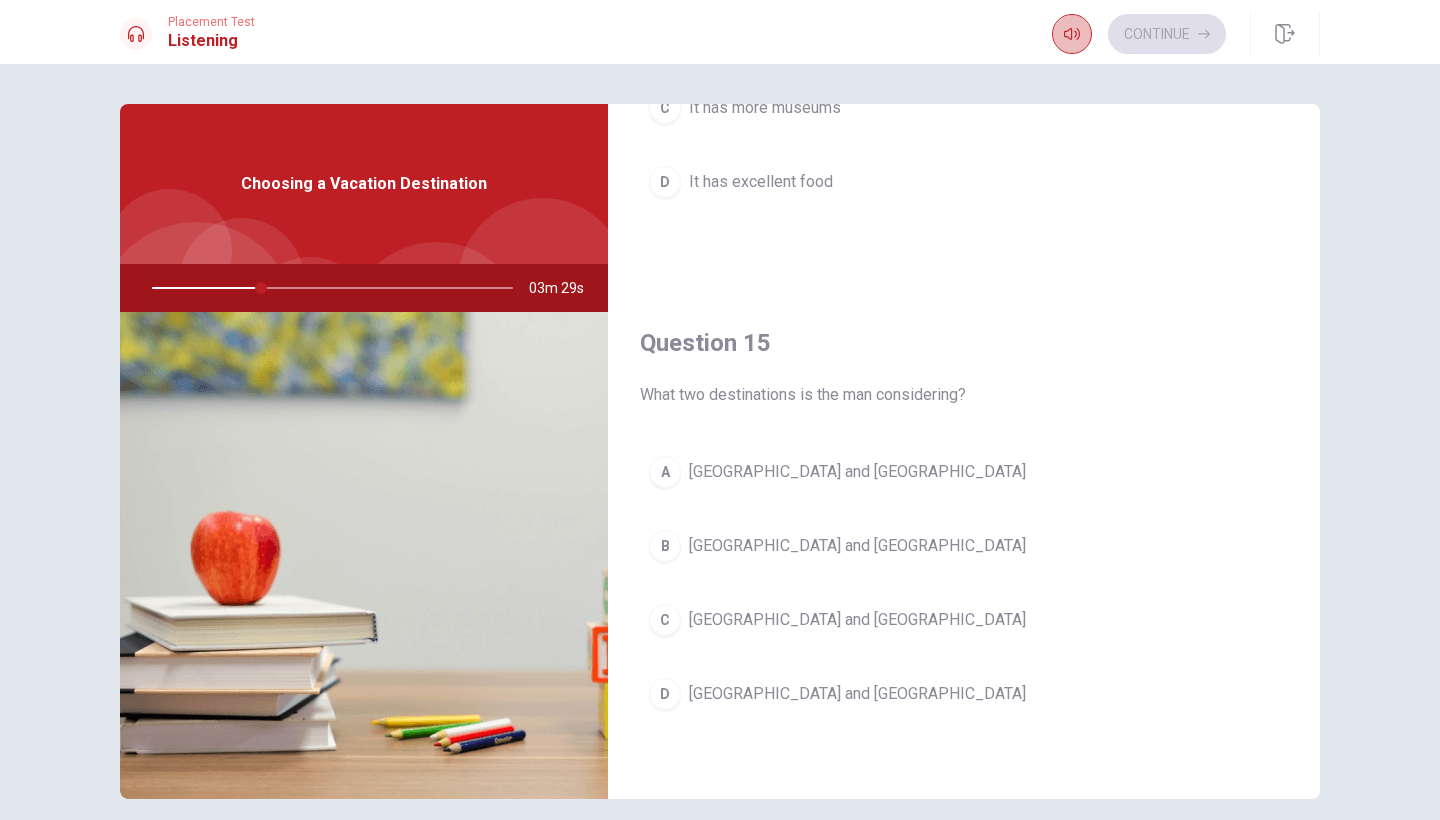 click on "B [GEOGRAPHIC_DATA] and [GEOGRAPHIC_DATA]" at bounding box center [964, 546] 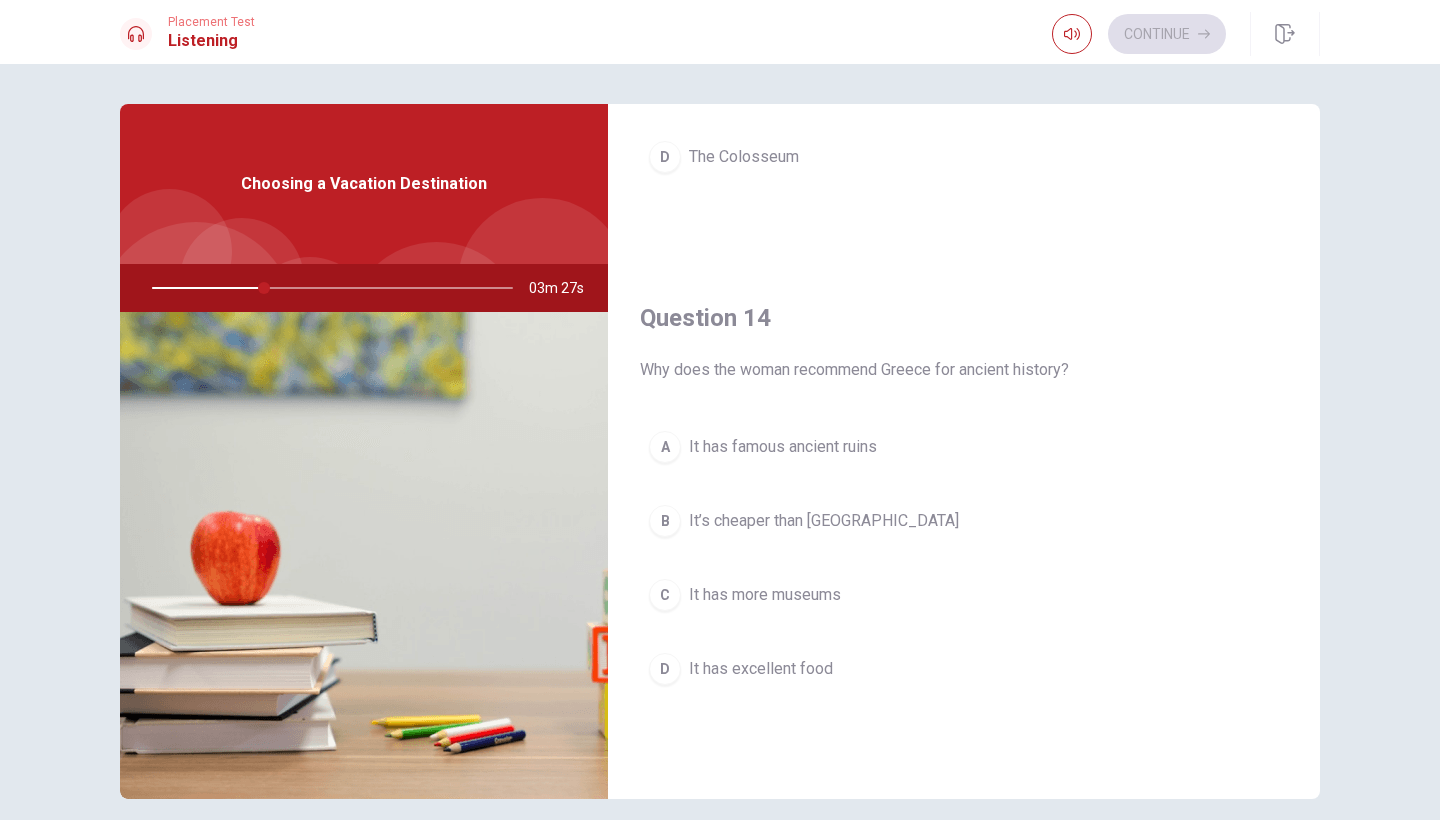 scroll, scrollTop: 1377, scrollLeft: 0, axis: vertical 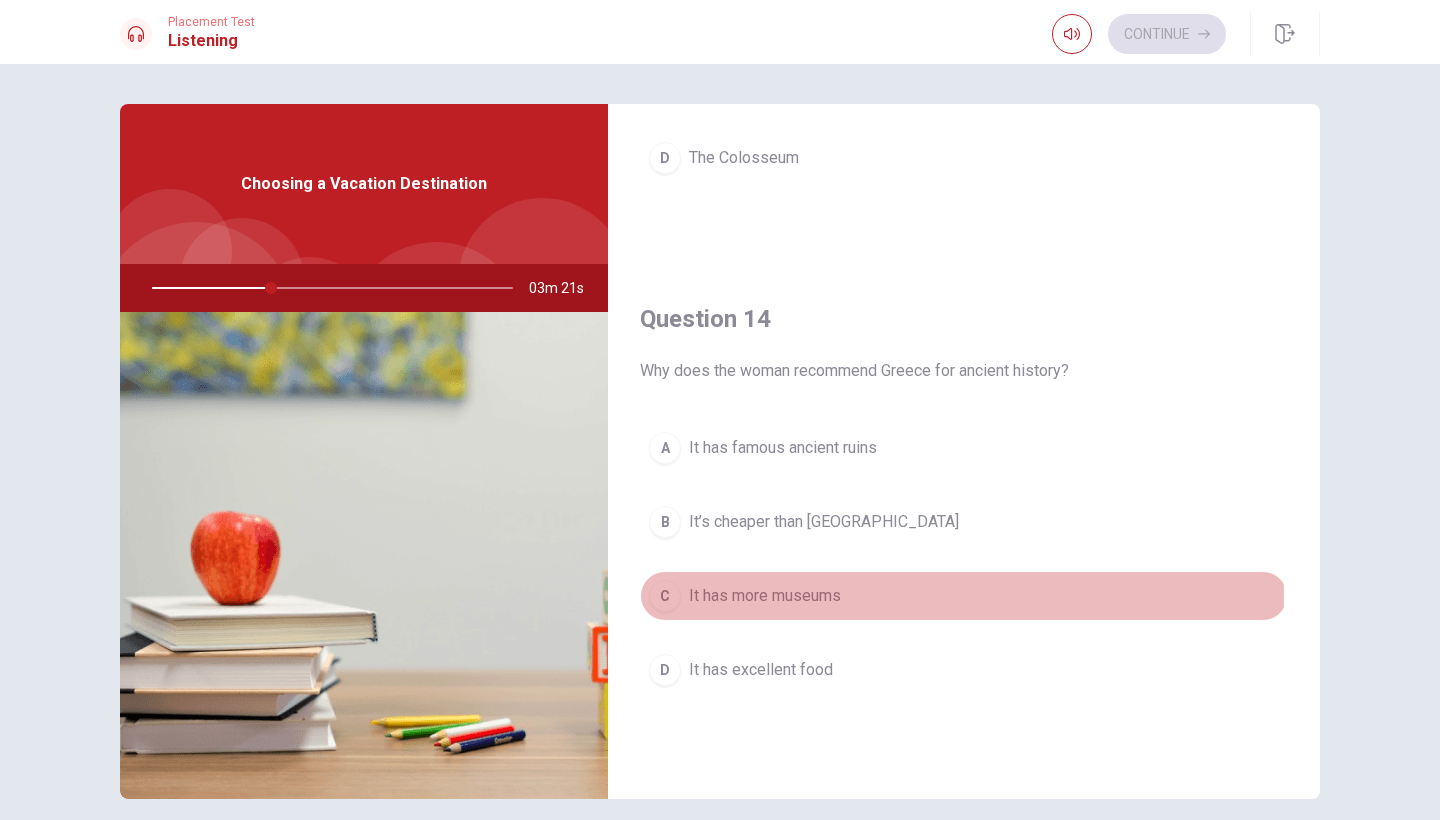 click on "It has more museums" at bounding box center [765, 596] 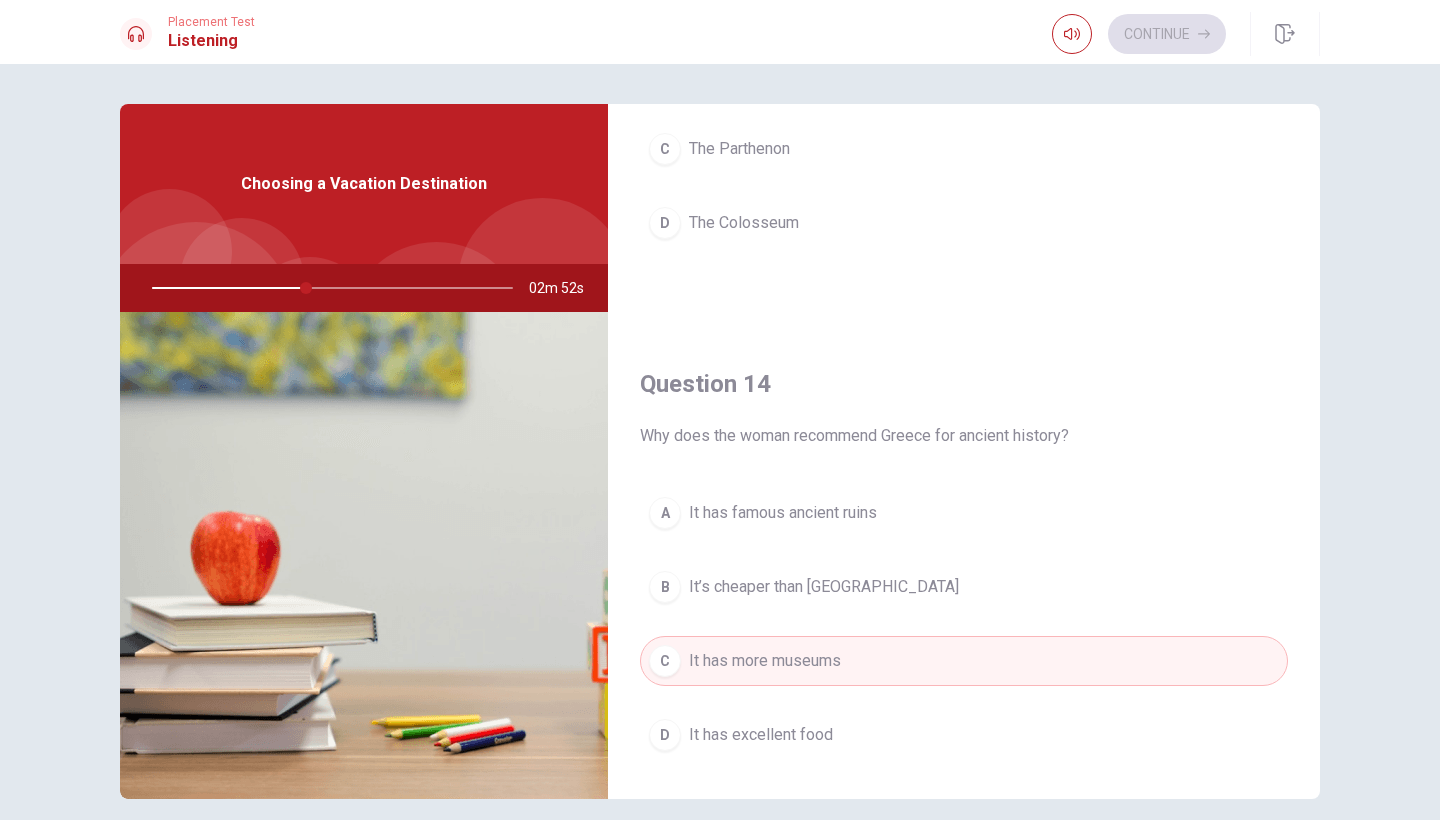 scroll, scrollTop: 1325, scrollLeft: 0, axis: vertical 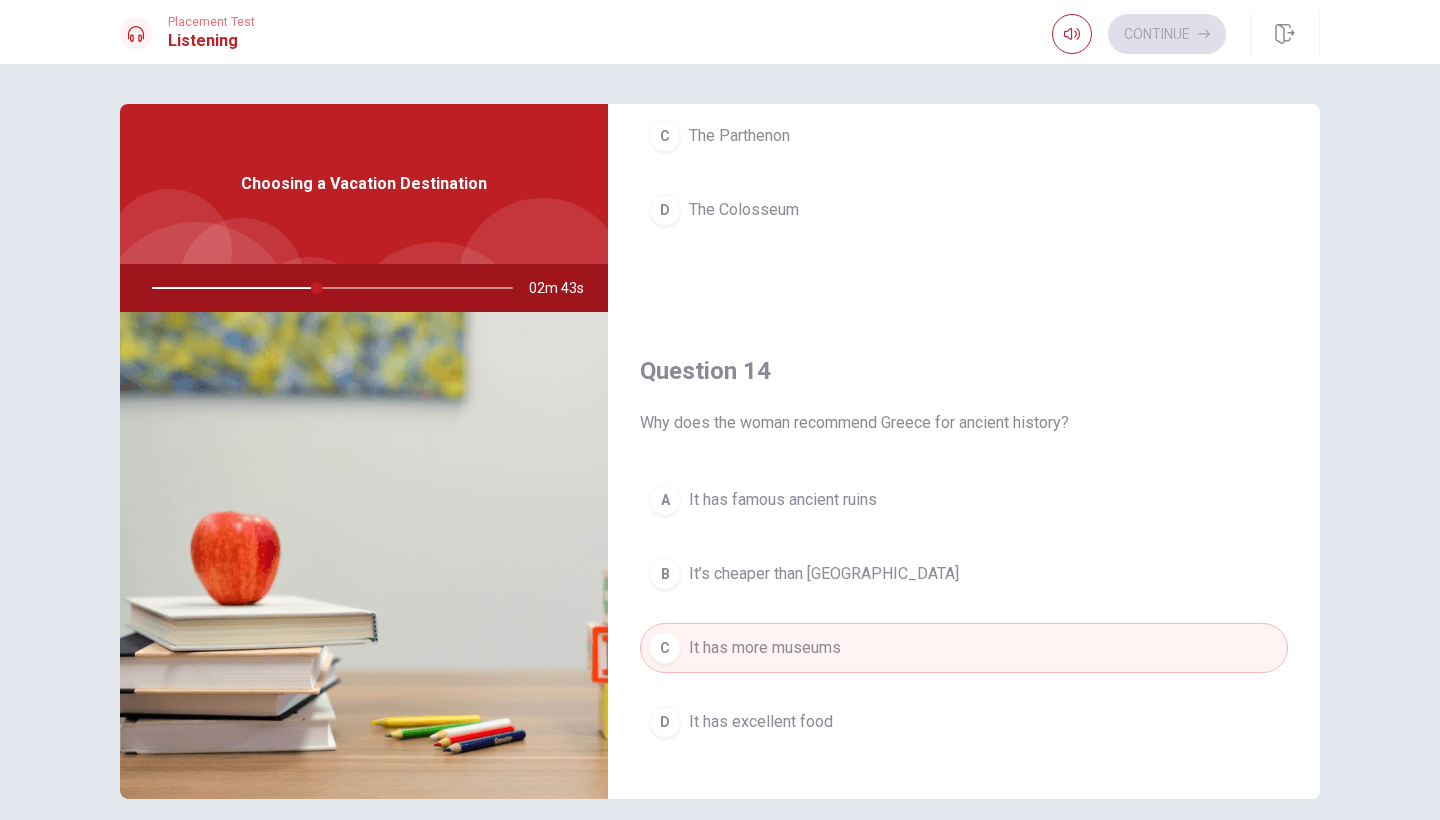 click on "It has famous ancient ruins" at bounding box center [783, 500] 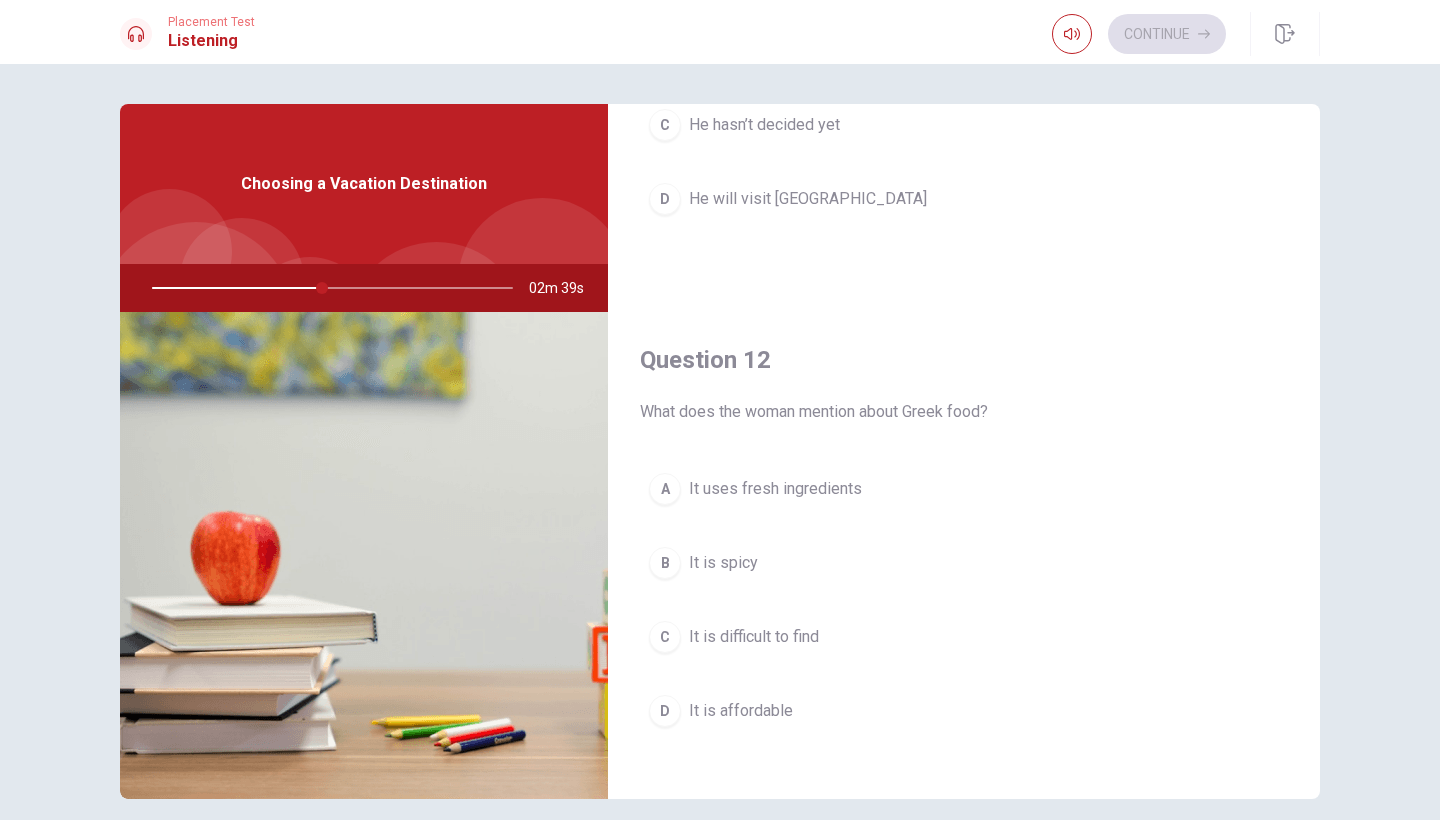 scroll, scrollTop: 316, scrollLeft: 0, axis: vertical 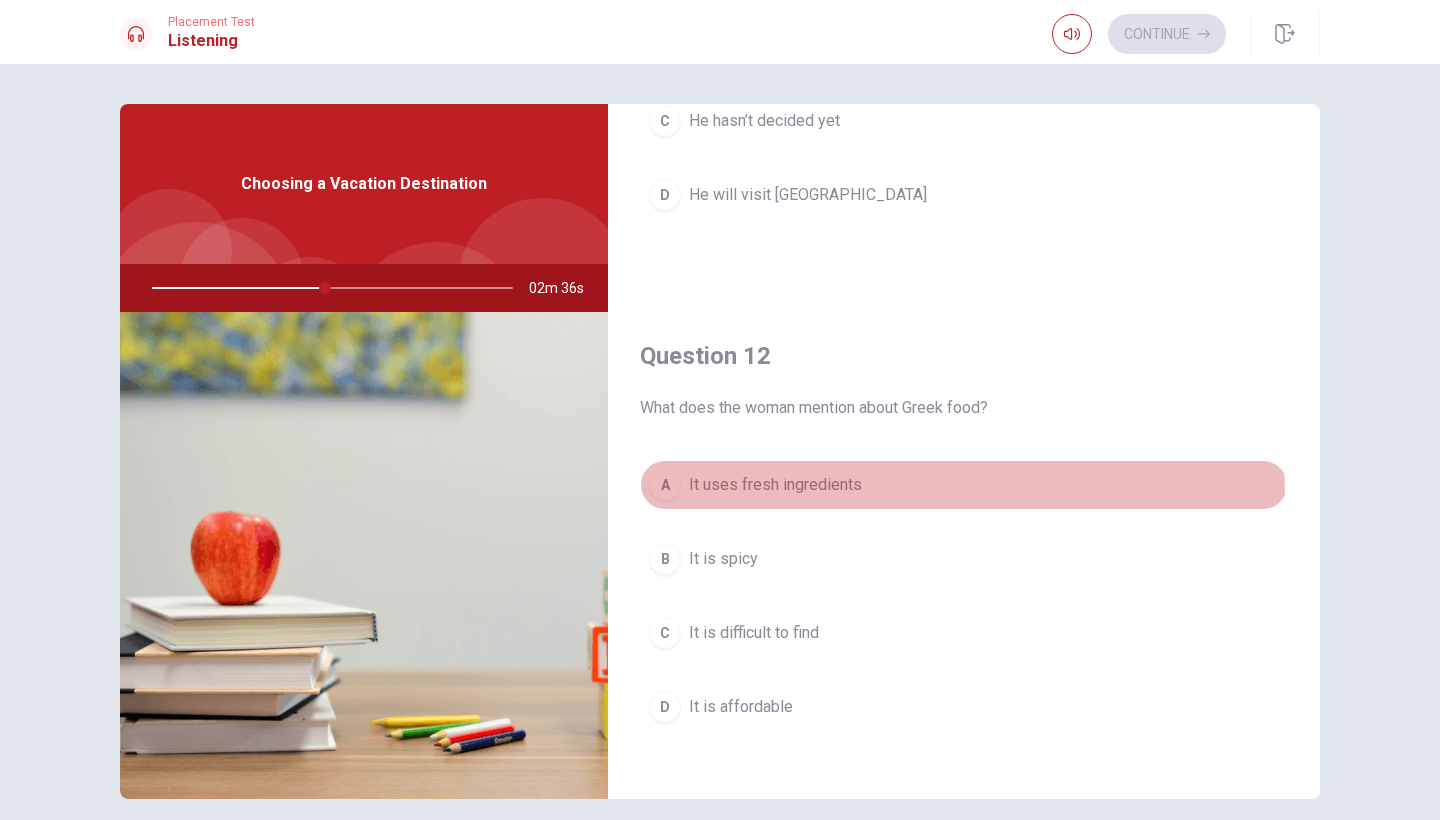 click on "A It uses fresh ingredients" at bounding box center (964, 485) 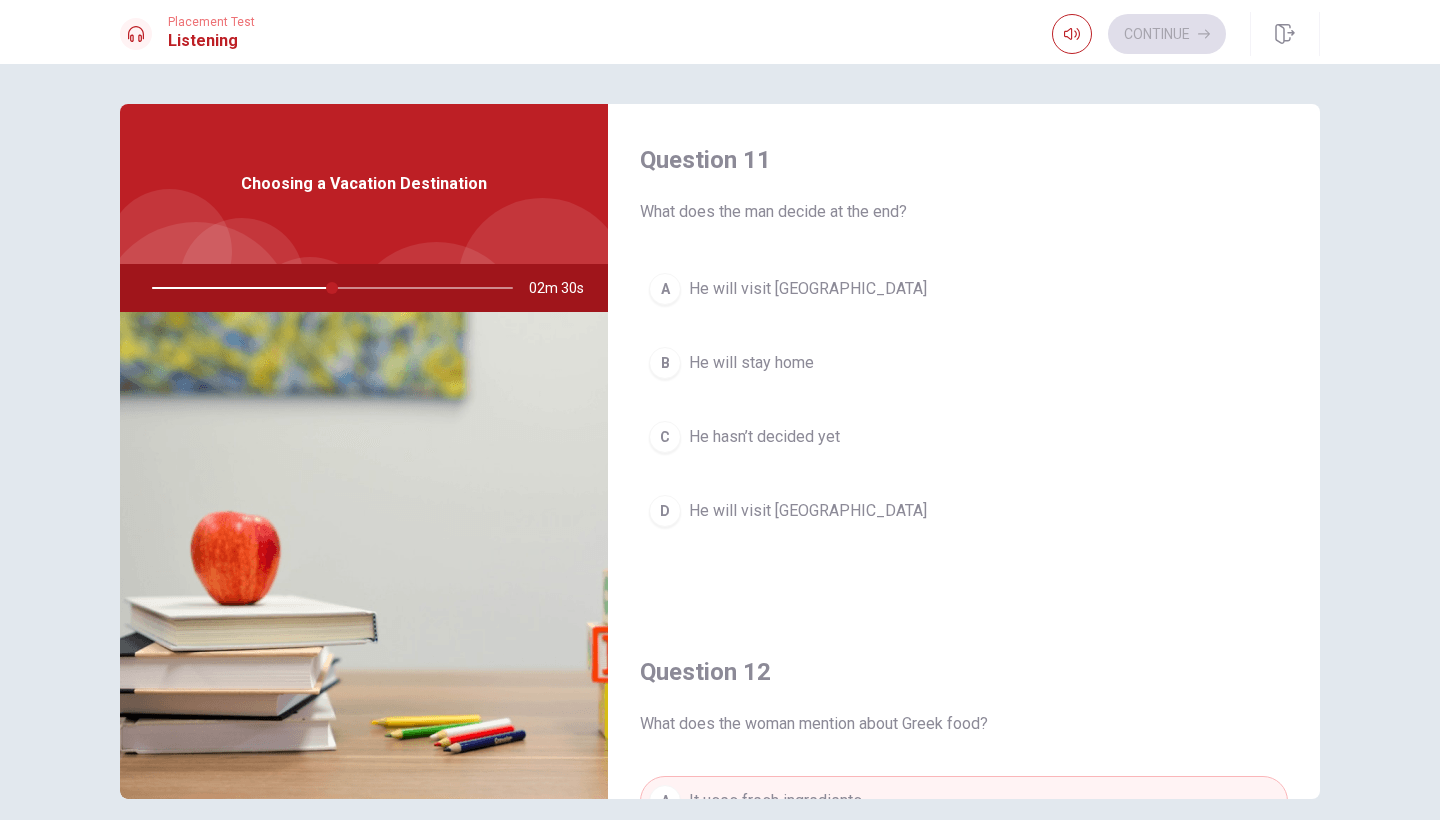 scroll, scrollTop: 0, scrollLeft: 0, axis: both 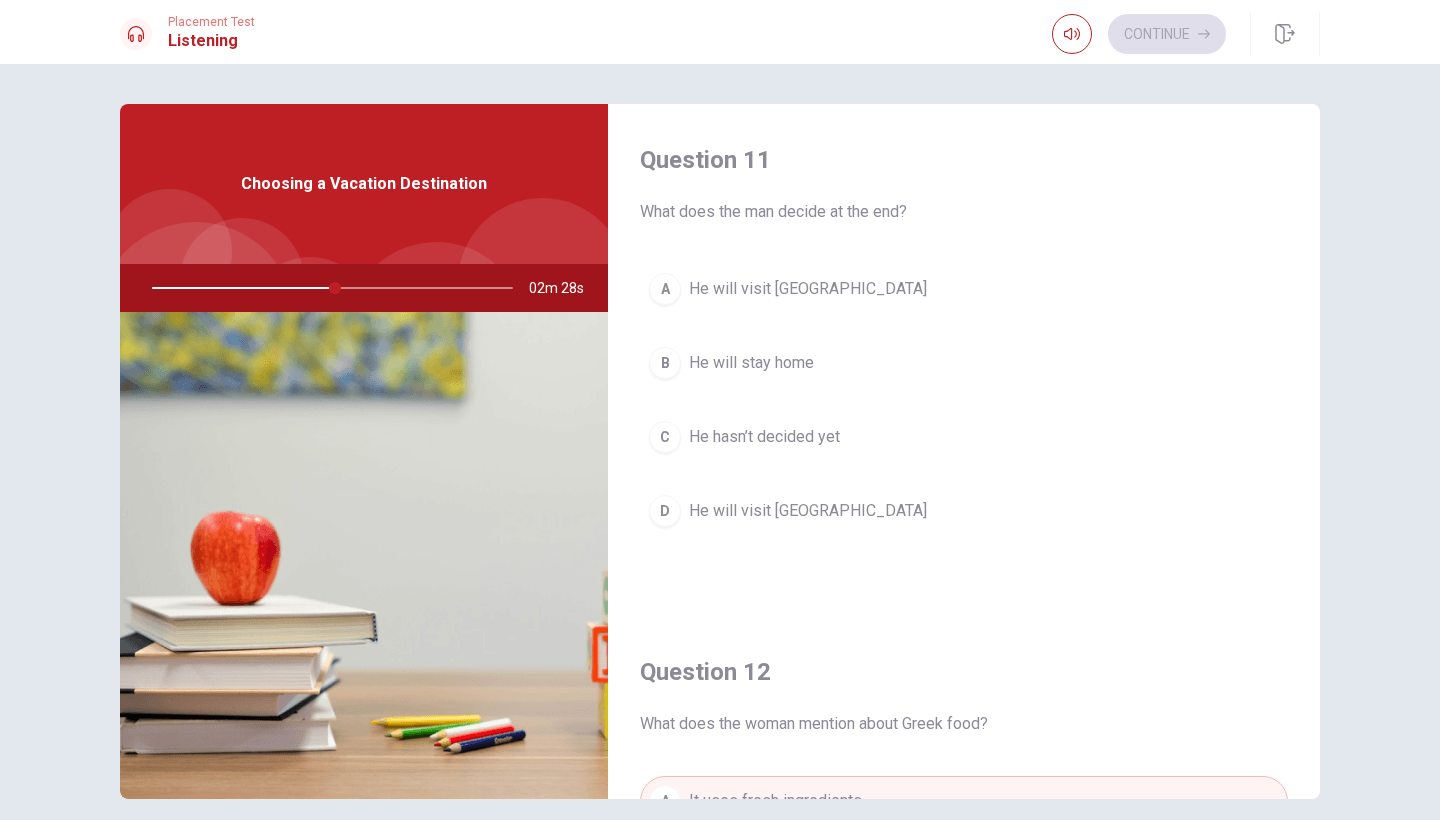 click on "D He will visit [GEOGRAPHIC_DATA]" at bounding box center (964, 511) 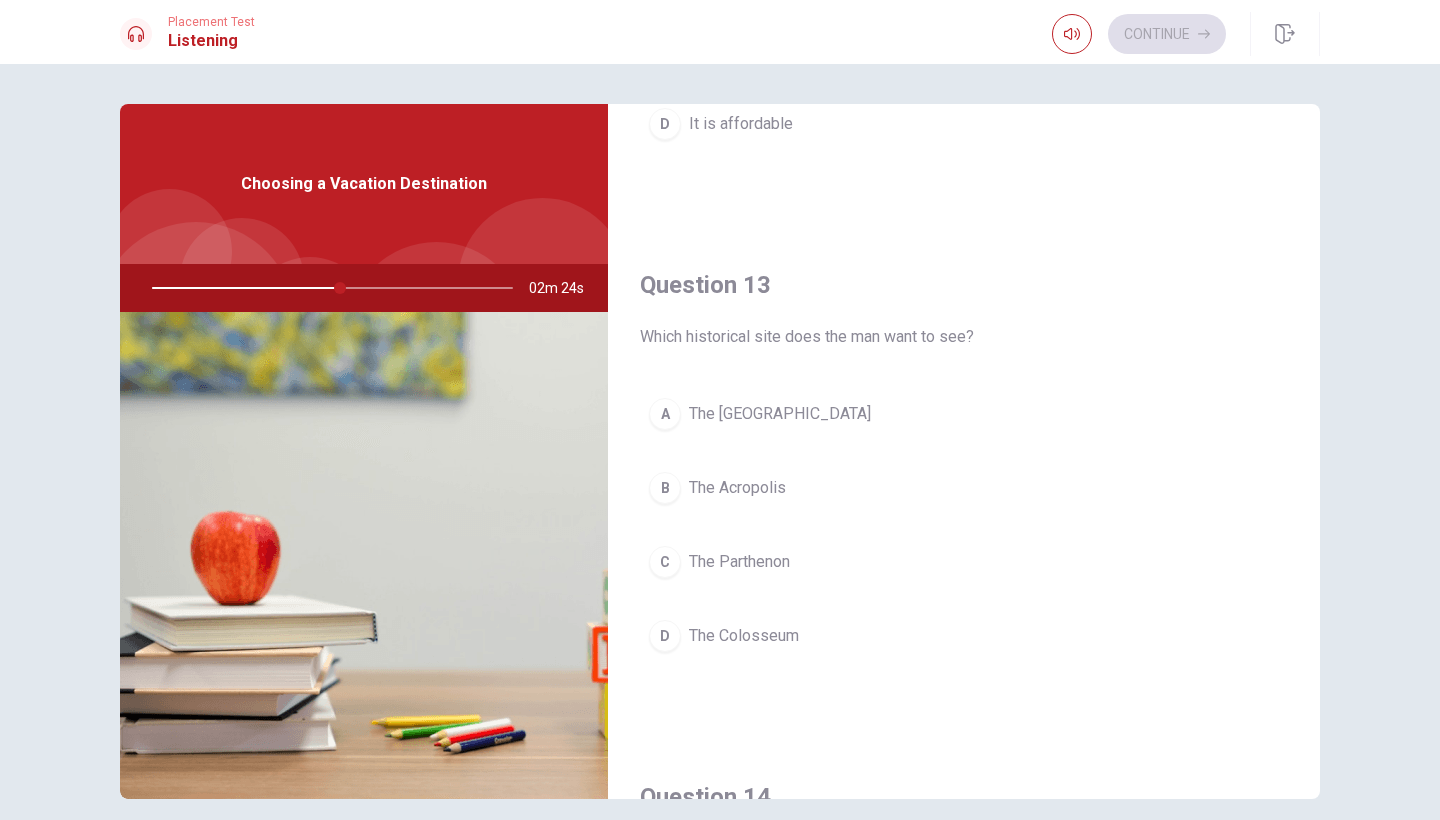 scroll, scrollTop: 905, scrollLeft: 0, axis: vertical 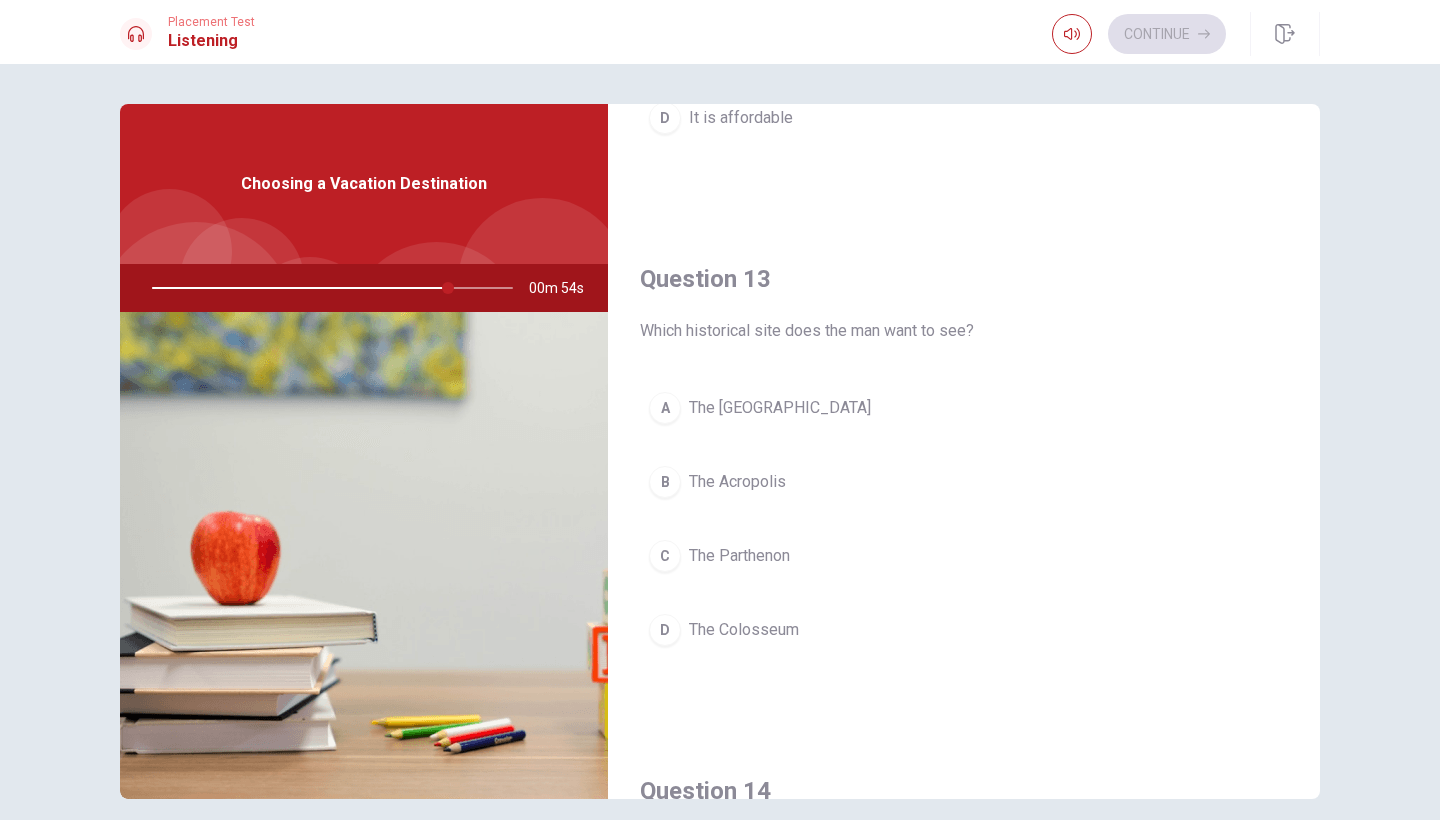 click on "C The Parthenon" at bounding box center (964, 556) 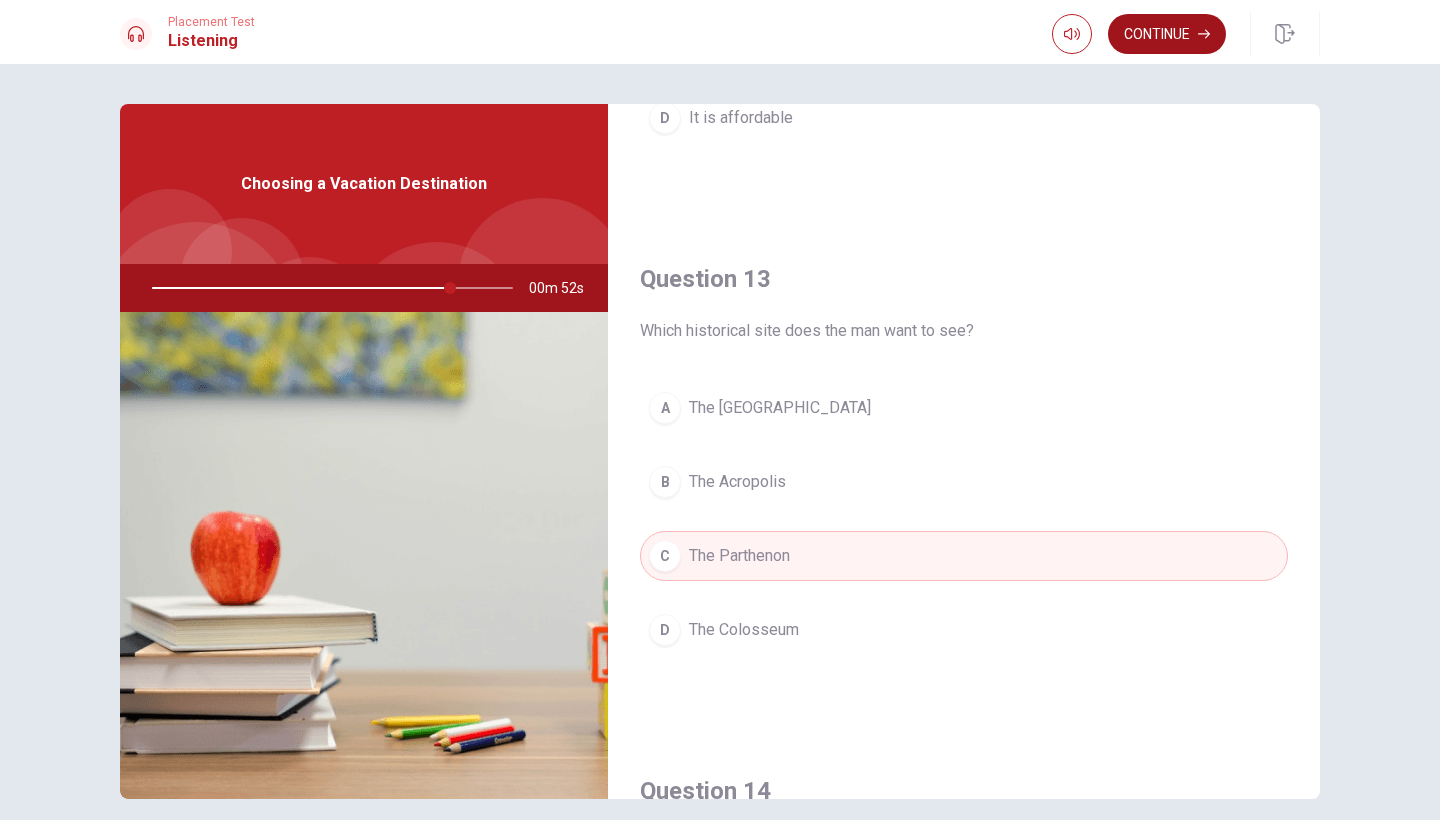 click on "Continue" at bounding box center [1167, 34] 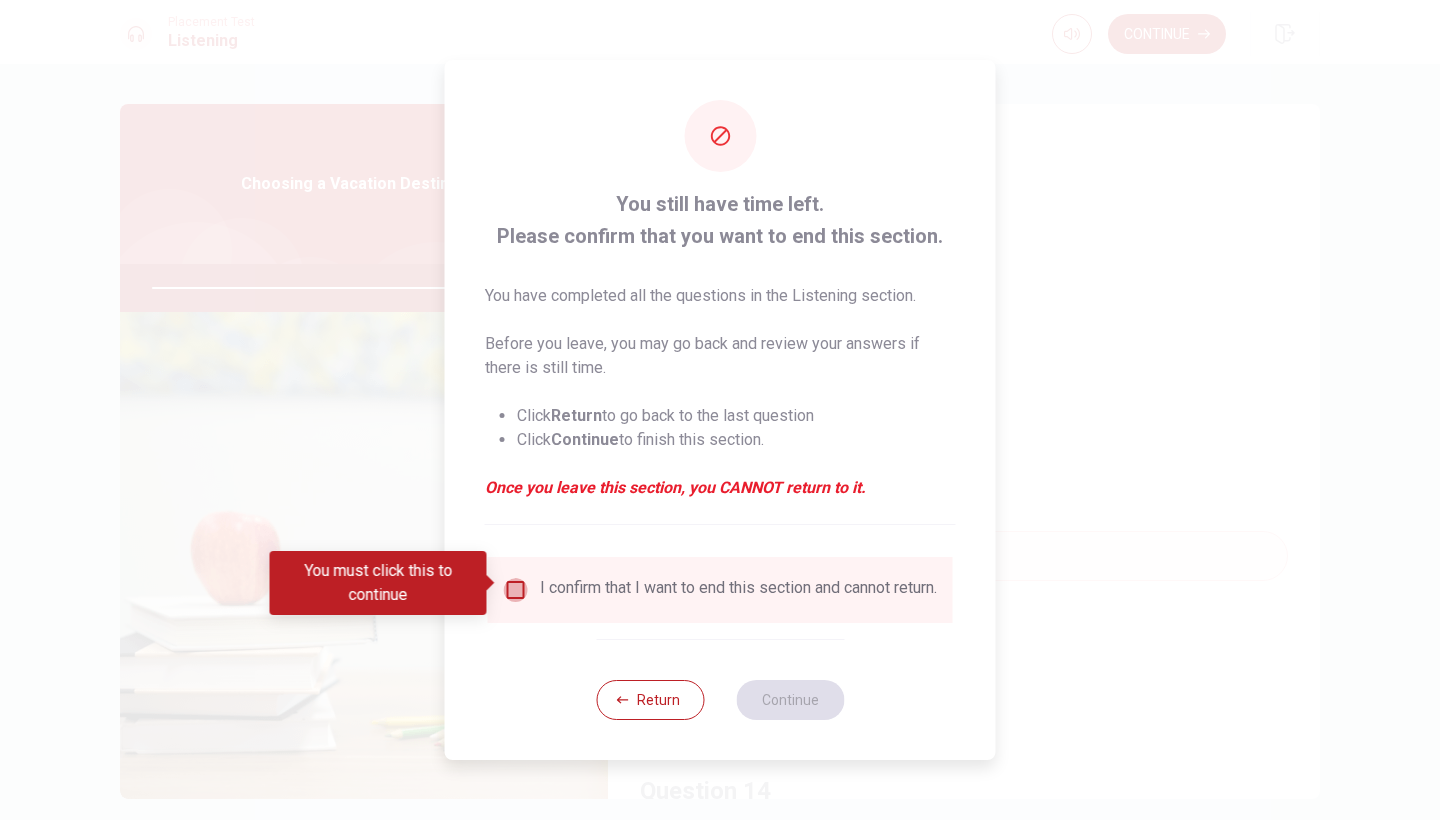 click at bounding box center (516, 590) 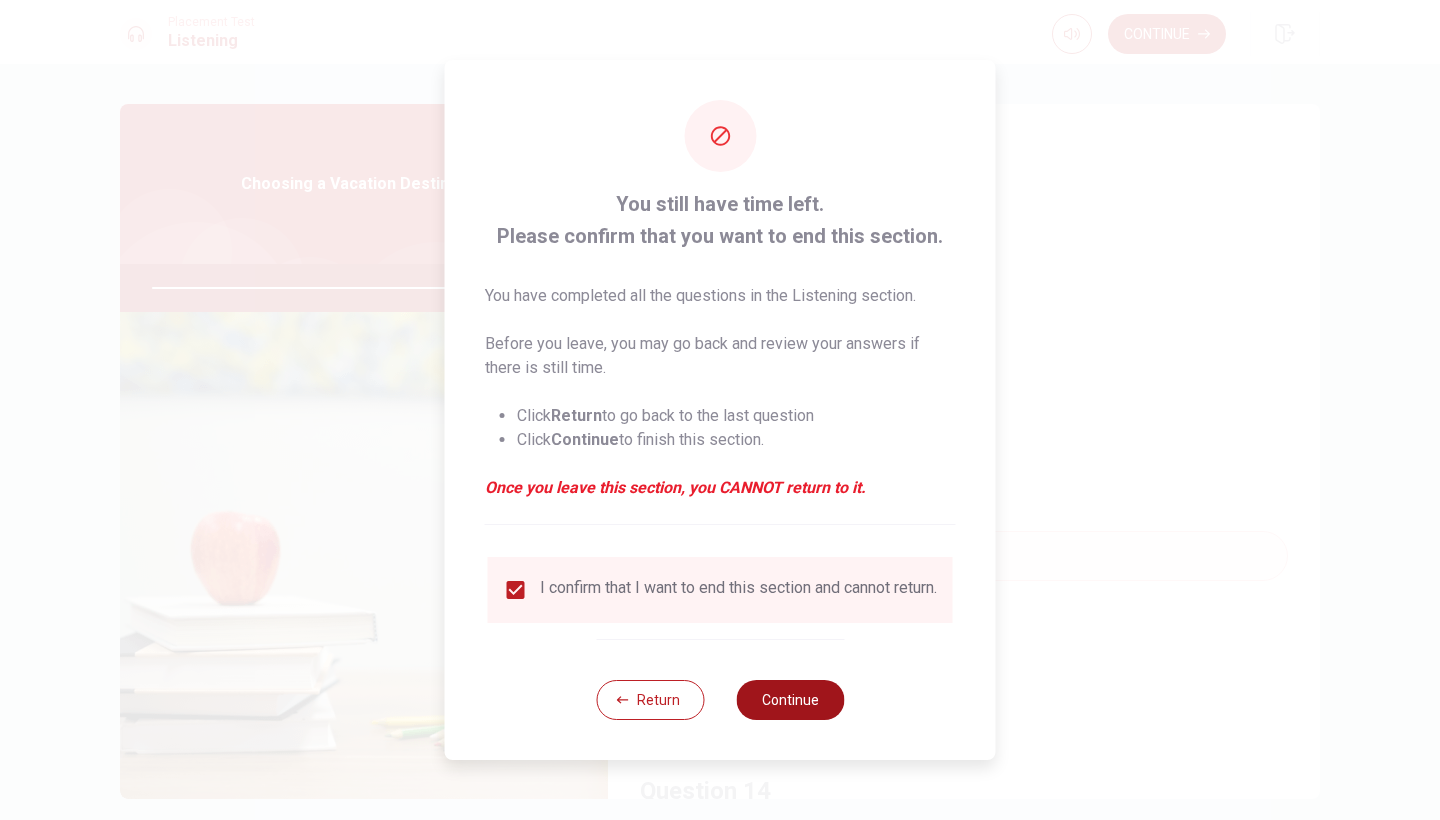 click on "Continue" at bounding box center (790, 700) 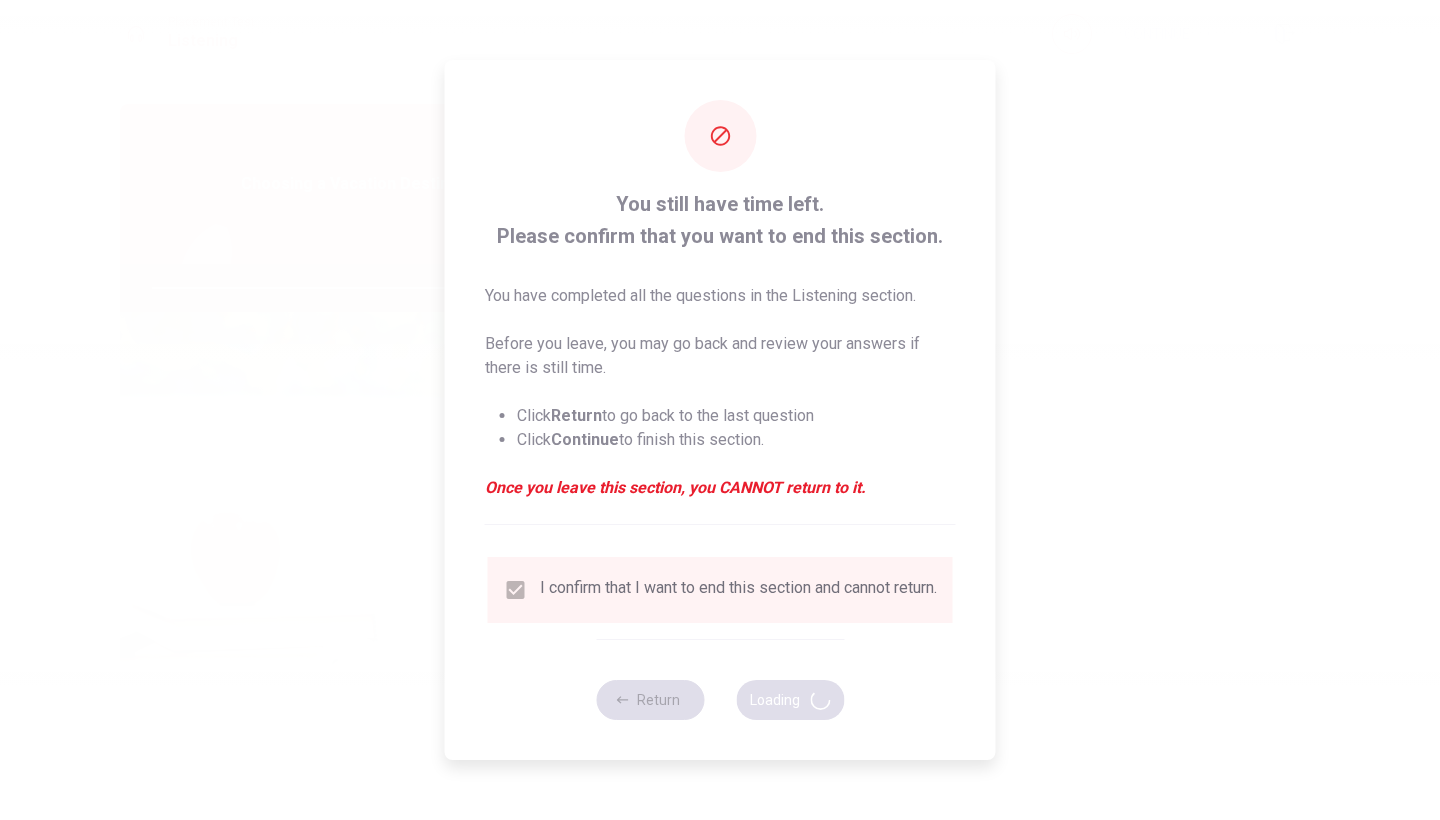 type on "84" 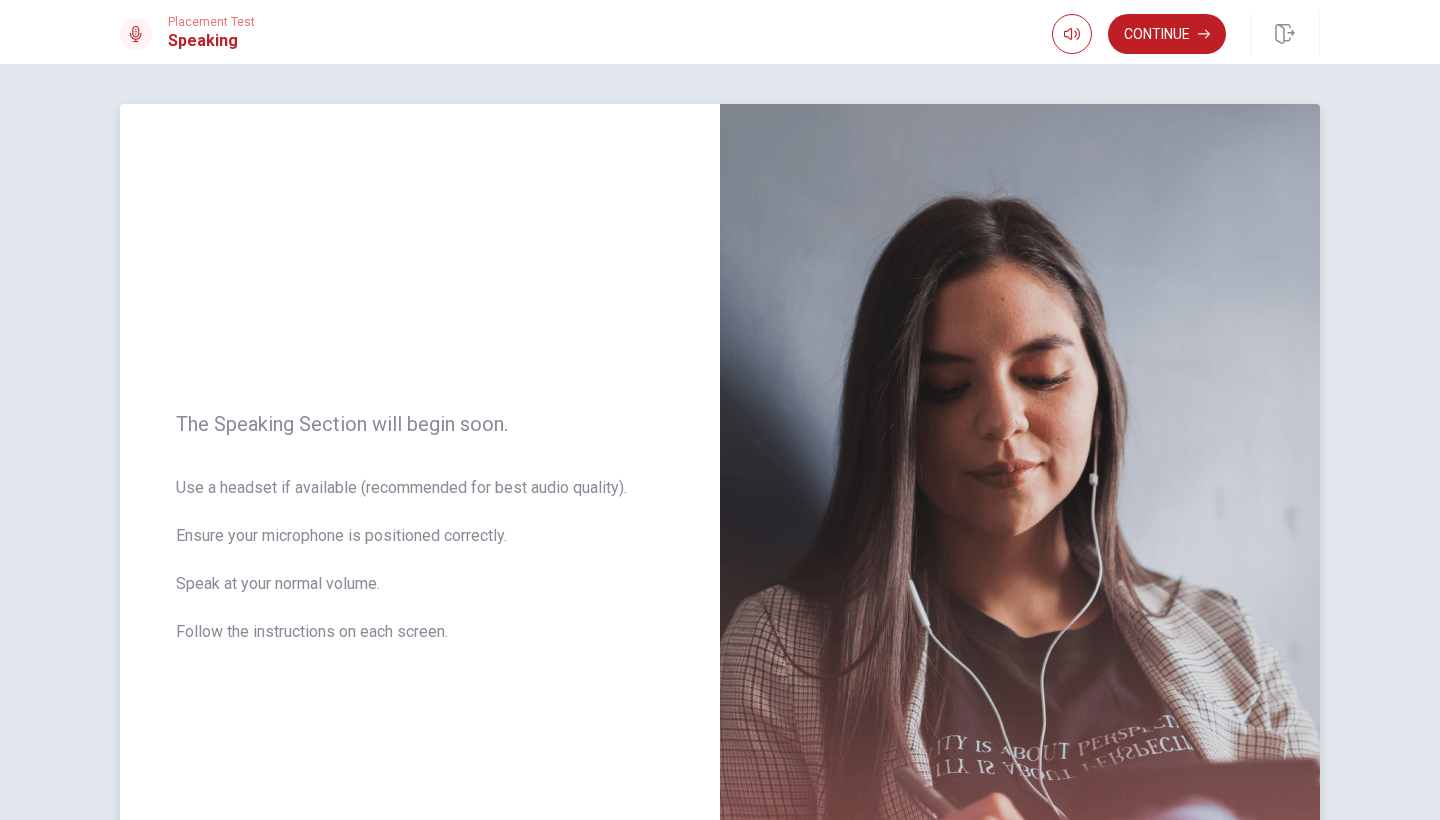 scroll, scrollTop: 0, scrollLeft: 0, axis: both 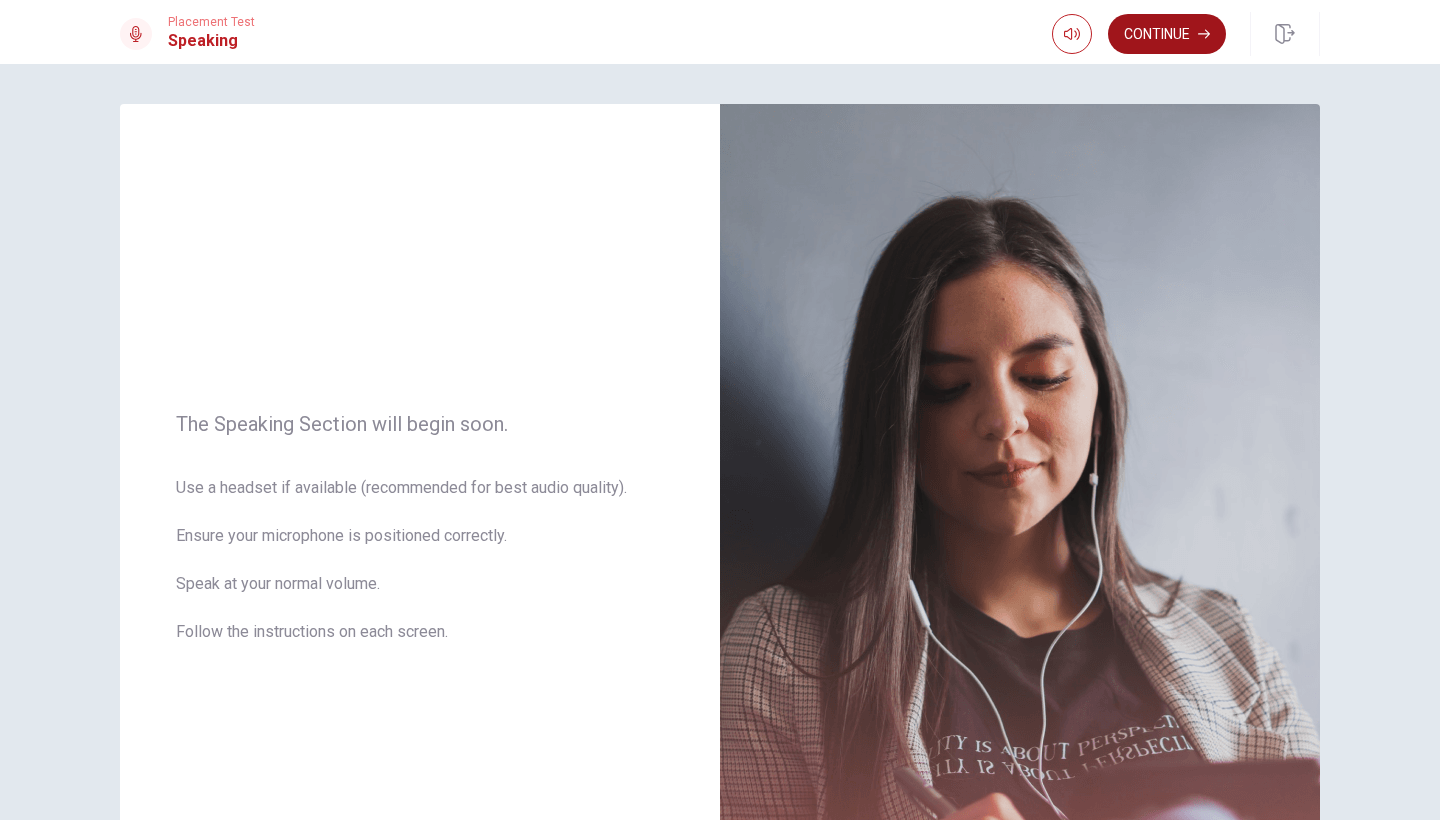 click on "Continue" at bounding box center [1167, 34] 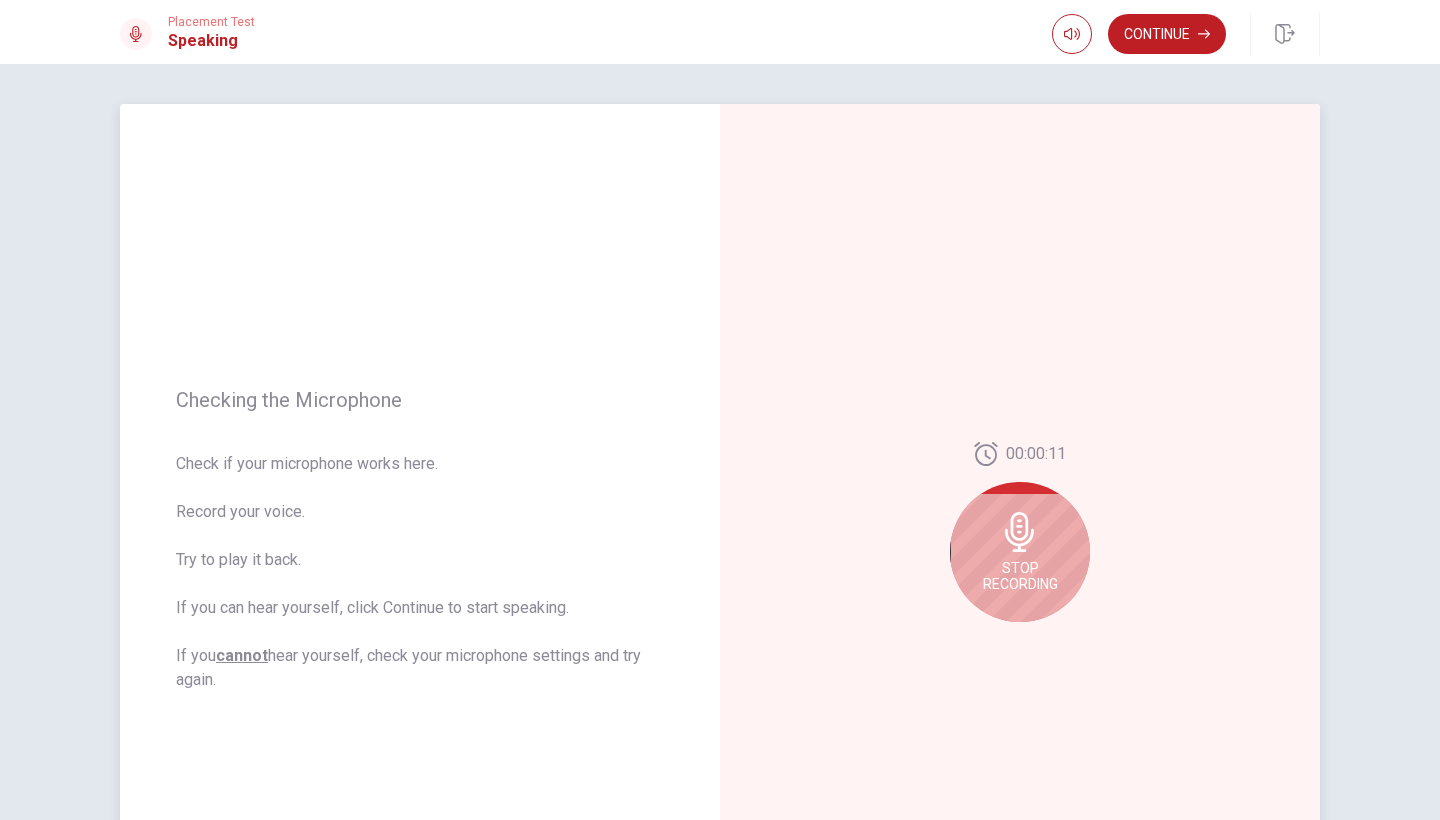 click on "Stop   Recording" at bounding box center (1020, 552) 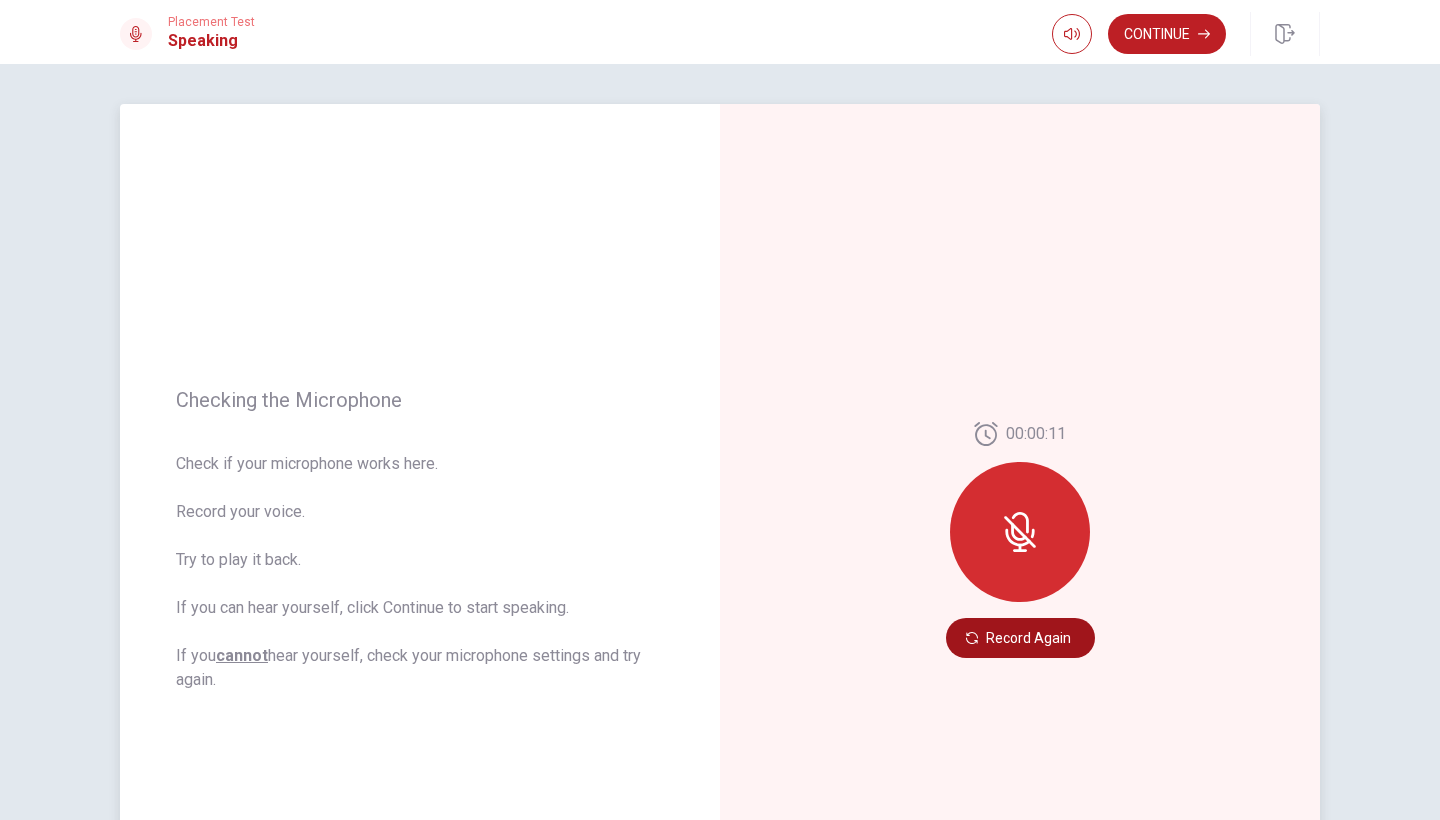 click on "Record Again" at bounding box center [1020, 638] 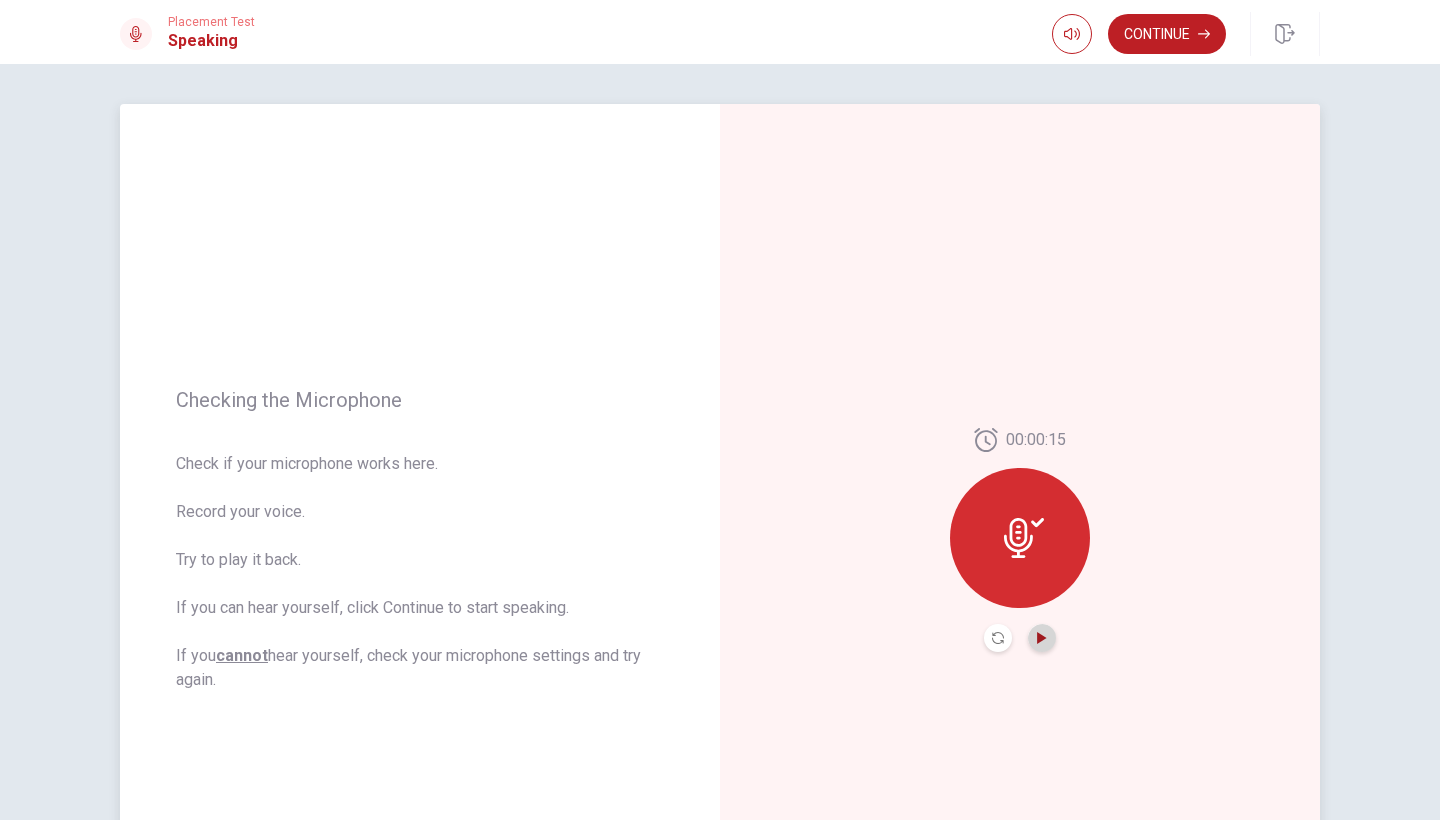 click 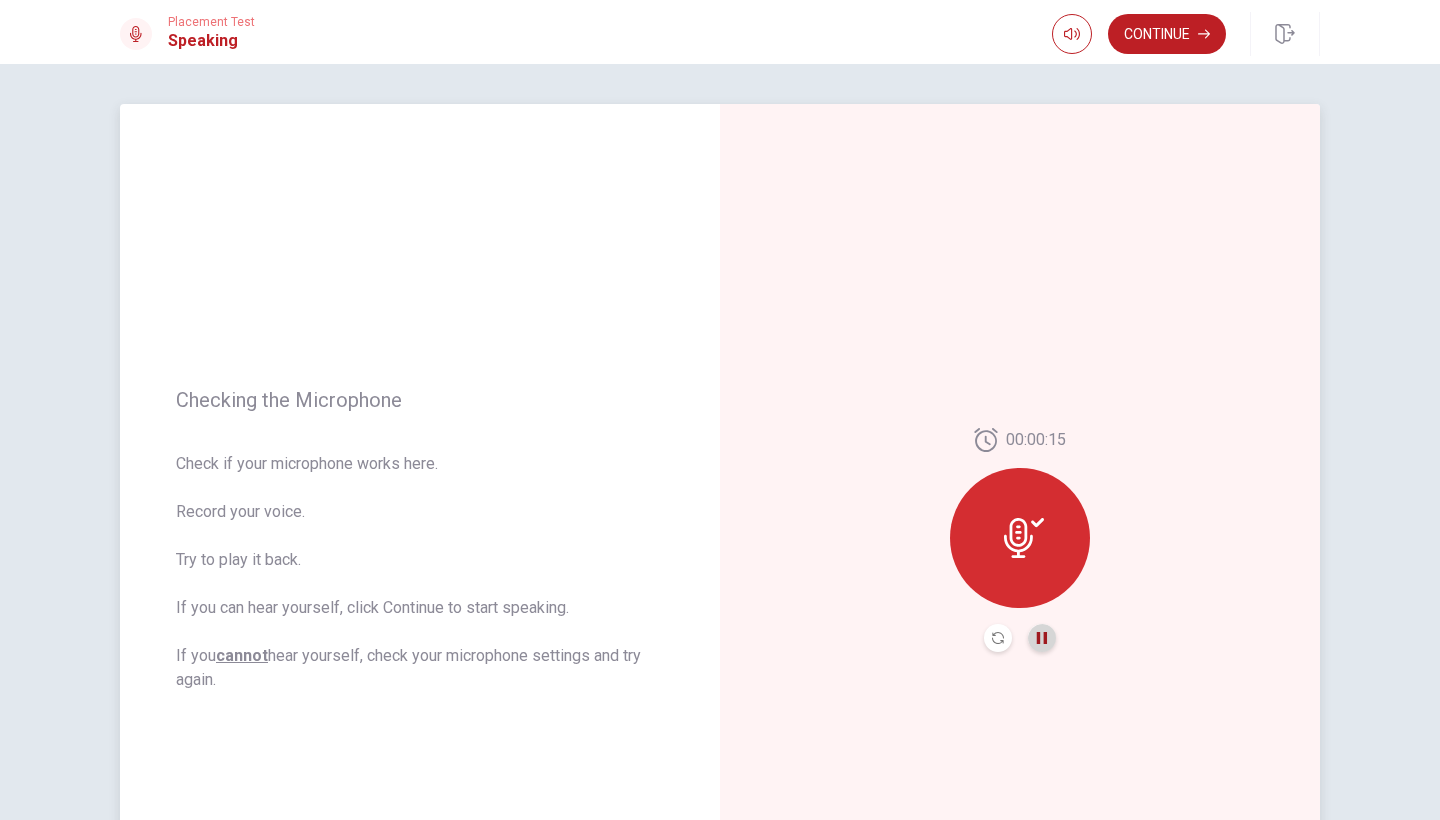click 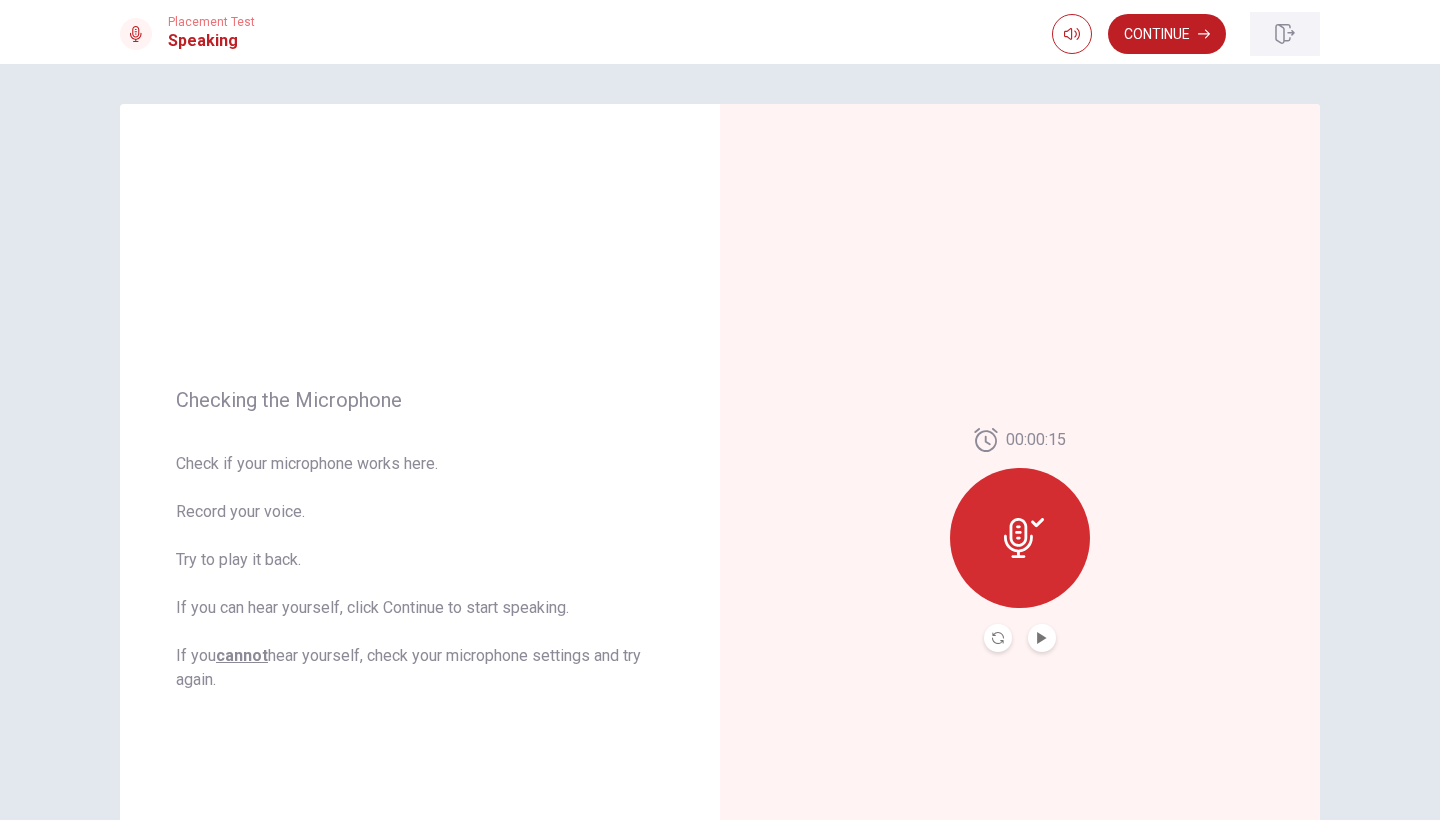 scroll, scrollTop: 0, scrollLeft: 0, axis: both 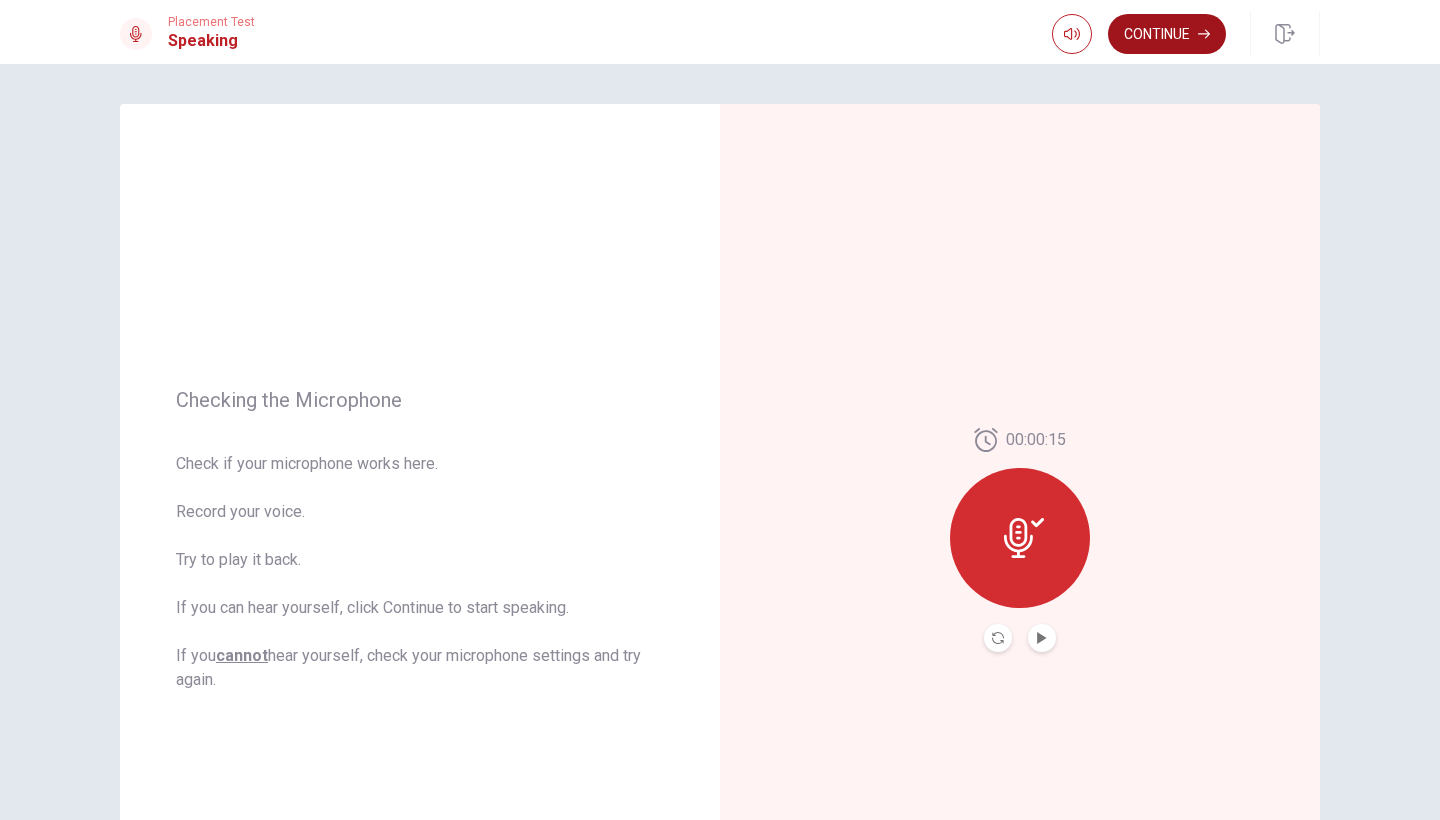 click on "Continue" at bounding box center (1167, 34) 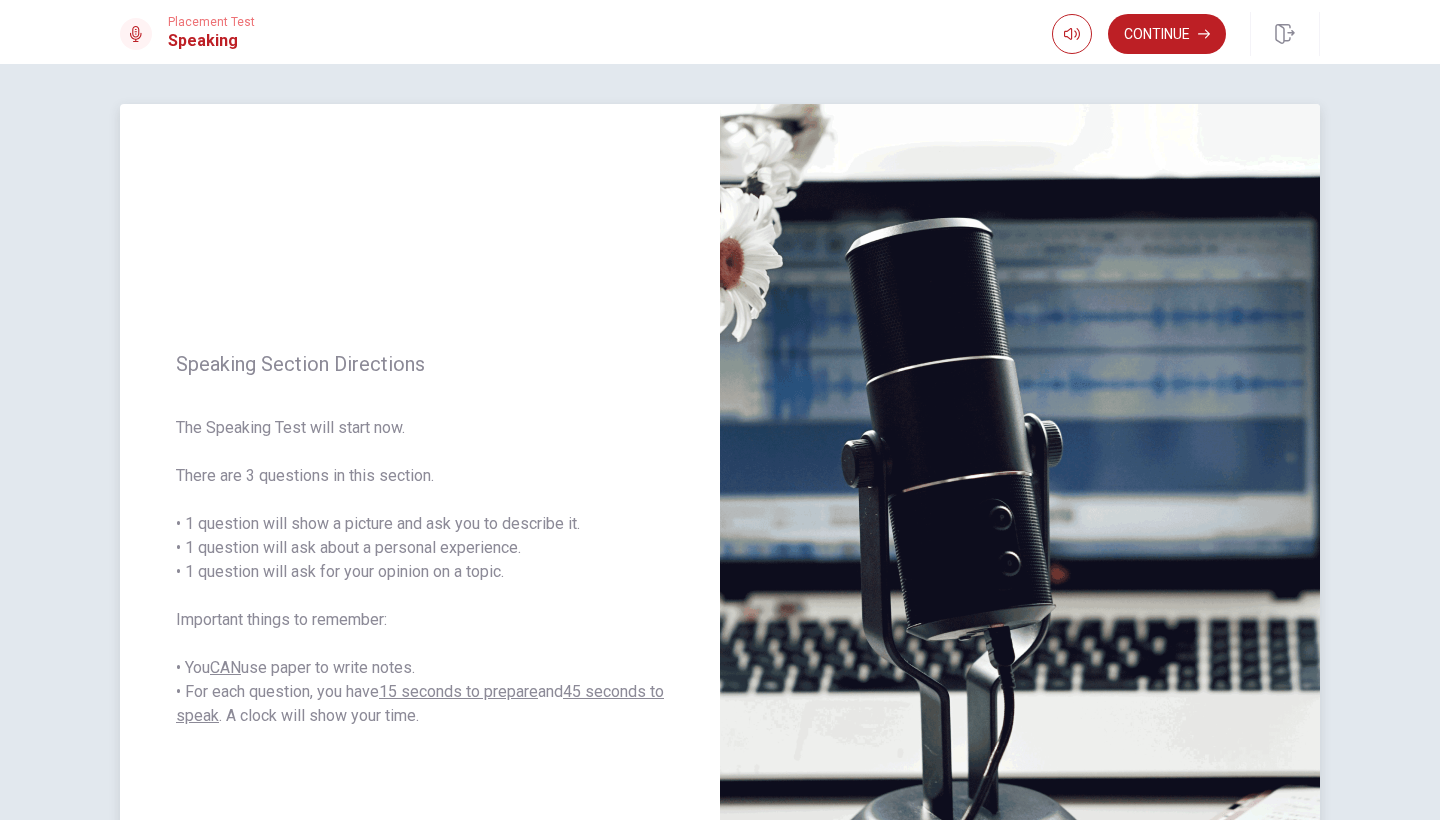 scroll, scrollTop: 0, scrollLeft: 0, axis: both 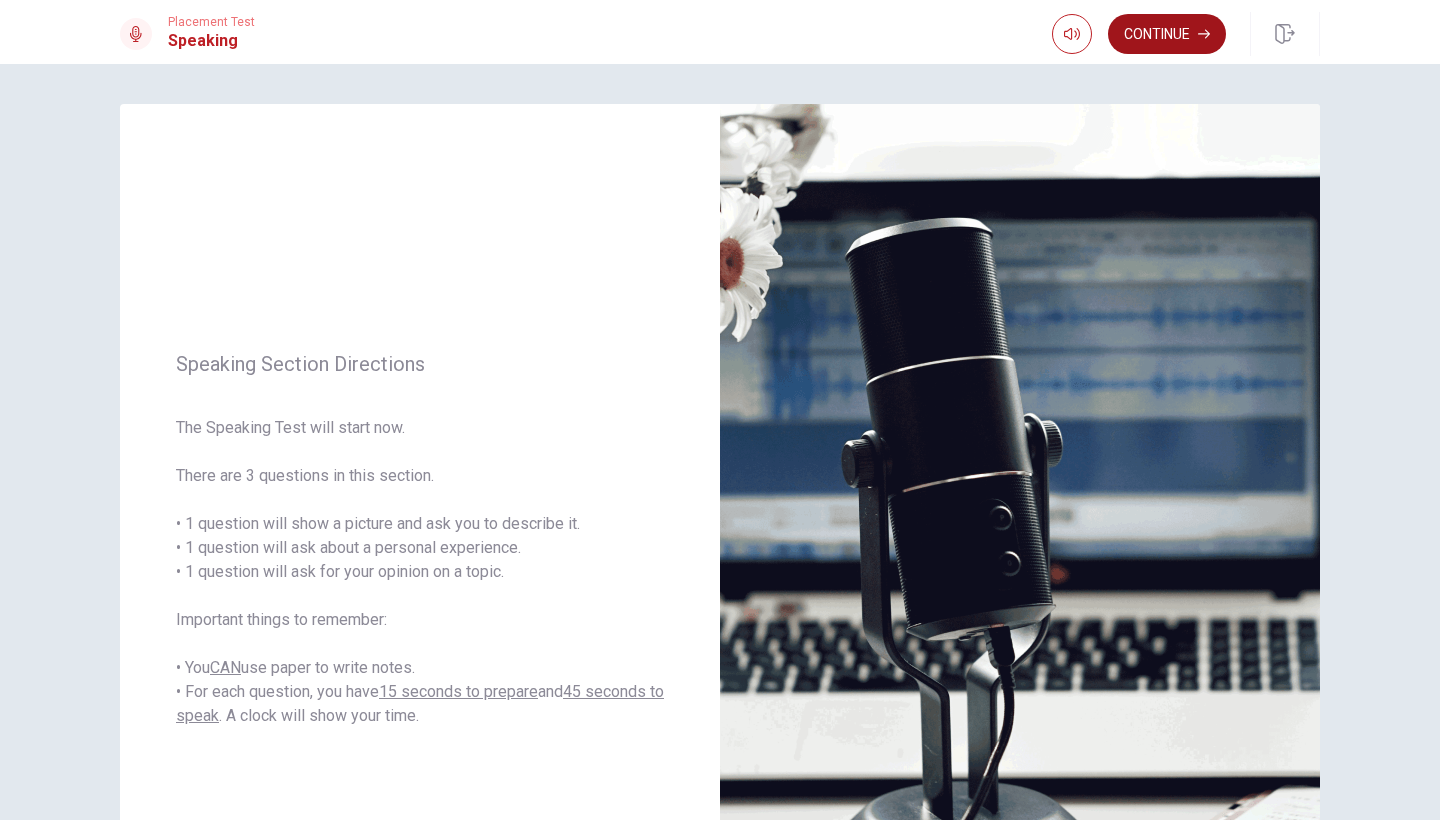 click on "Continue" at bounding box center [1167, 34] 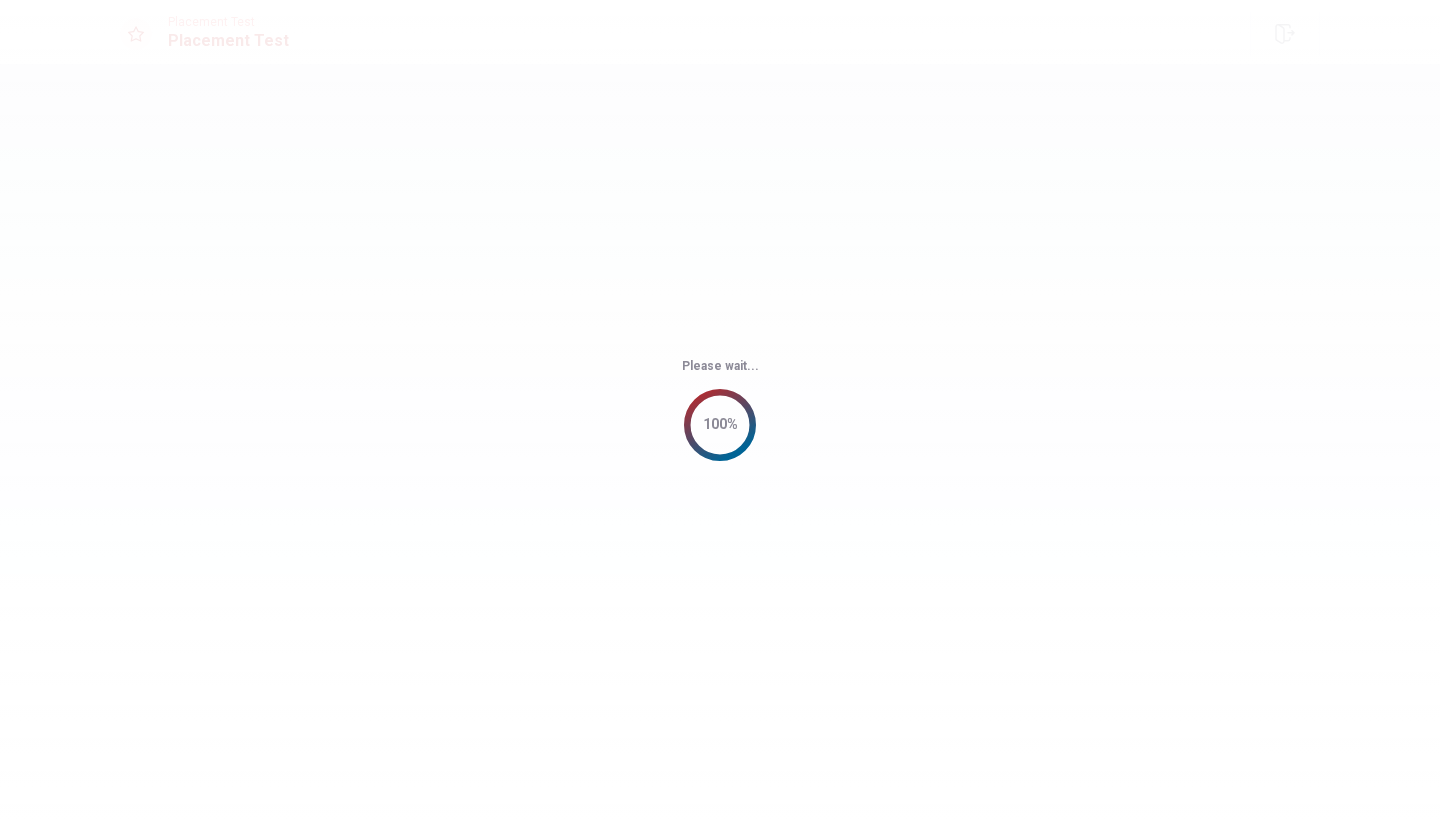 scroll, scrollTop: 0, scrollLeft: 0, axis: both 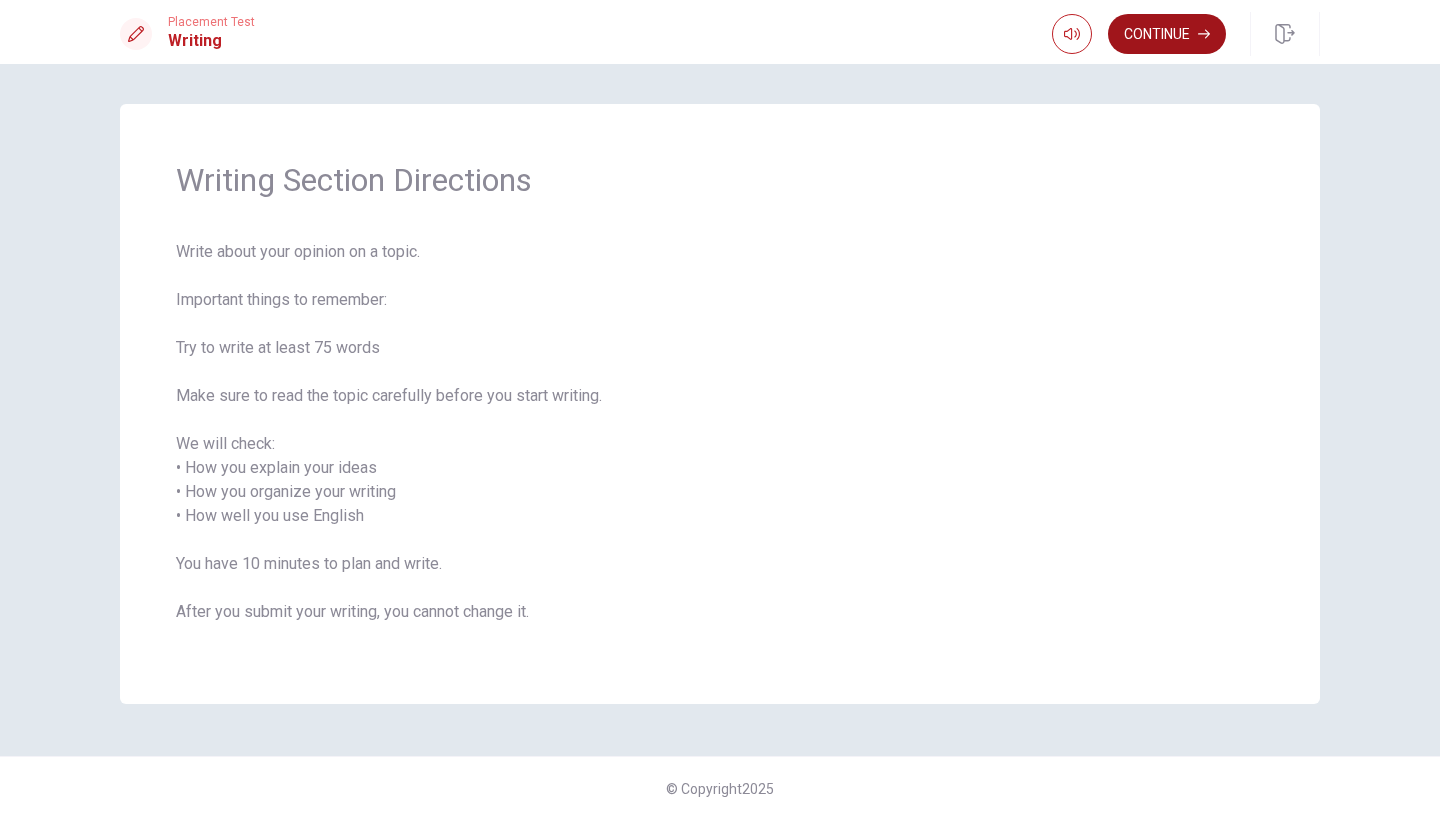 click on "Continue" at bounding box center (1167, 34) 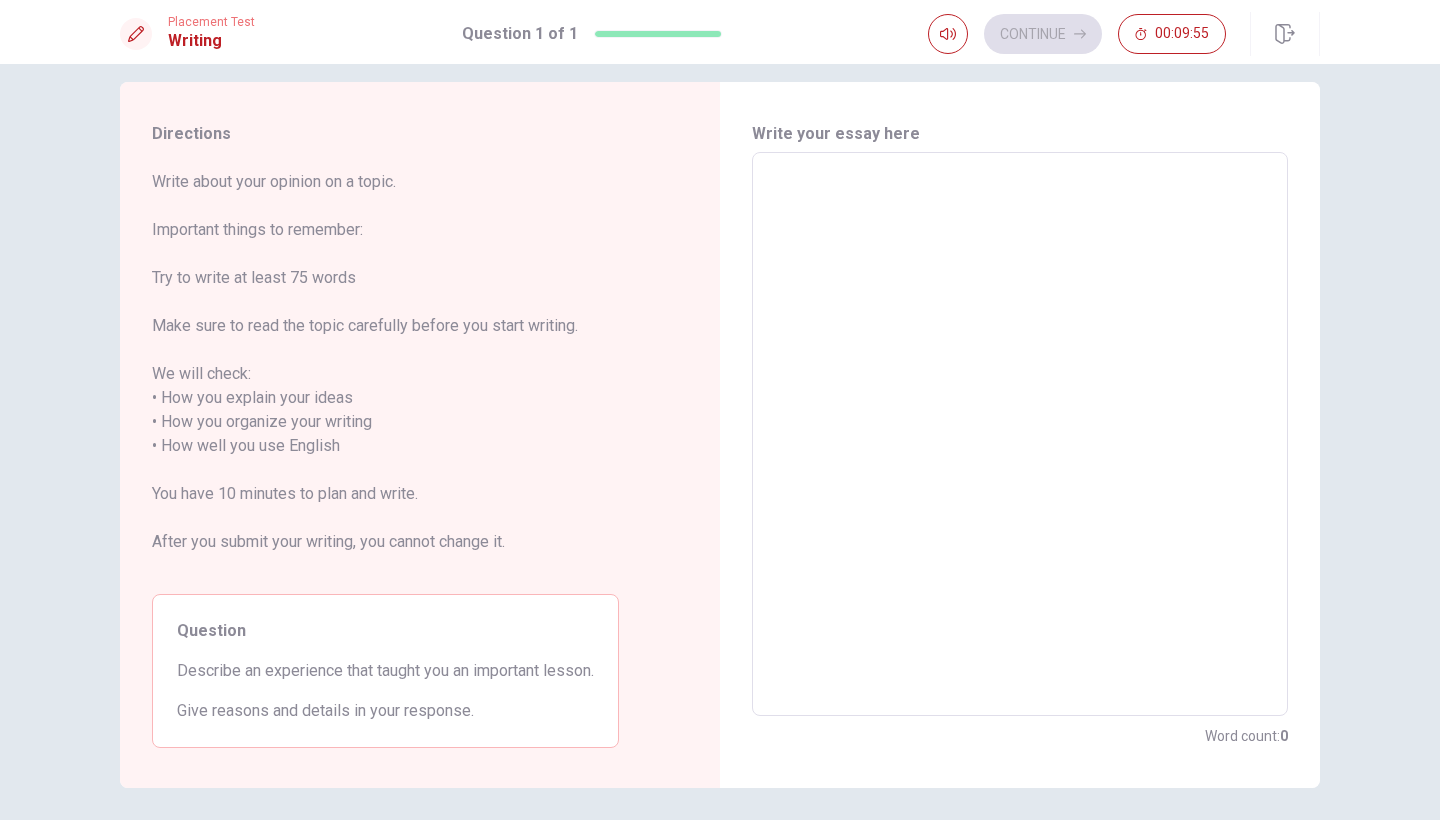 scroll, scrollTop: 18, scrollLeft: 0, axis: vertical 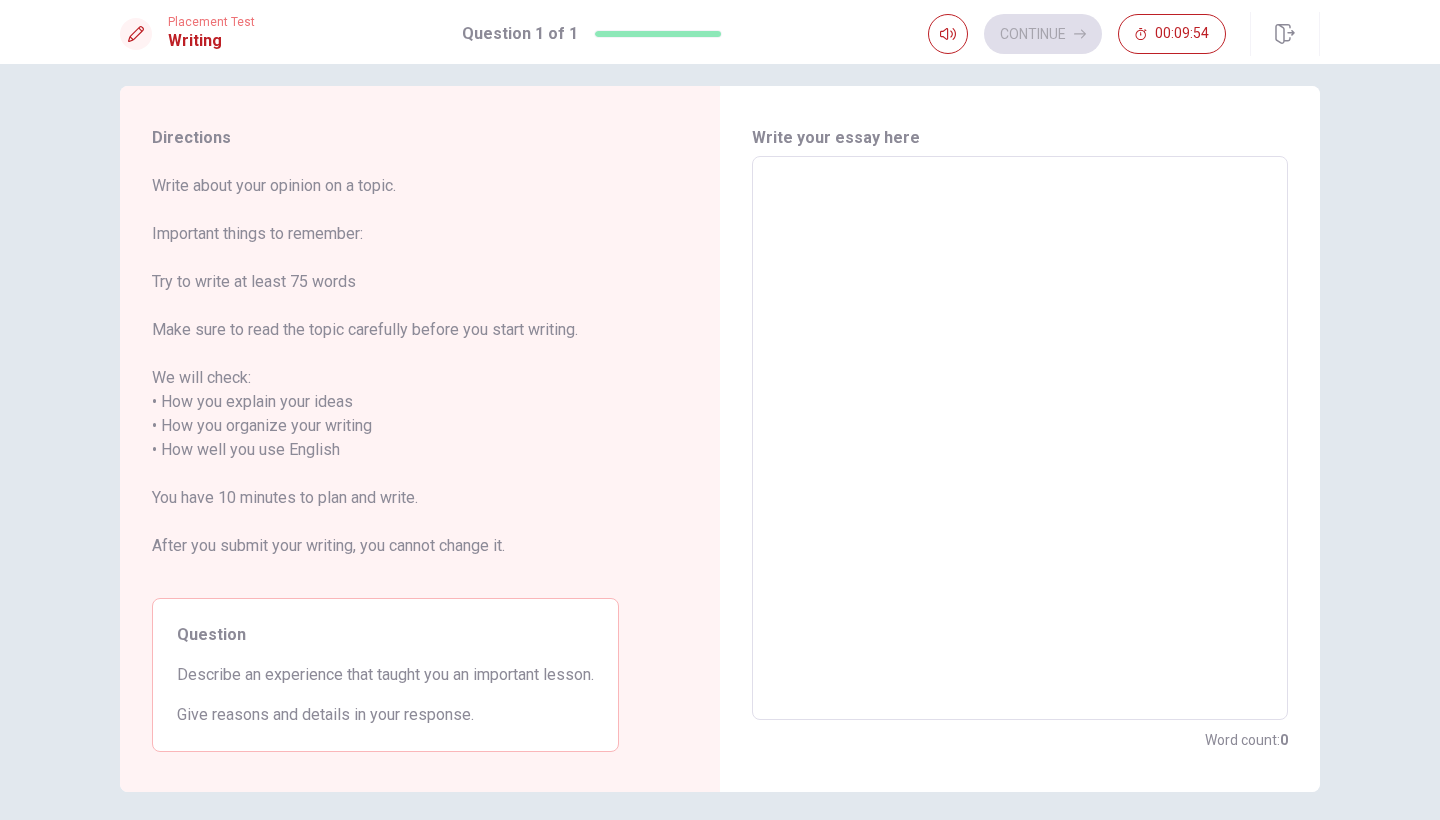 click at bounding box center (1020, 438) 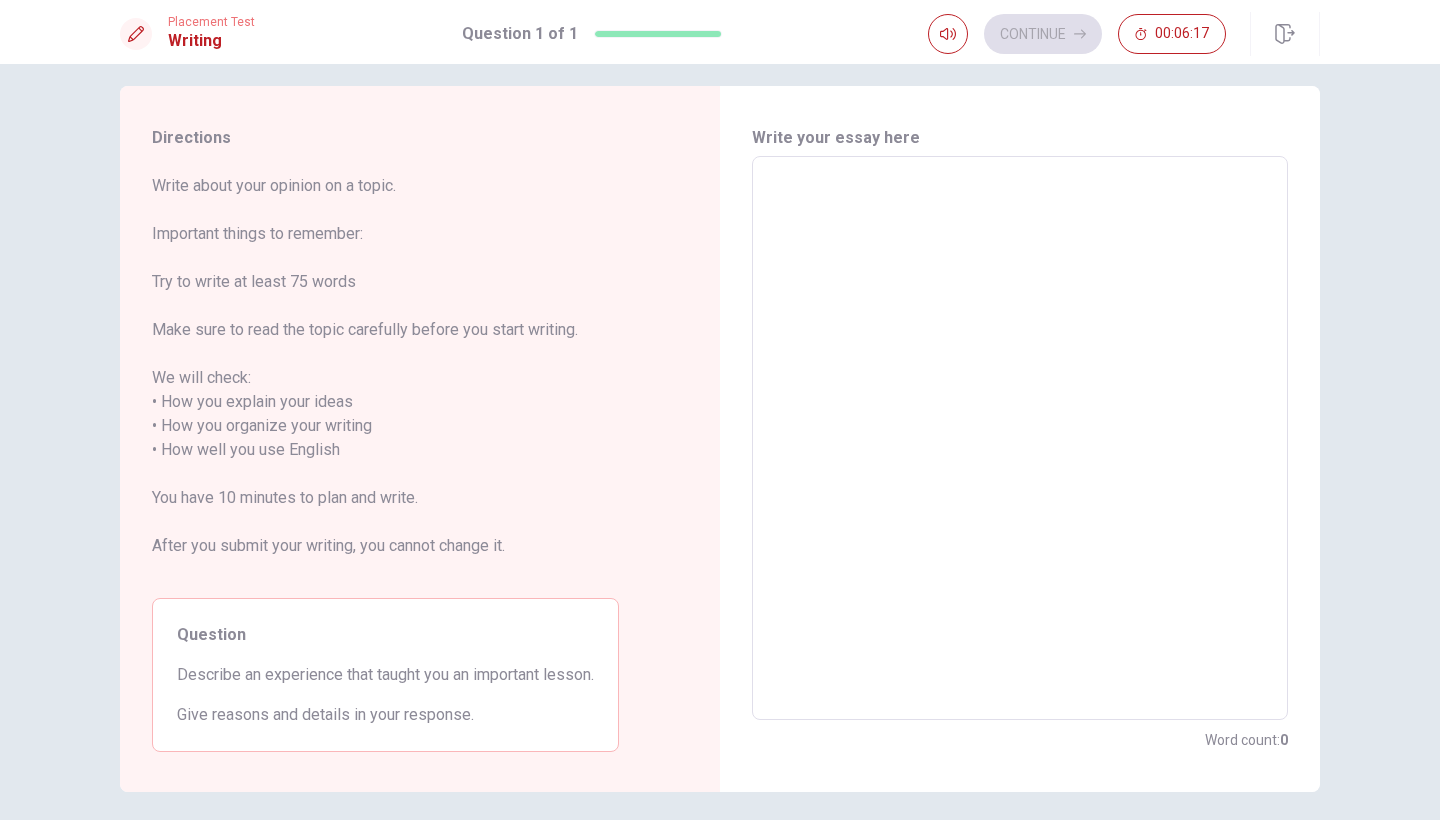 type on "L" 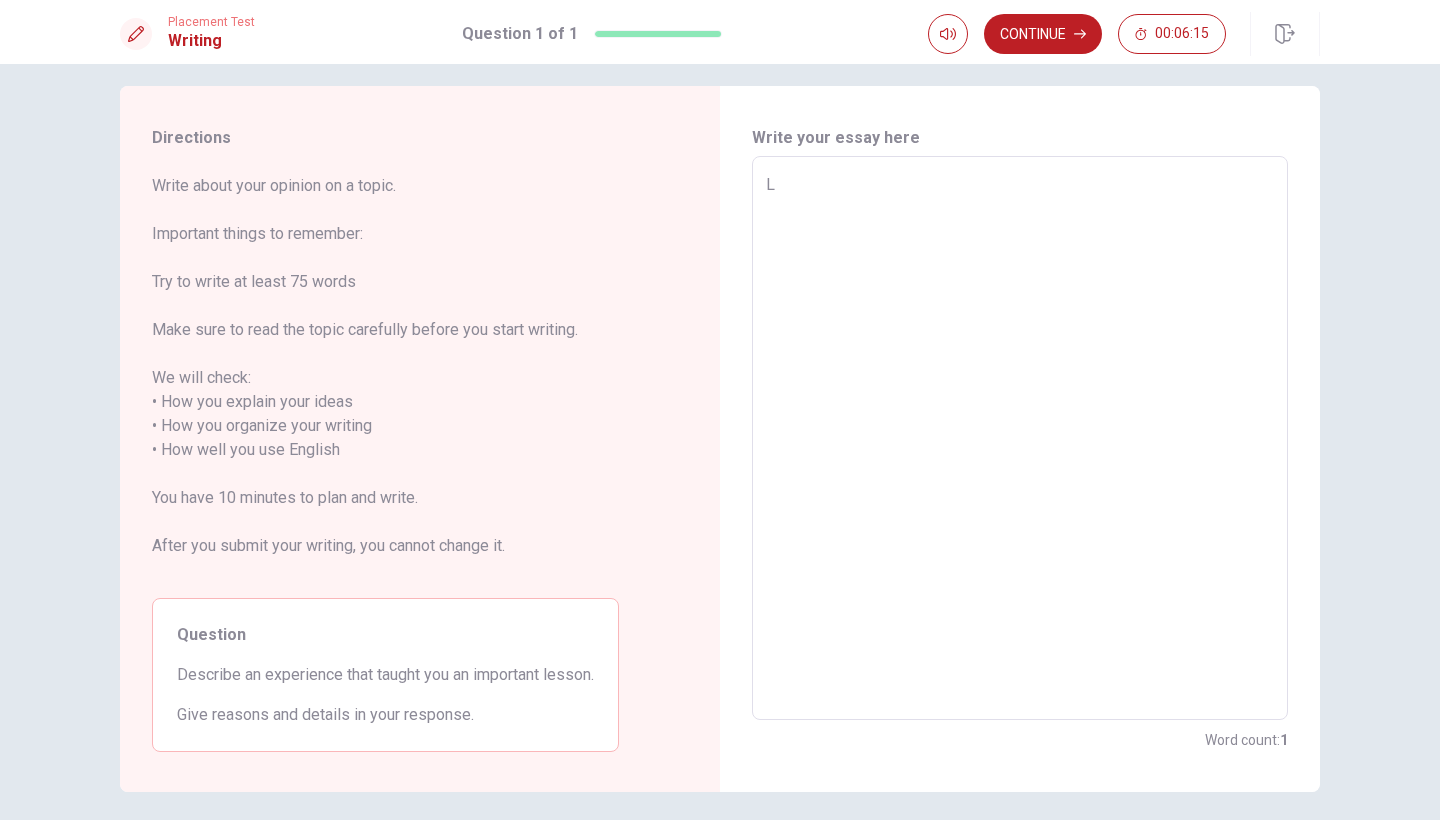type on "x" 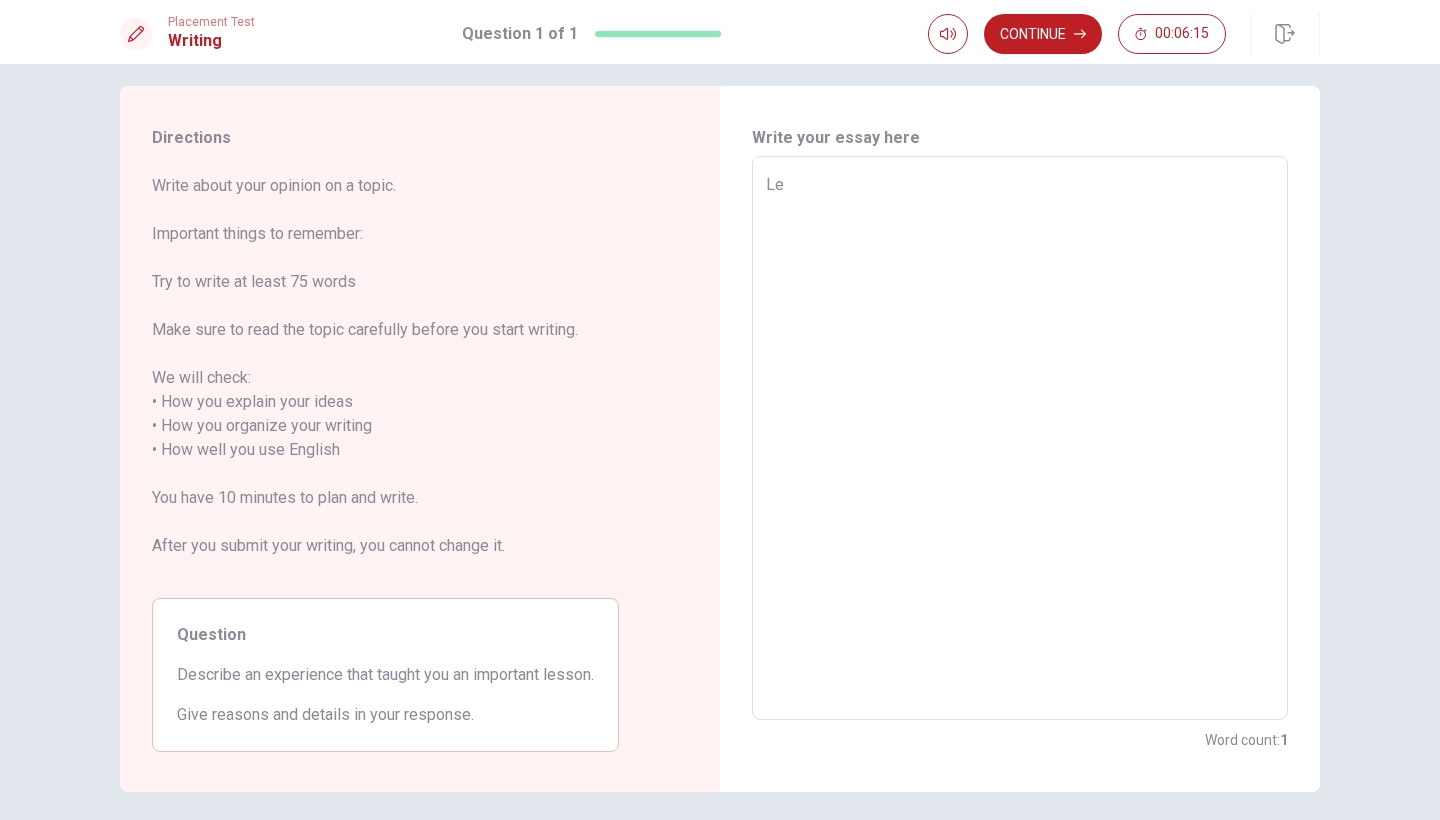 type on "x" 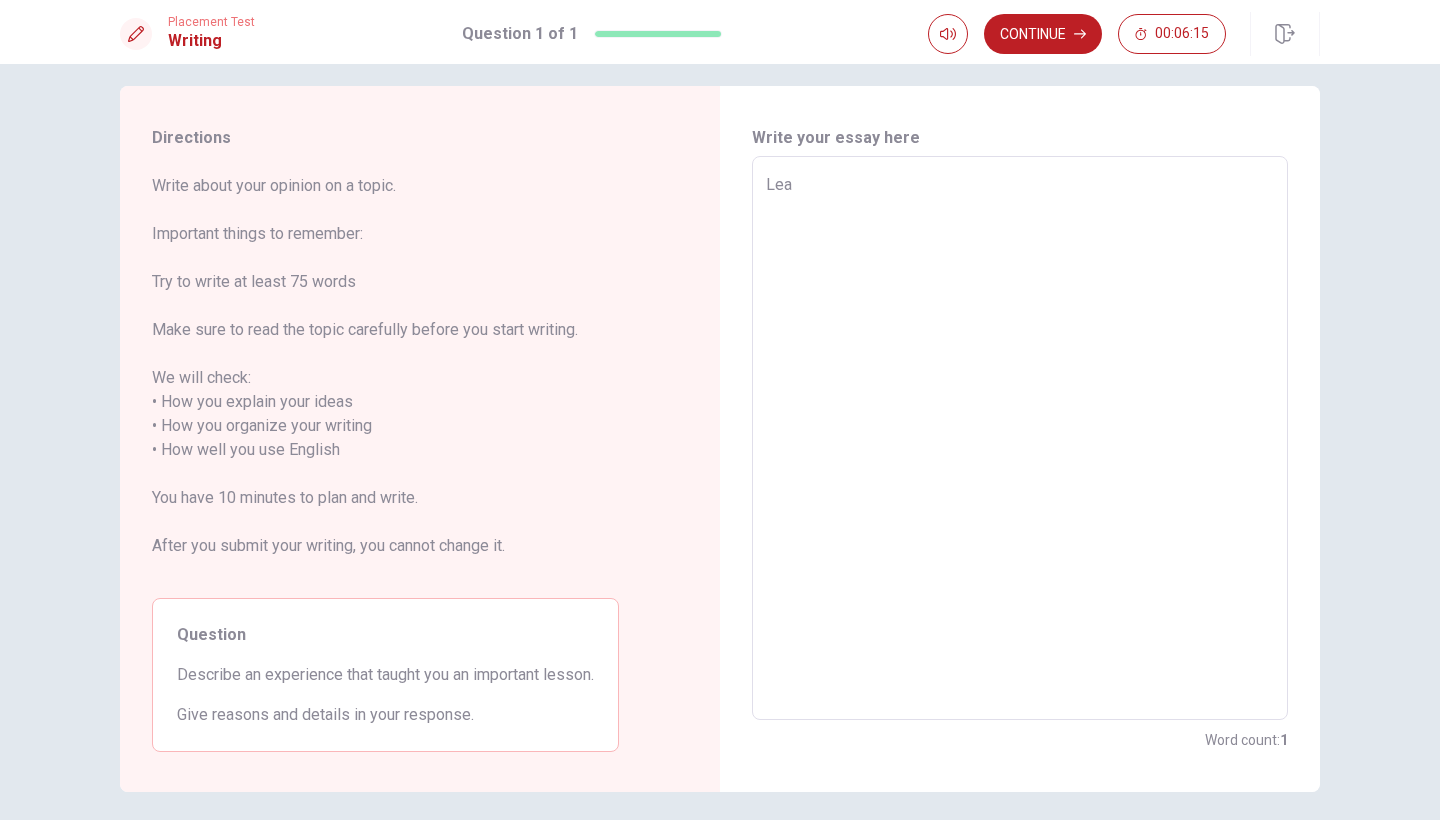 type on "x" 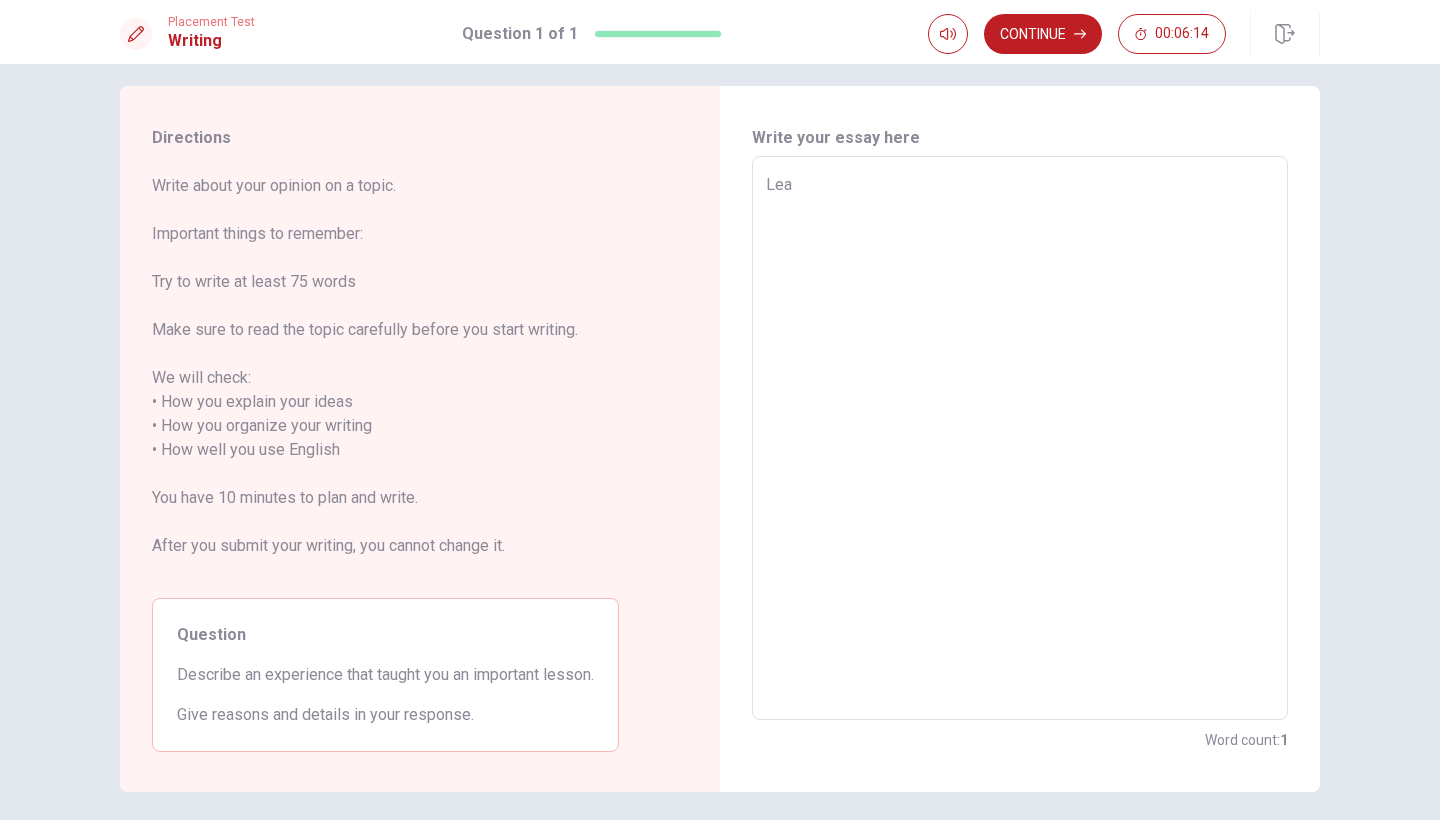 type on "[PERSON_NAME]" 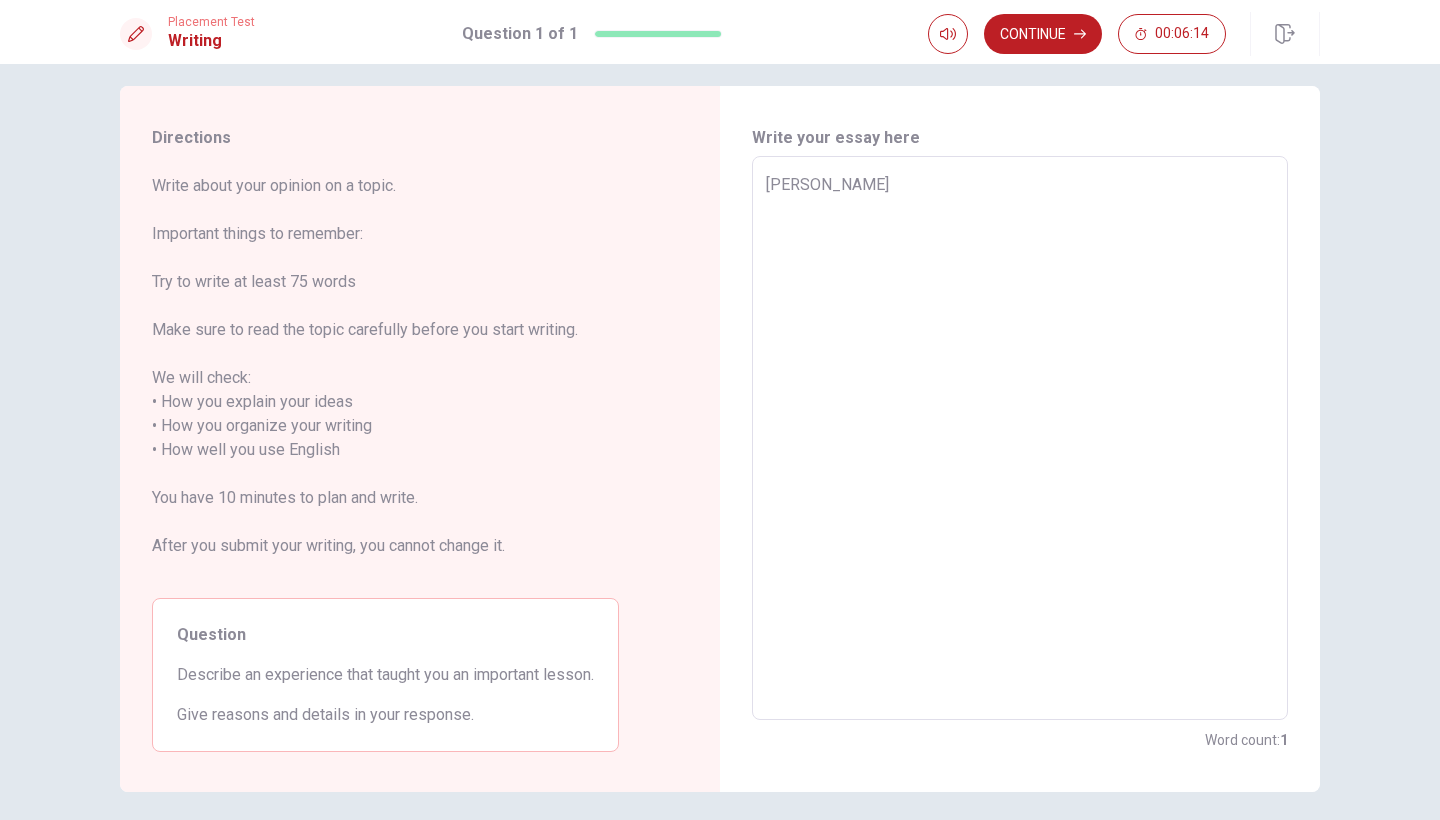 type on "x" 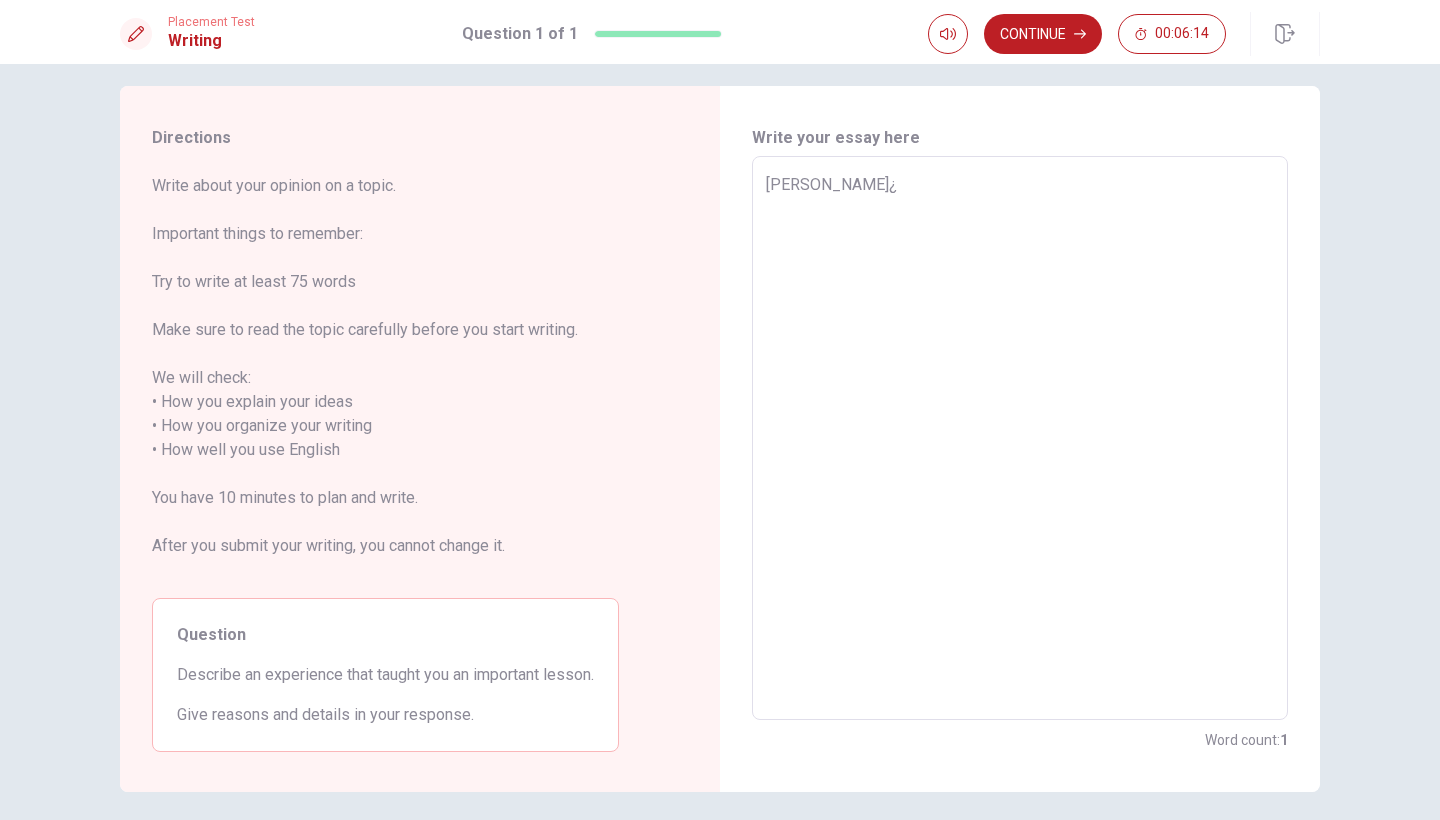 type on "x" 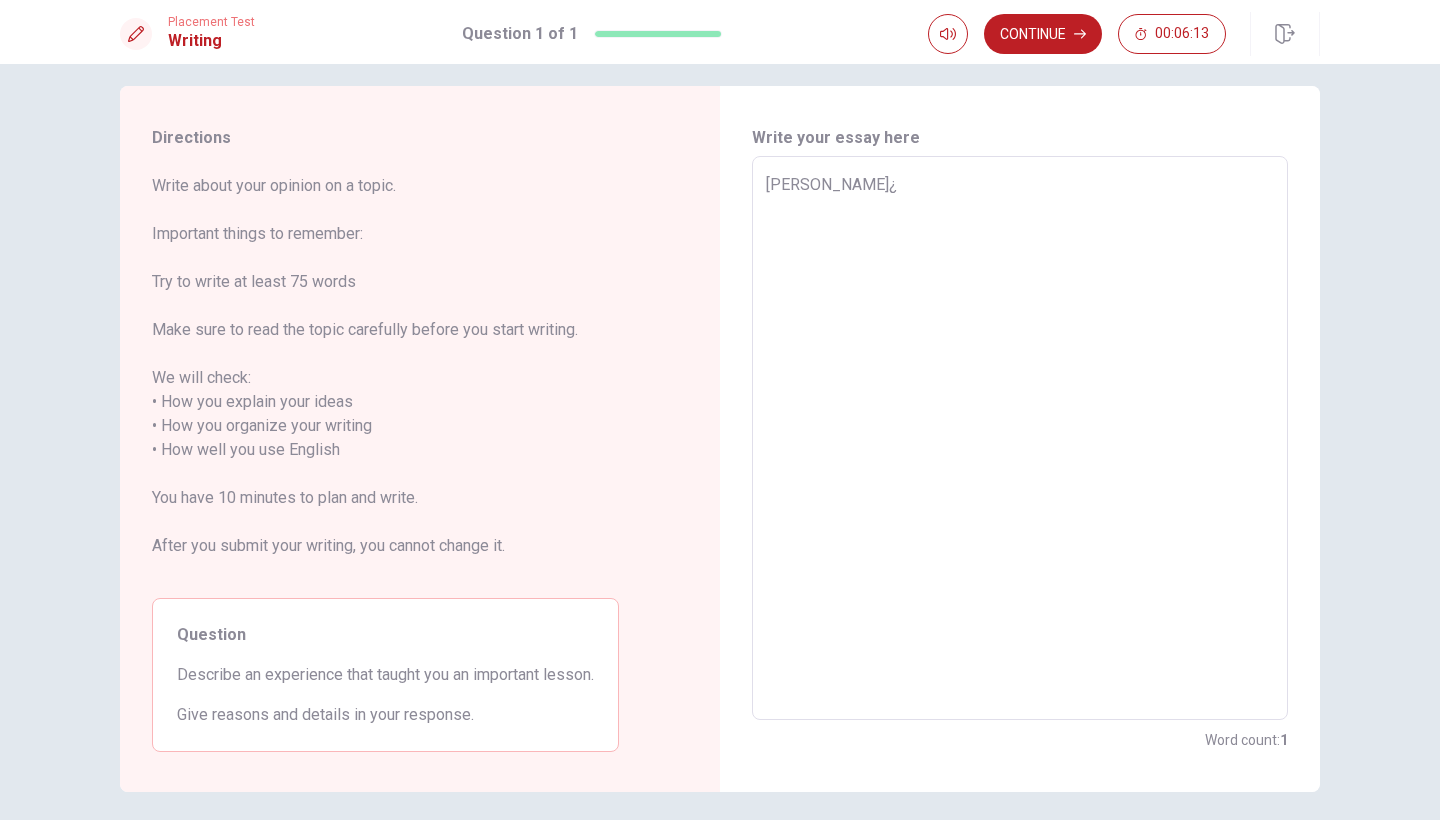 type on "[PERSON_NAME]" 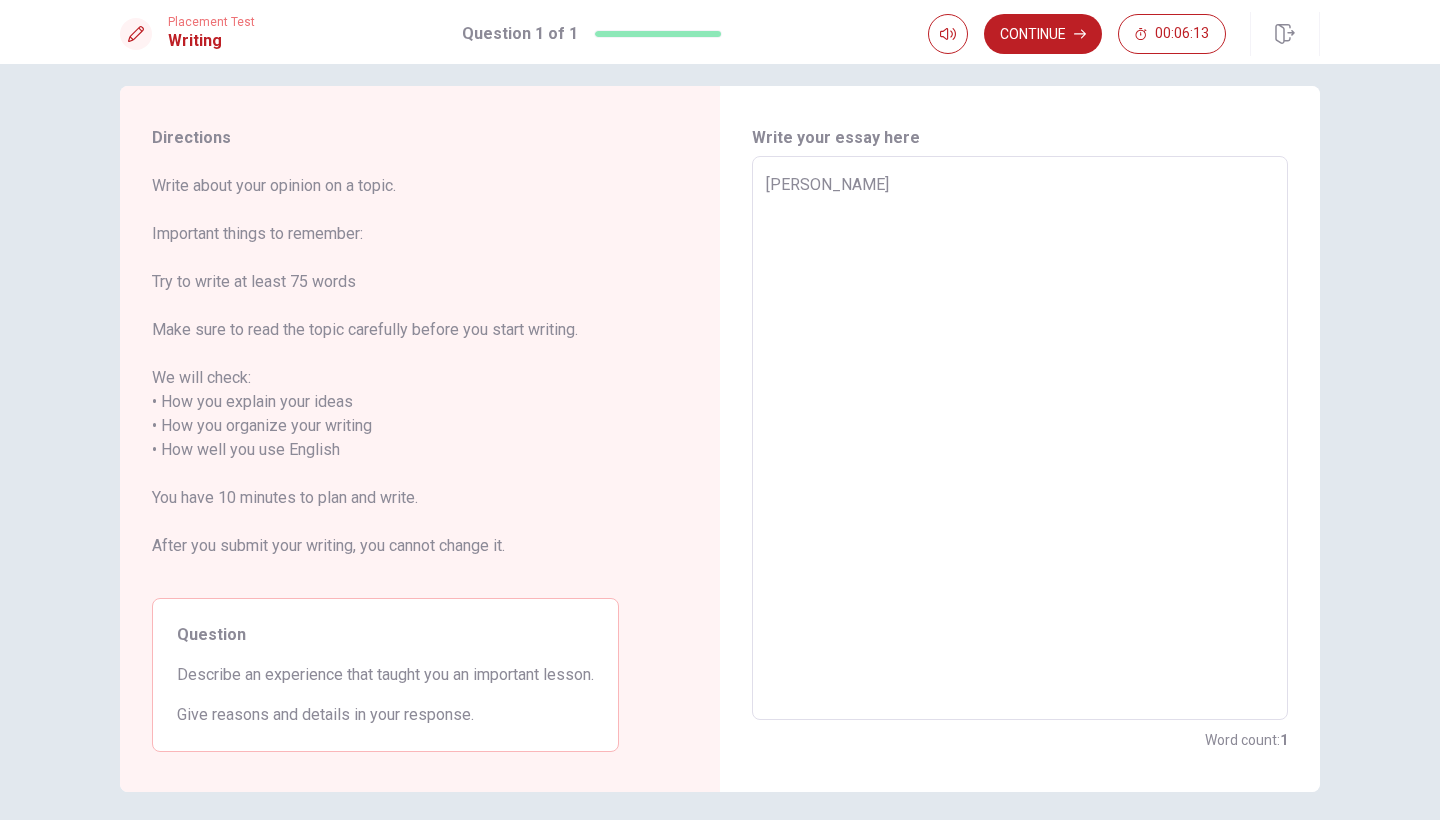 type on "x" 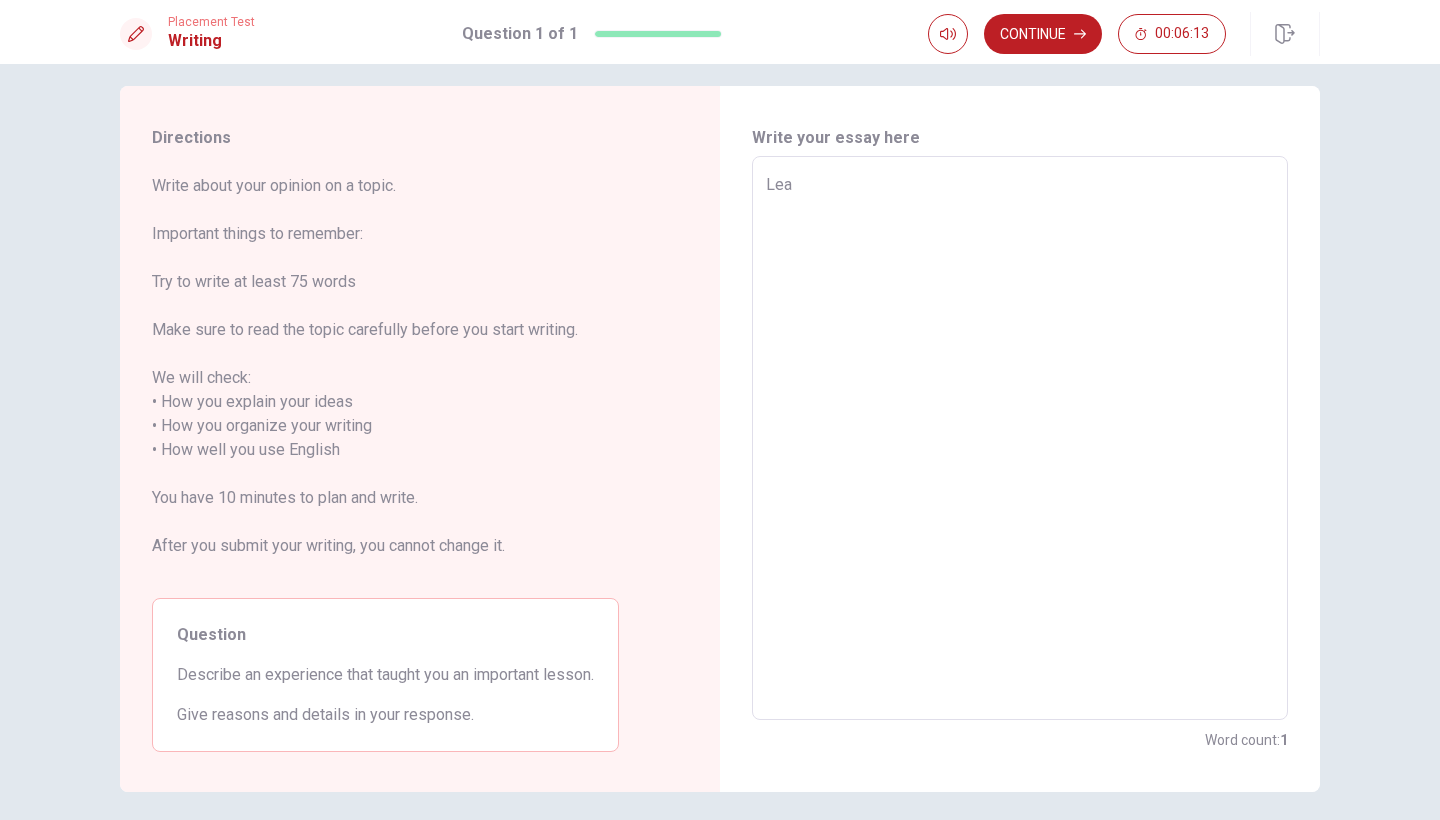 type on "x" 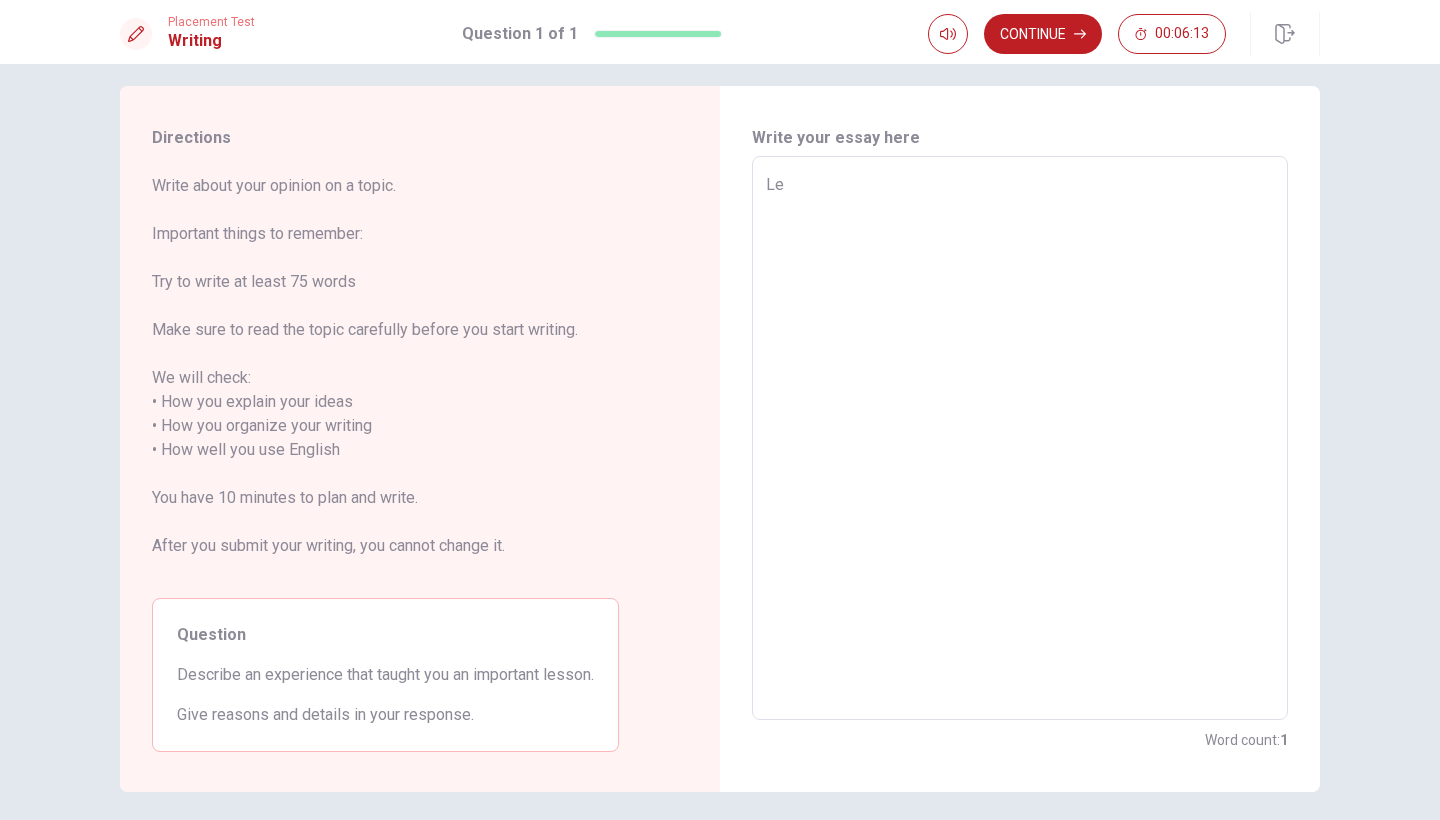 type on "x" 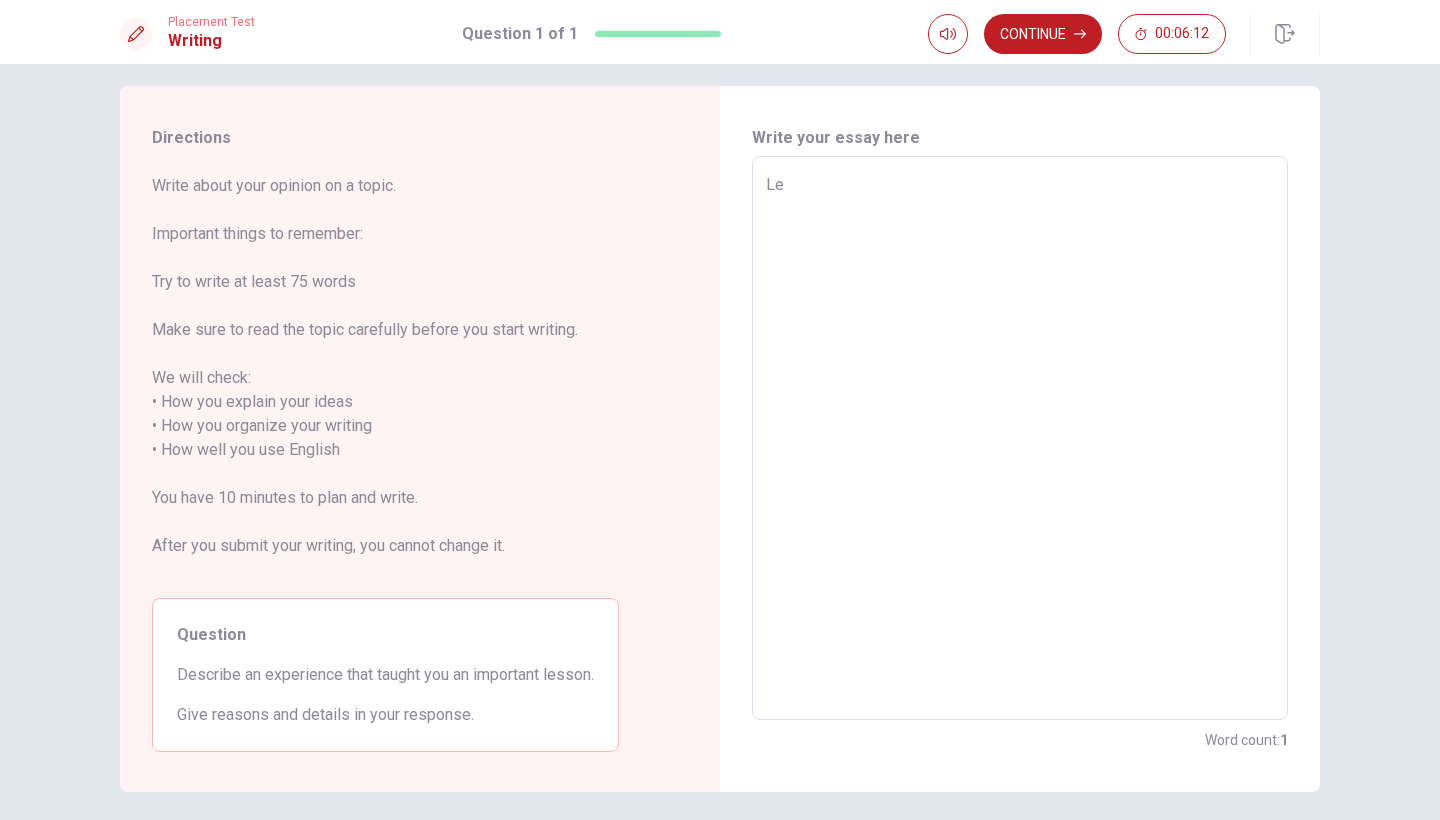 type on "L" 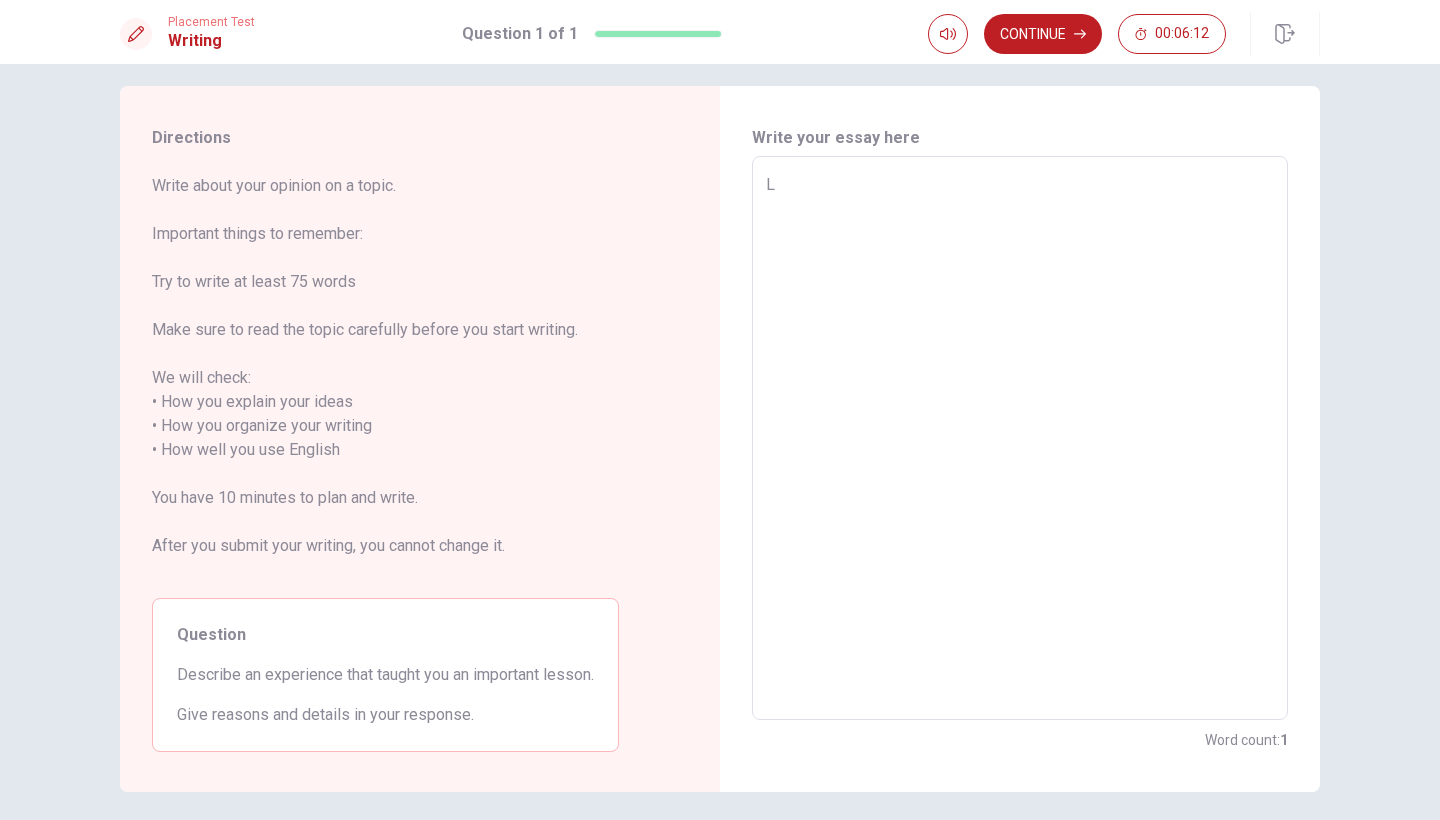 type on "x" 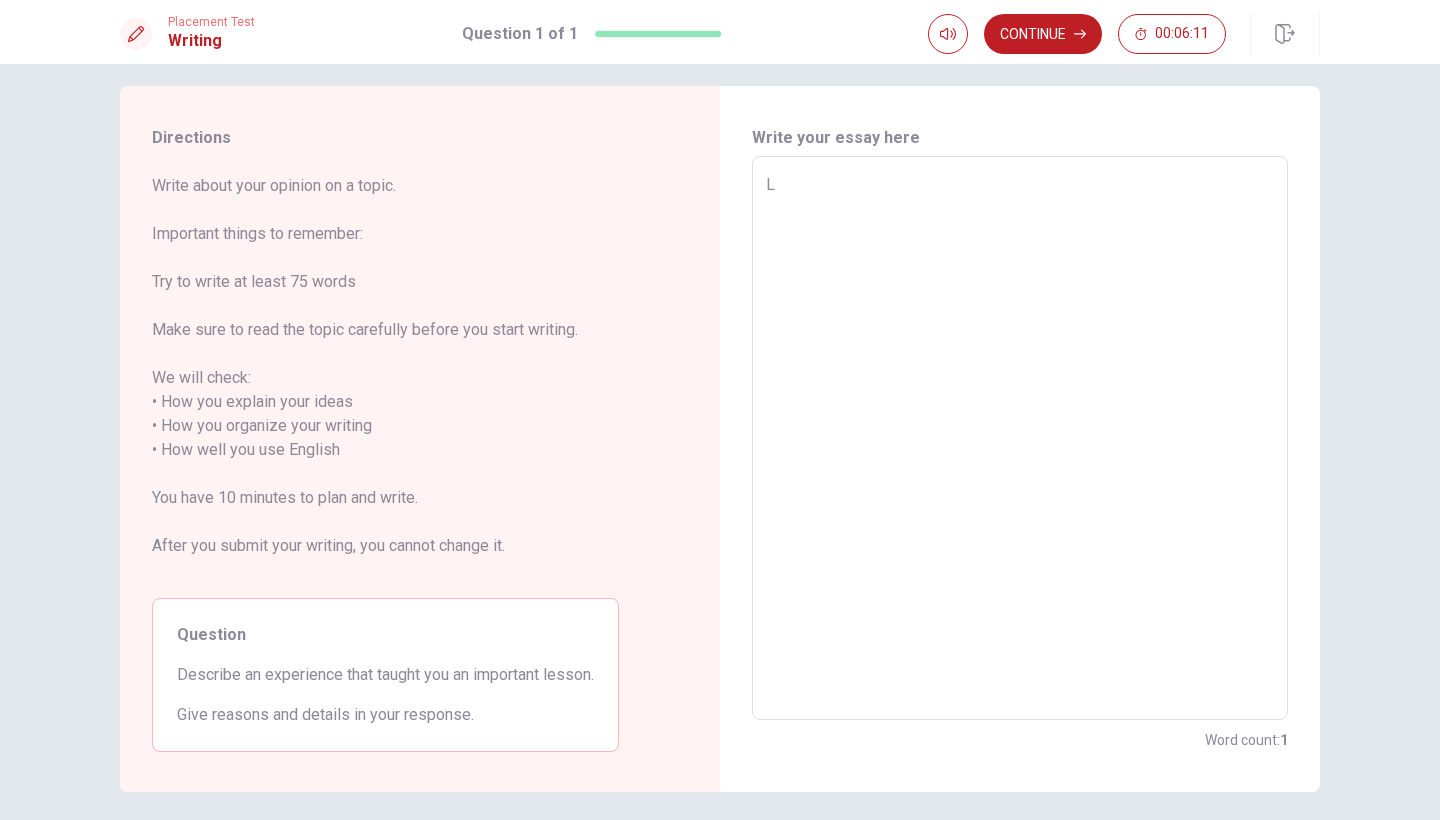 type on "La" 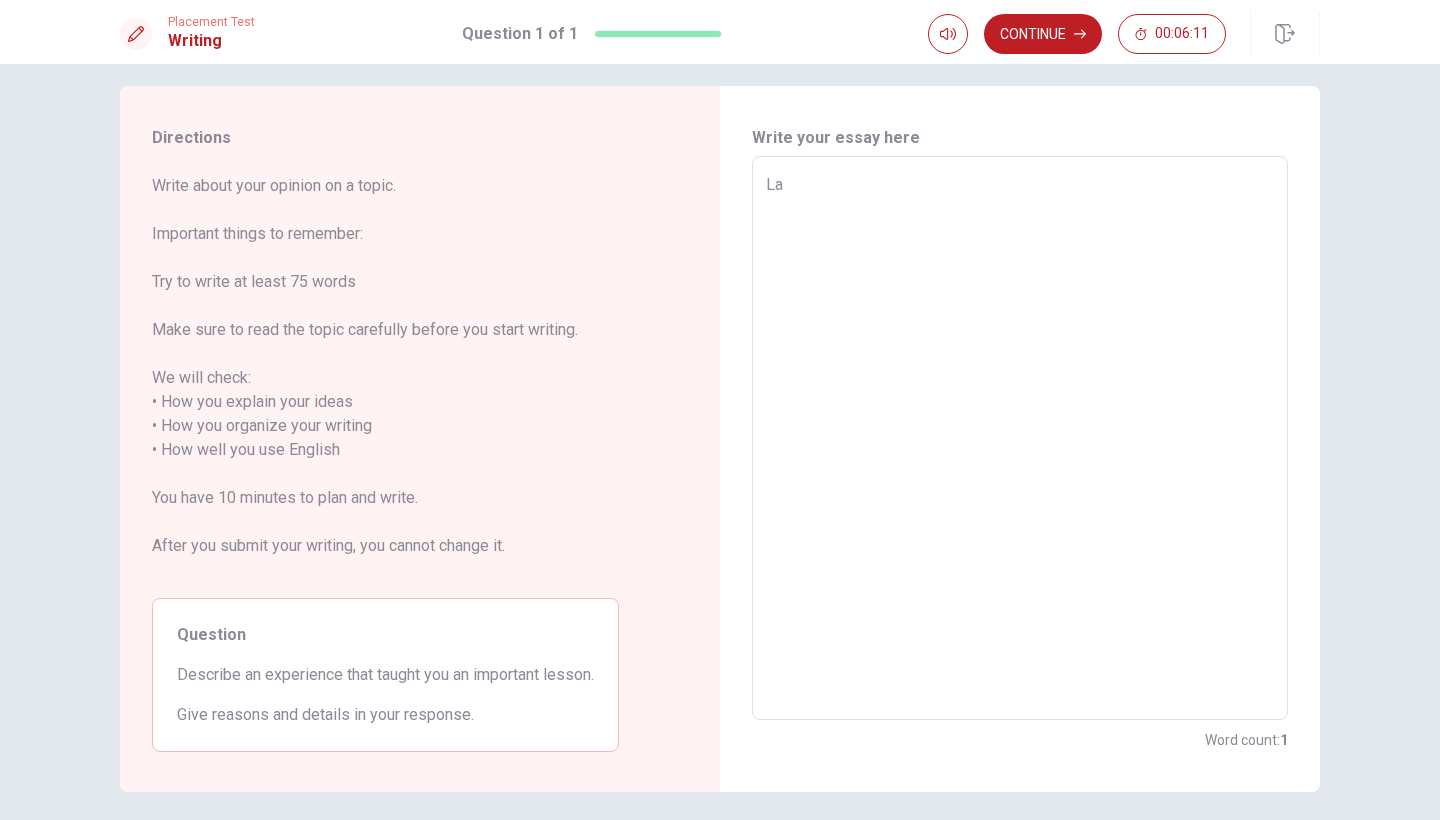 type on "x" 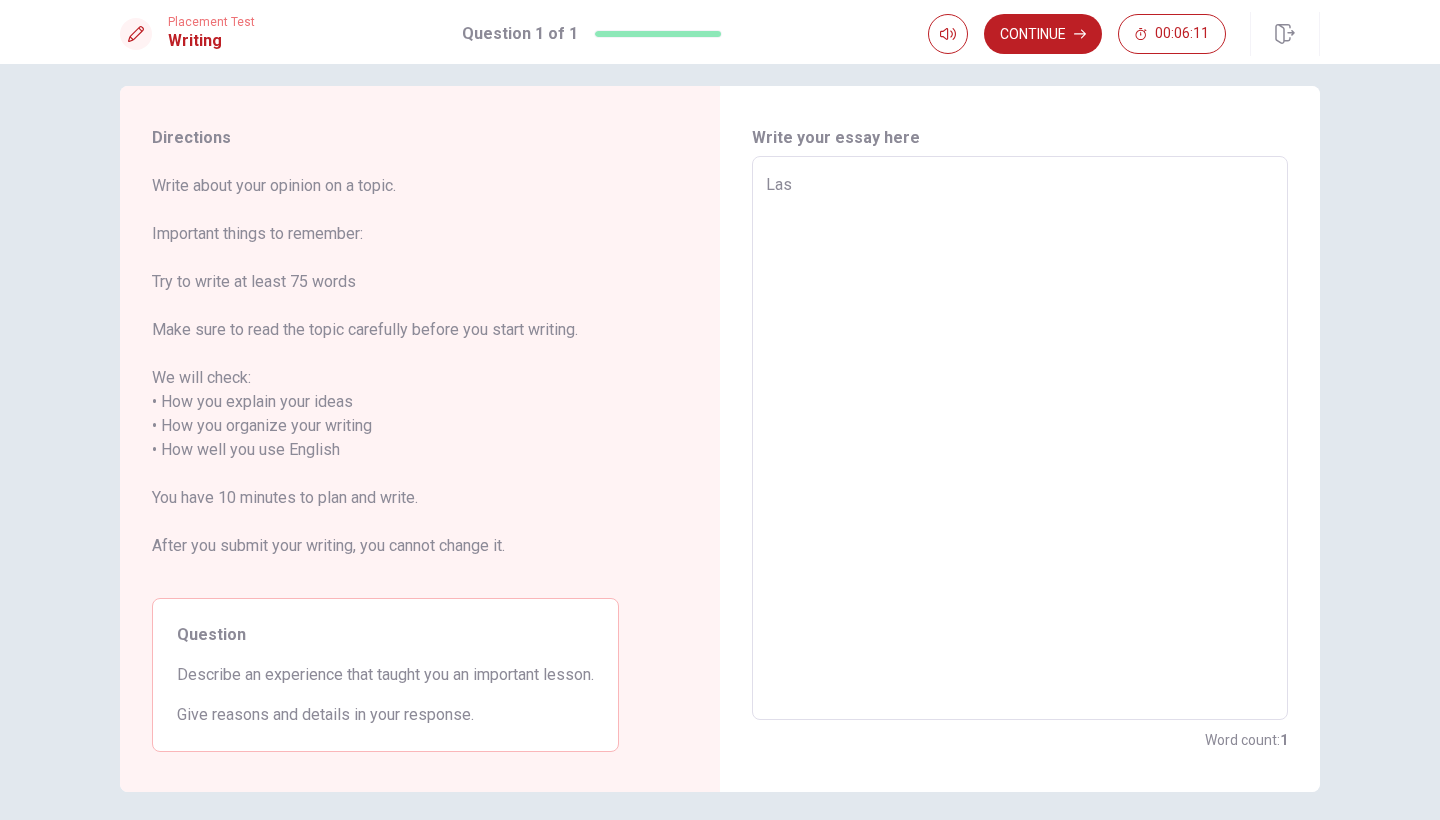 type on "x" 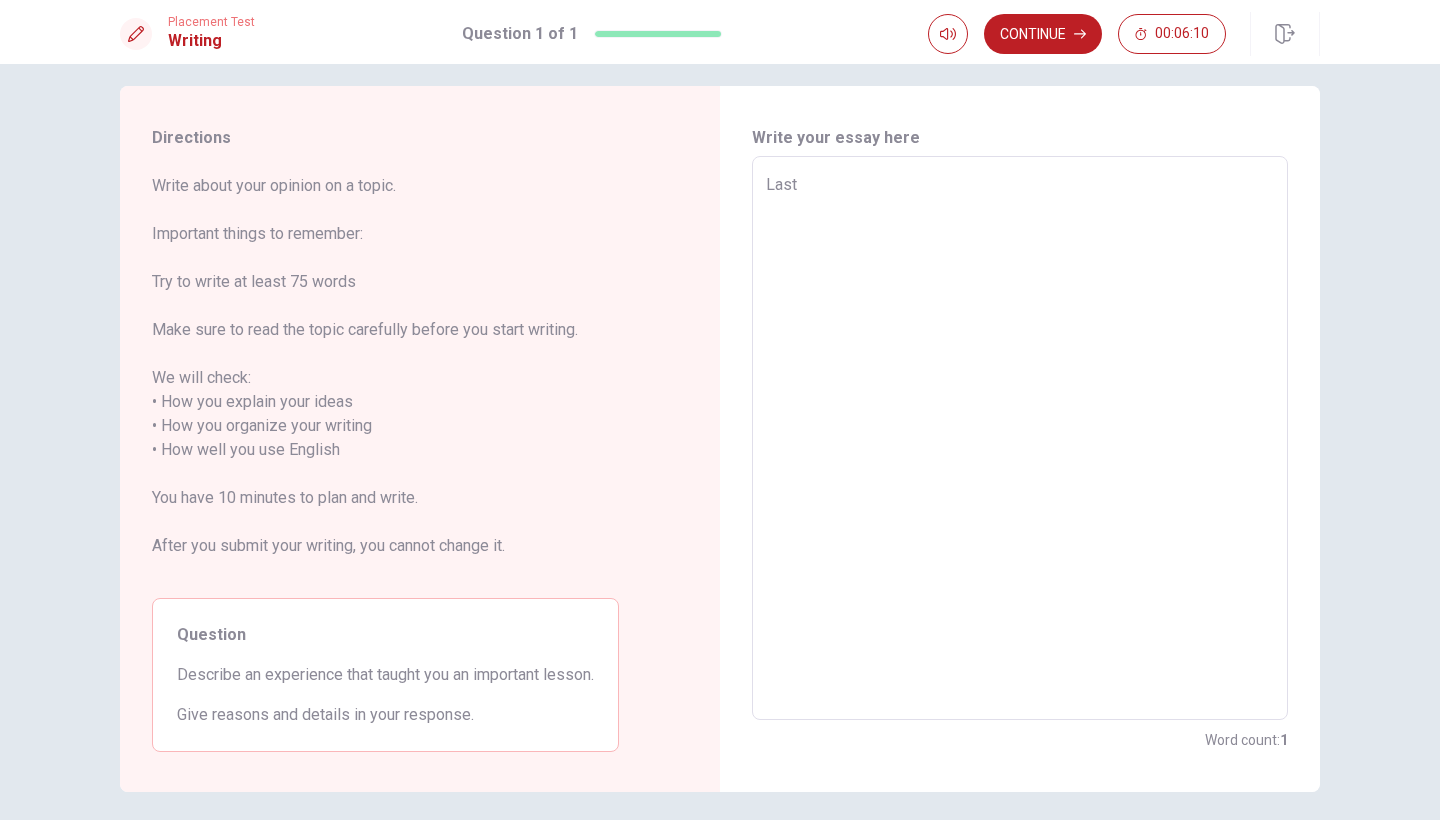 type on "Last" 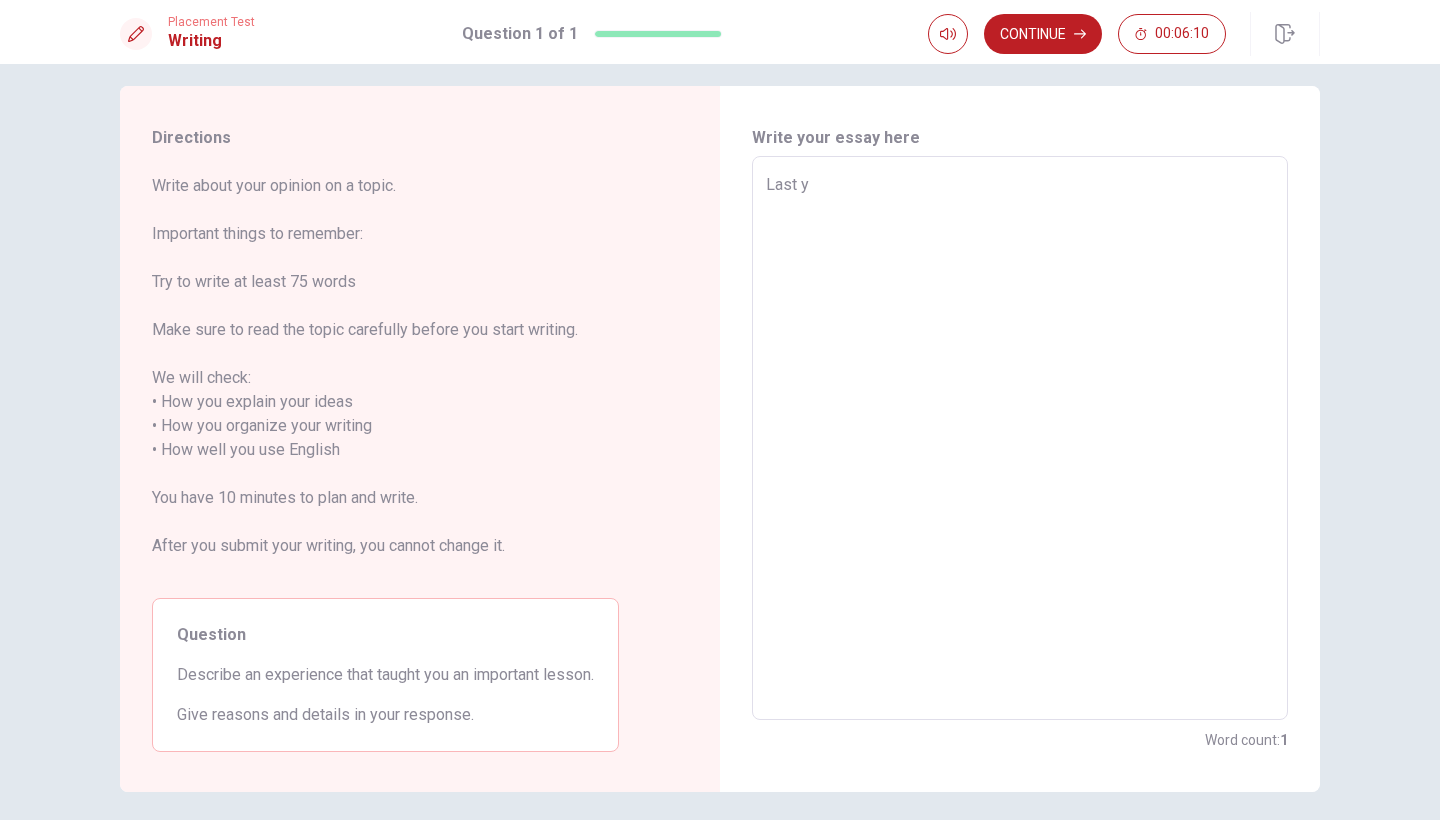 type on "x" 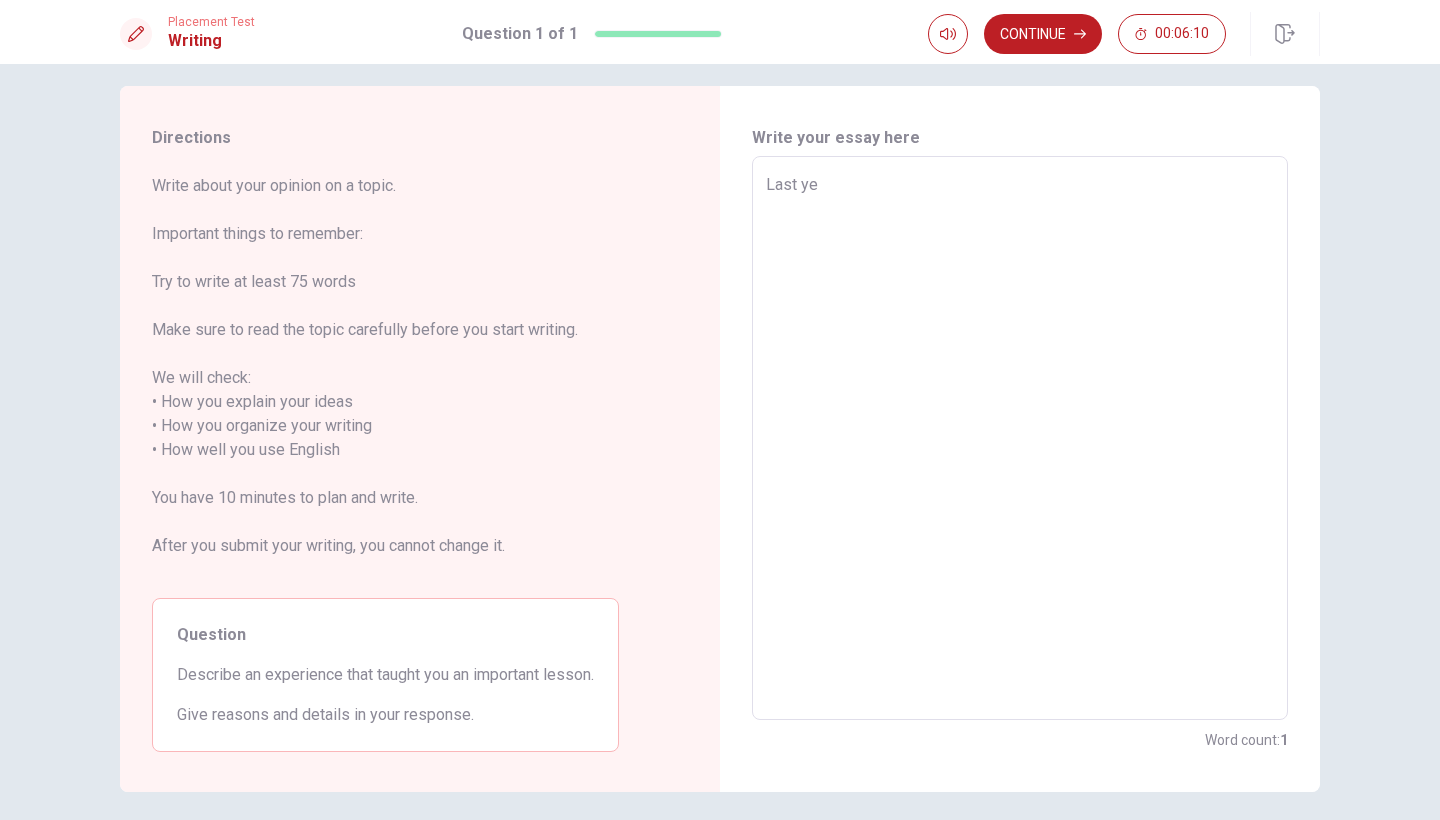type on "x" 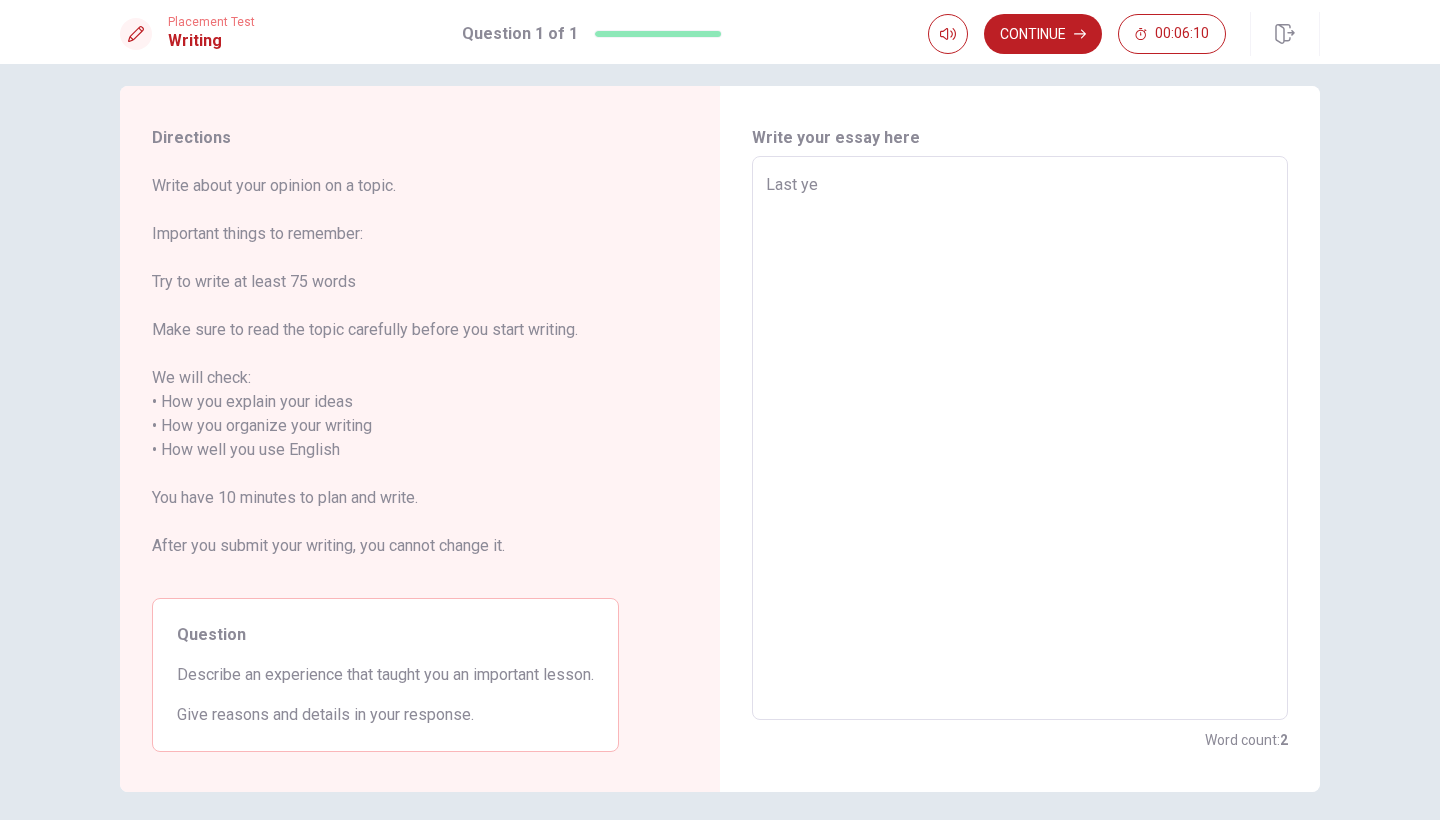 type on "Last yea" 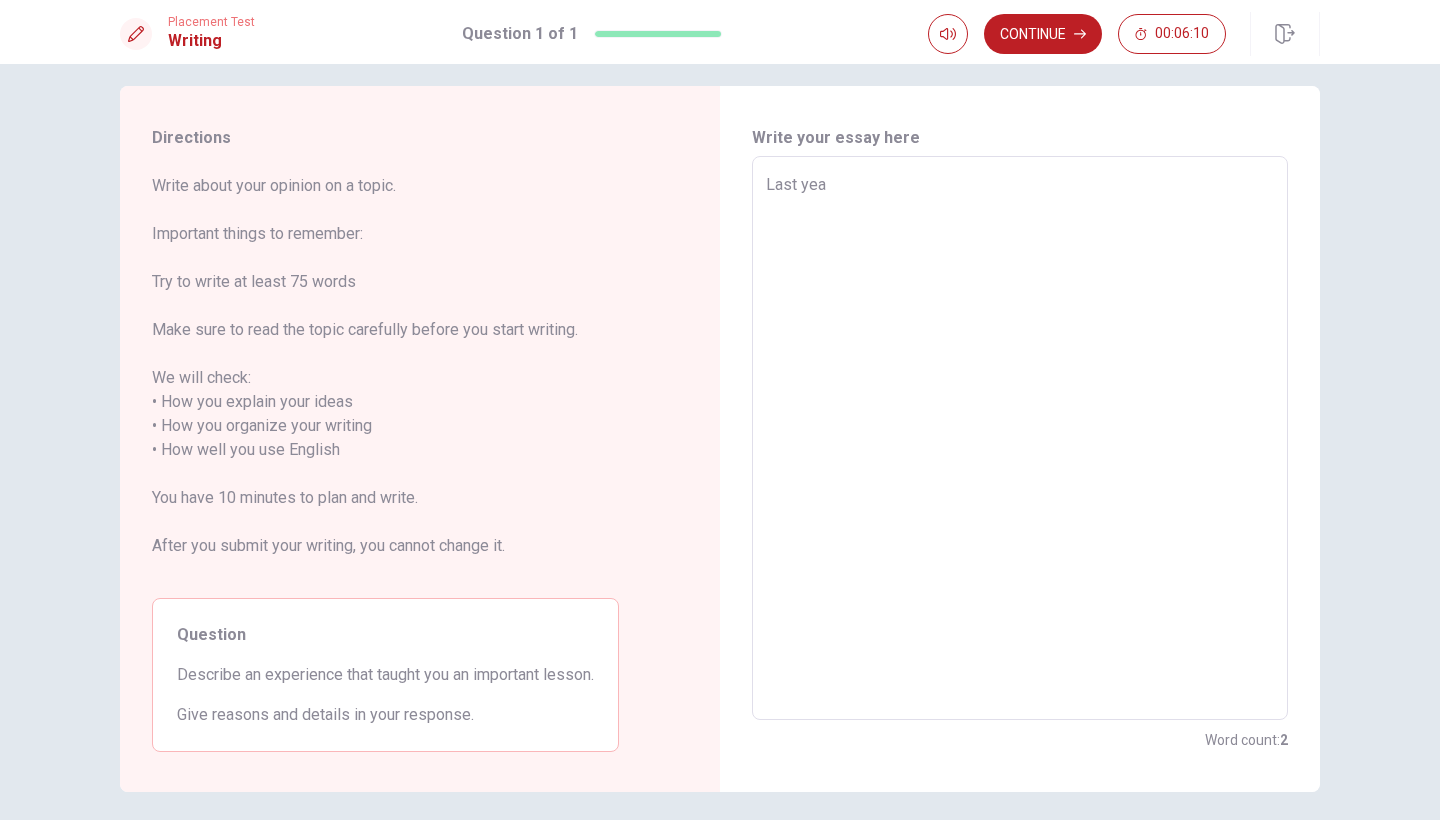 type on "x" 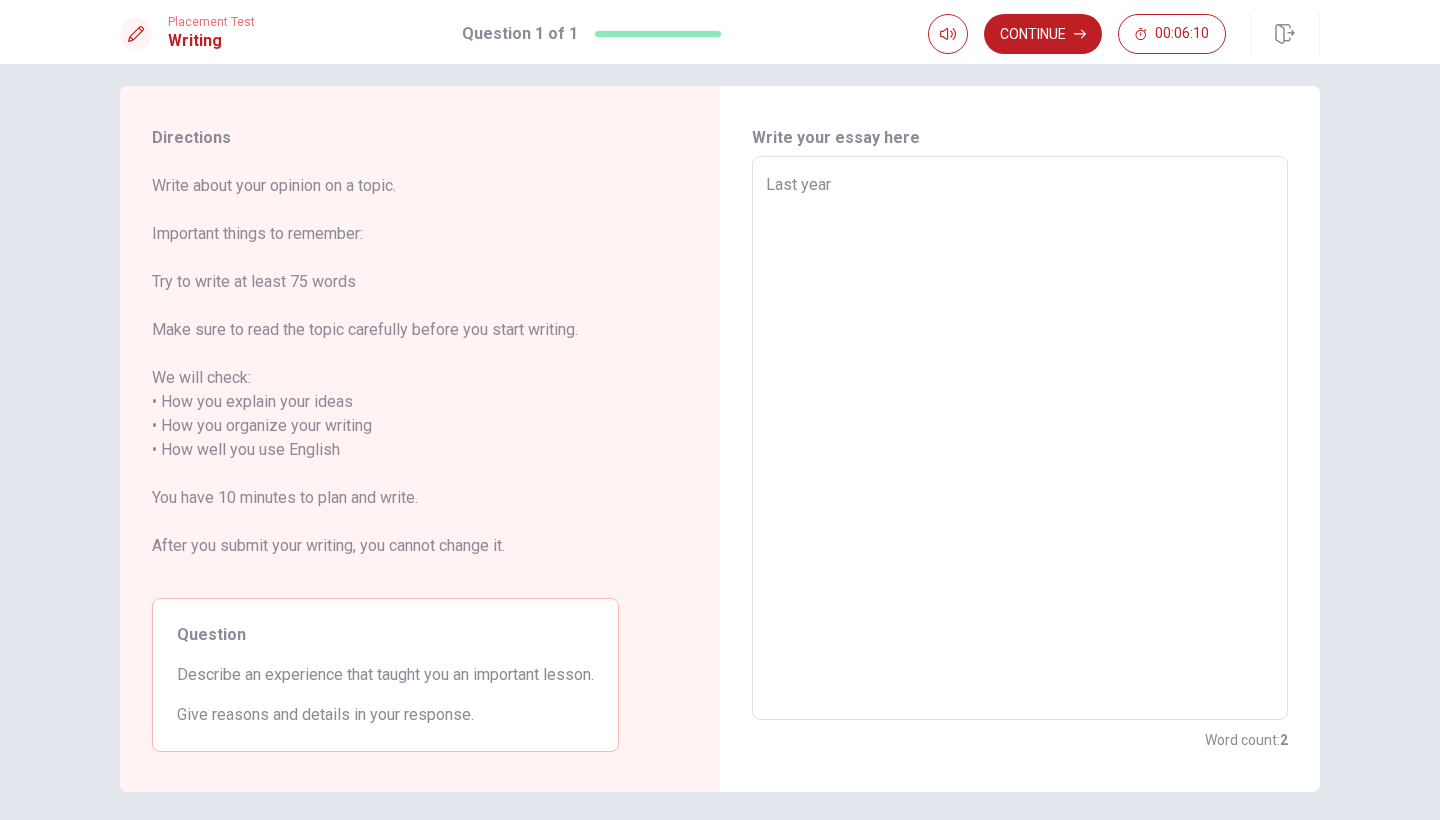 type on "x" 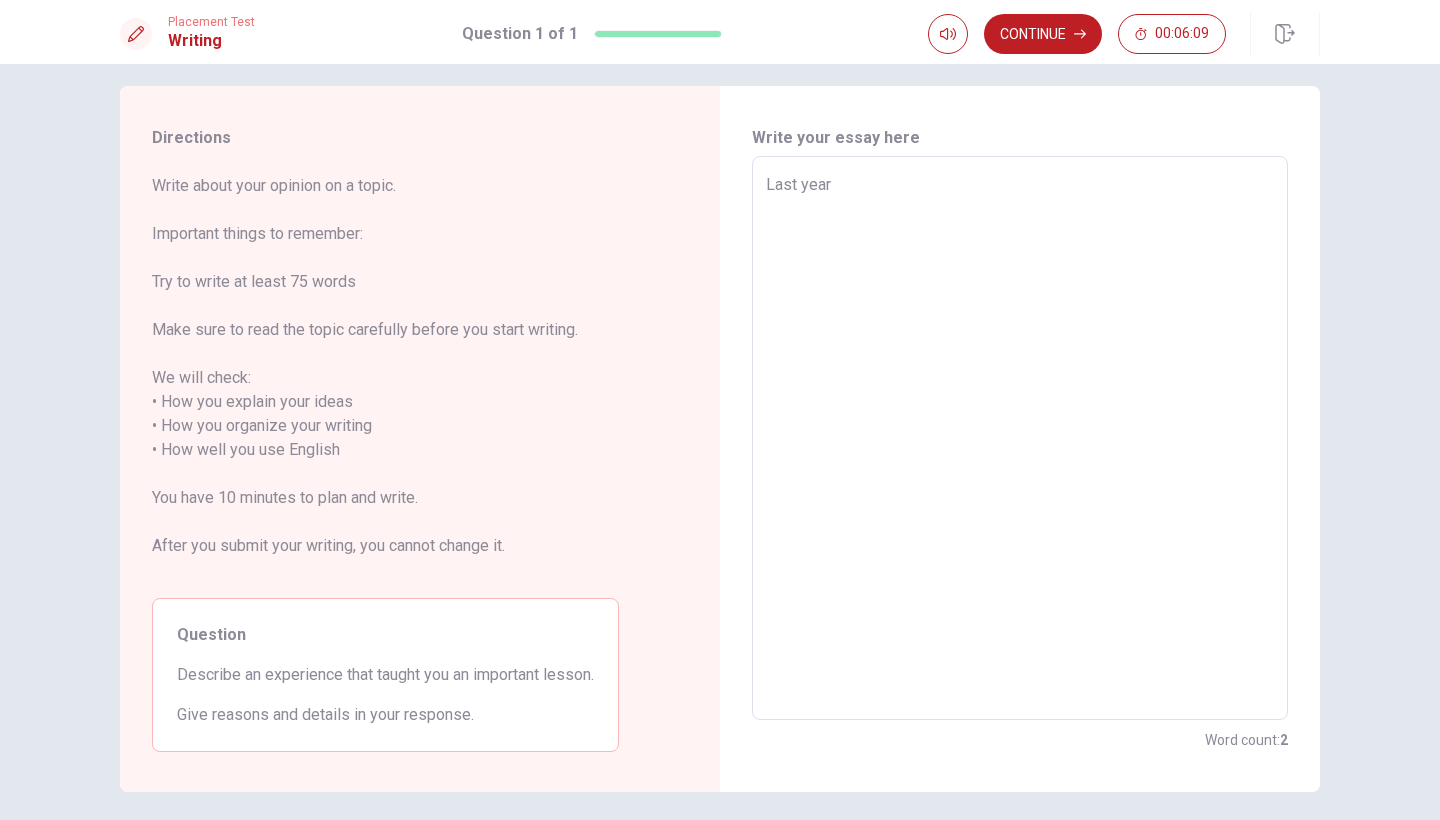 type on "Last year," 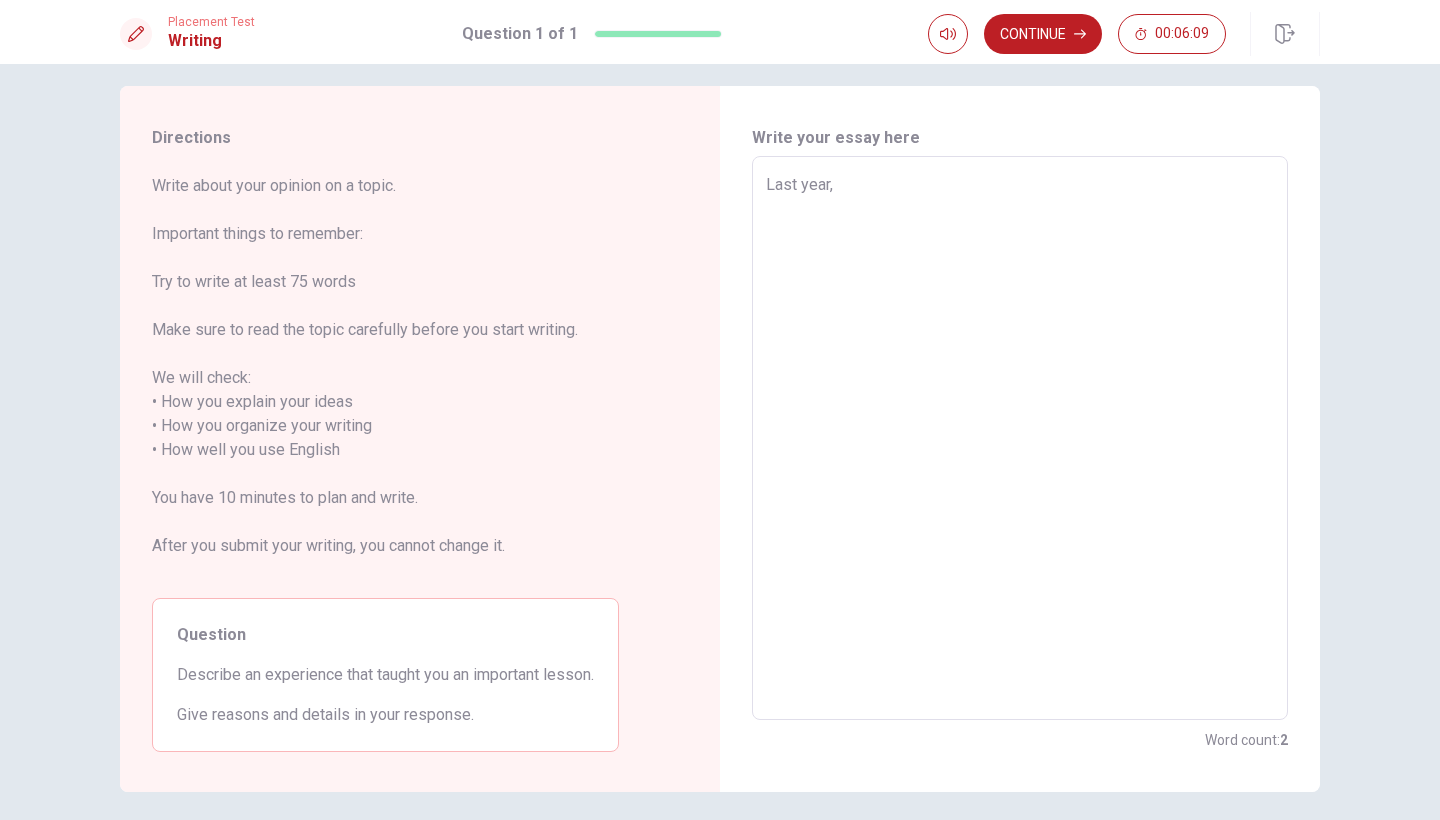 type on "x" 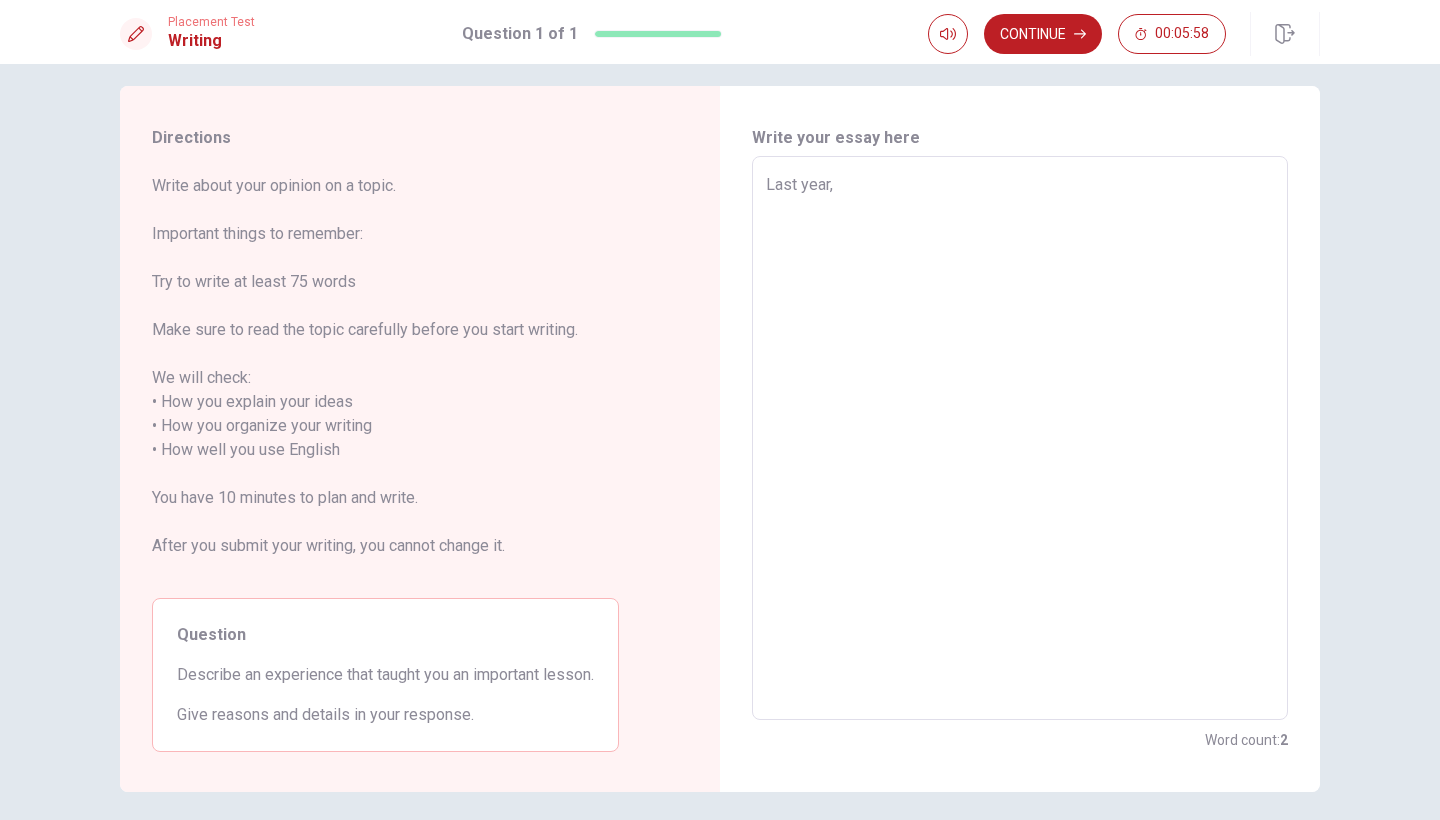 type on "x" 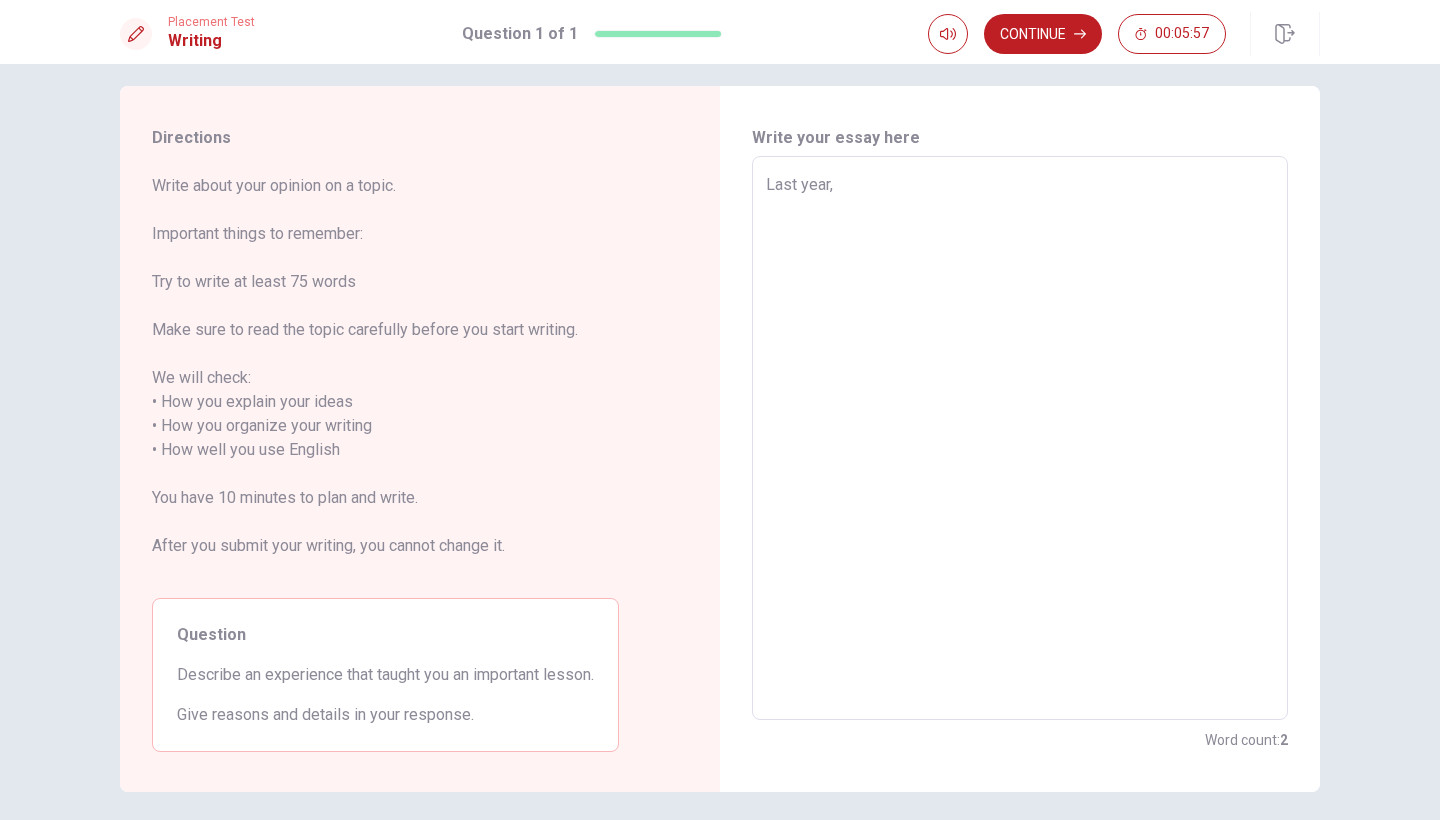 type on "Last year, I" 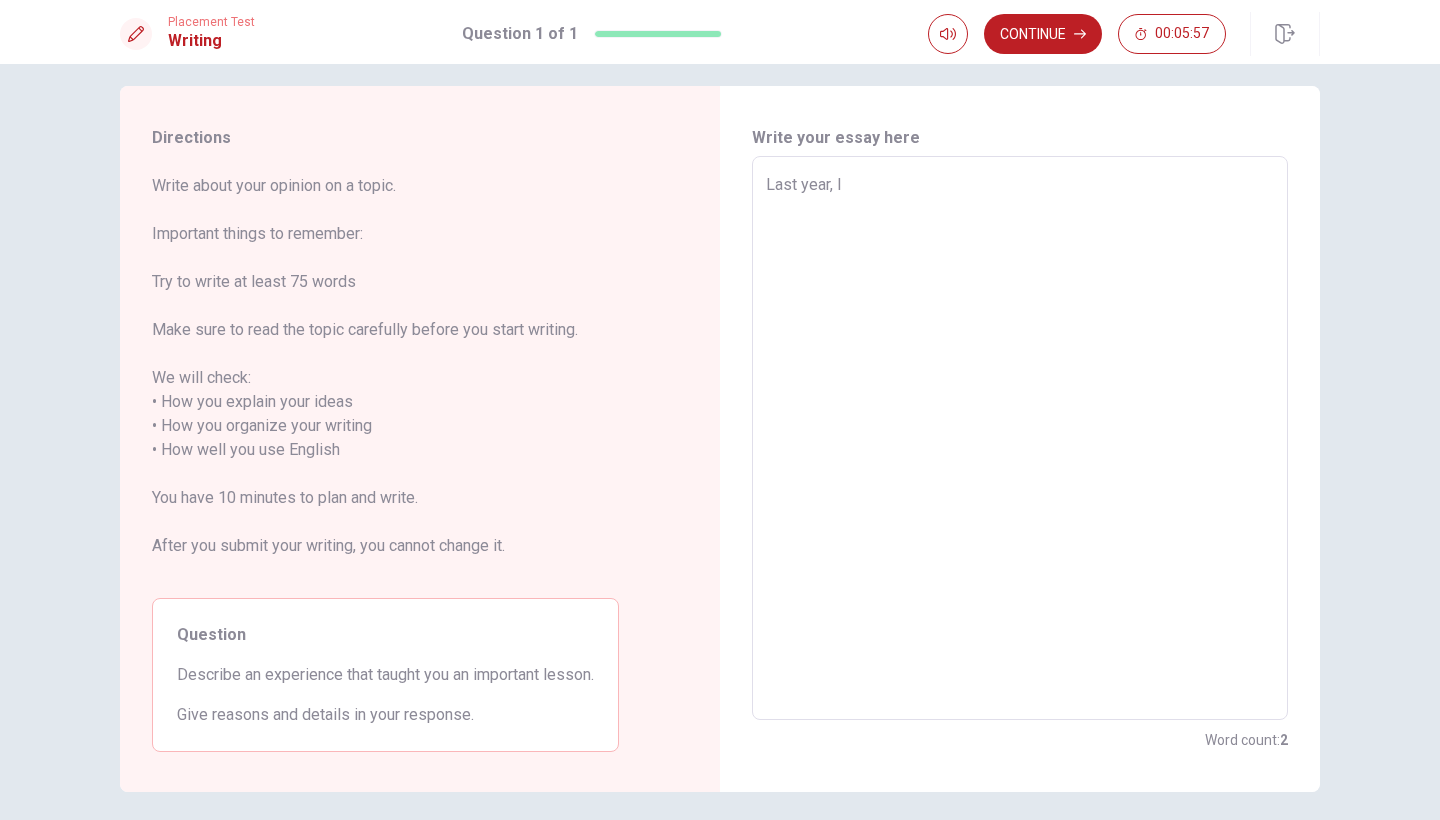 type on "x" 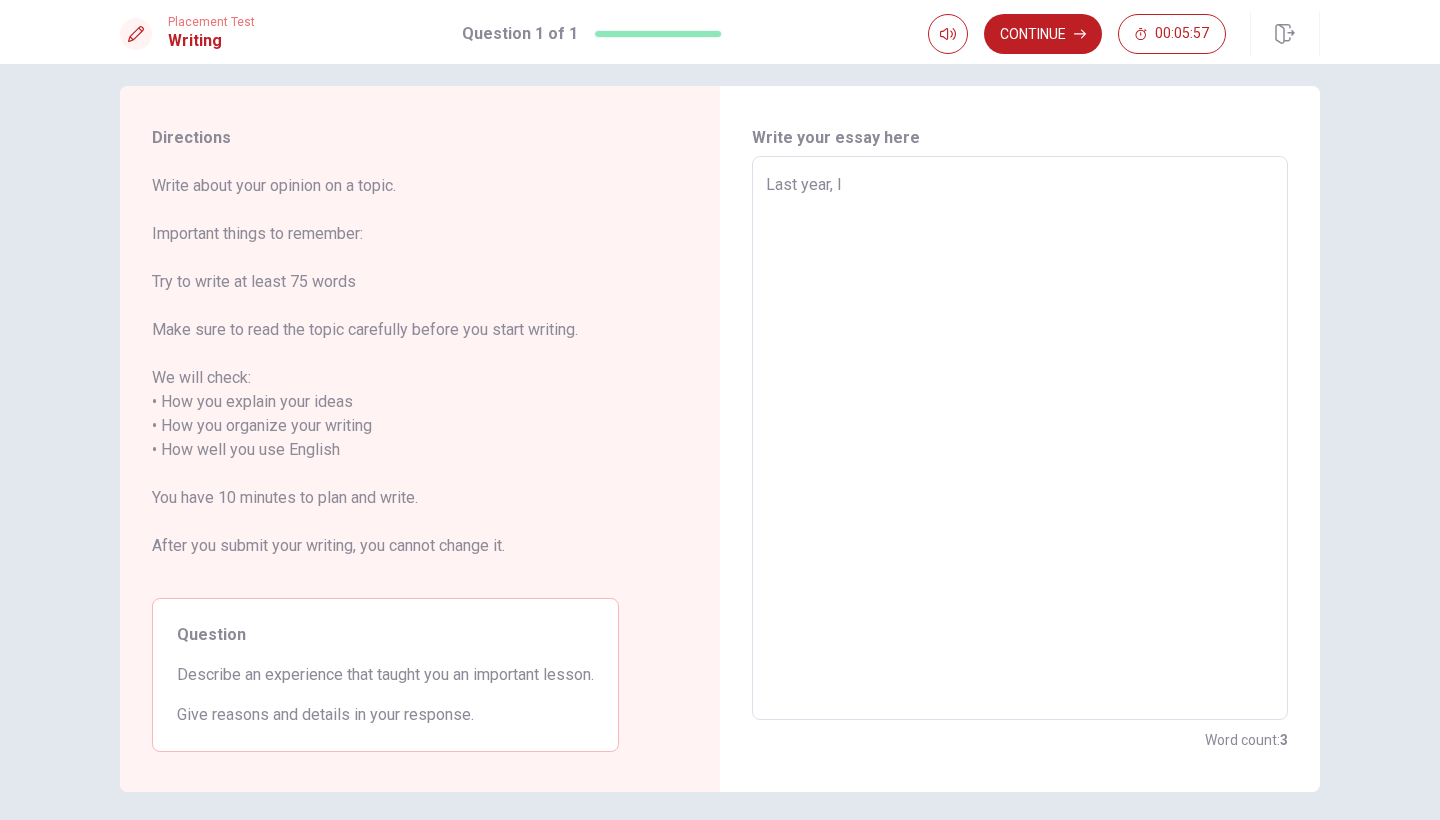 type on "Last year, I" 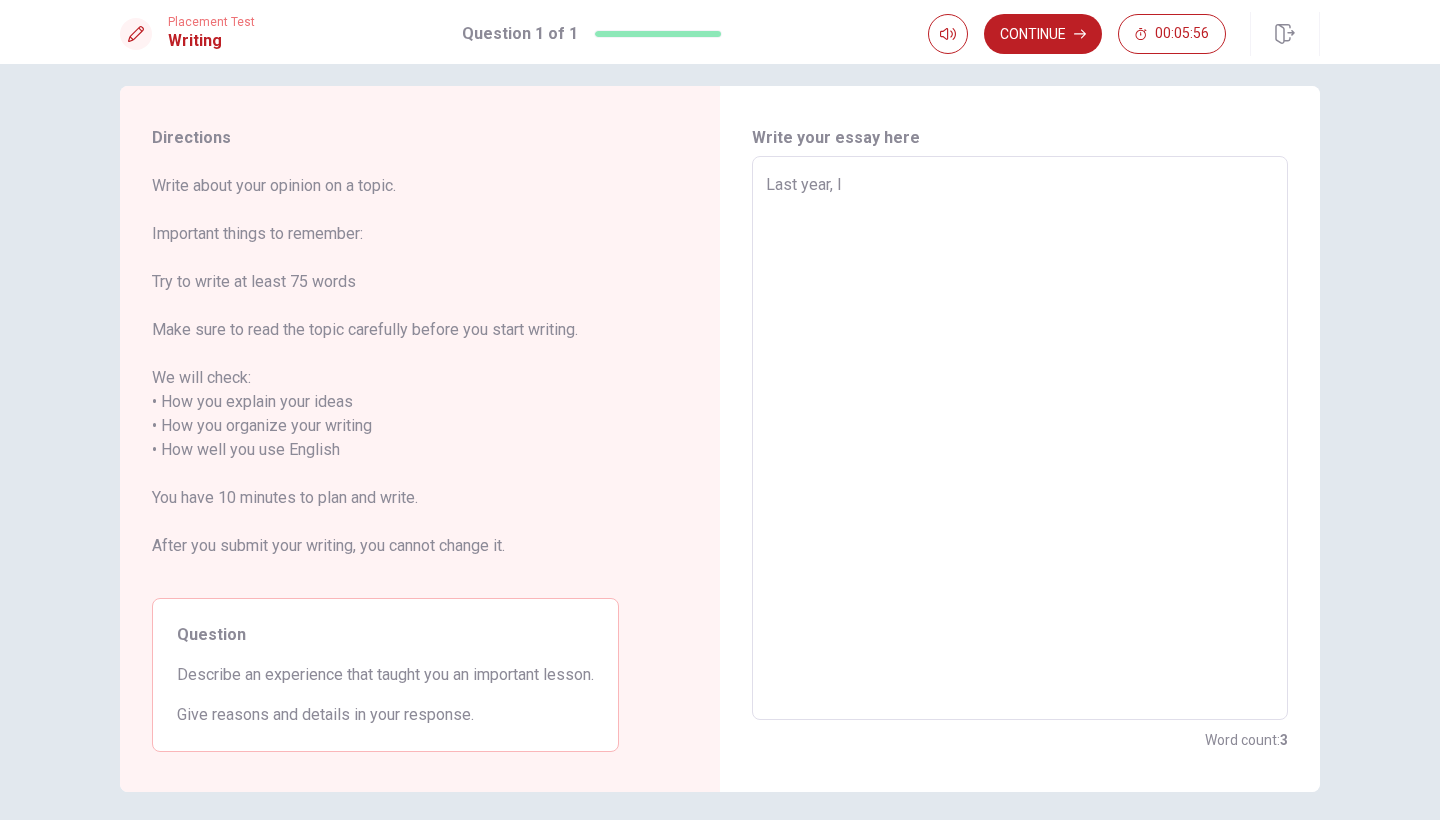 type on "Last year, I p" 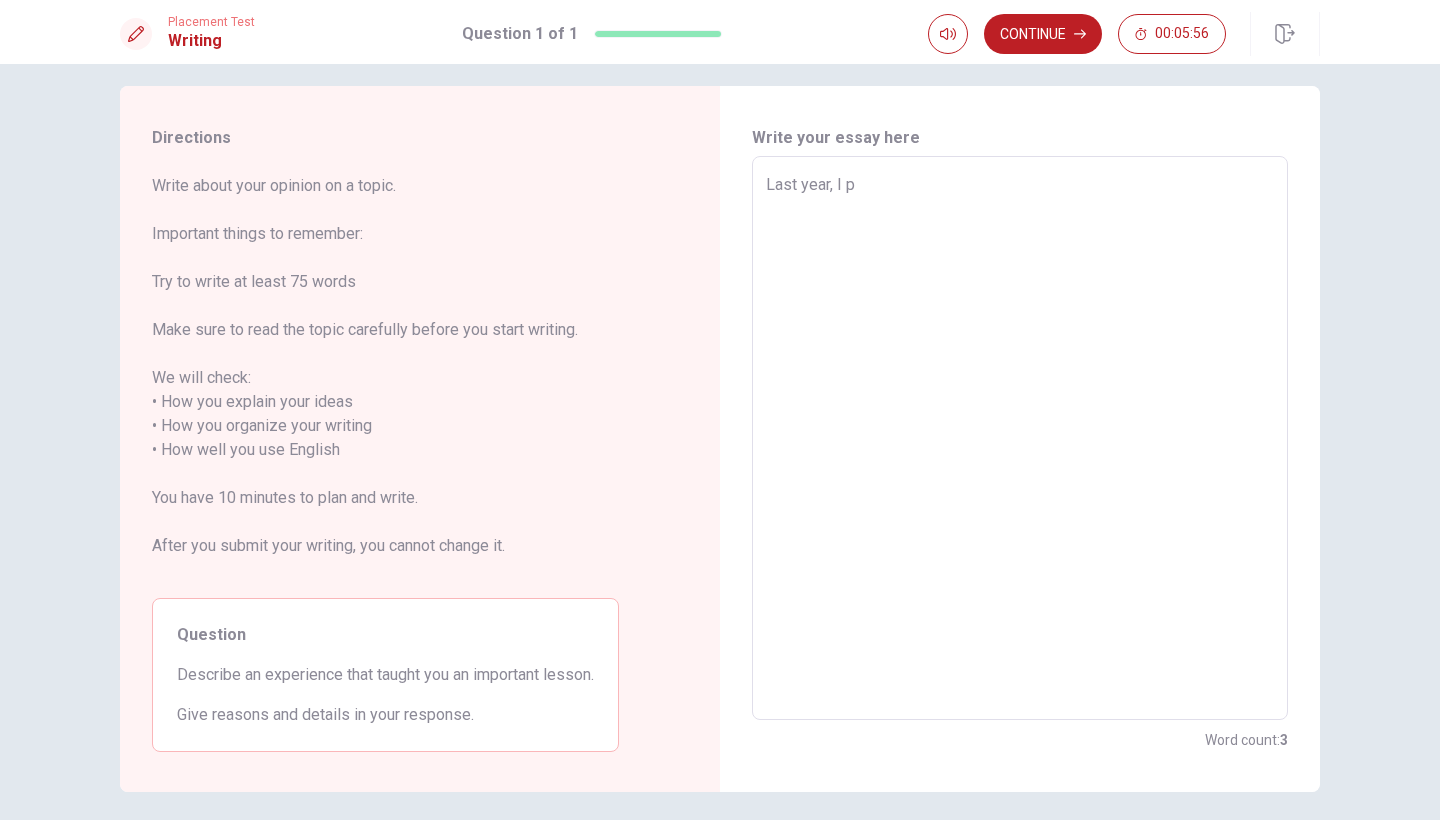 type on "x" 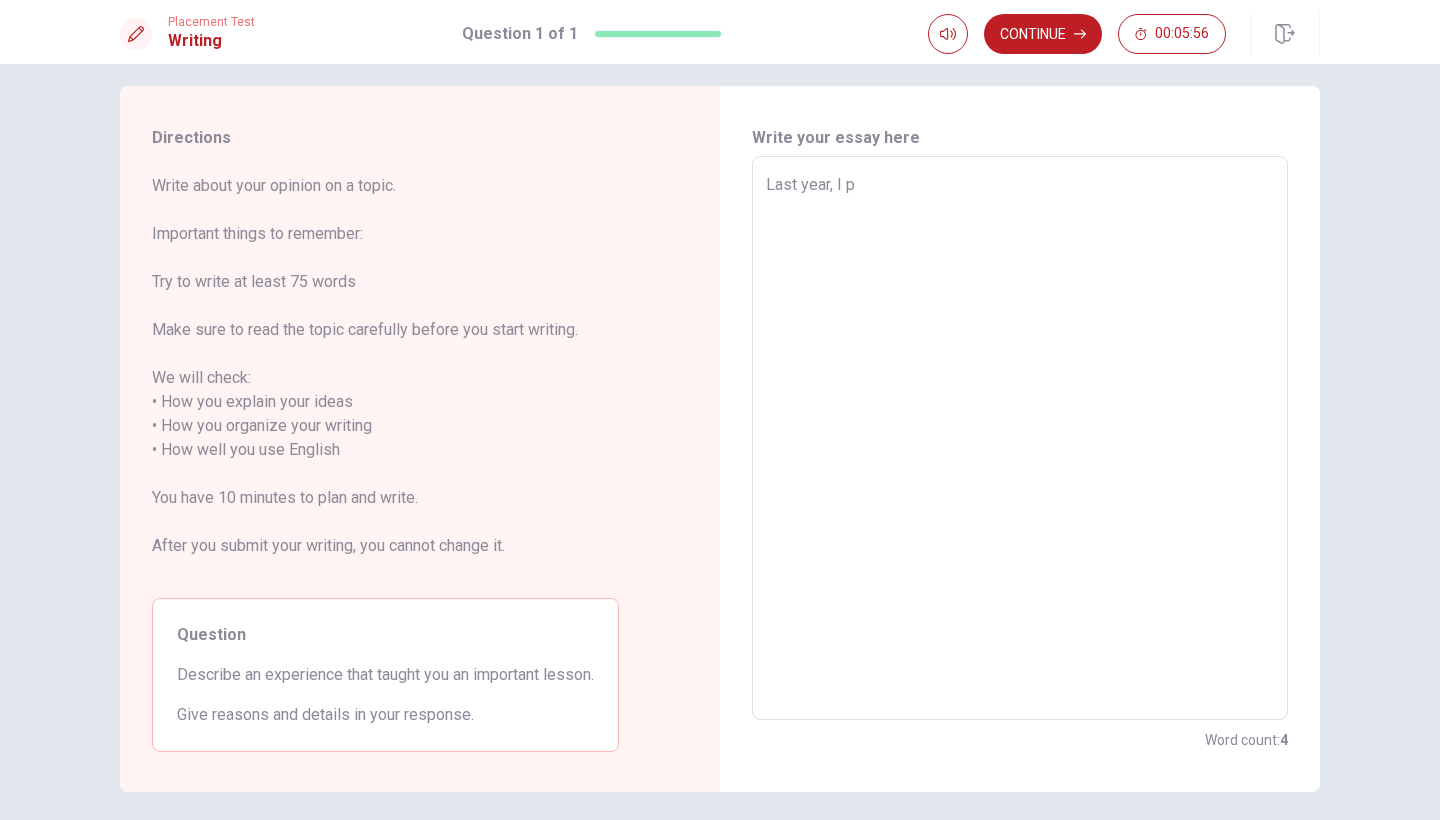 type on "Last year, I [GEOGRAPHIC_DATA]" 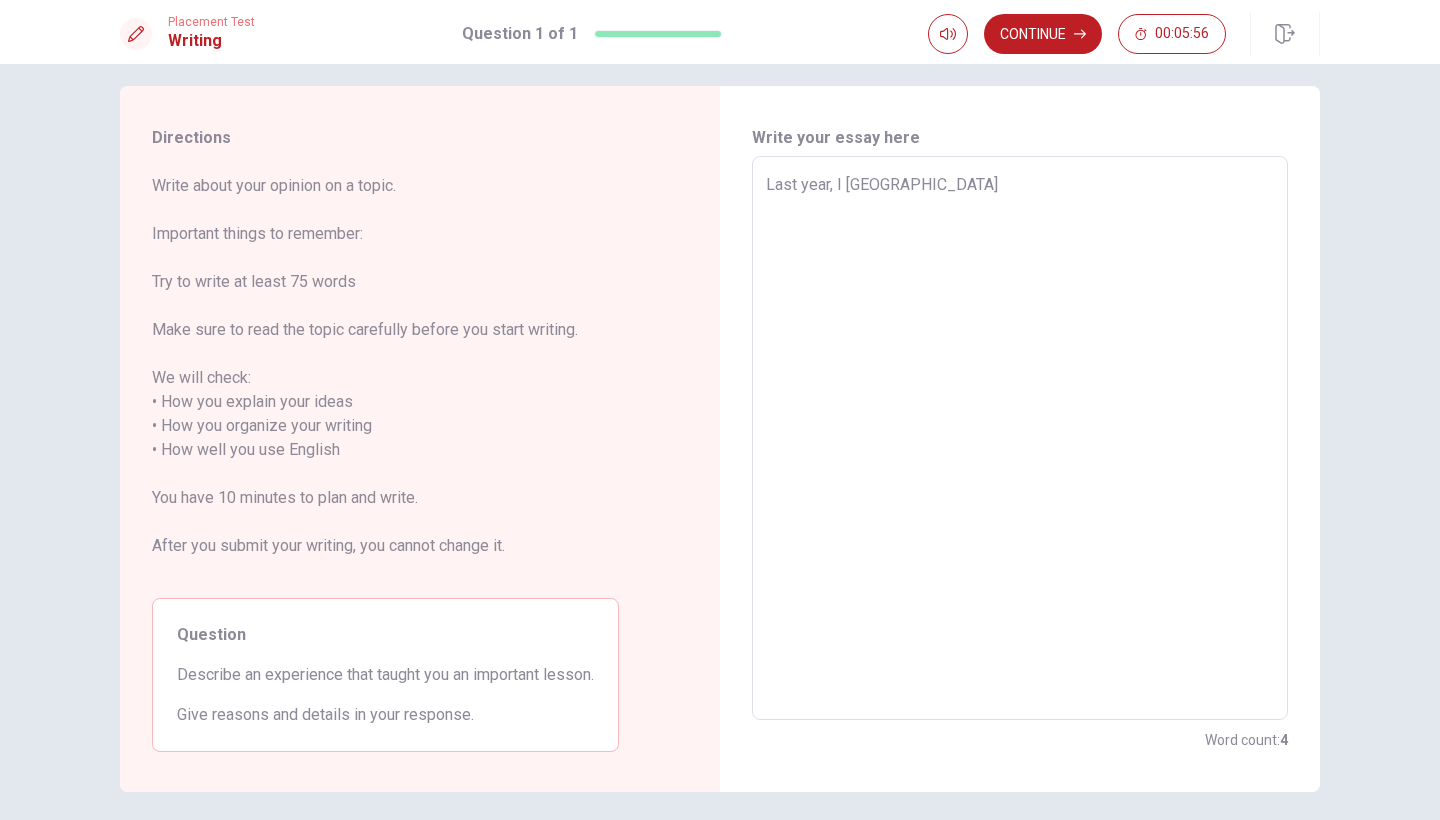 type on "Last year, I par" 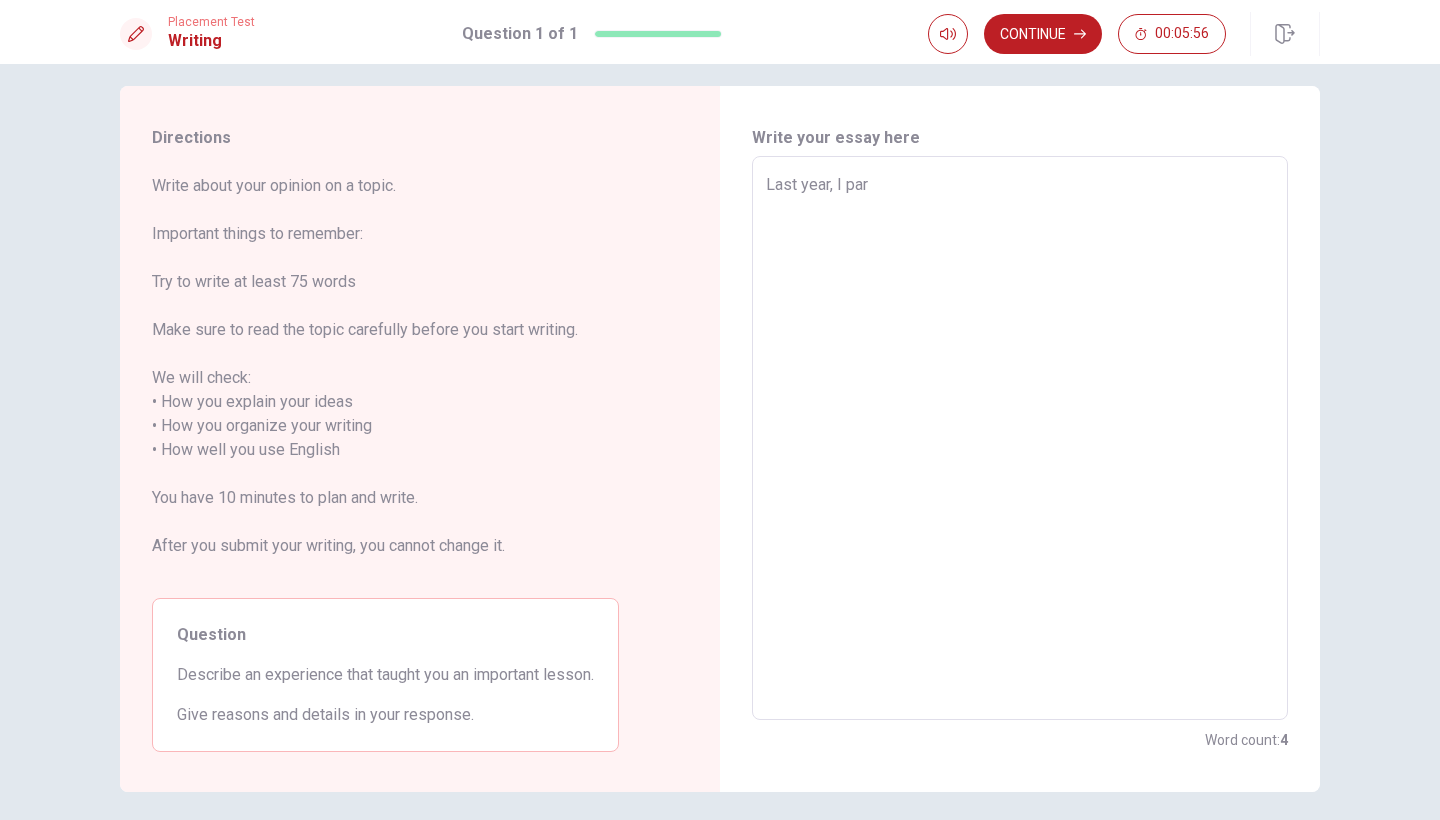 type on "x" 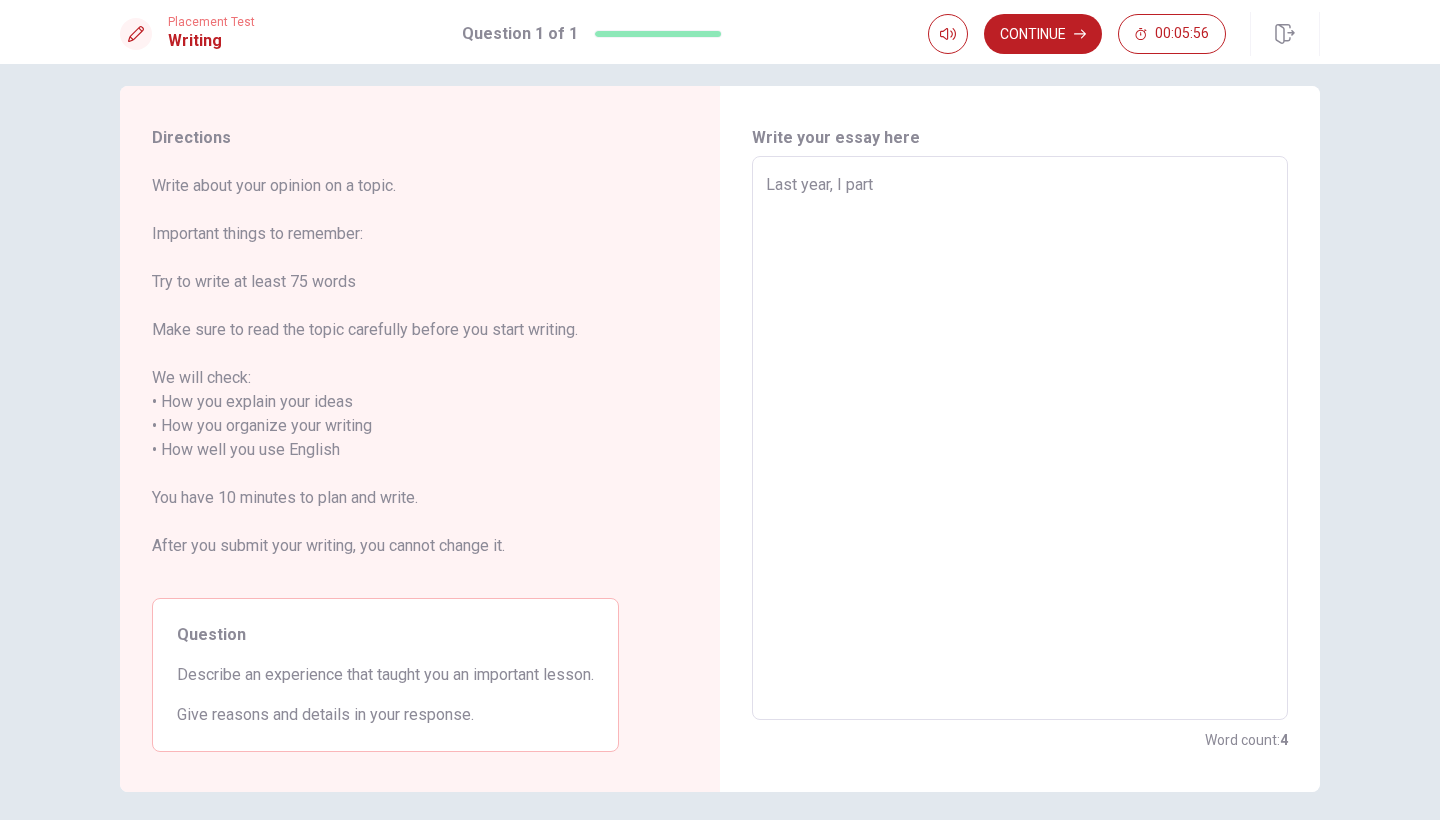 type on "x" 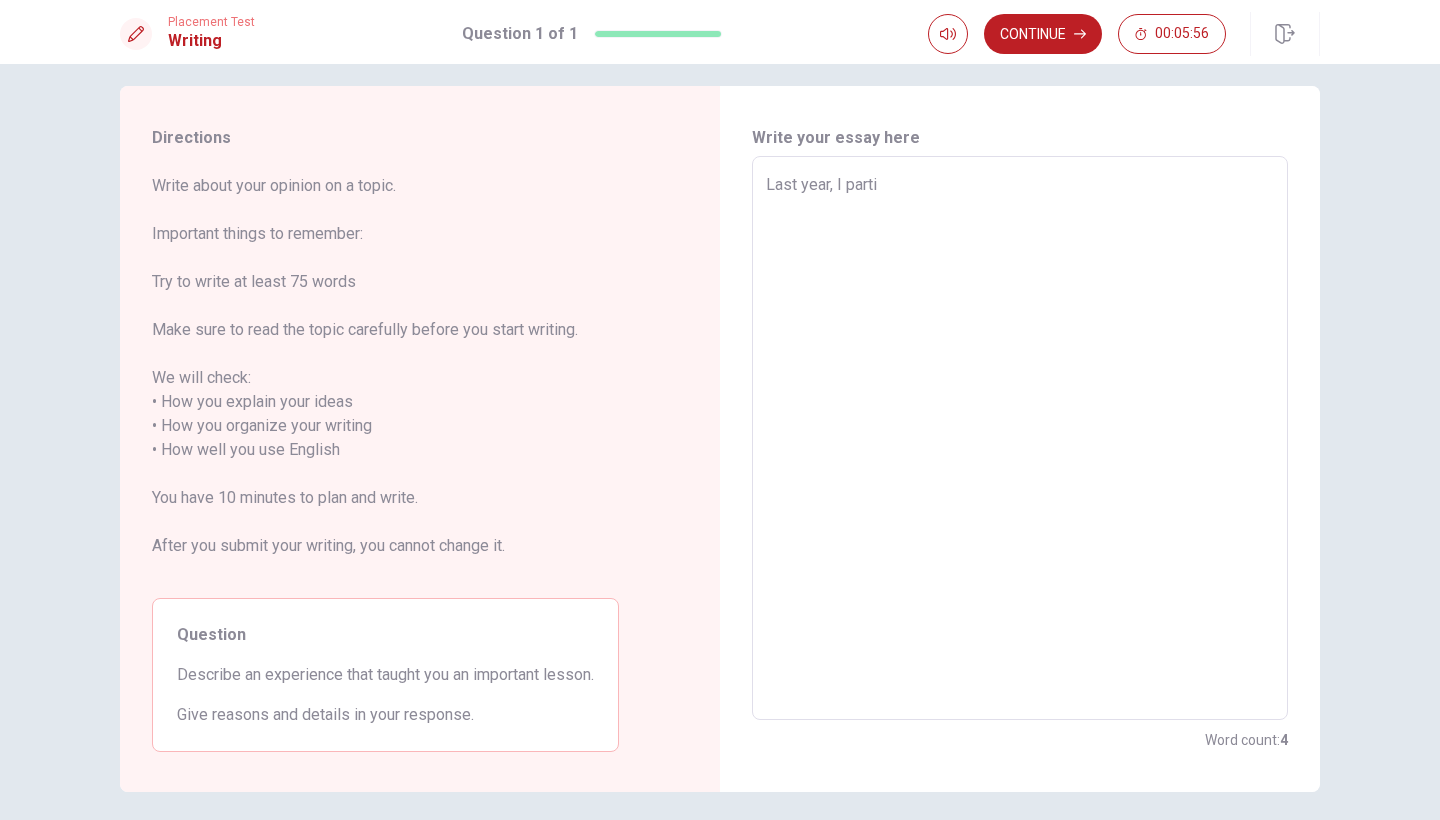 type on "x" 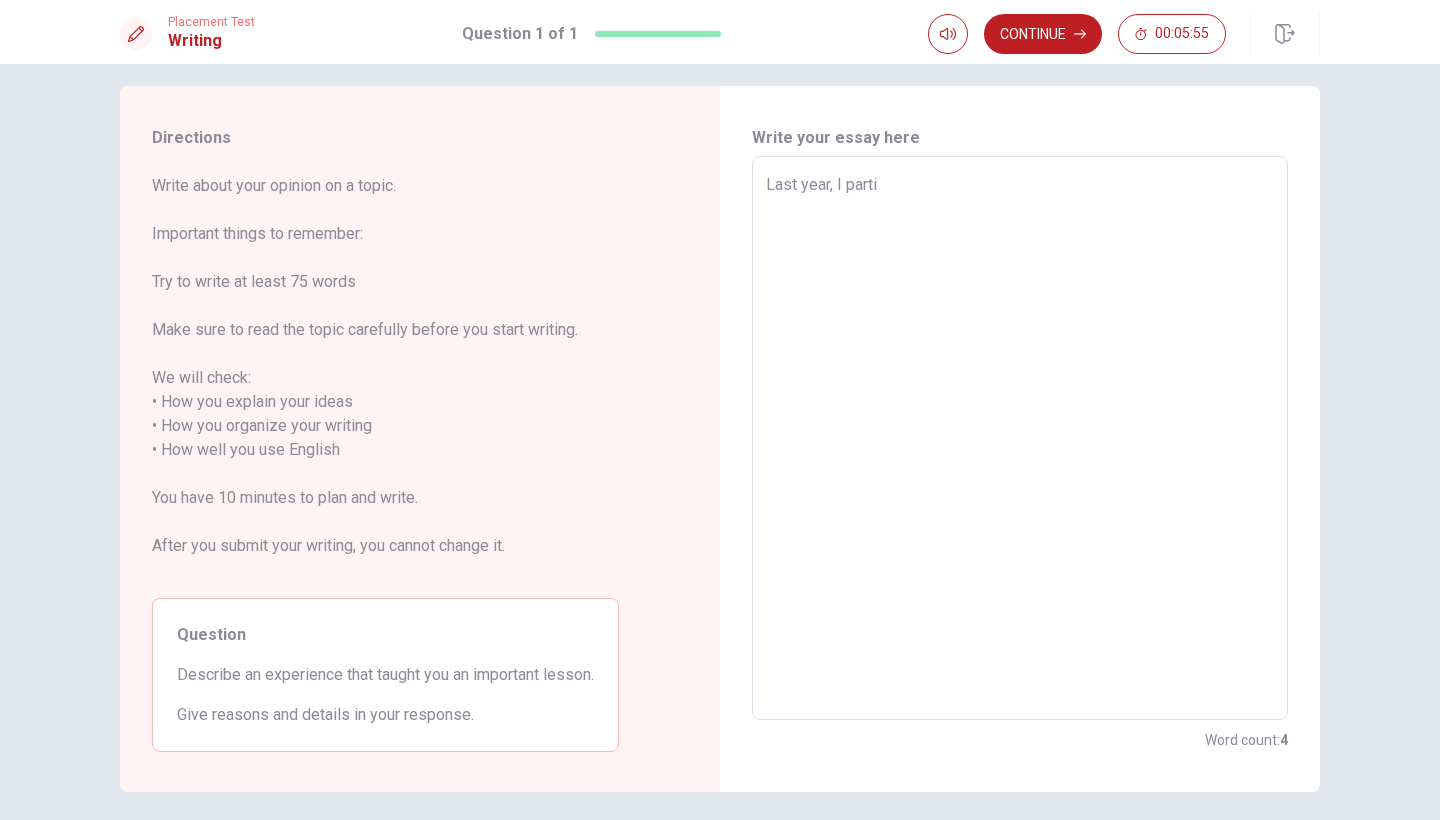 type on "Last year, I partic" 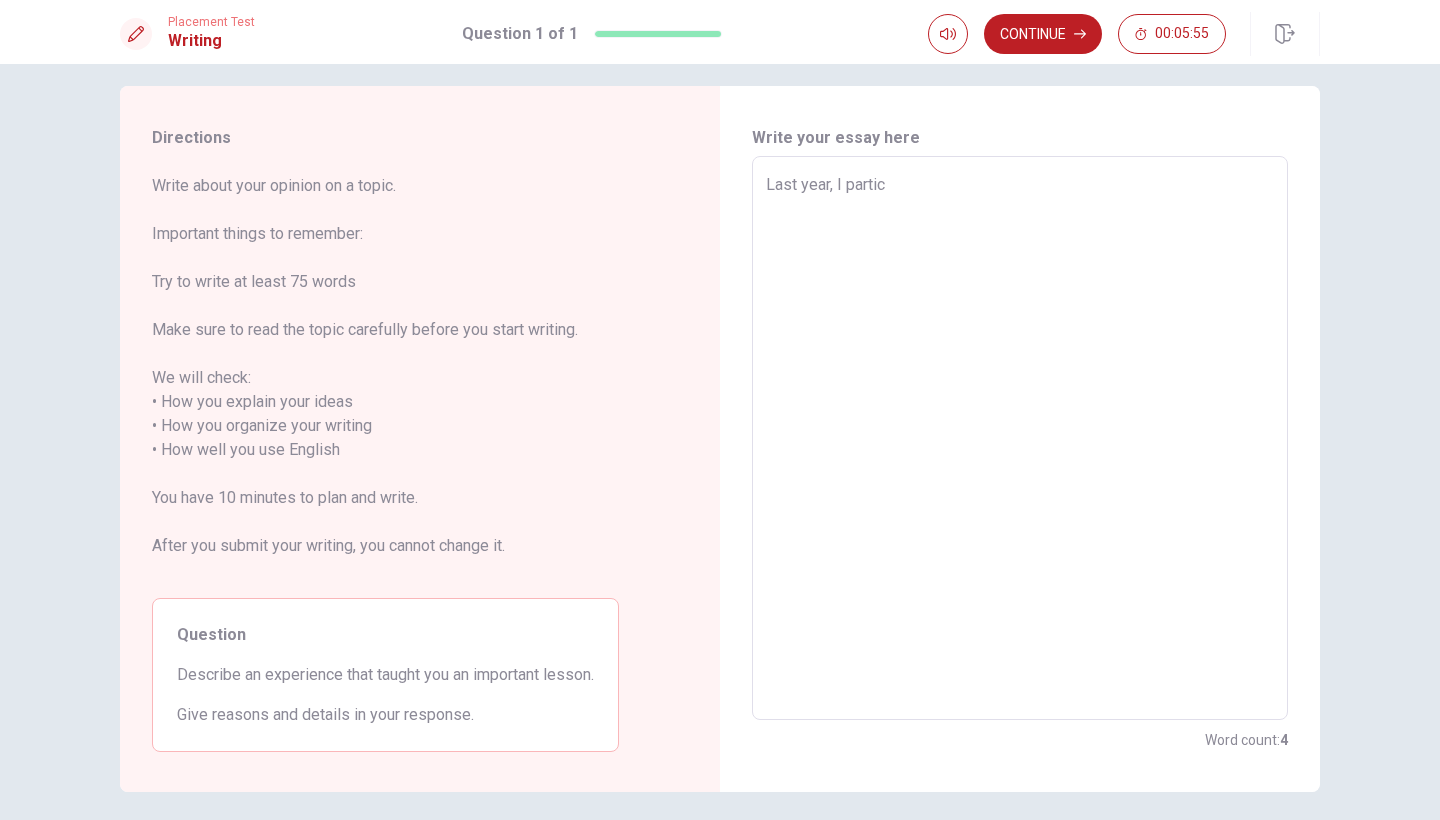 type on "x" 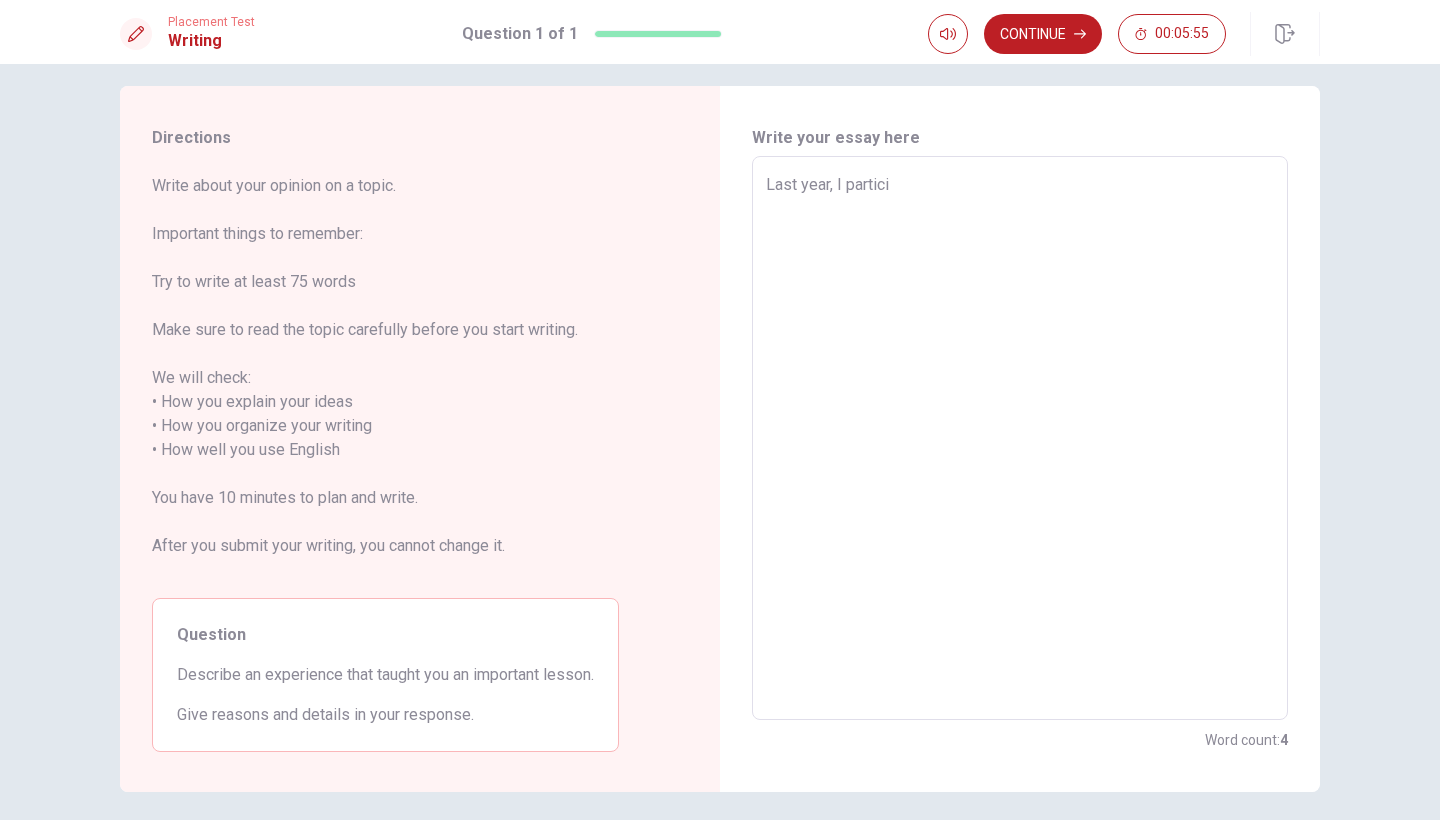 type on "x" 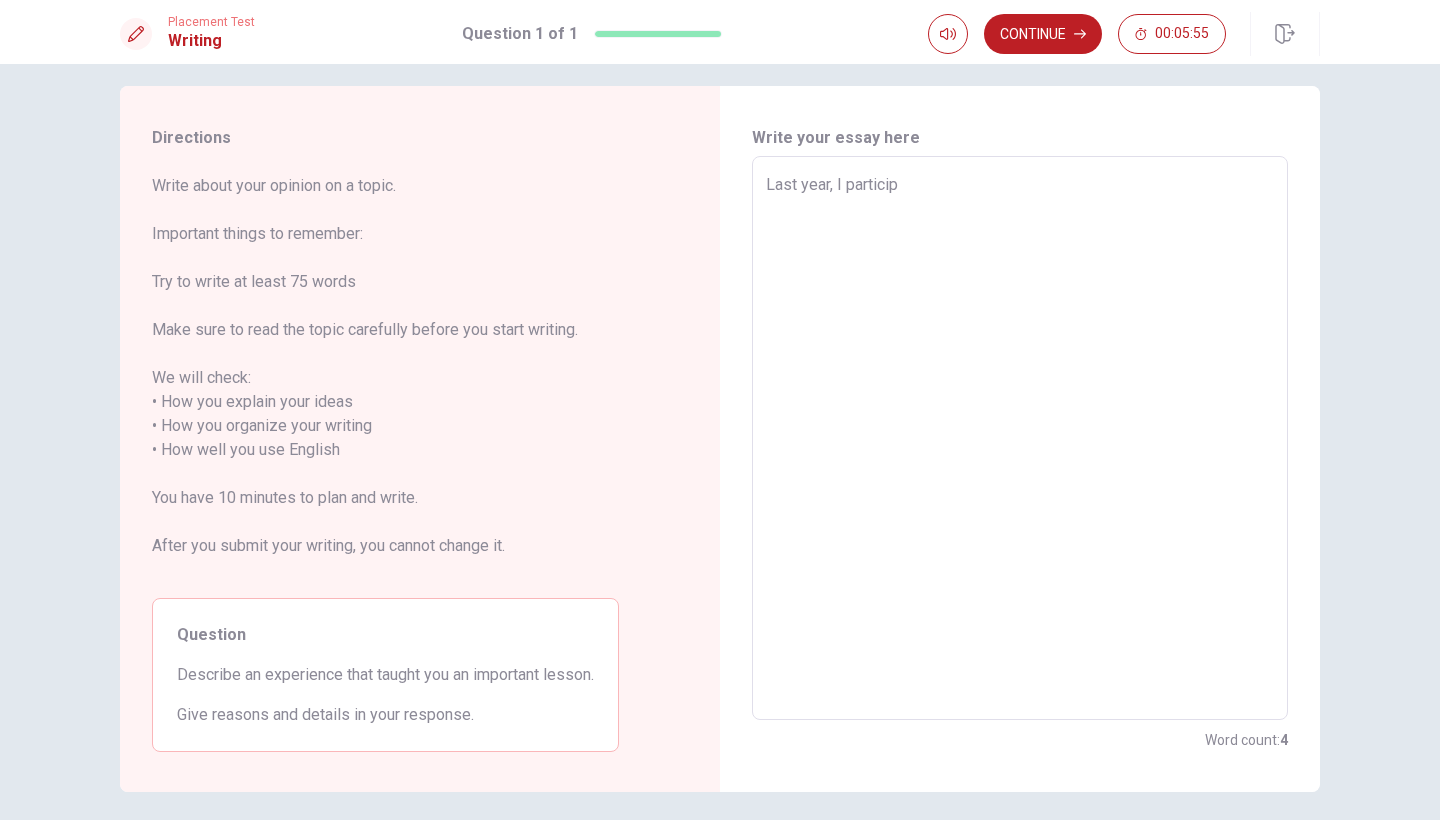 type on "x" 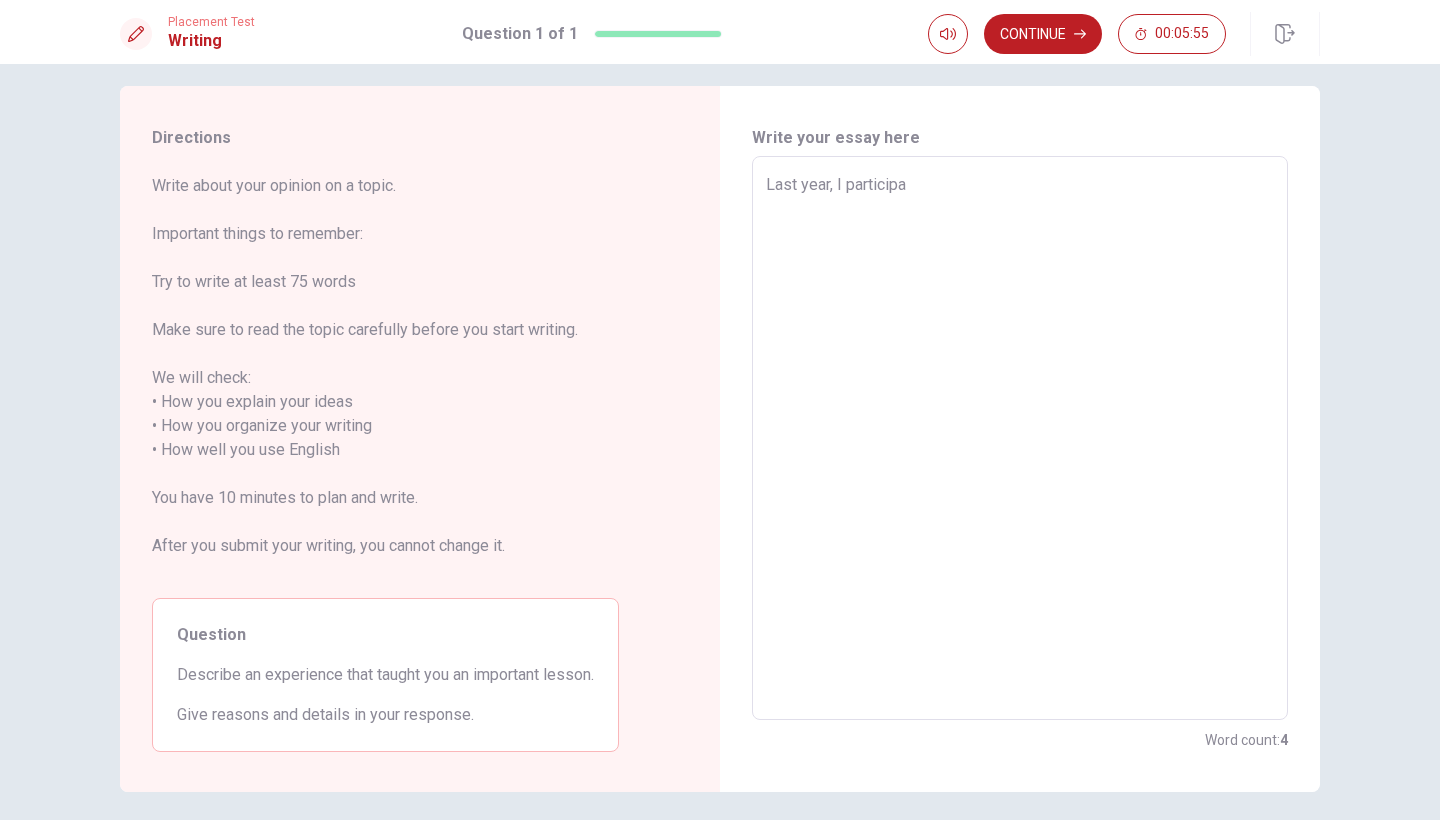 type on "x" 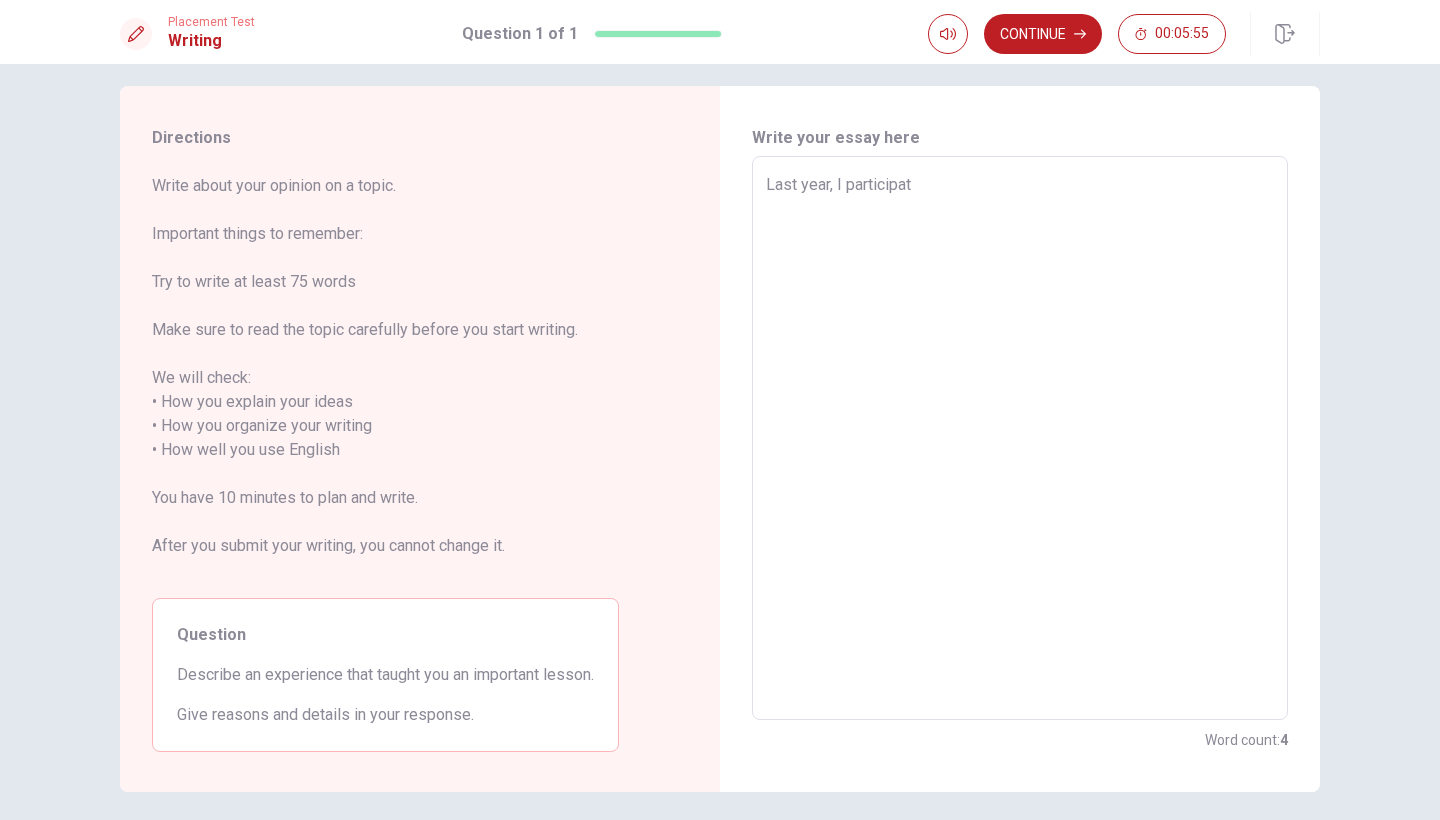 type on "x" 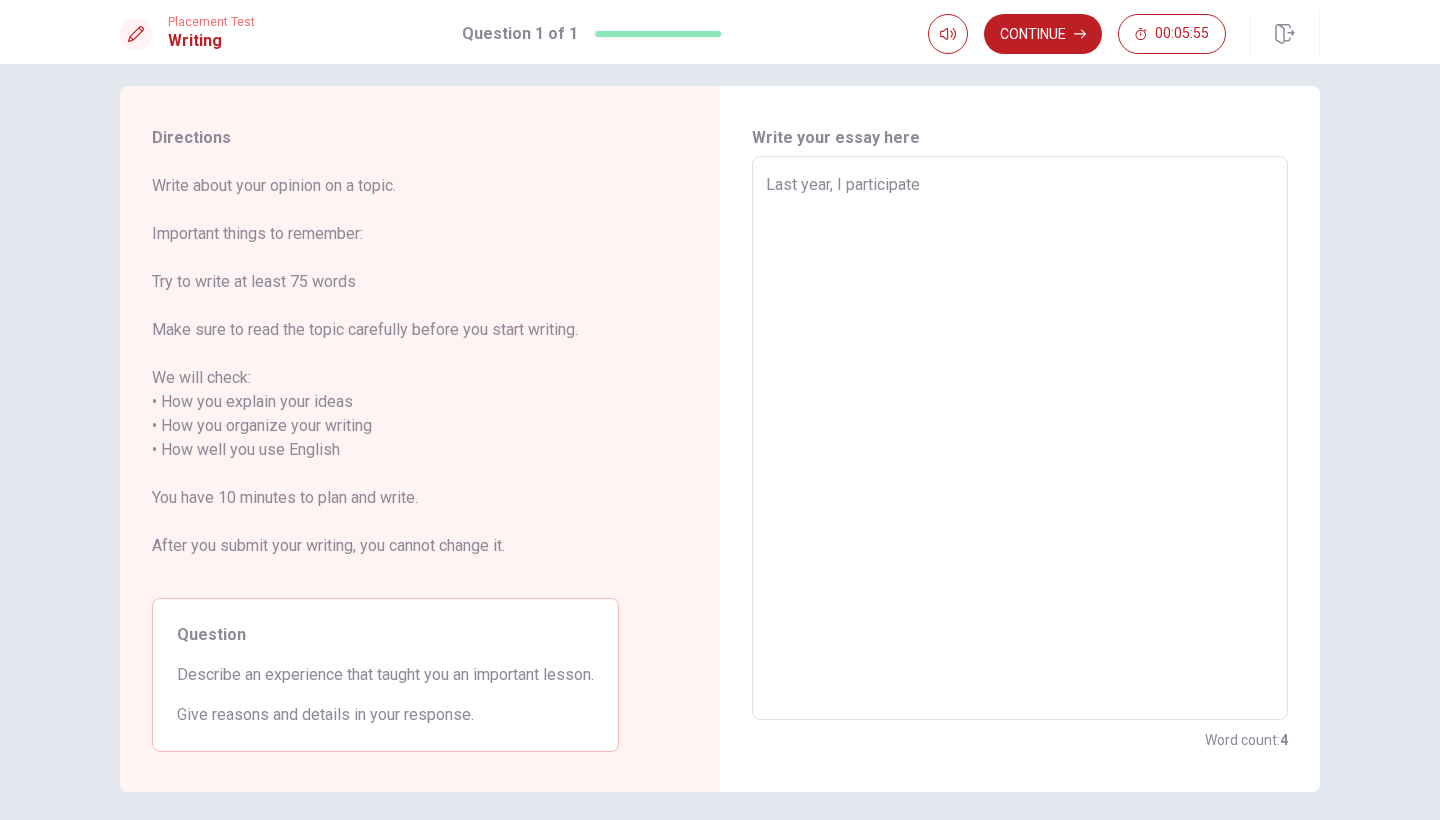 type on "x" 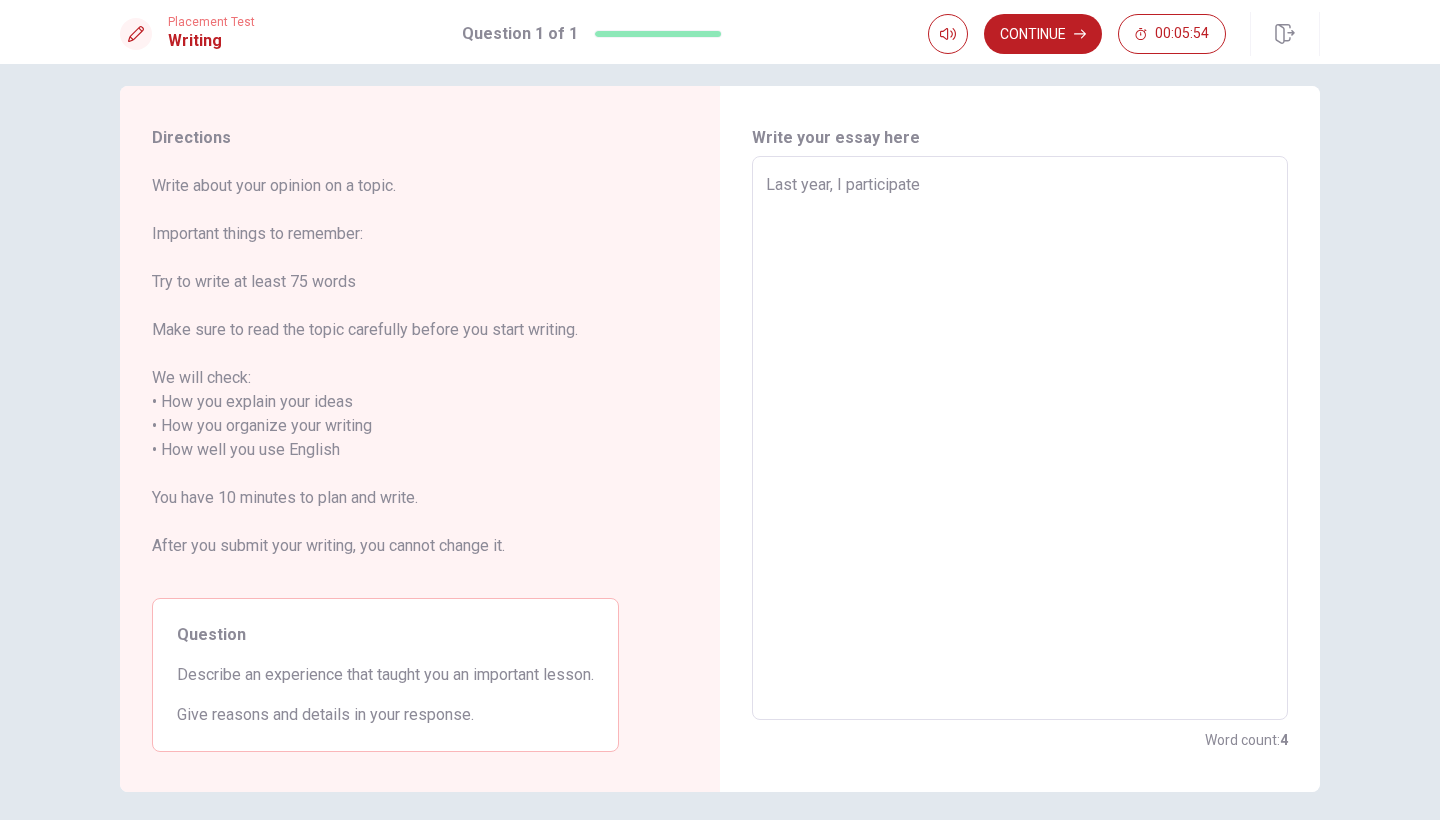 type on "Last year, I participated" 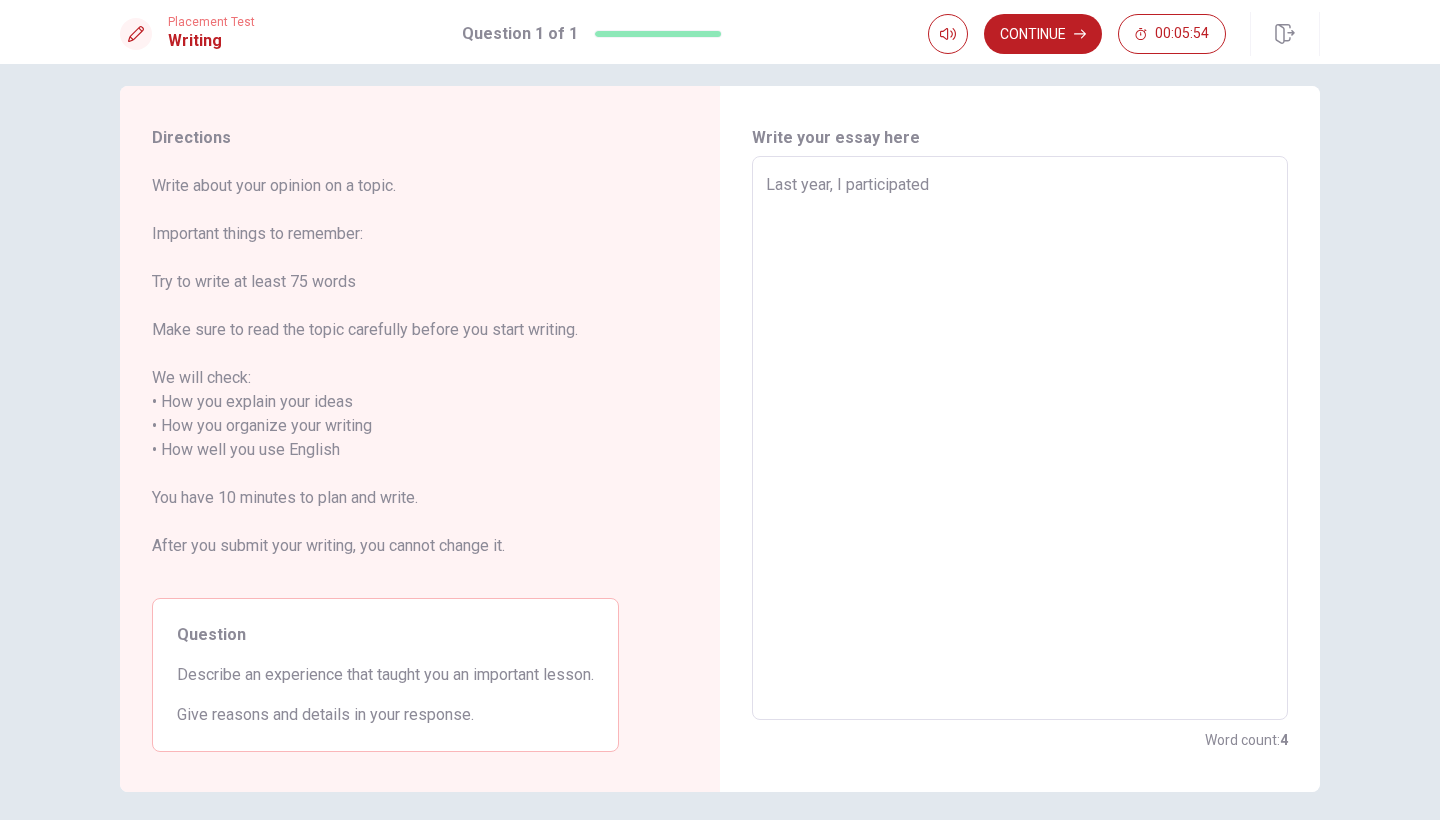 type on "x" 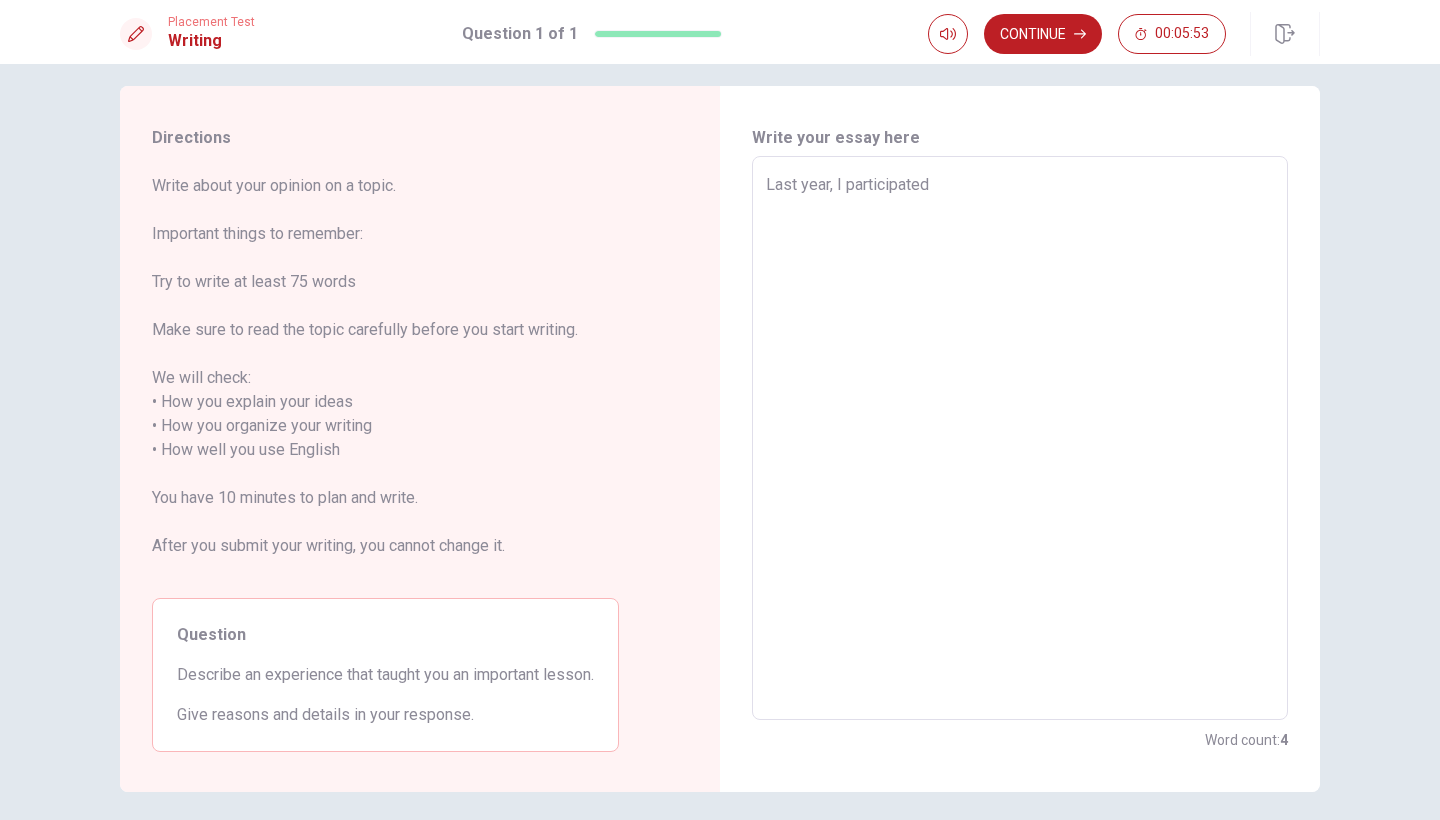 type on "Last year, I participated i" 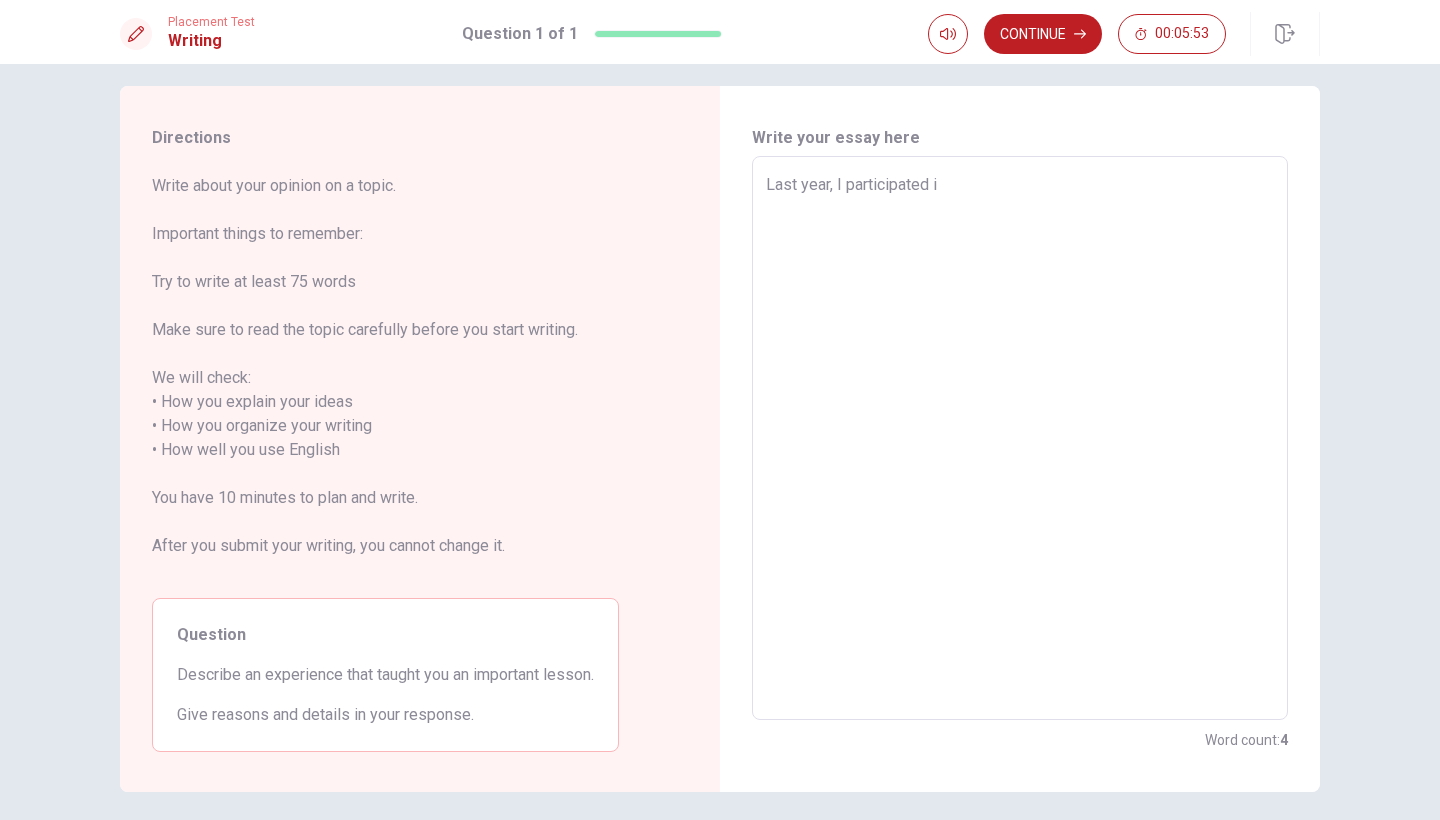 type on "x" 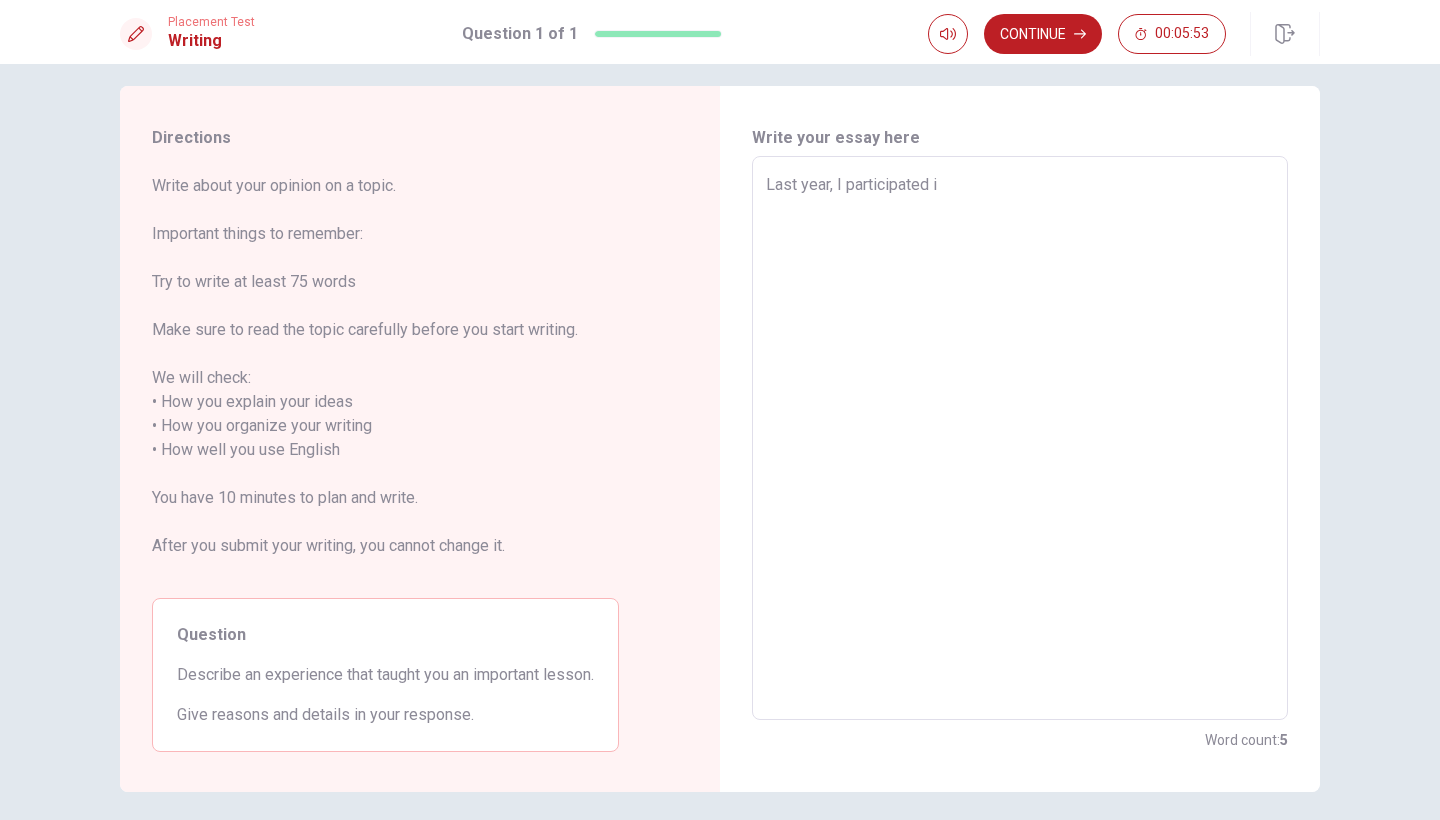 type on "Last year, I participated in" 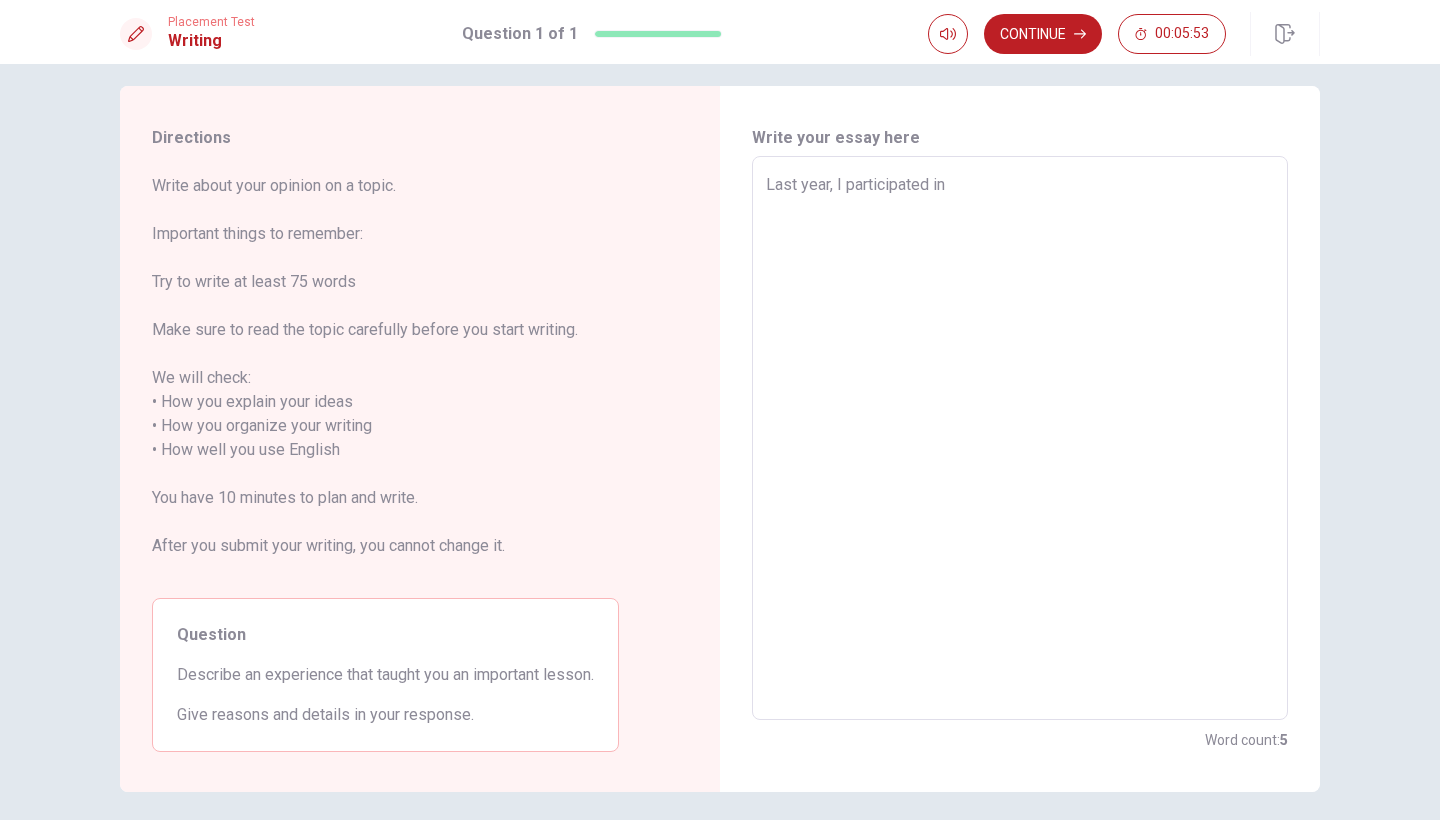 type on "x" 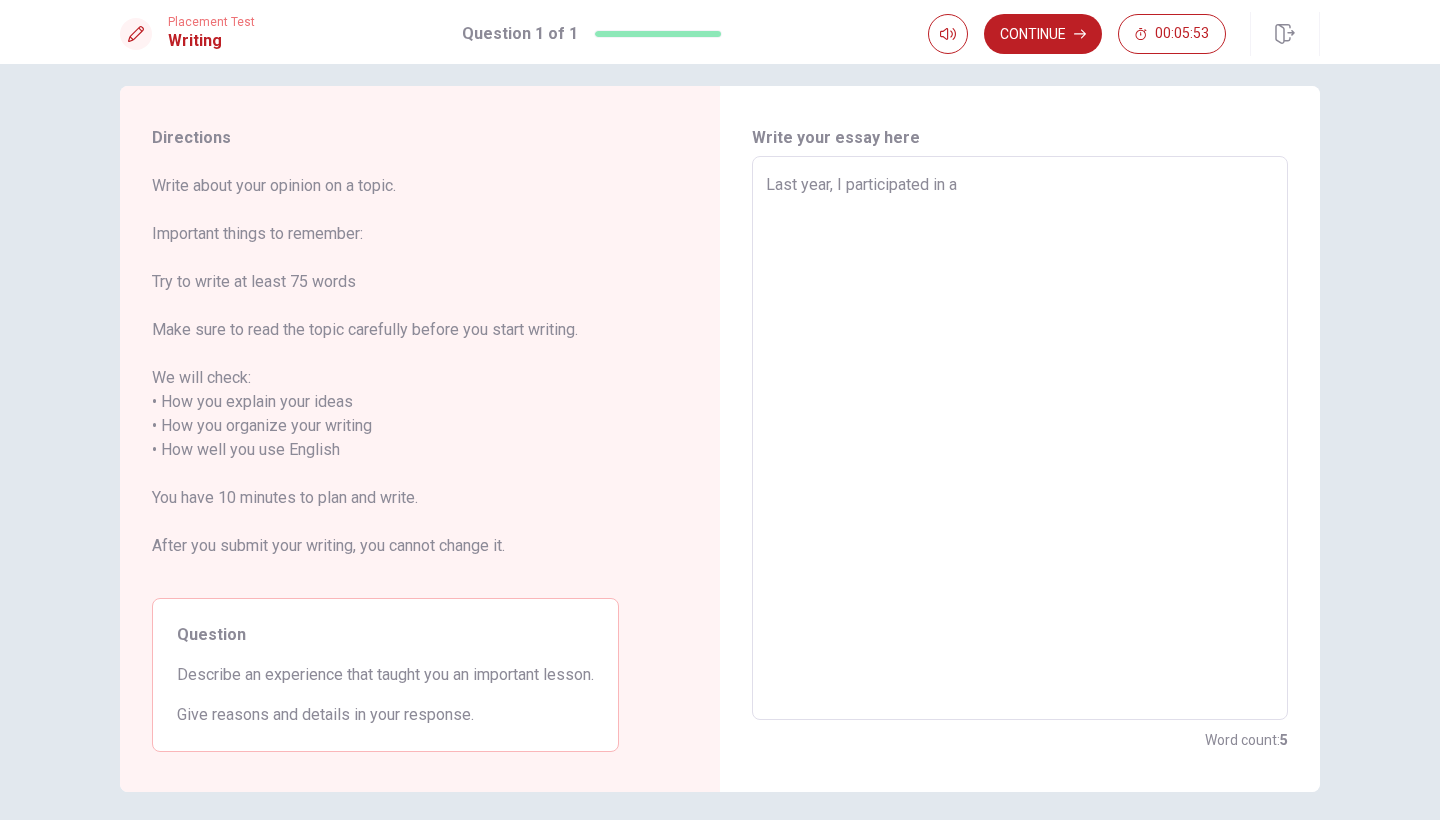 type on "Last year, I participated in a" 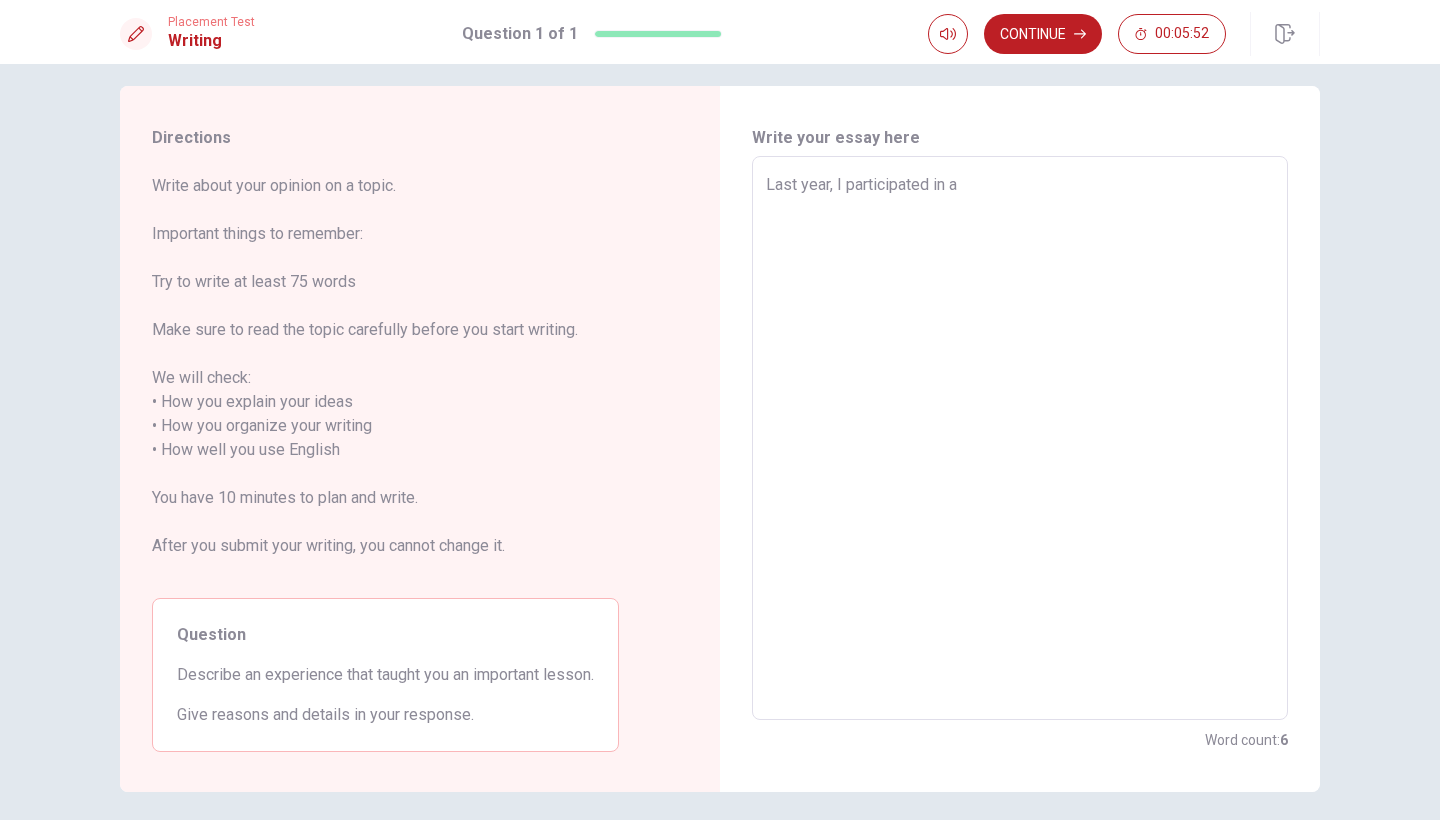 type on "Last year, I participated in a s" 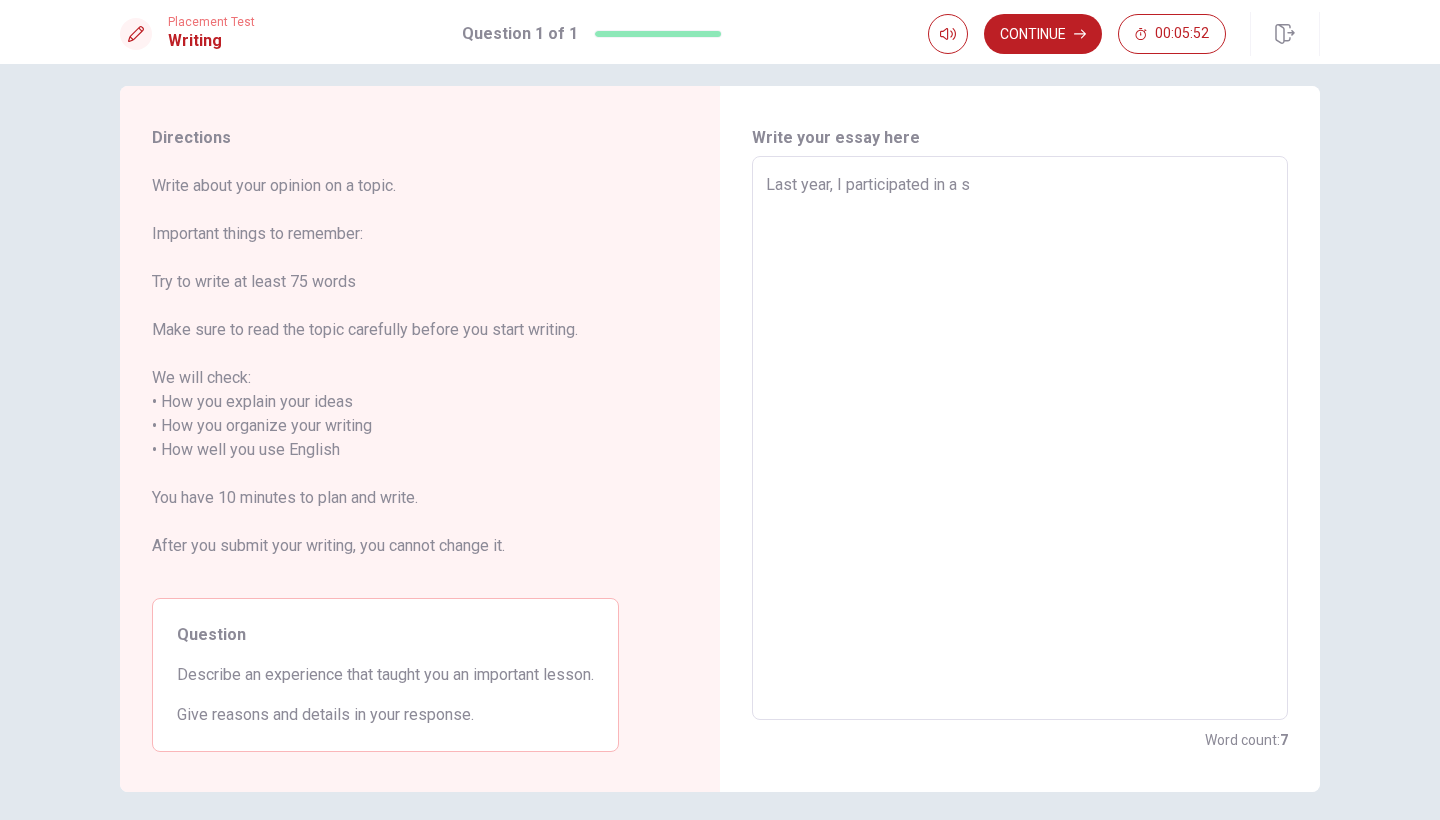 type on "Last year, I participated in a sc" 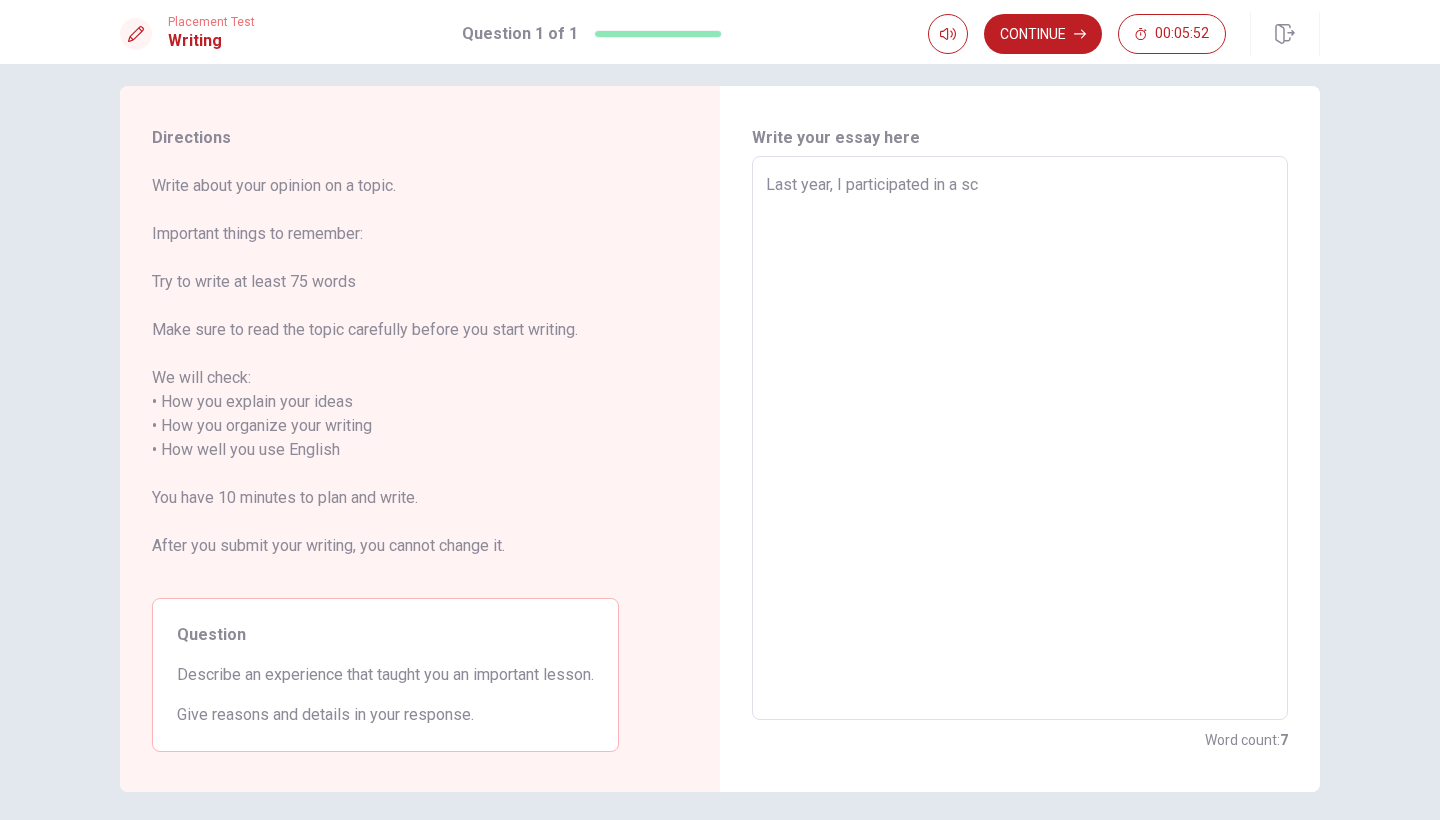 type on "x" 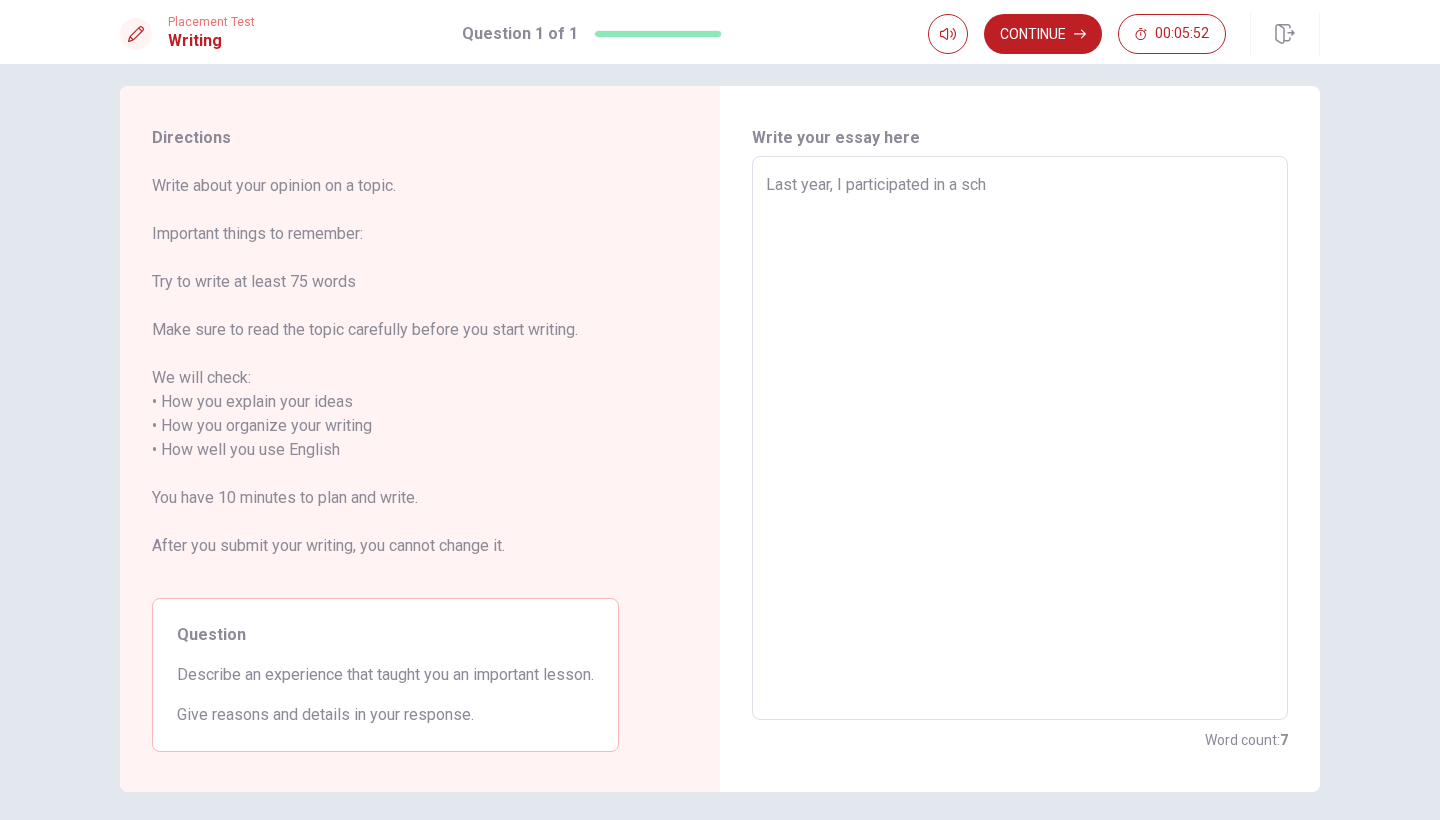 type on "x" 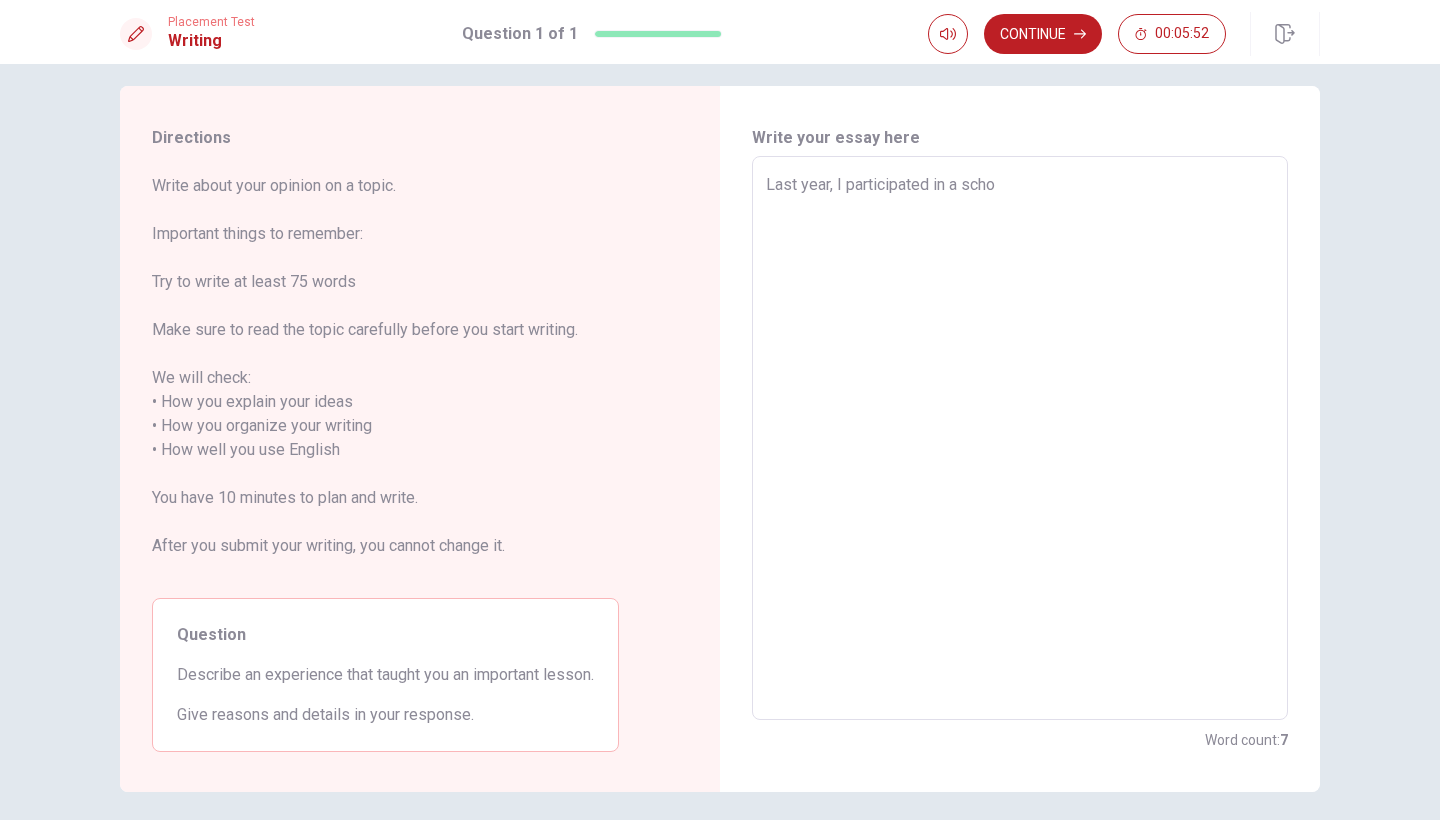 type on "x" 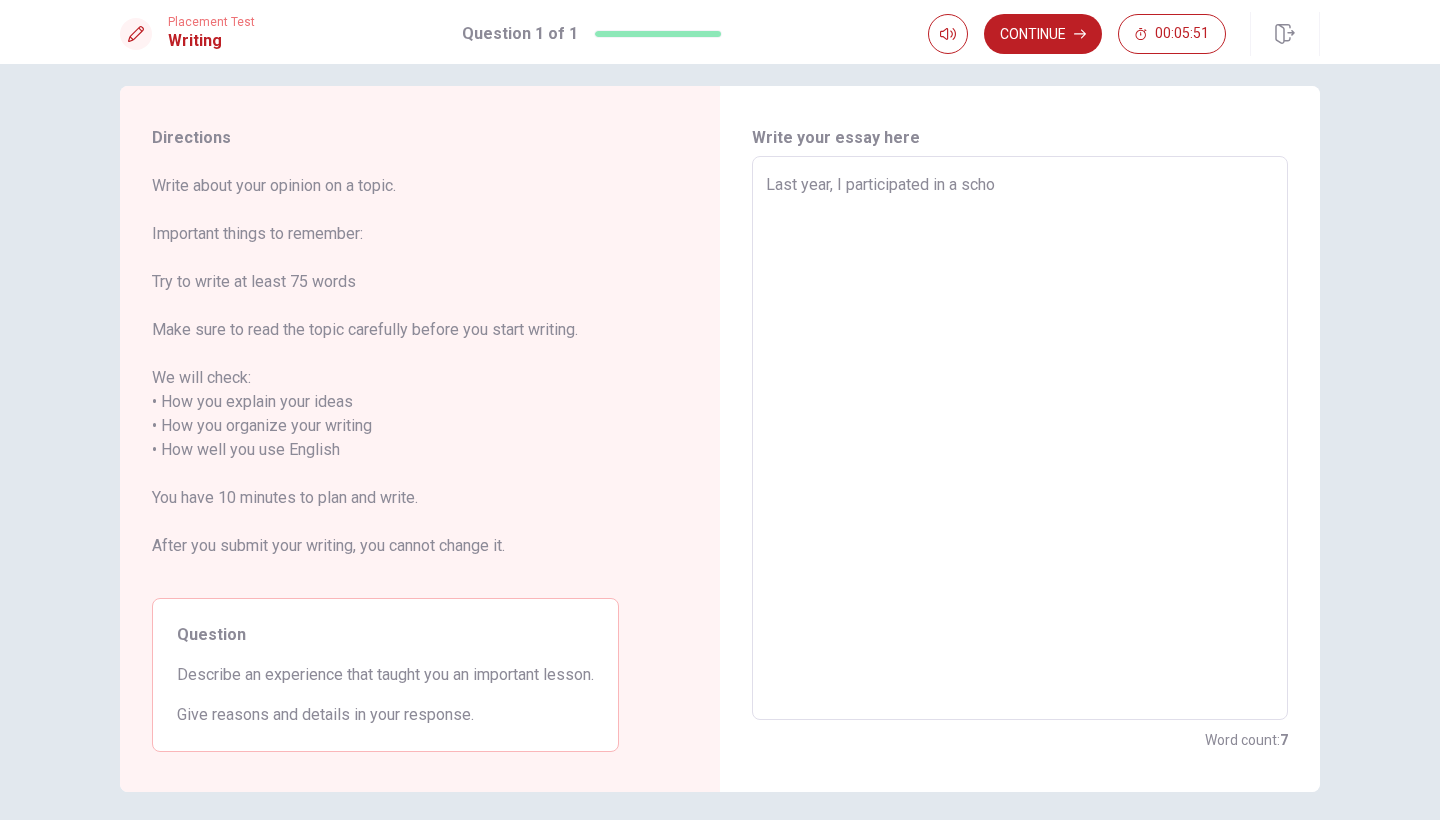 type on "Last year, I participated in a schoo" 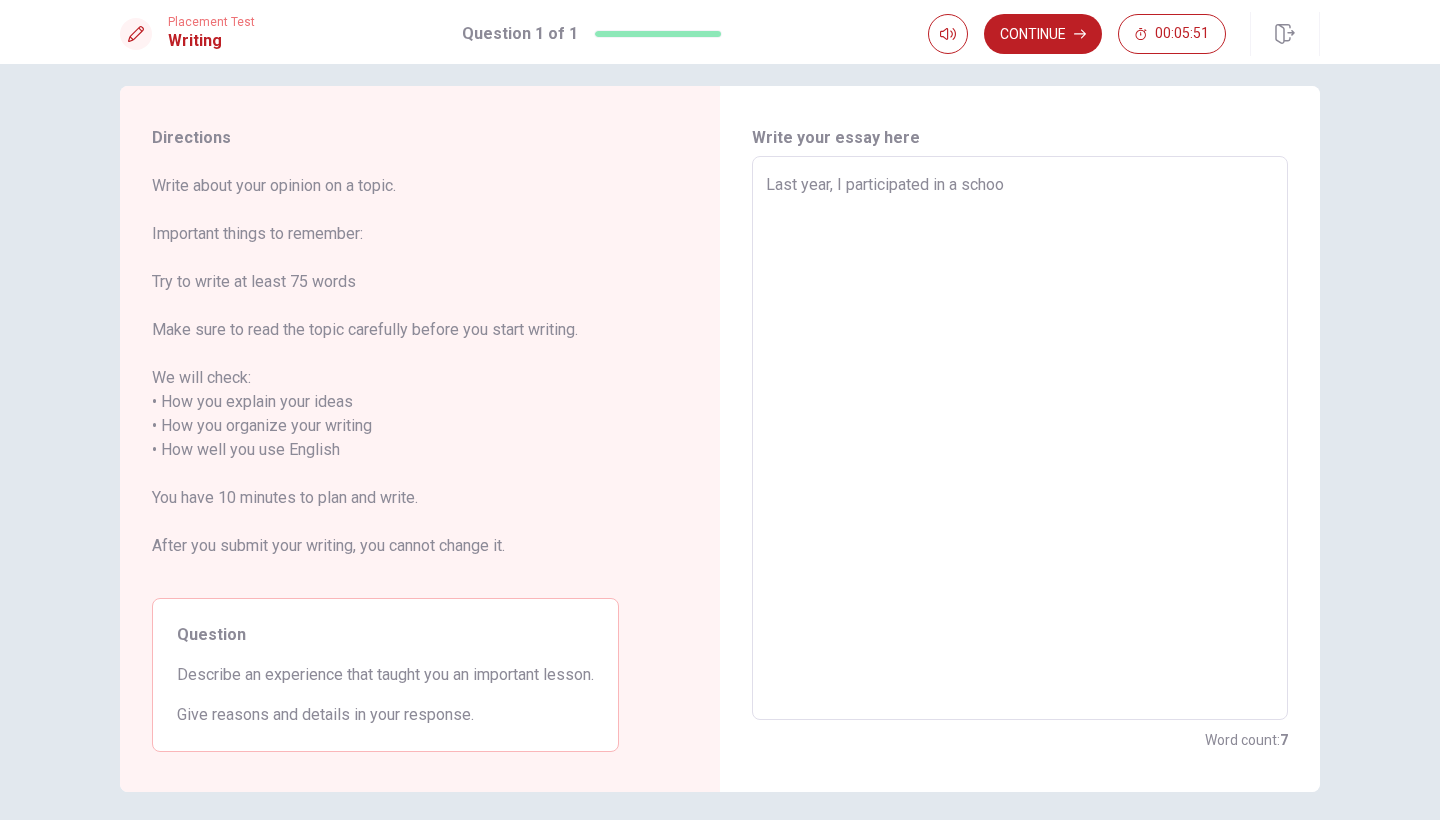 type on "x" 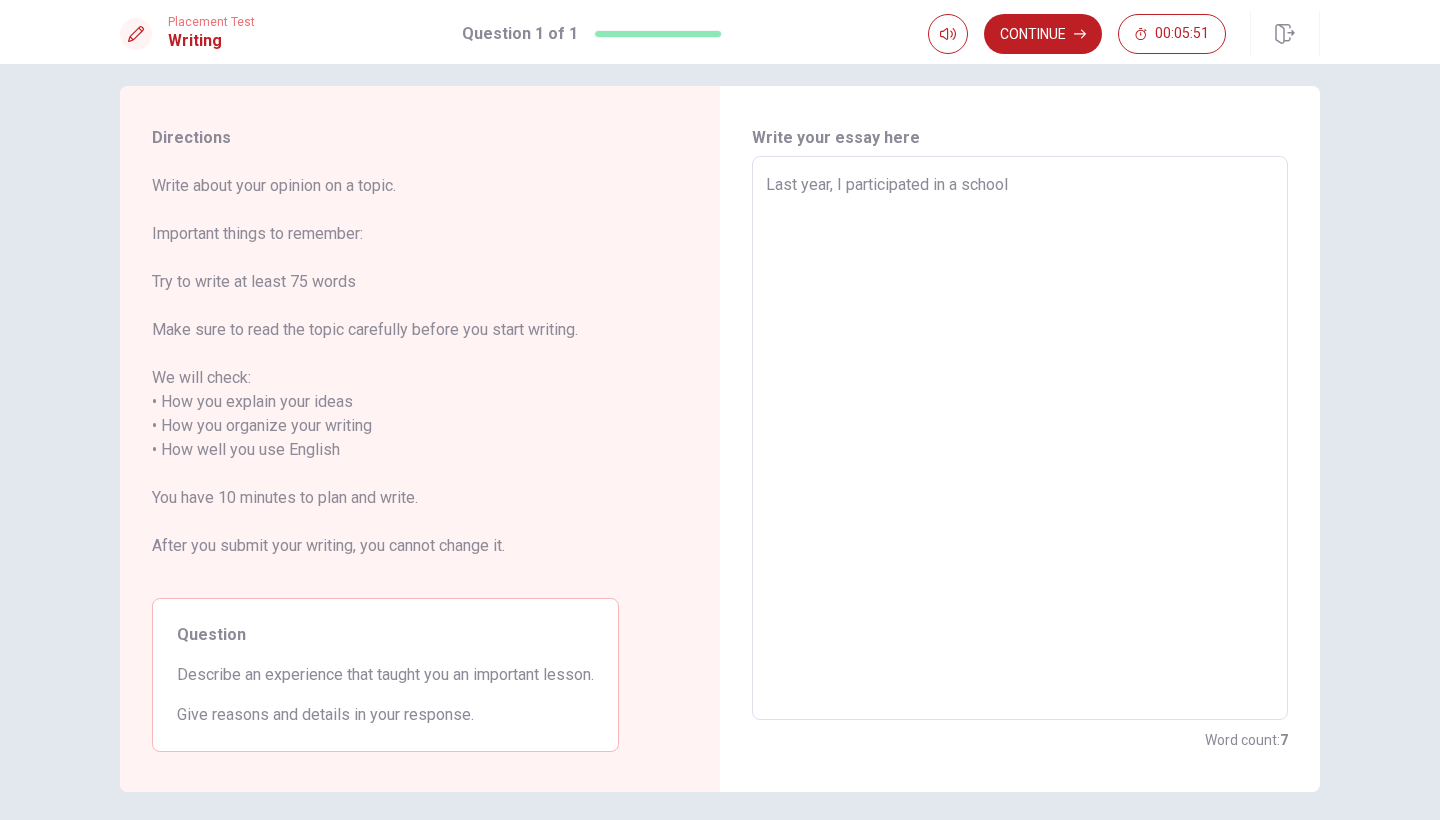 type on "x" 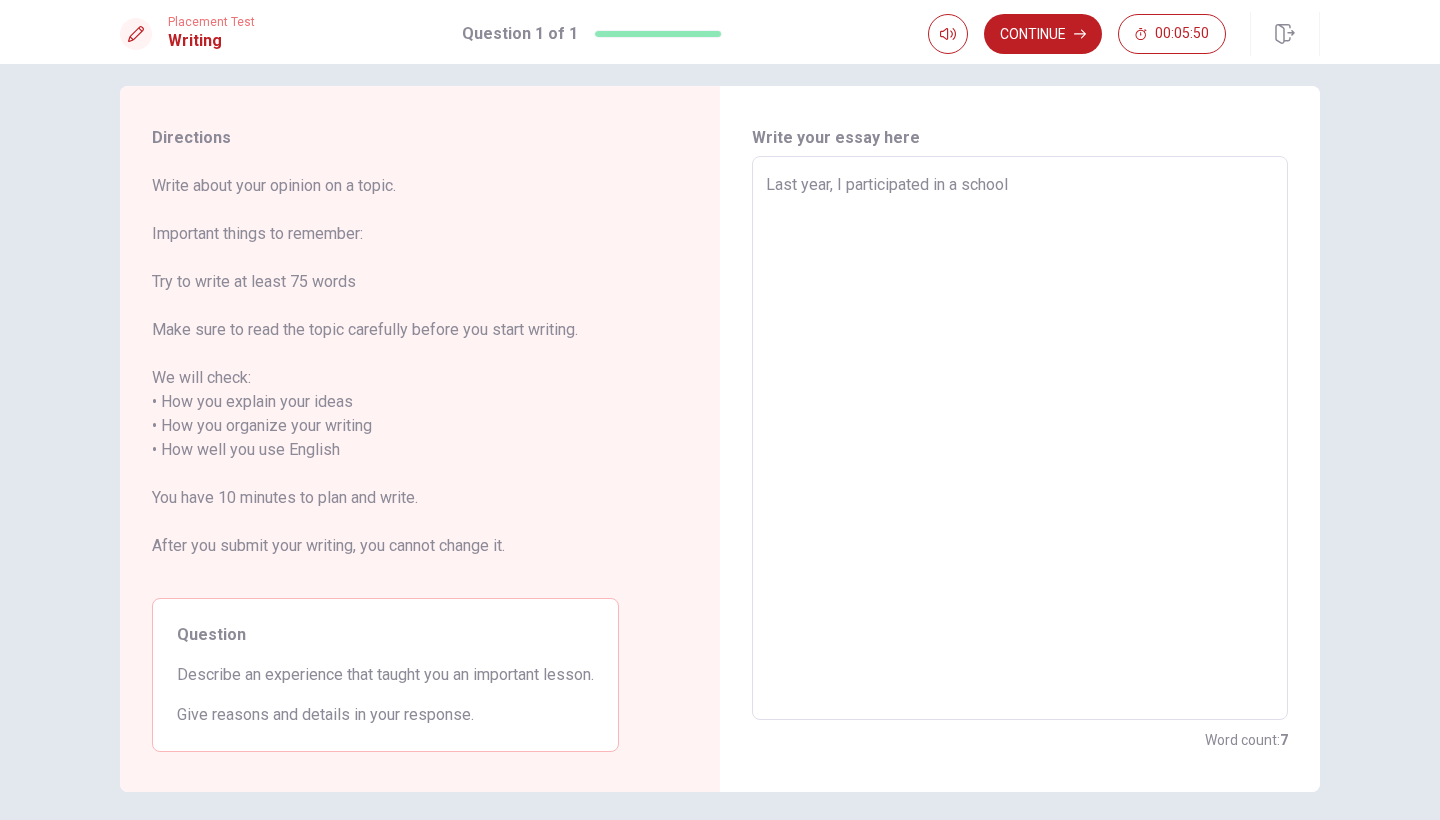 type on "Last year, I participated in a school t" 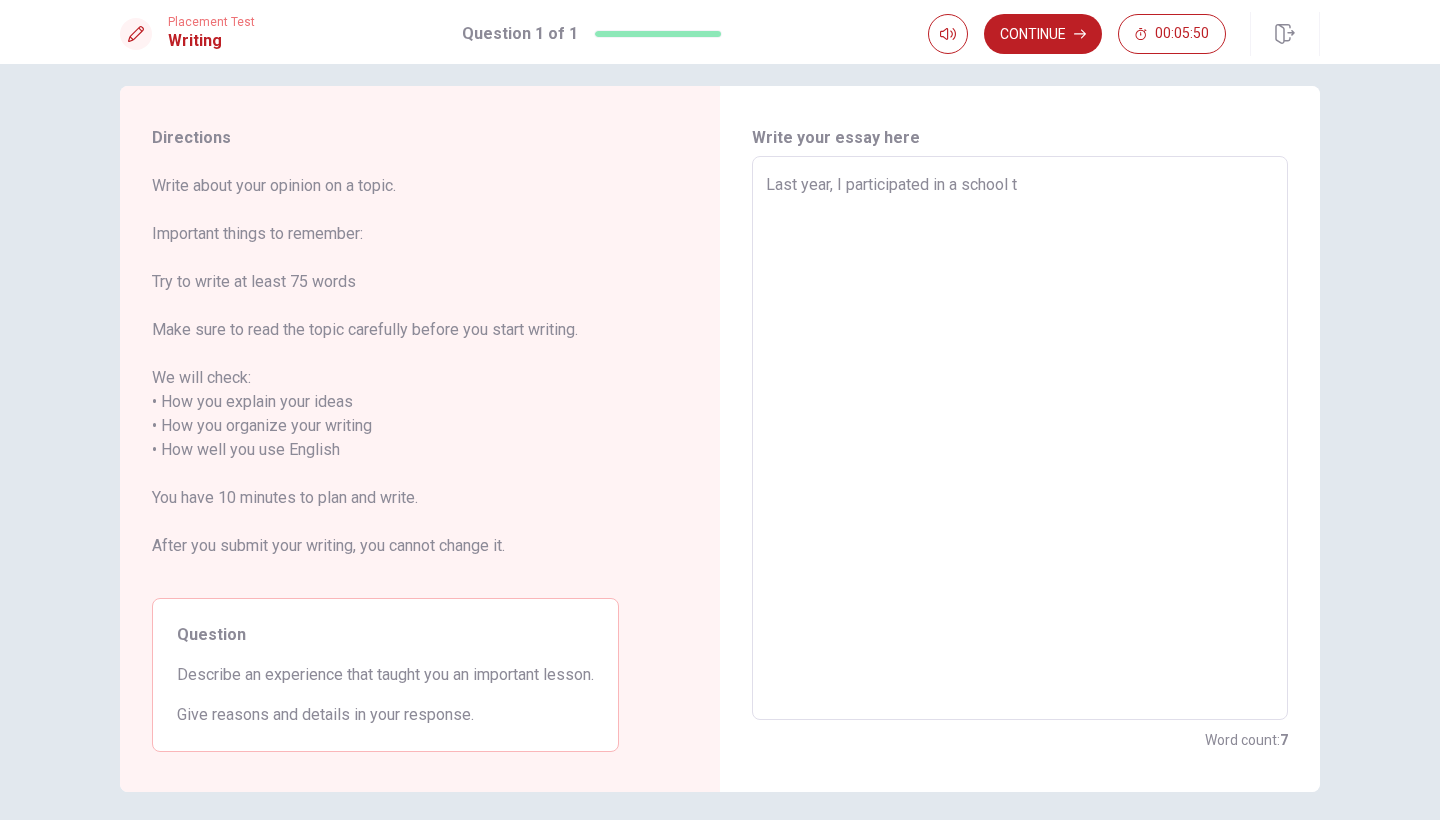 type on "x" 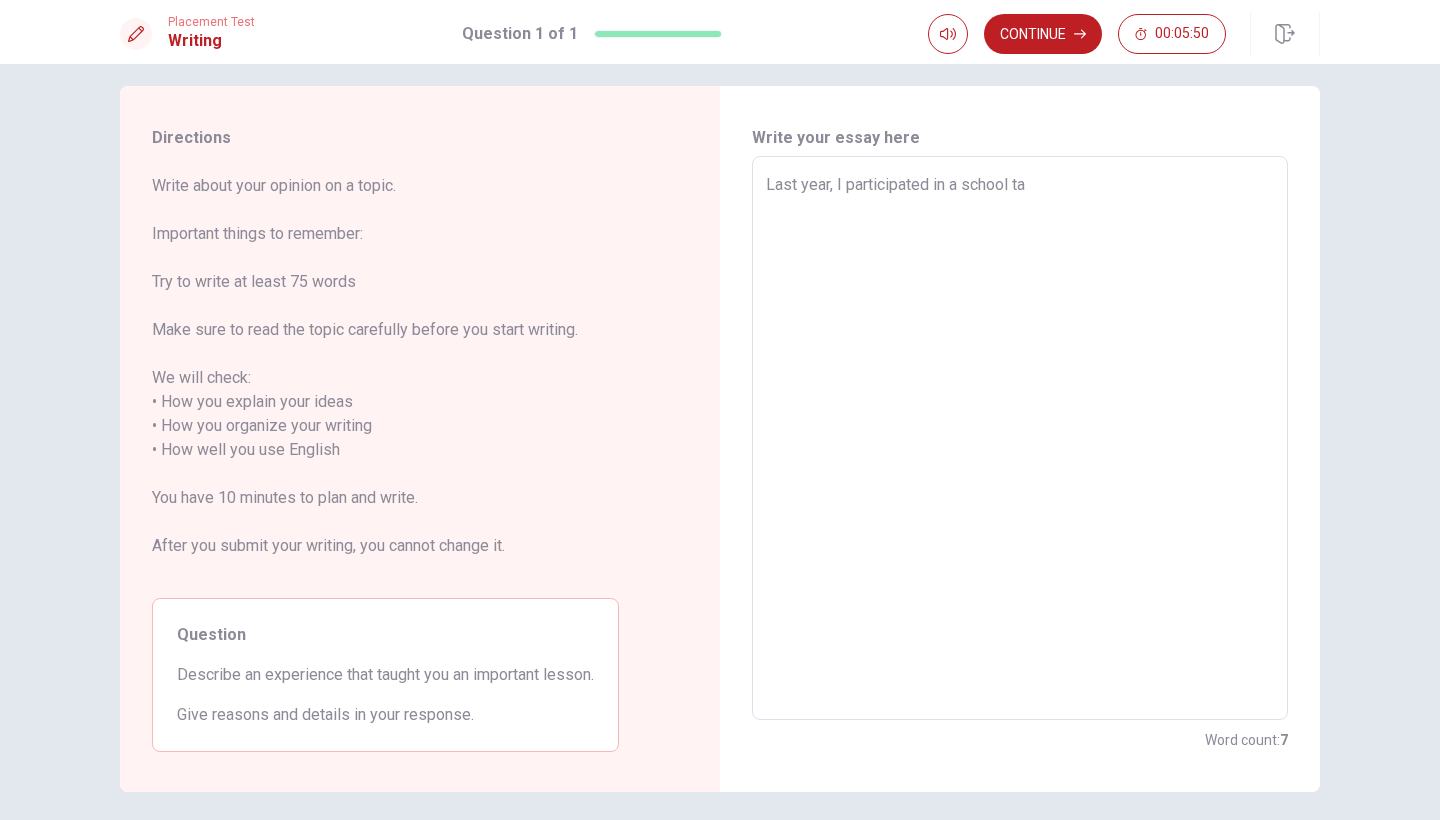 type on "x" 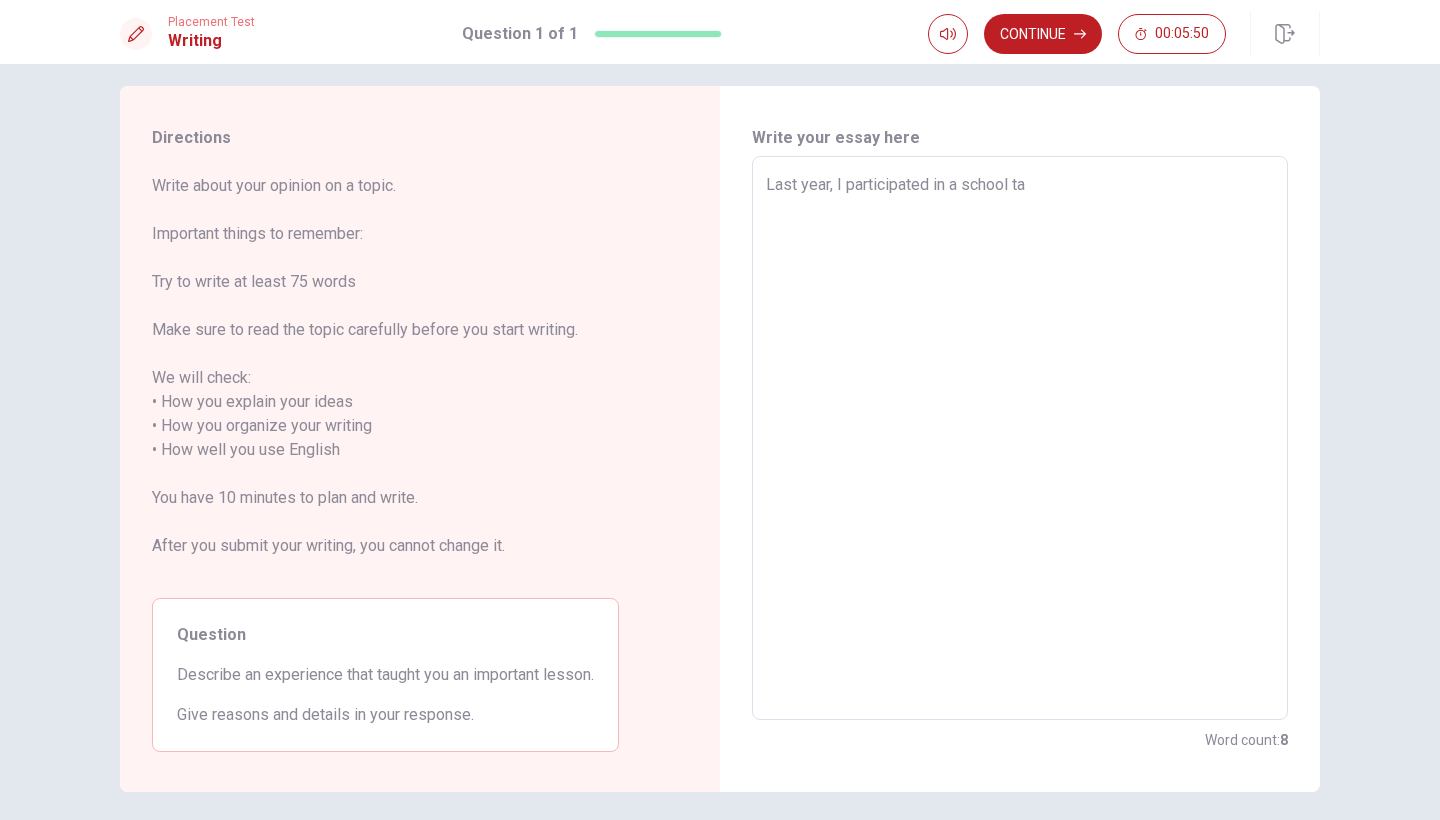 type on "Last year, I participated in a school tal" 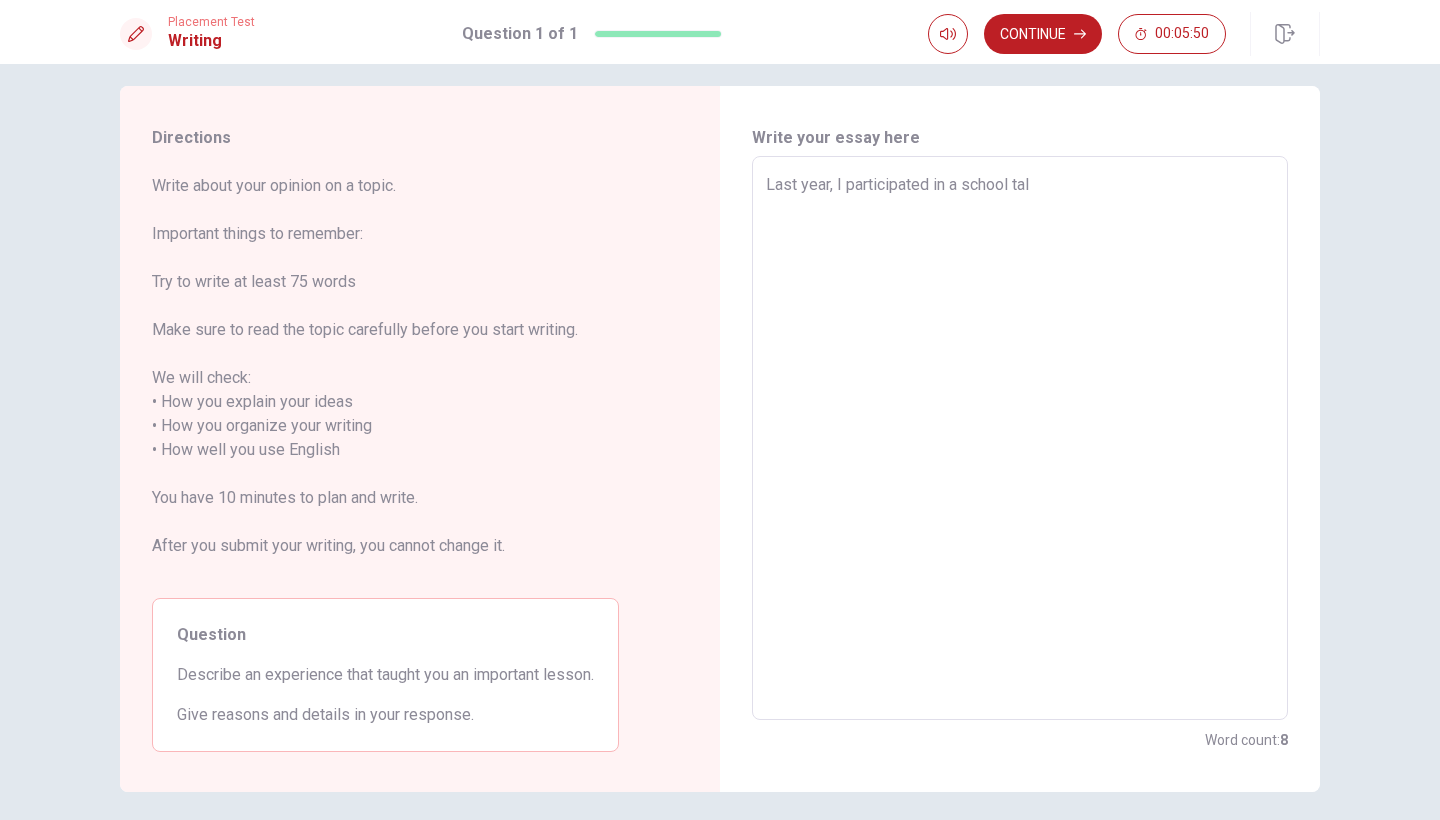 type on "x" 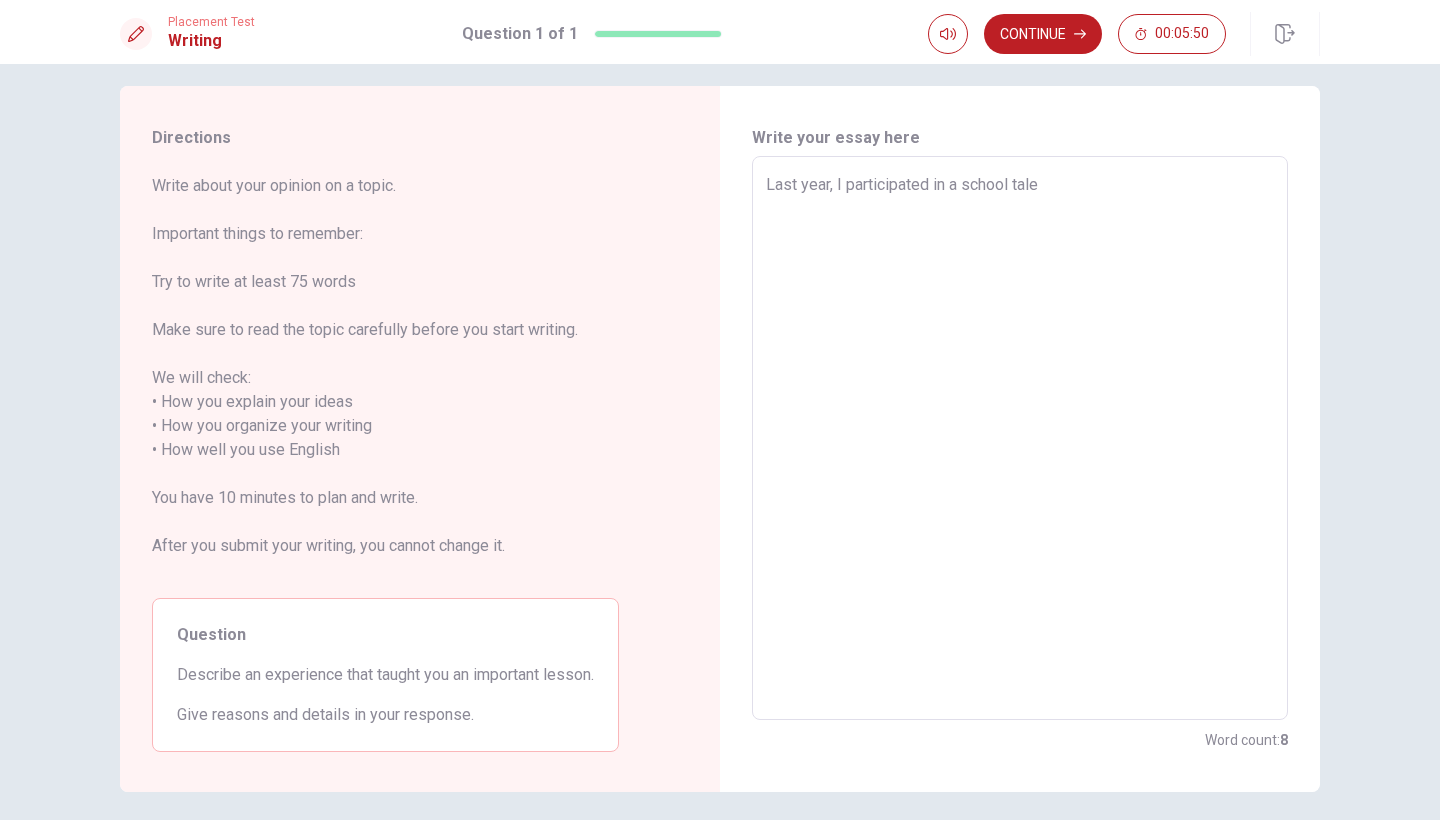 type on "x" 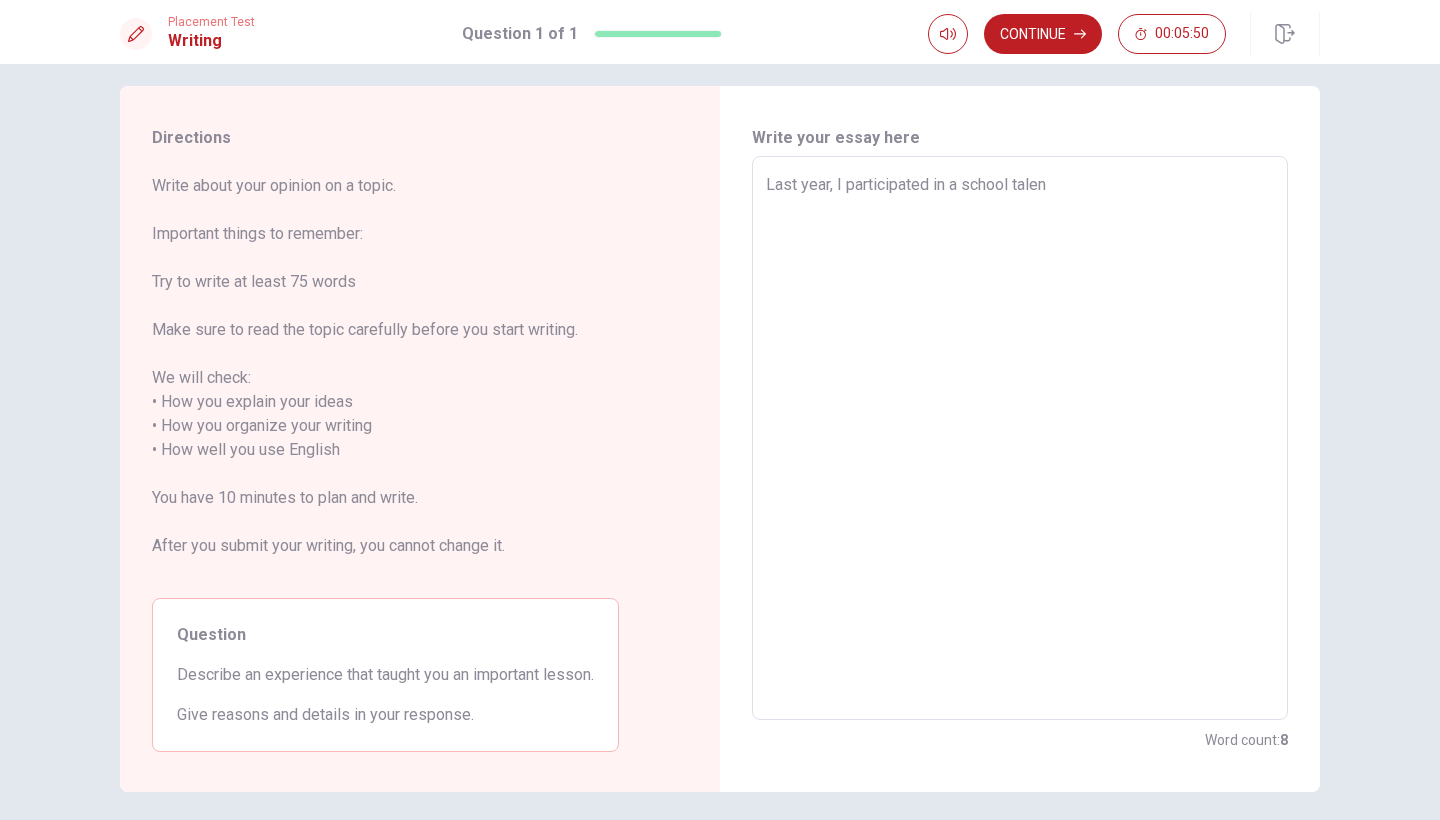 type on "x" 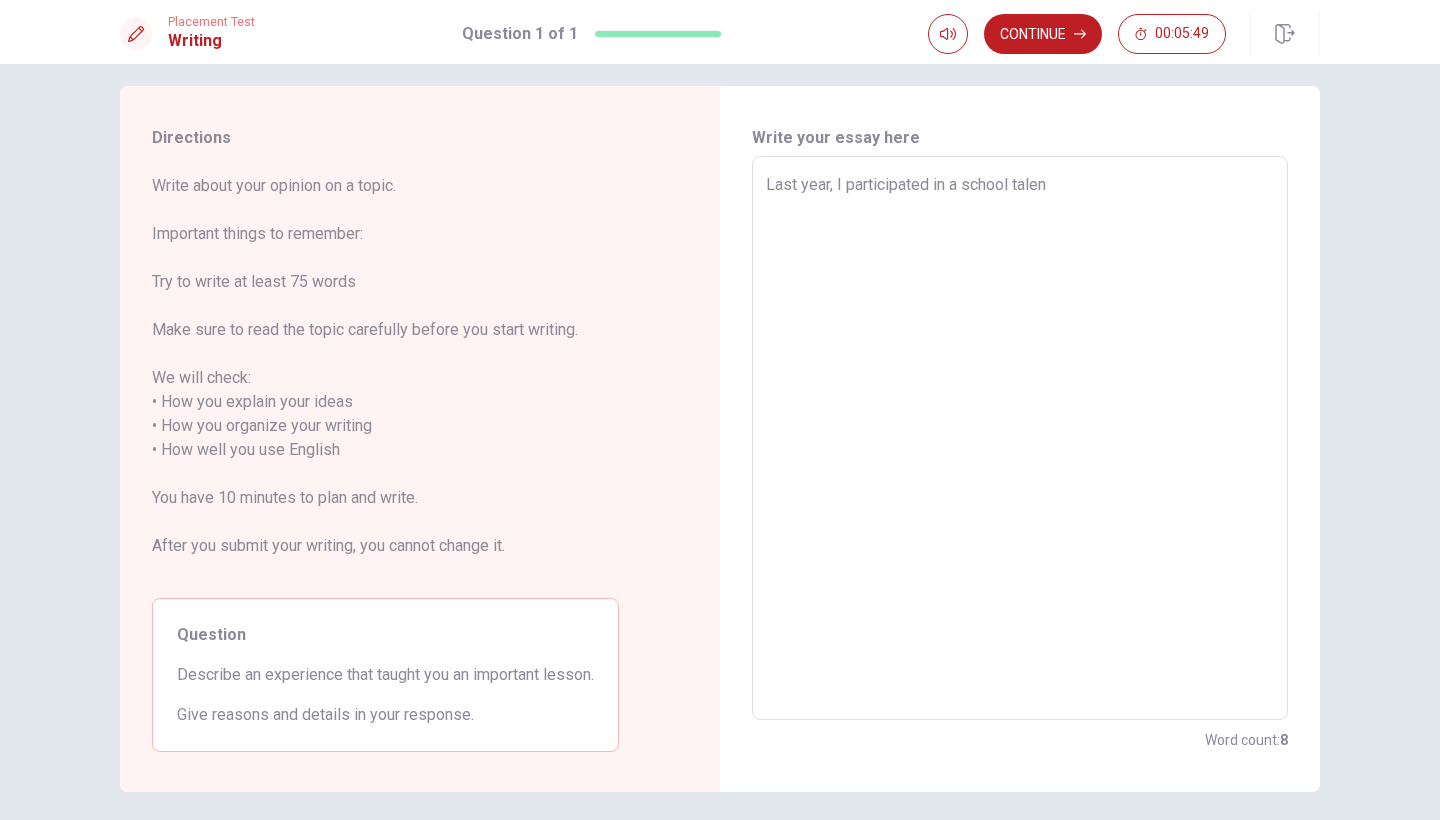 type on "Last year, I participated in a school talent" 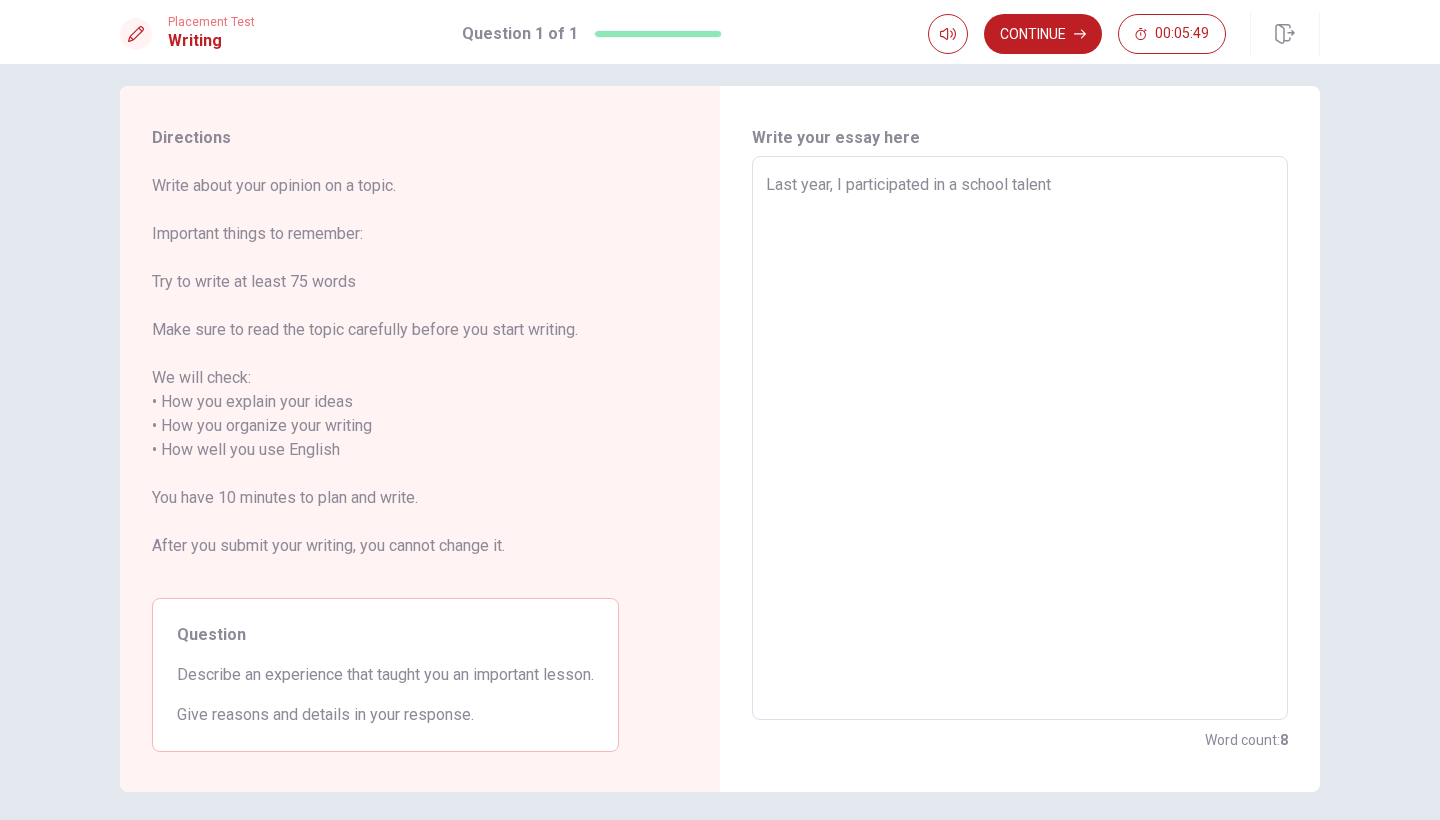 type on "x" 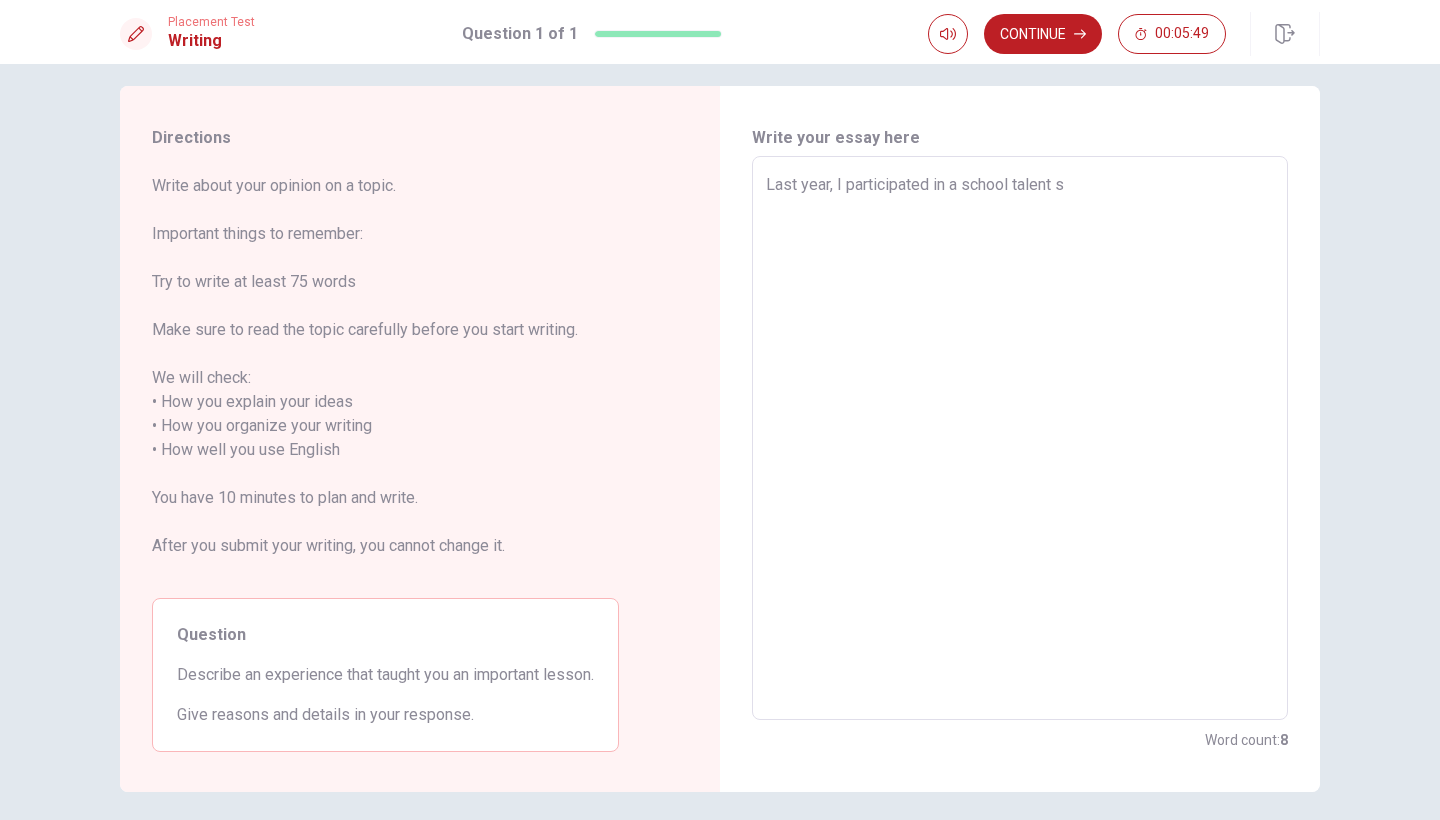 type on "x" 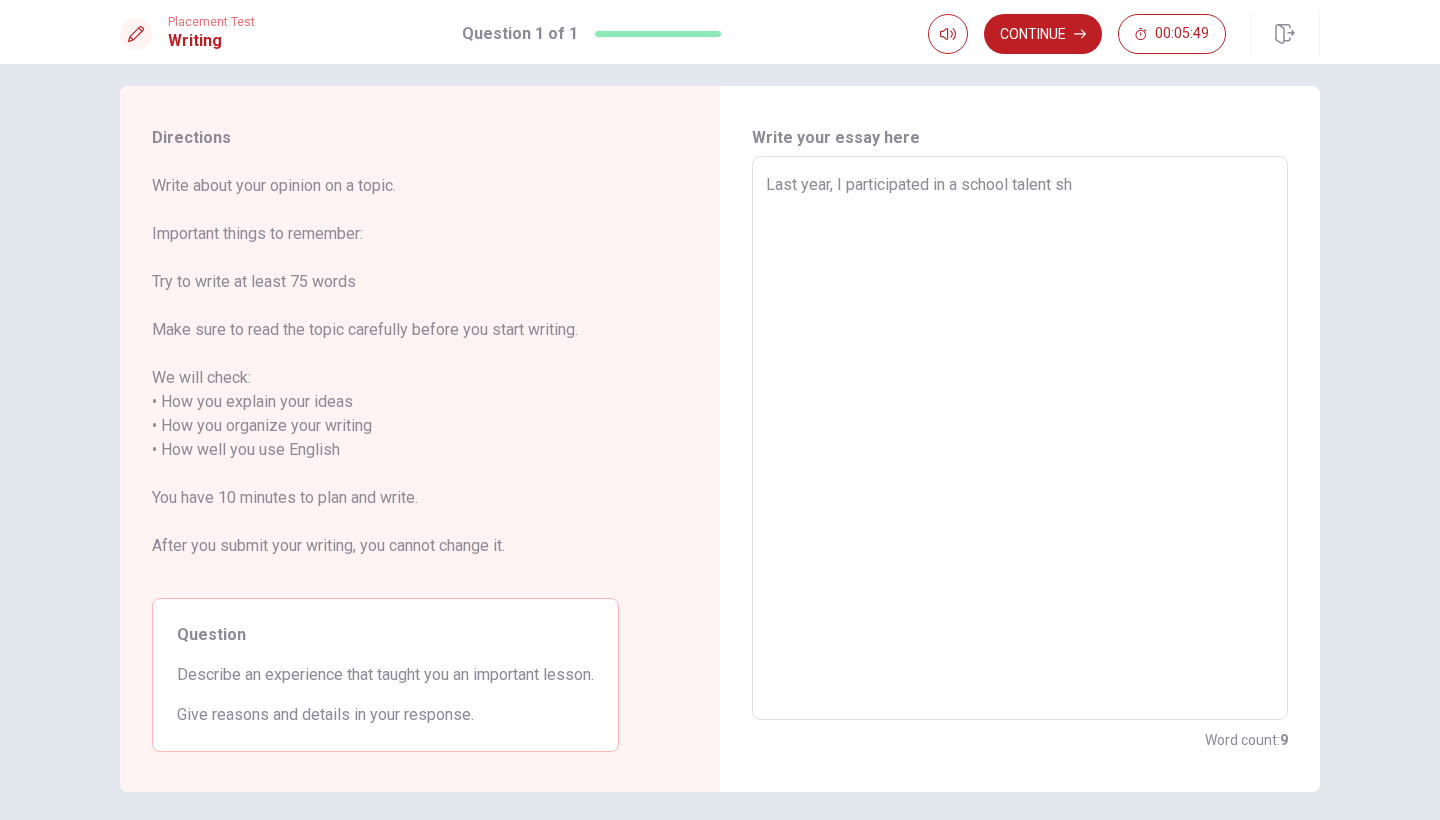 type on "Last year, I participated in a school talent sho" 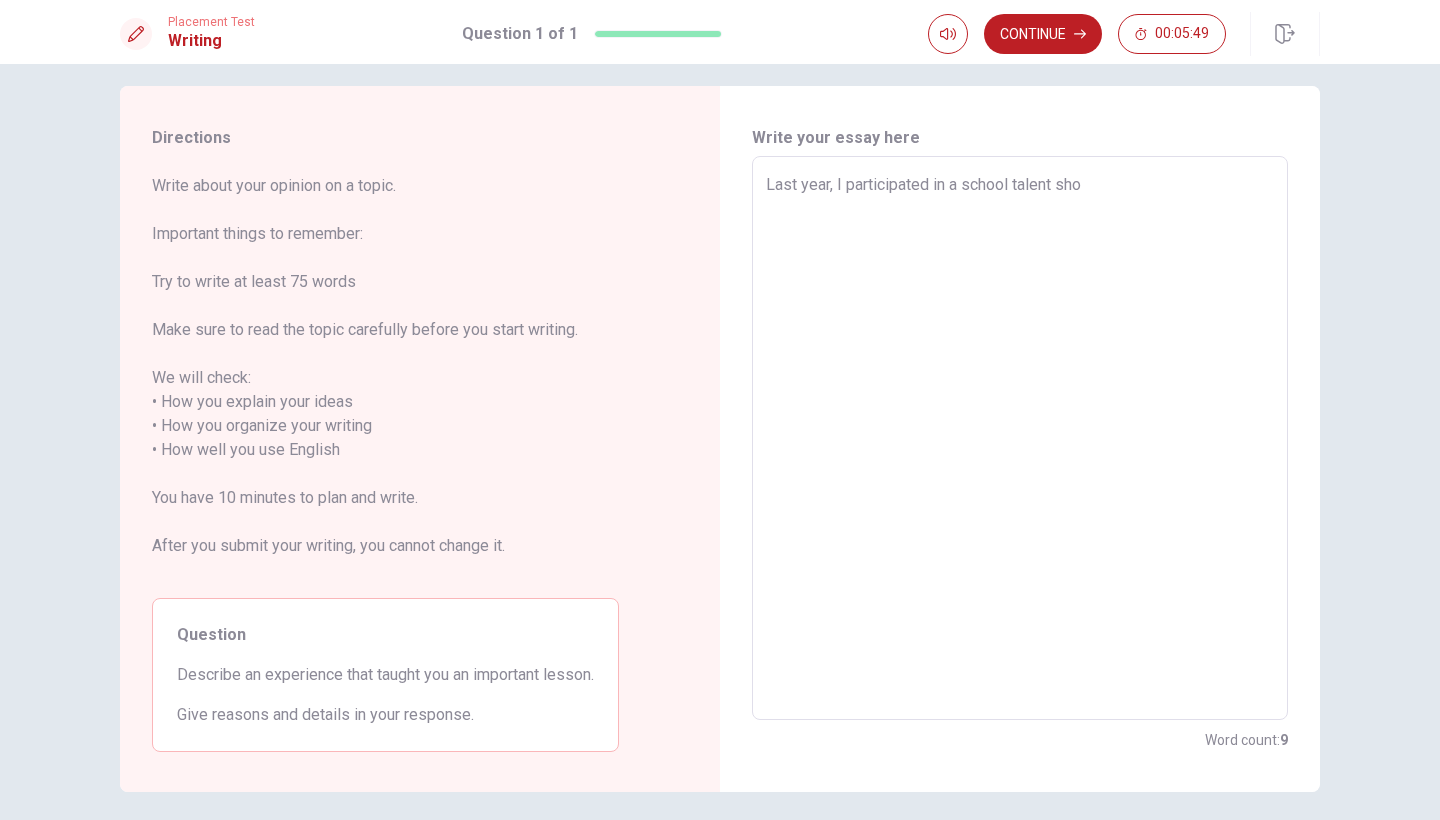 type on "x" 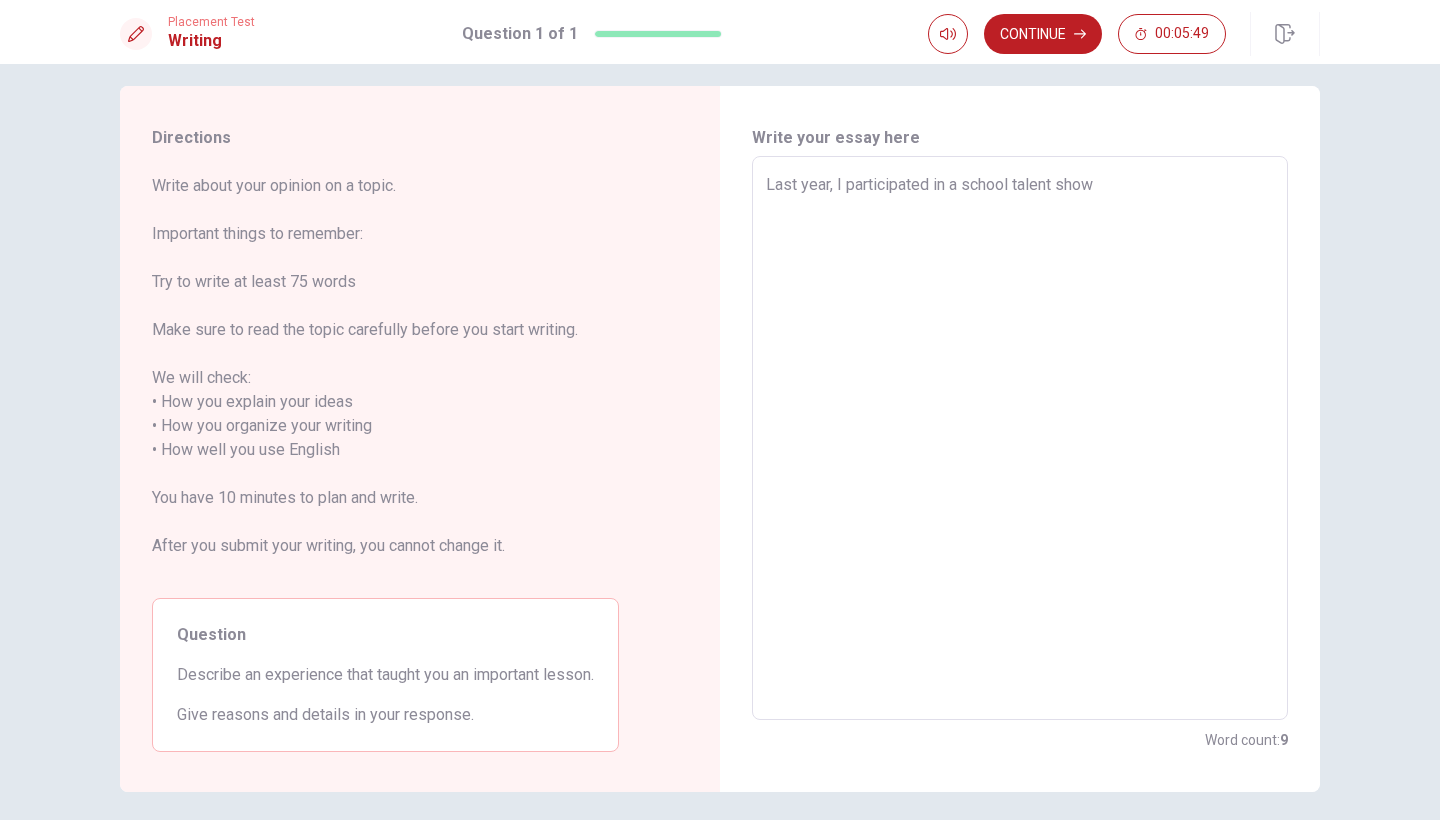 type on "x" 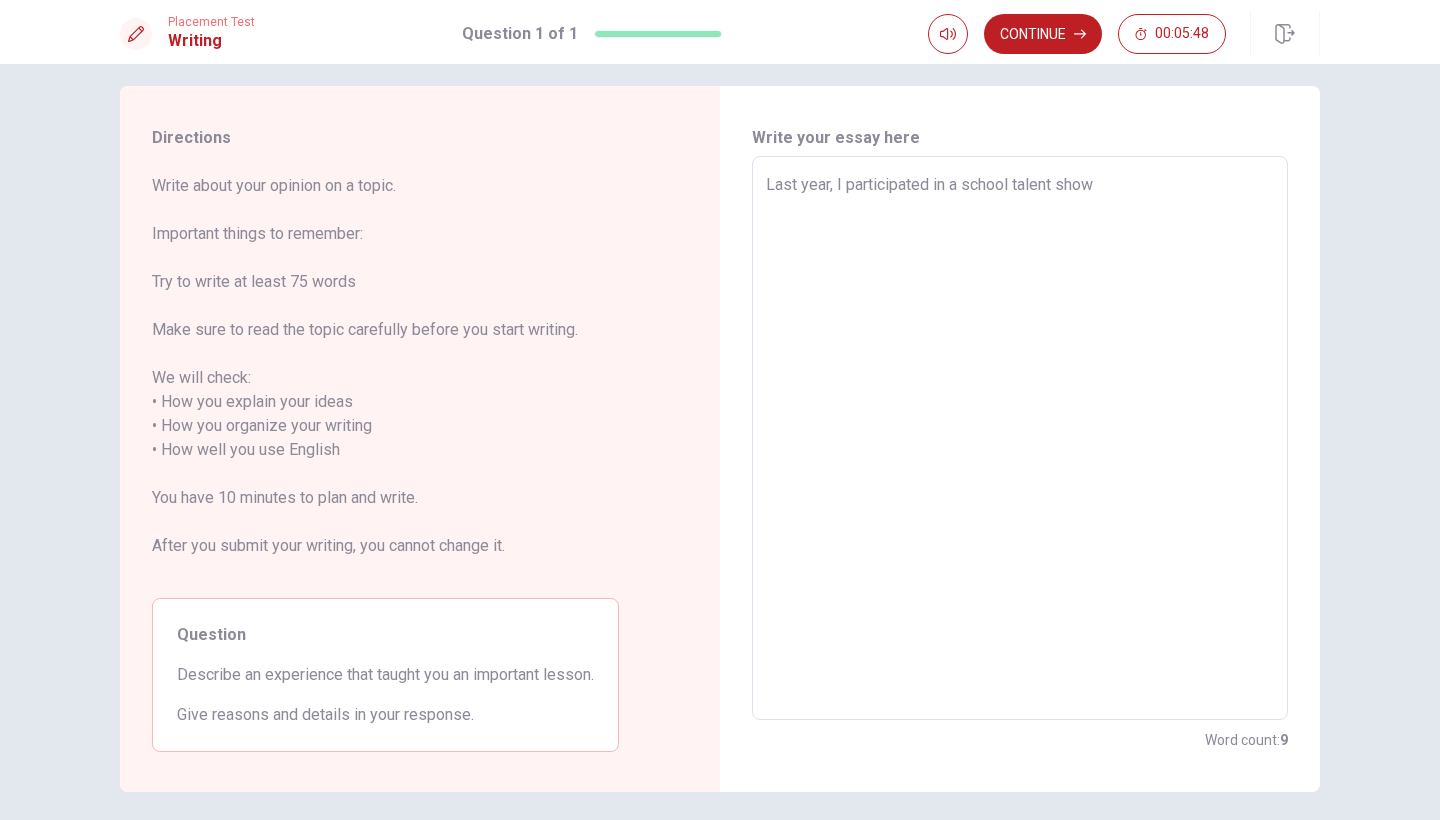 type on "Last year, I participated in a school talent show." 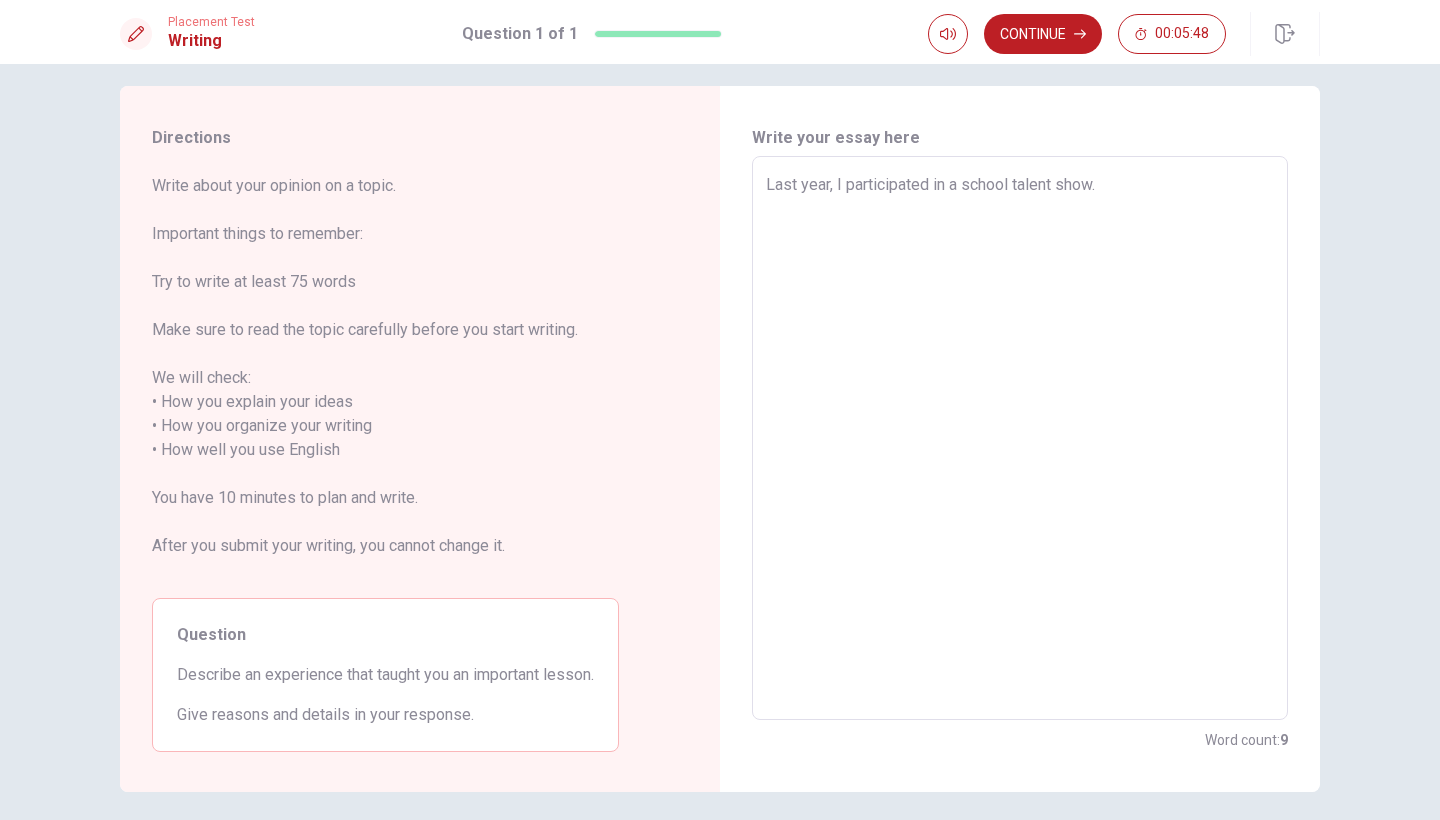 type on "x" 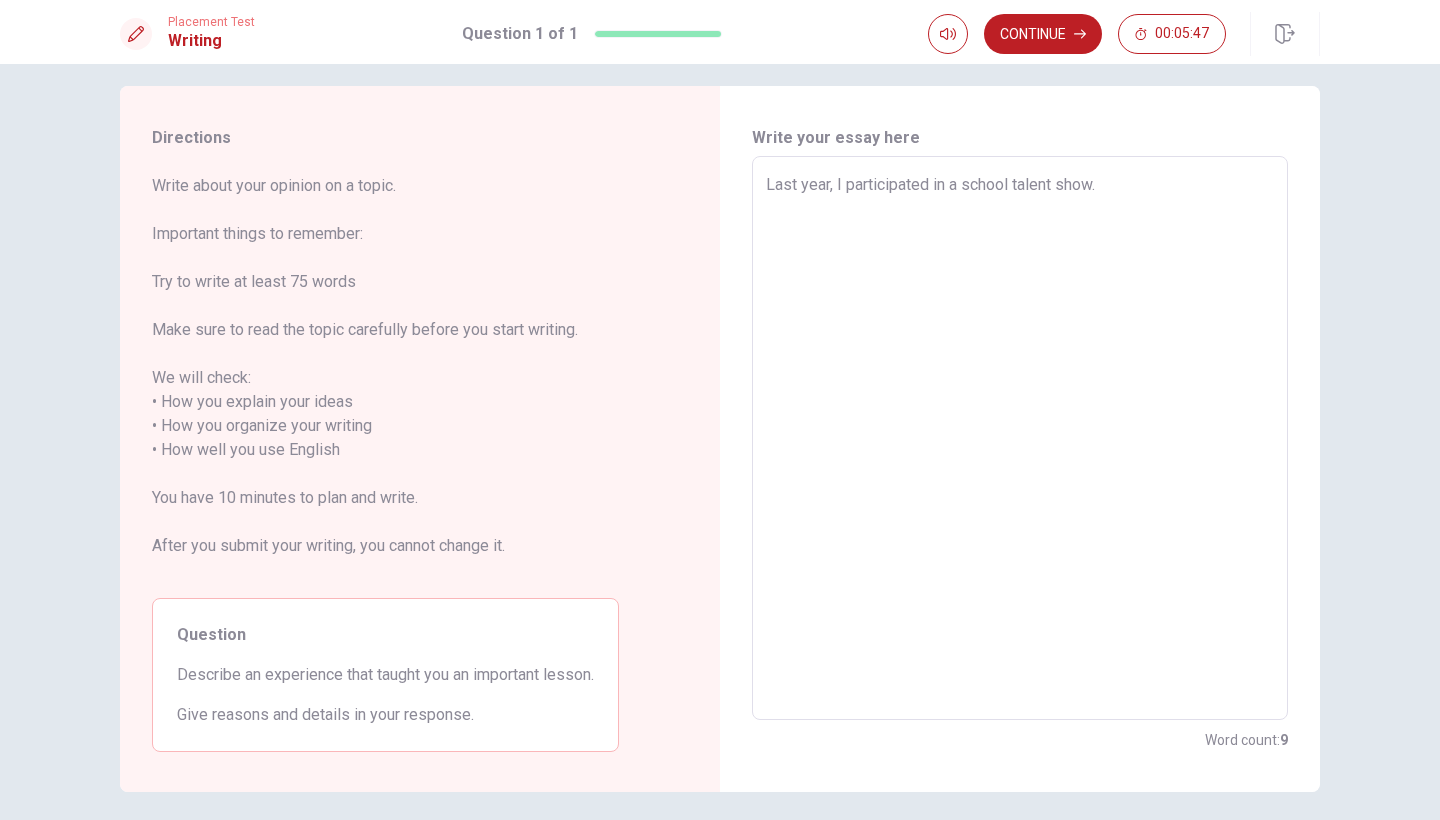 type on "Last year, I participated in a school talent show. i" 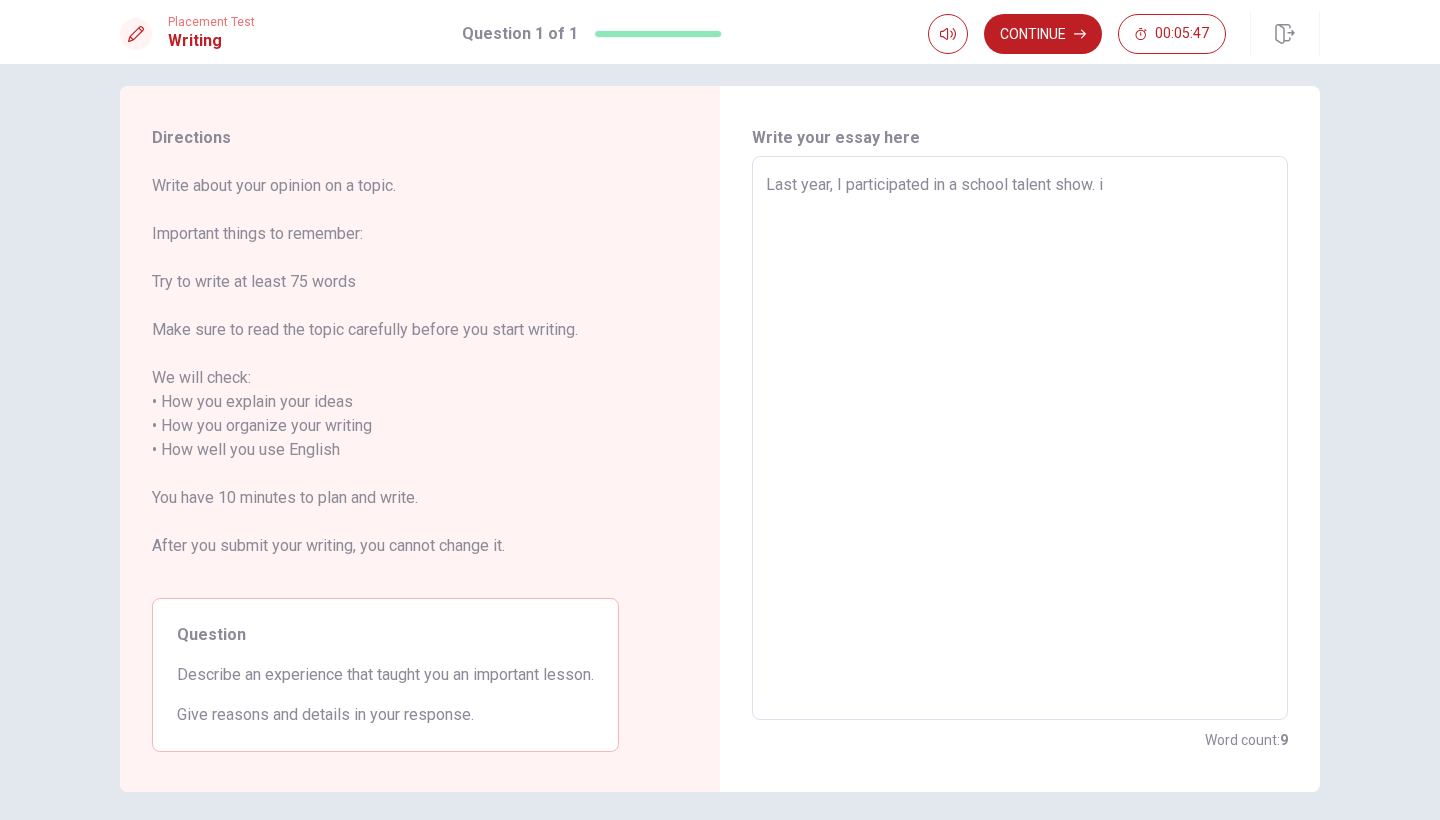 type on "x" 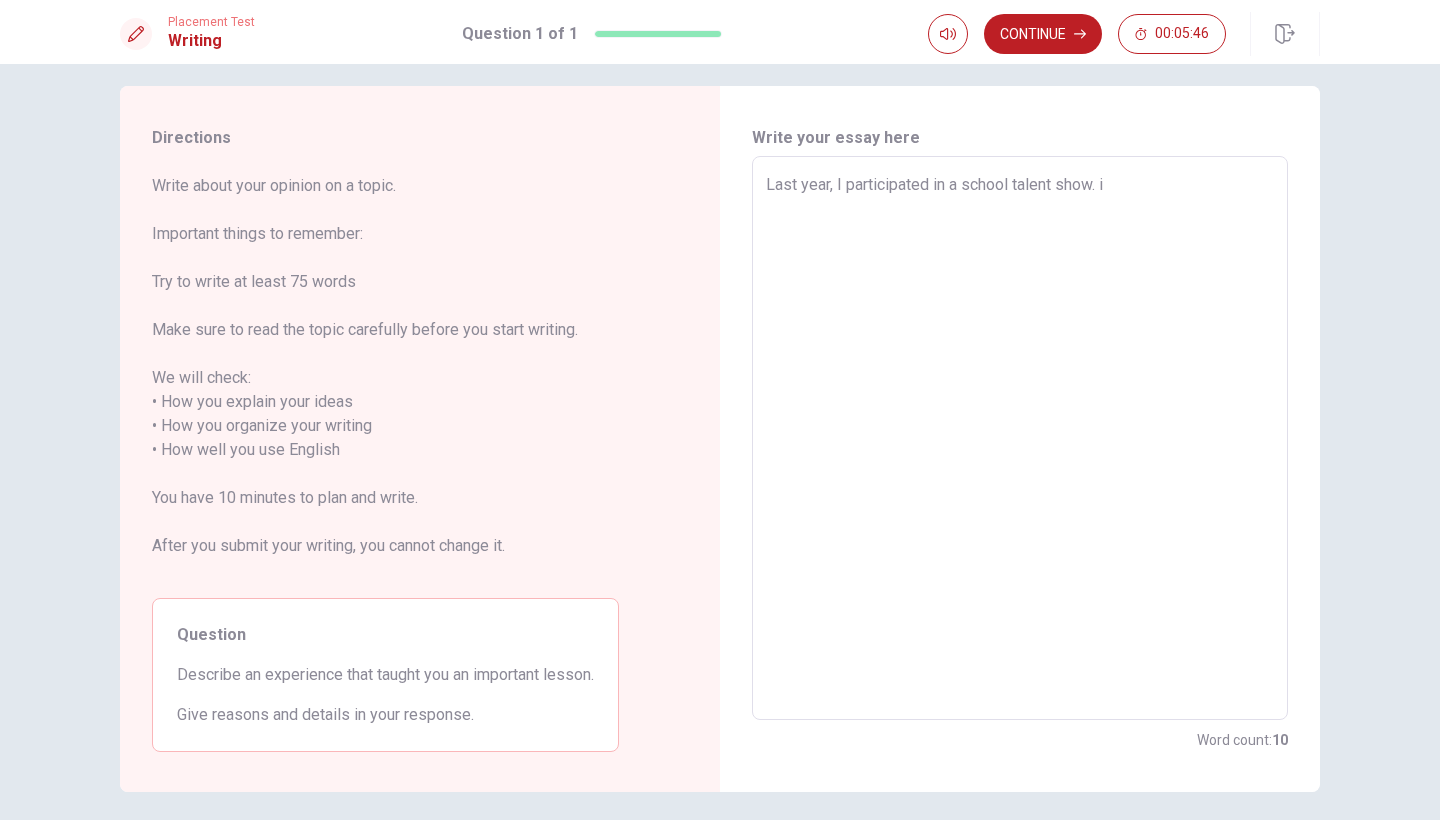 type on "Last year, I participated in a school talent show. i" 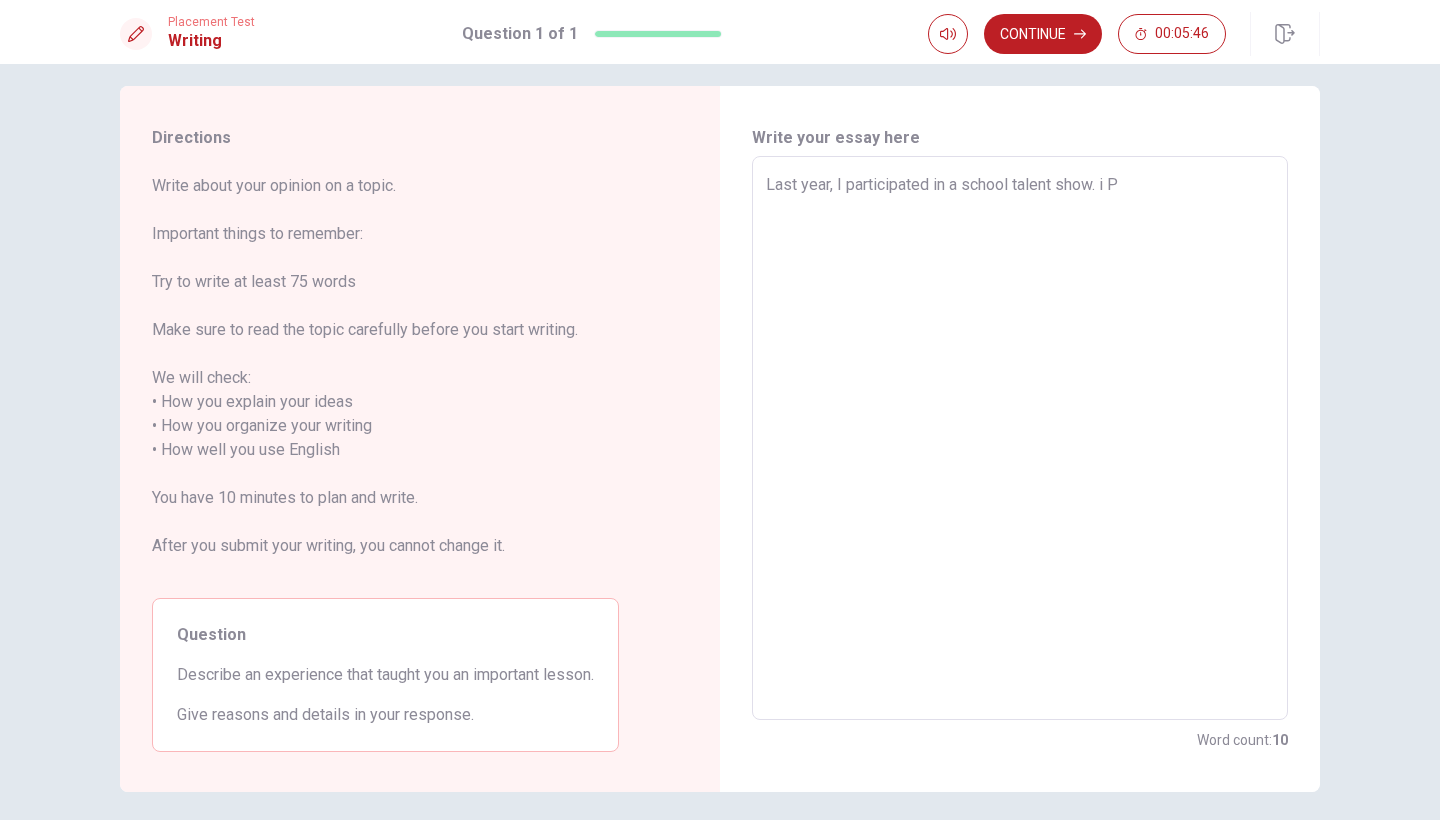 type on "x" 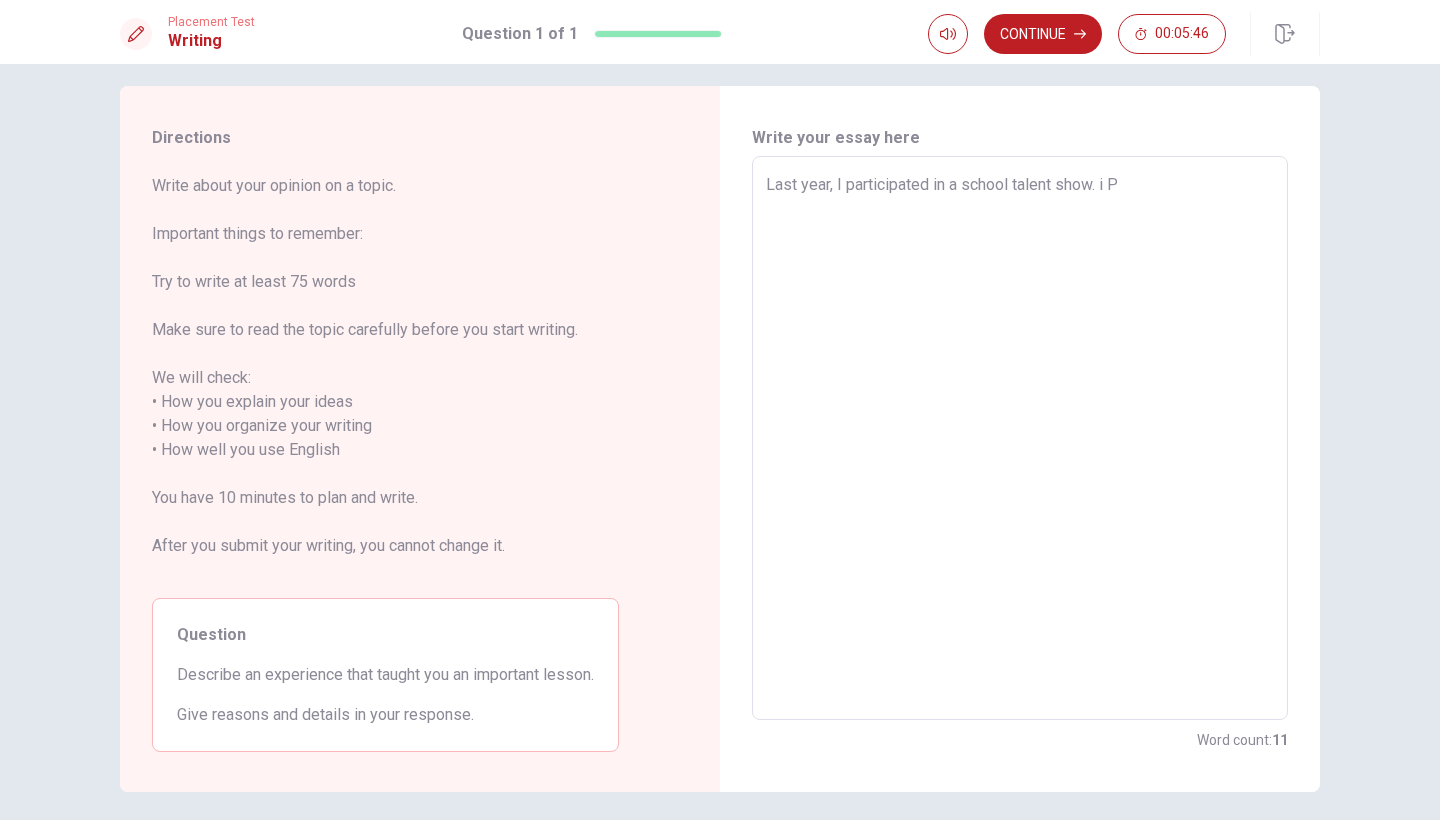 type on "Last year, I participated in a school talent show. i PR" 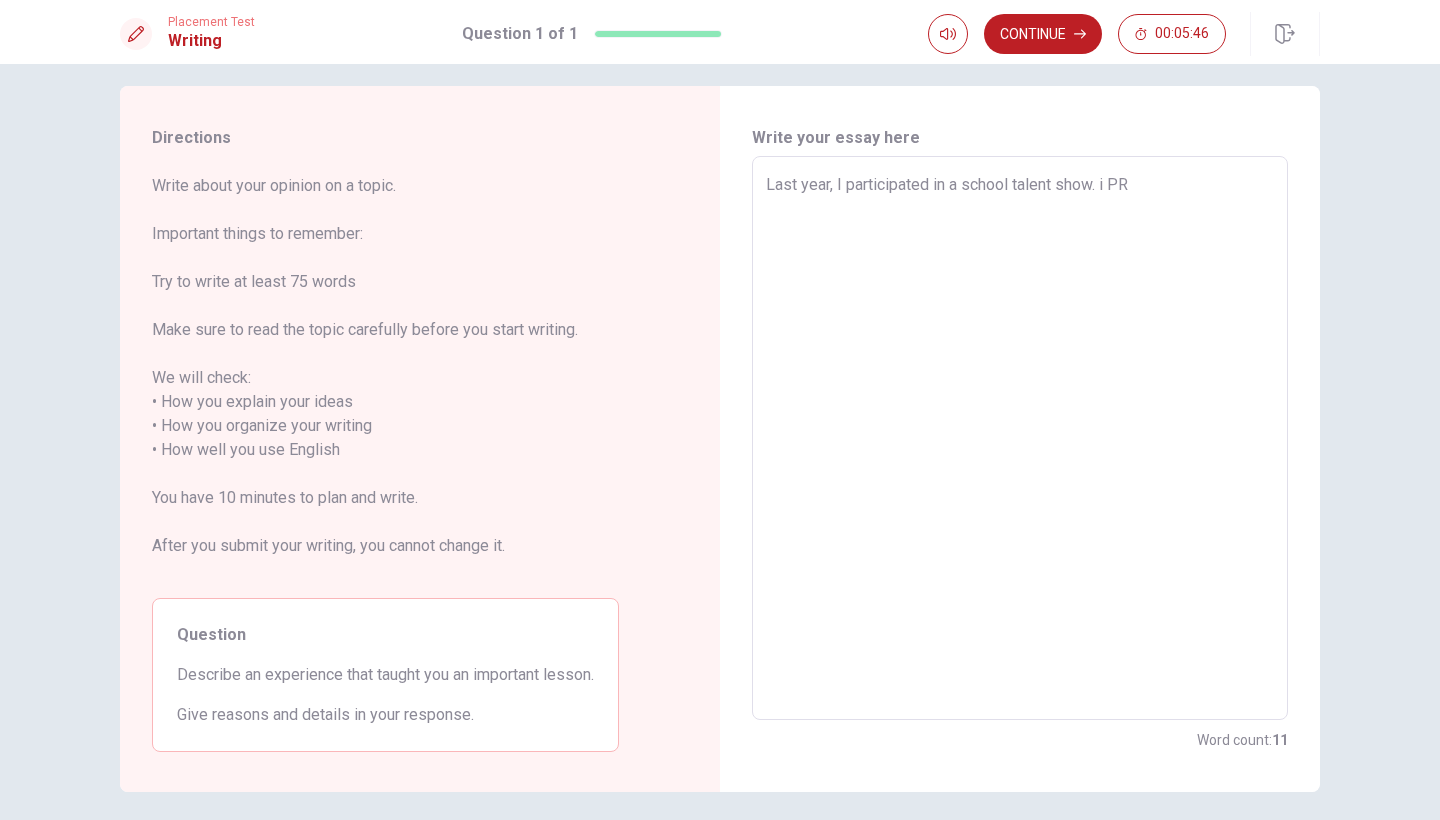 type on "x" 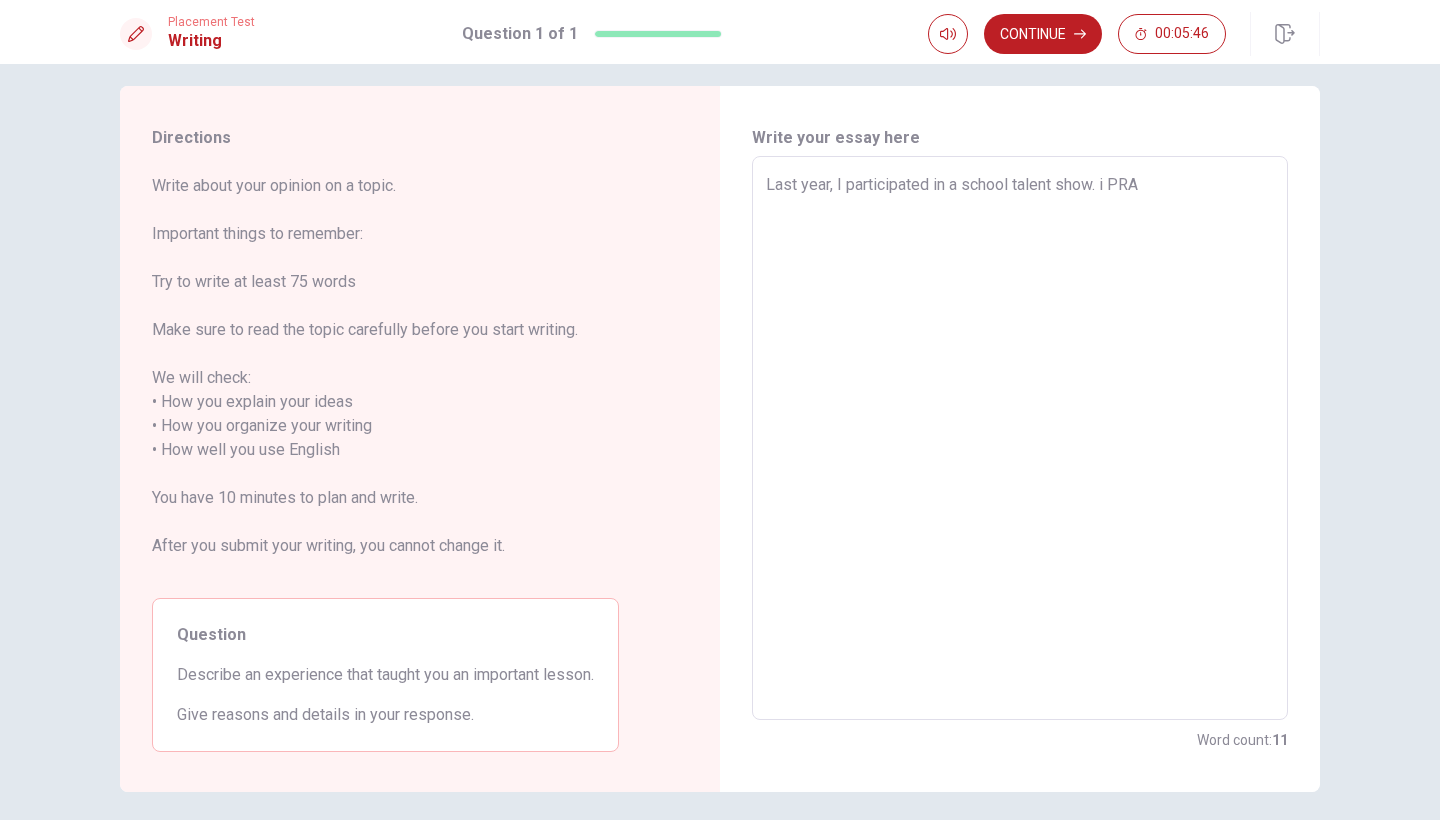 type on "x" 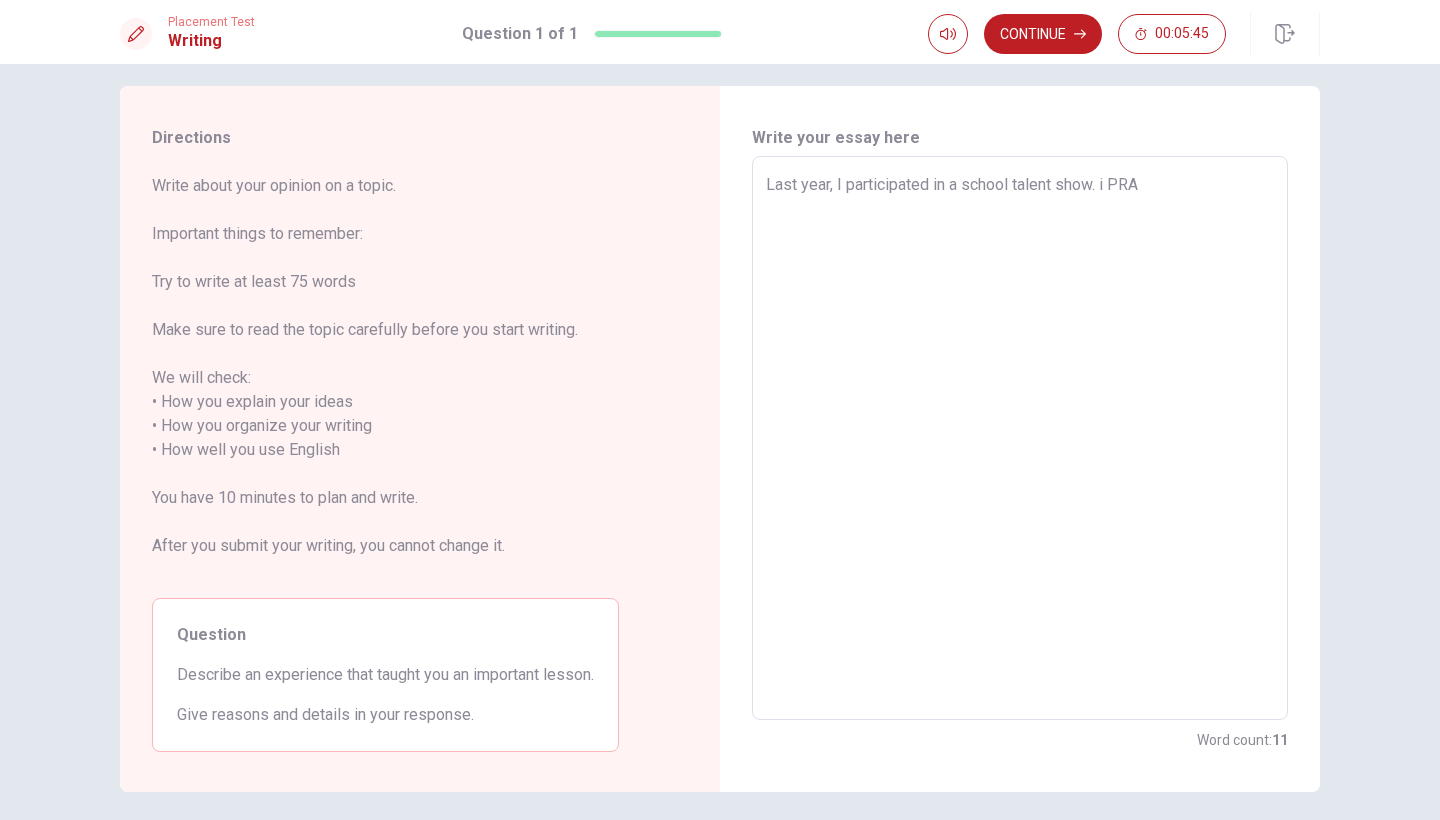 type on "Last year, I participated in a school talent show. i PR" 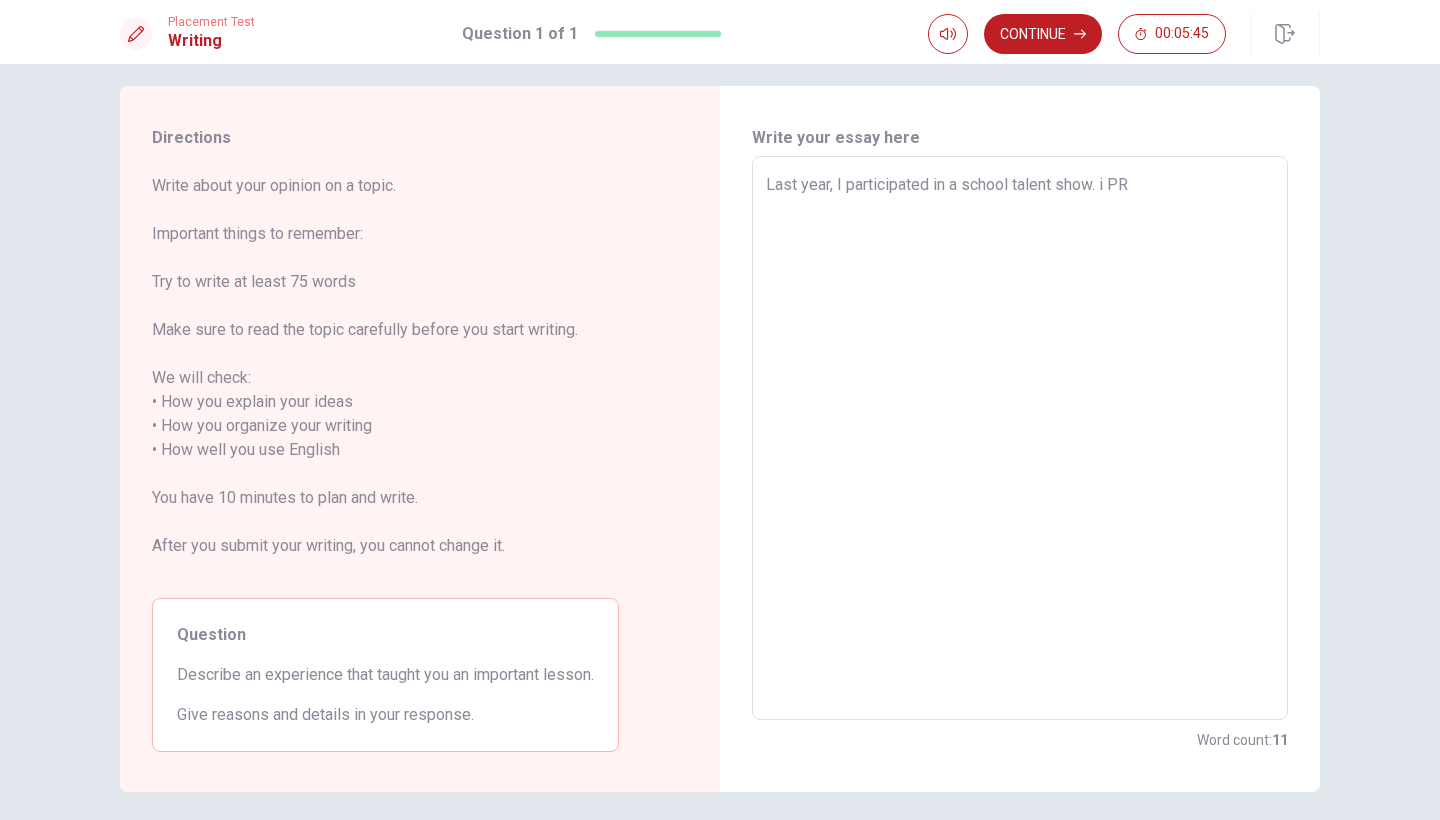 type on "x" 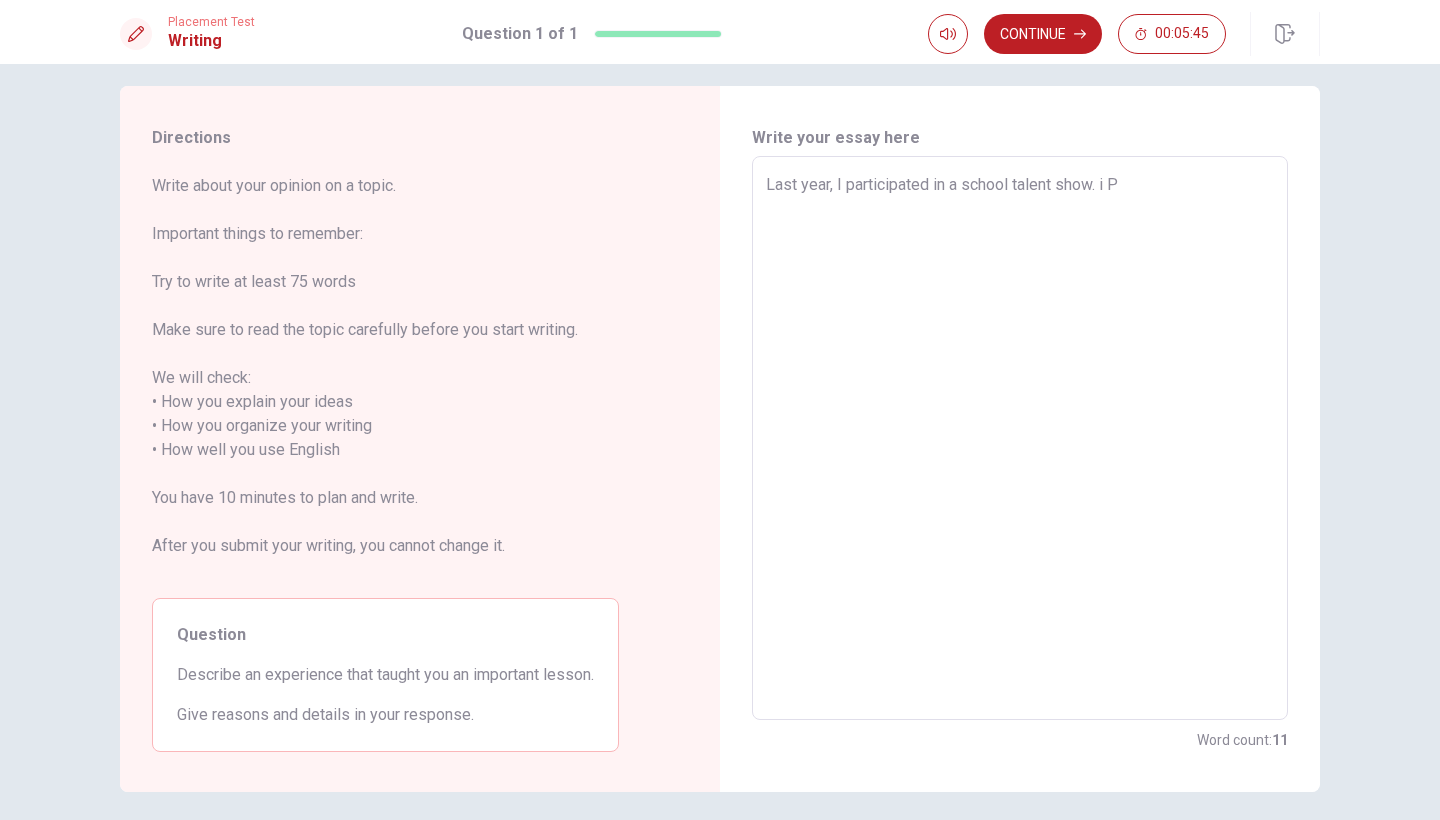 type on "x" 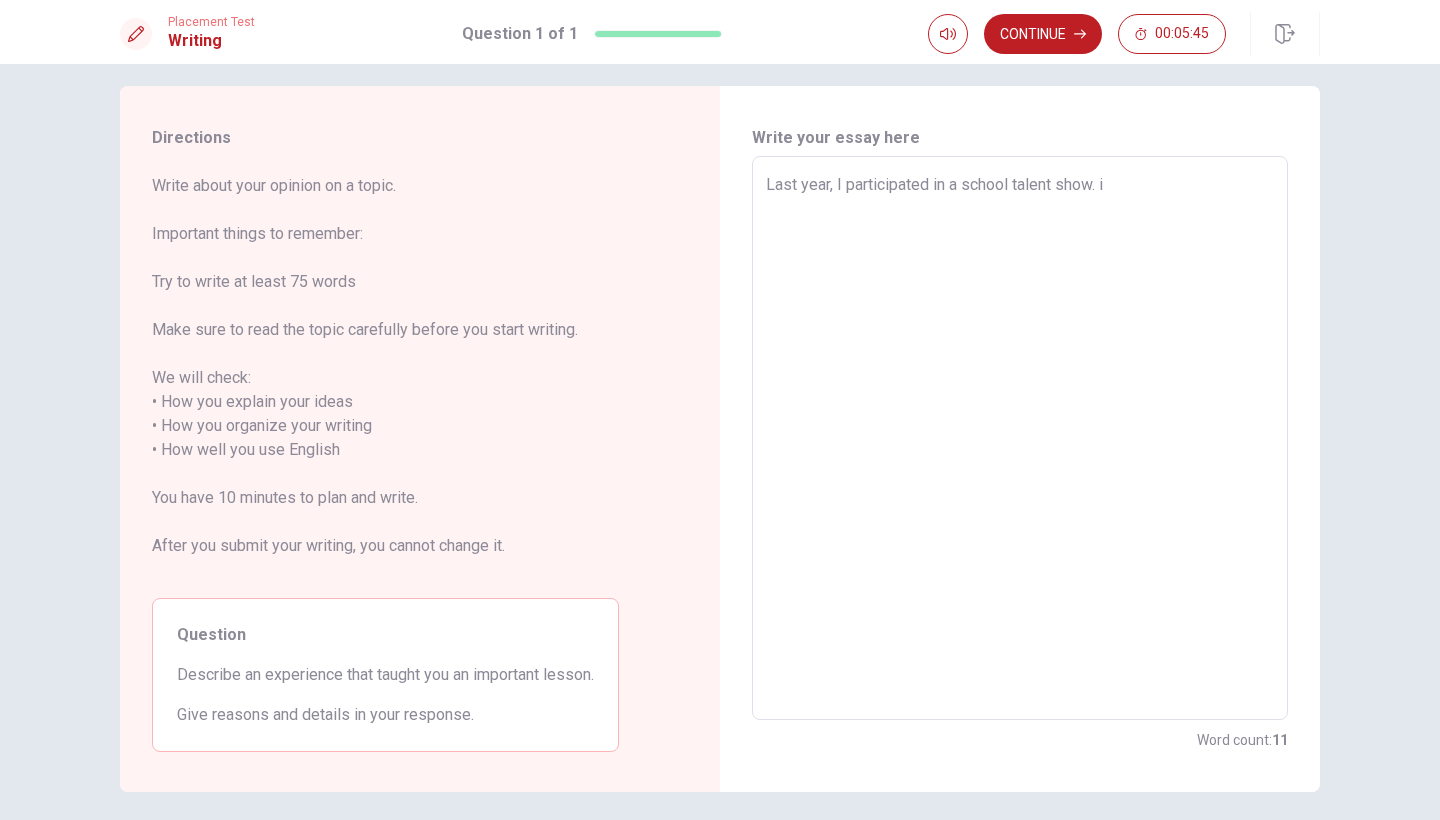 type on "x" 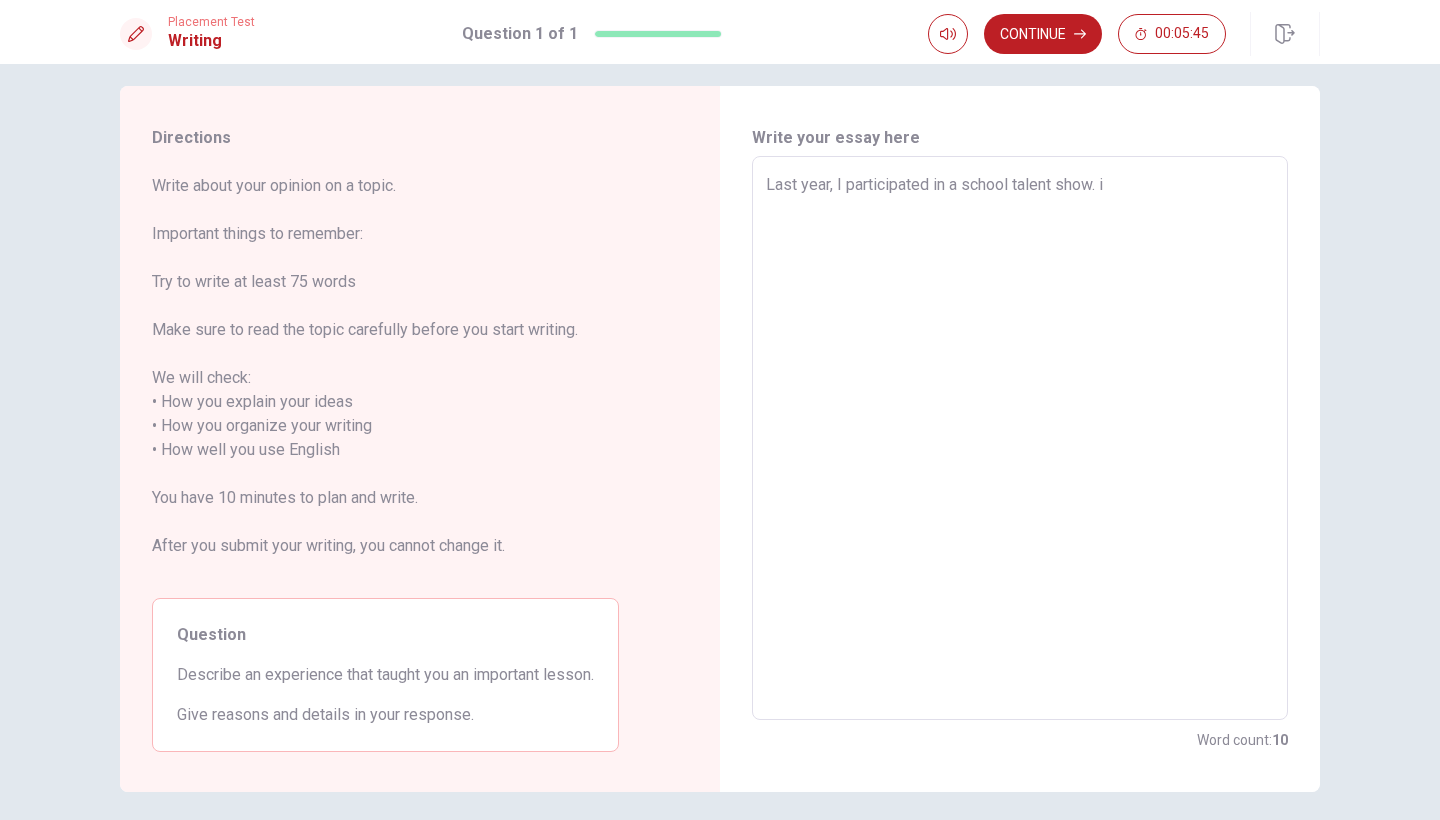type on "Last year, I participated in a school talent show. i" 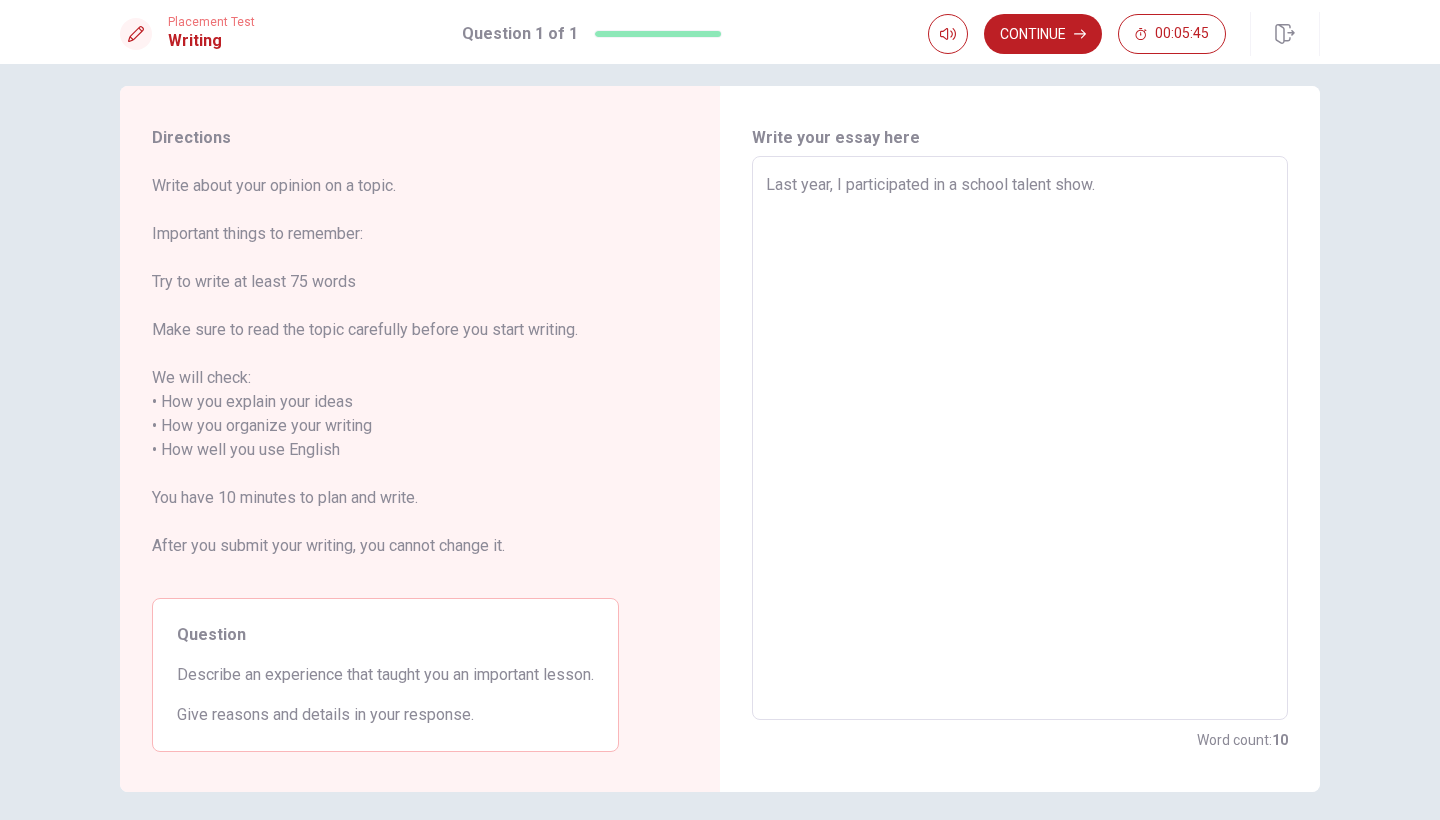 type on "x" 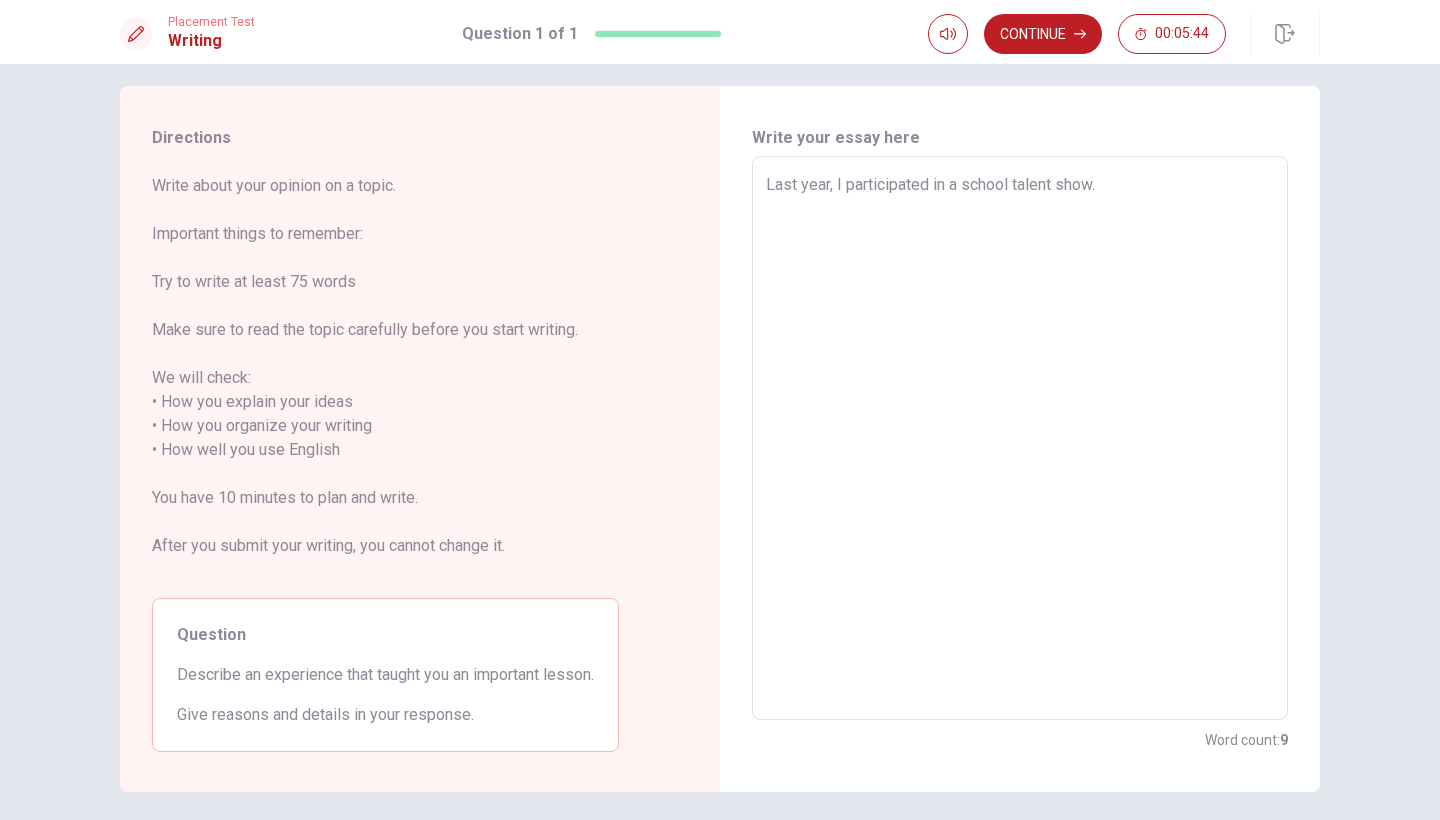 type on "Last year, I participated in a school talent show. I" 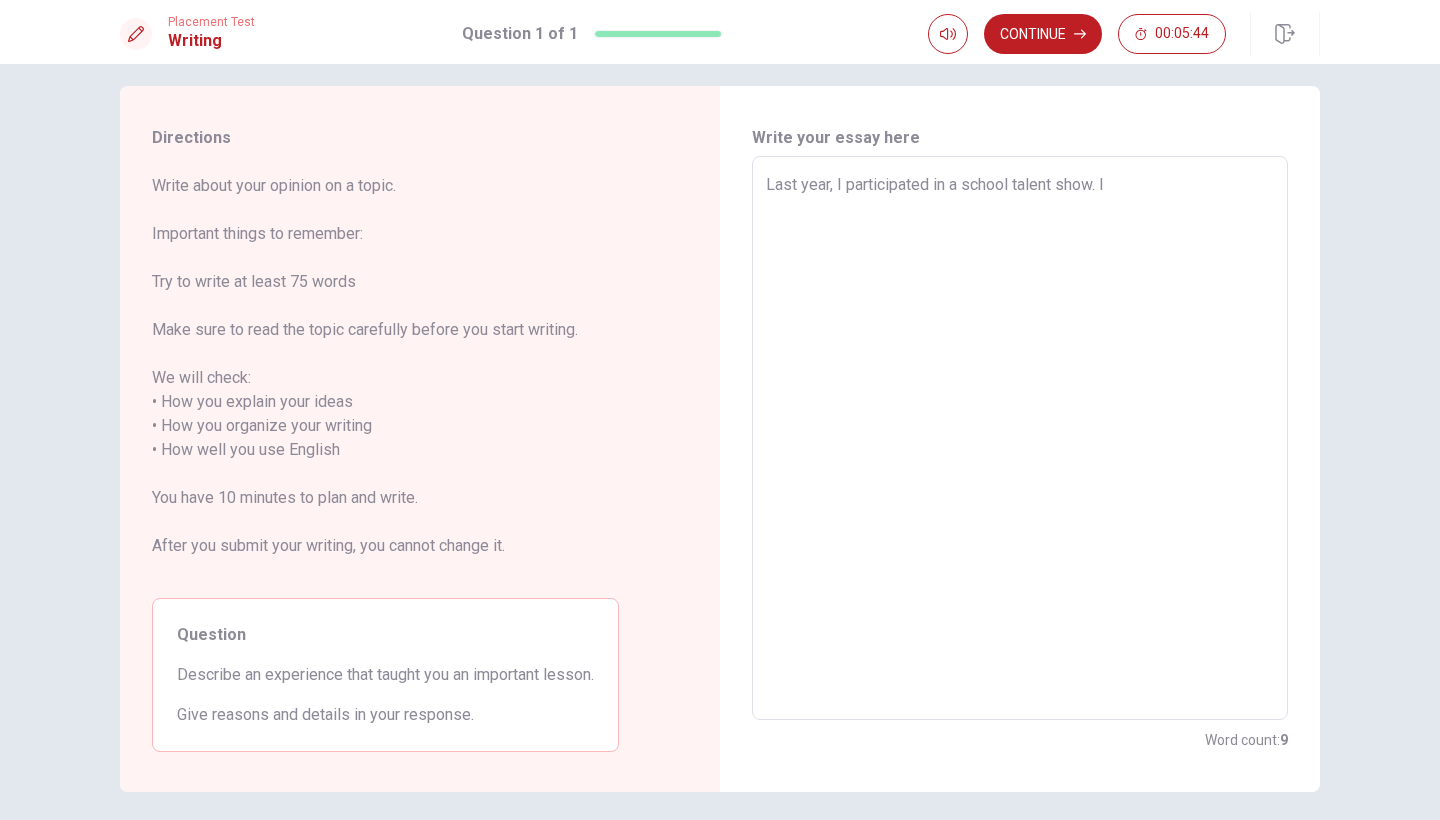 type on "x" 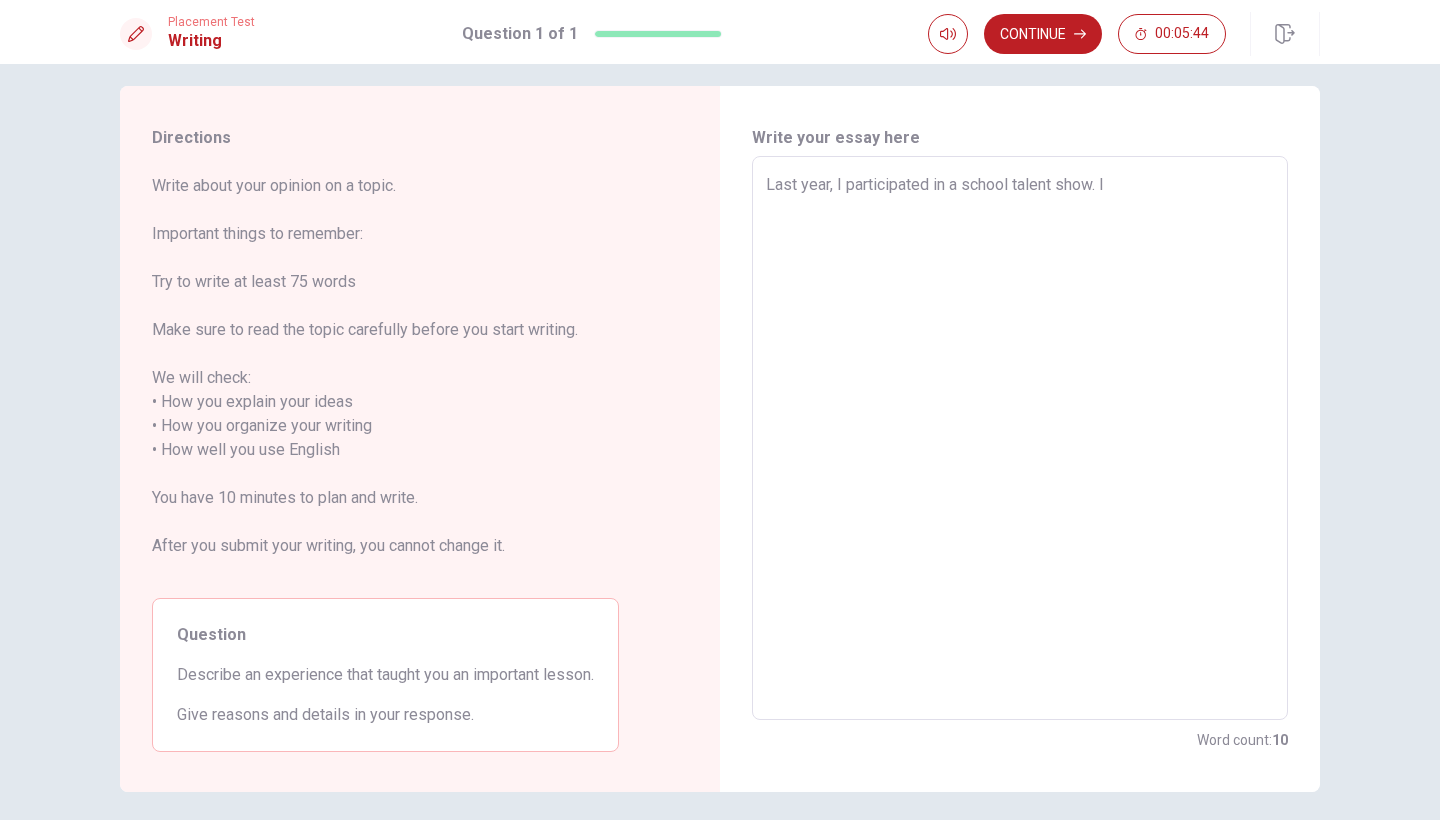 type on "Last year, I participated in a school talent show. I" 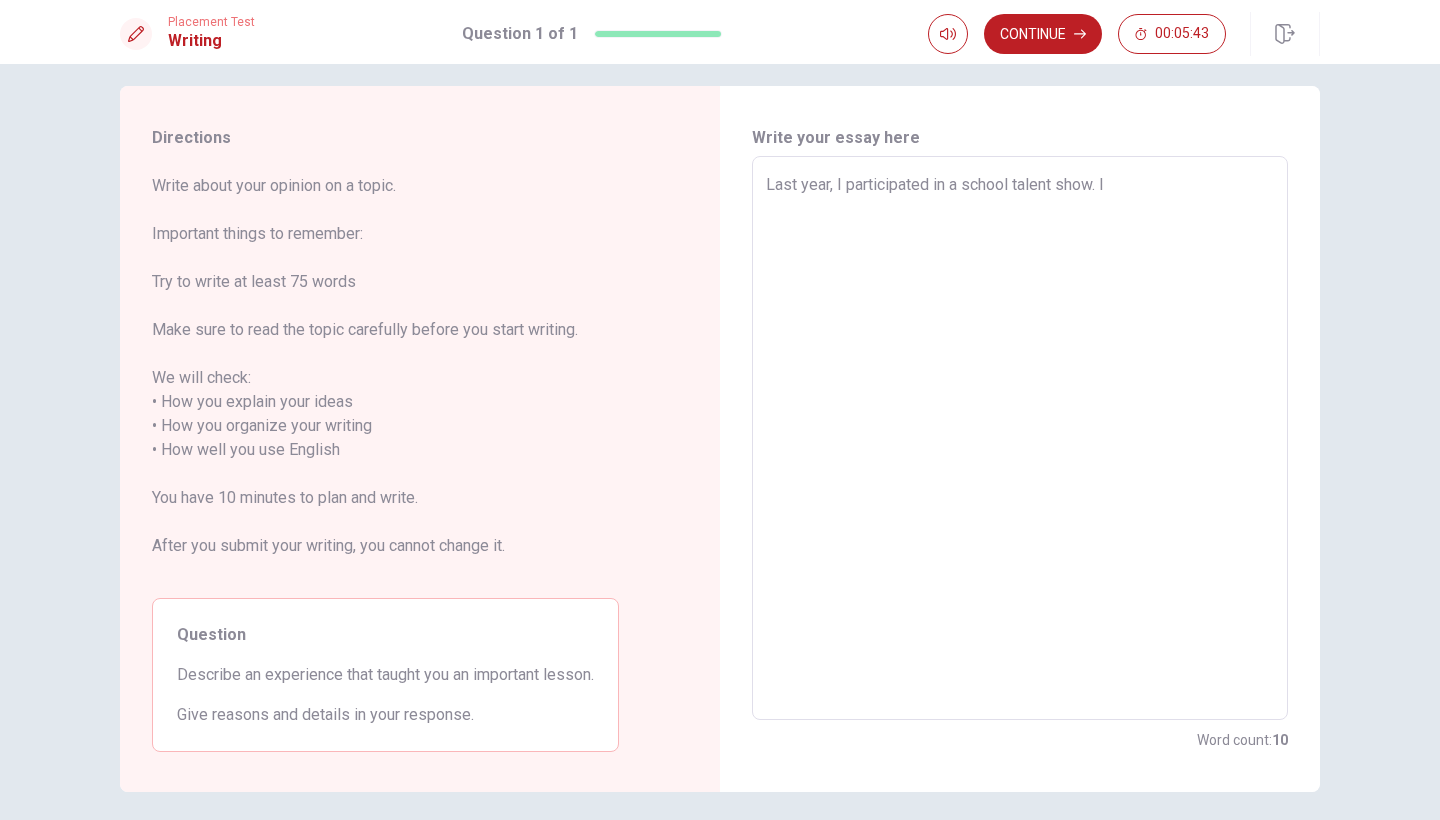 type on "Last year, I participated in a school talent show. I p" 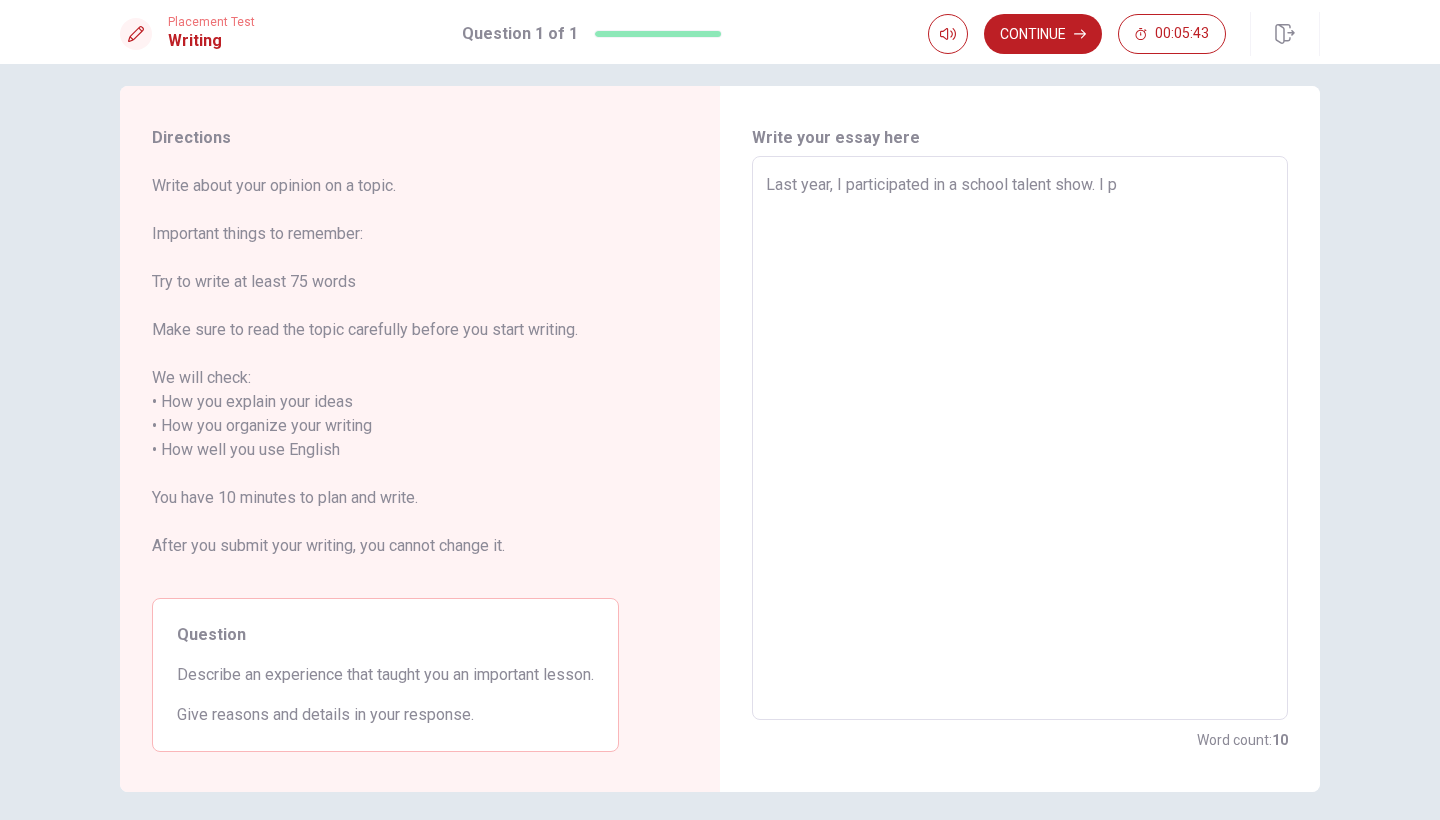 type on "x" 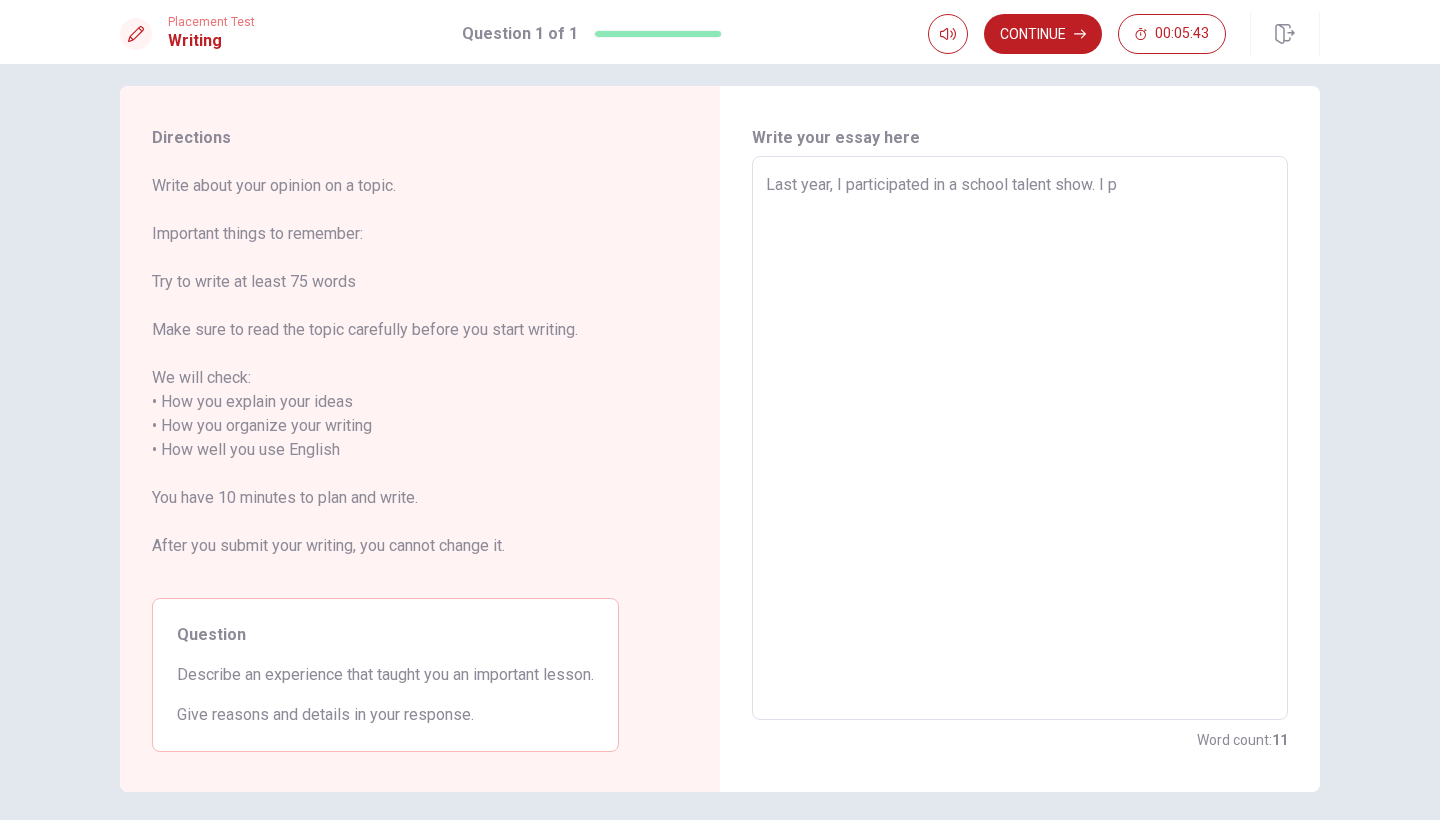 type on "Last year, I participated in a school talent show. I pr" 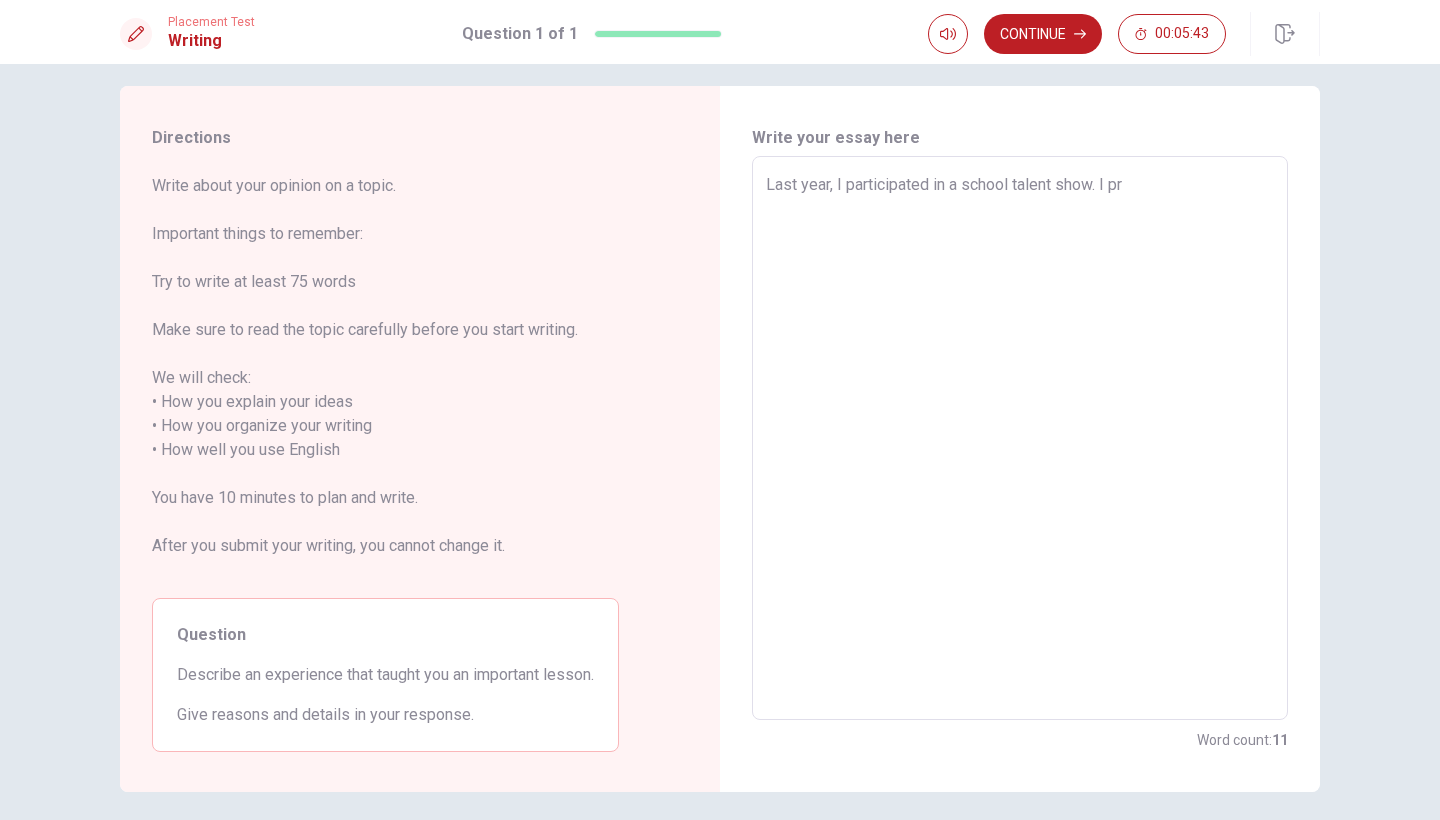 type on "x" 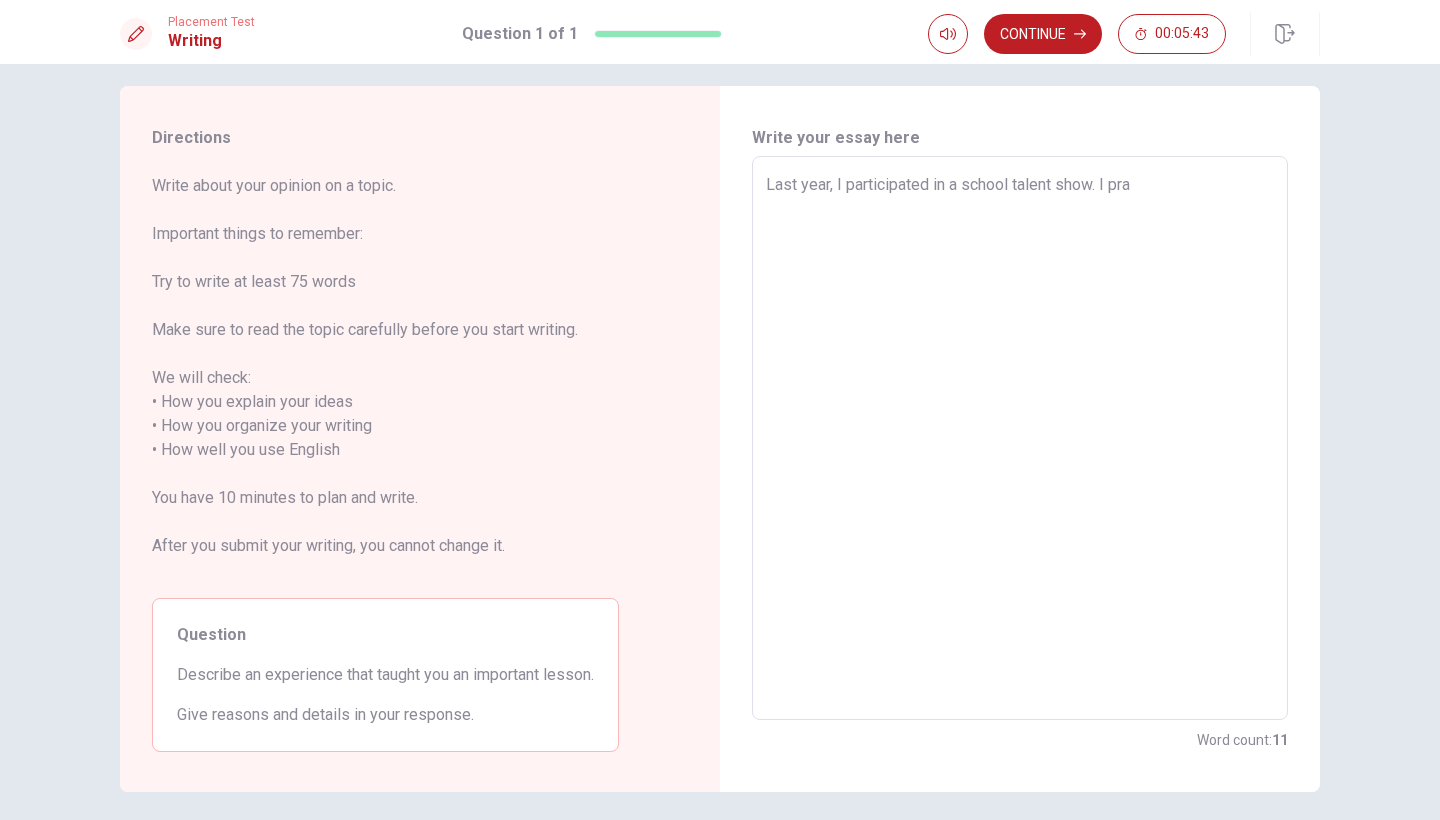 type on "x" 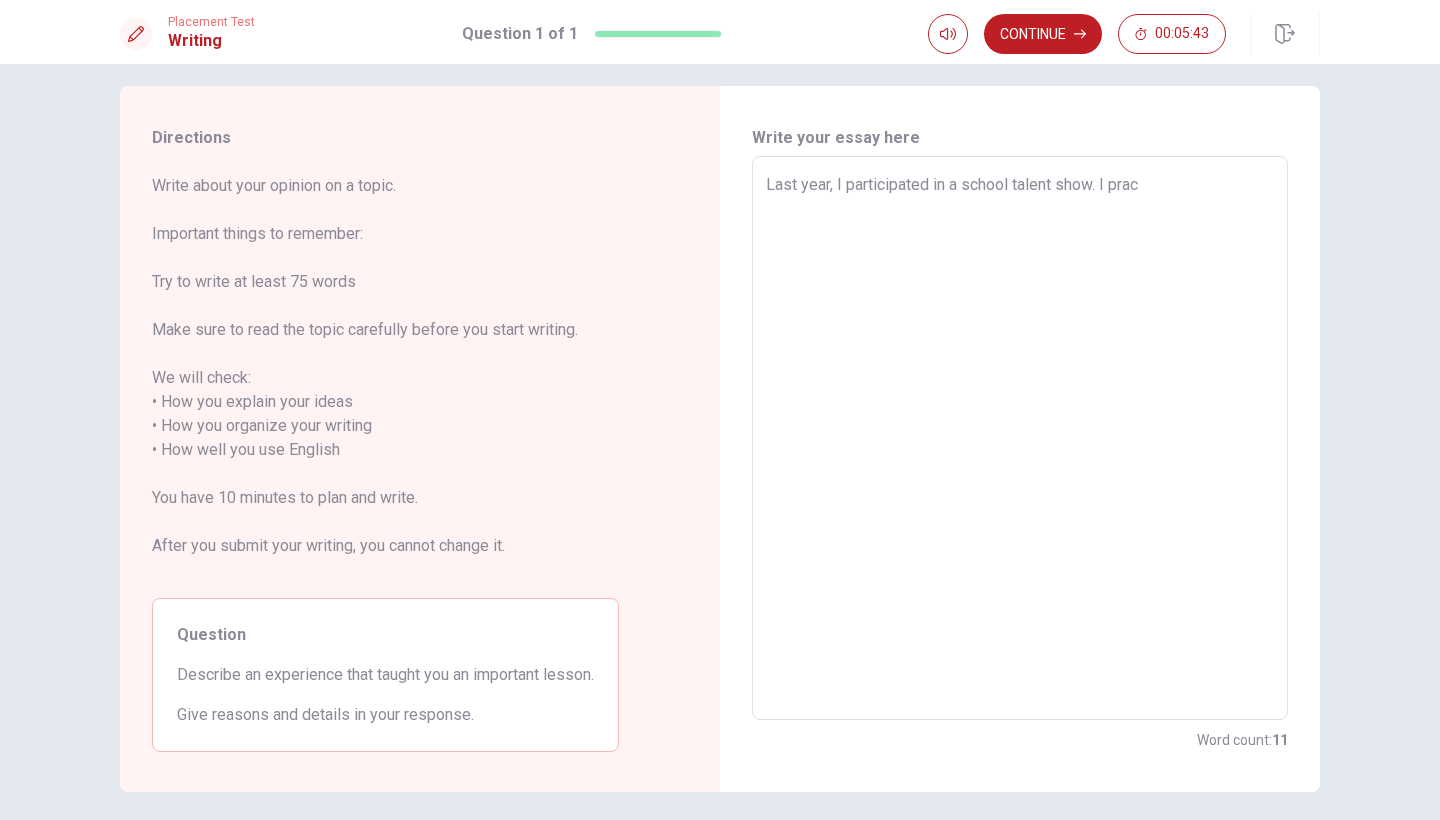 type on "x" 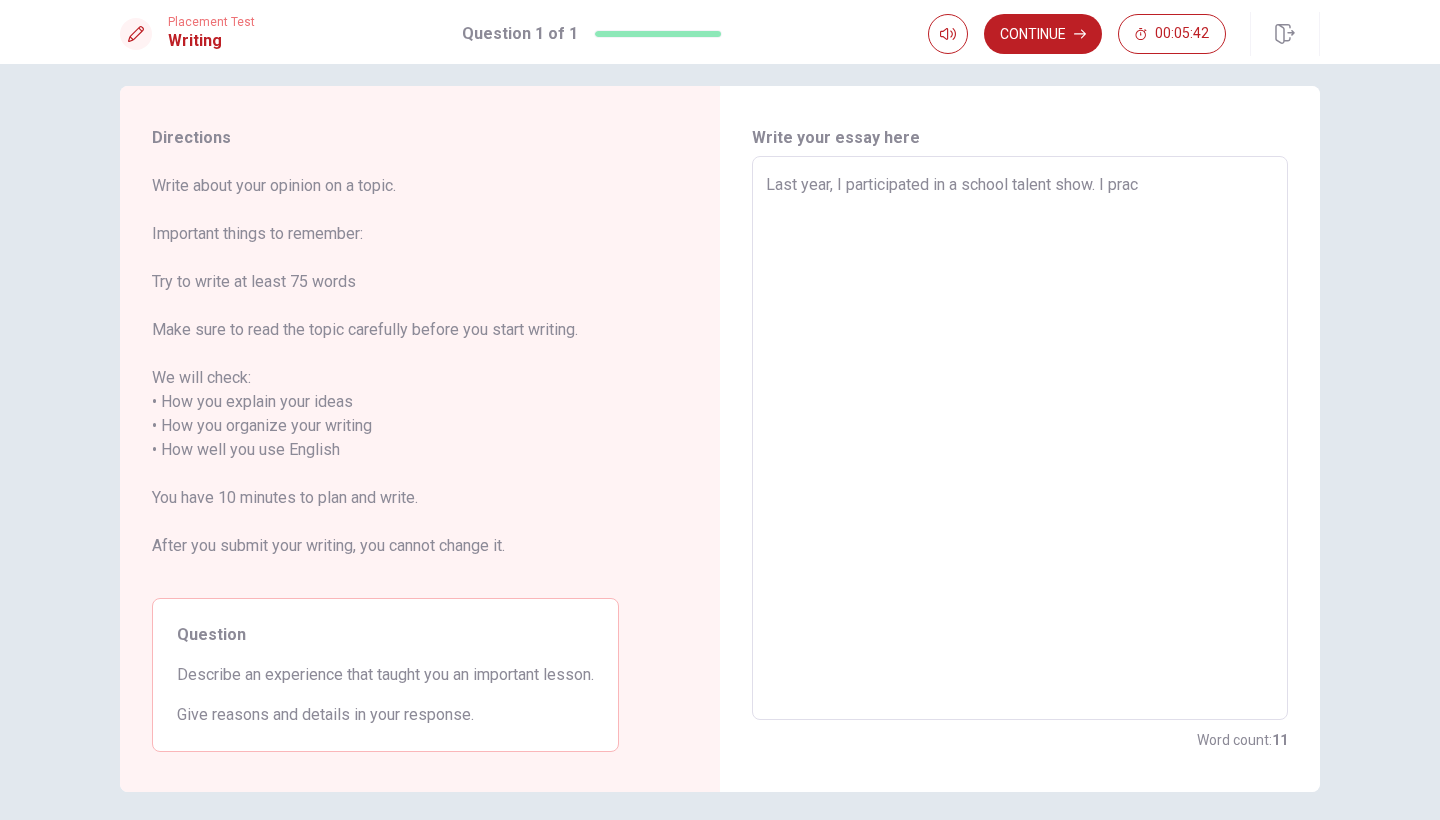 type on "Last year, I participated in a school talent show. I pract" 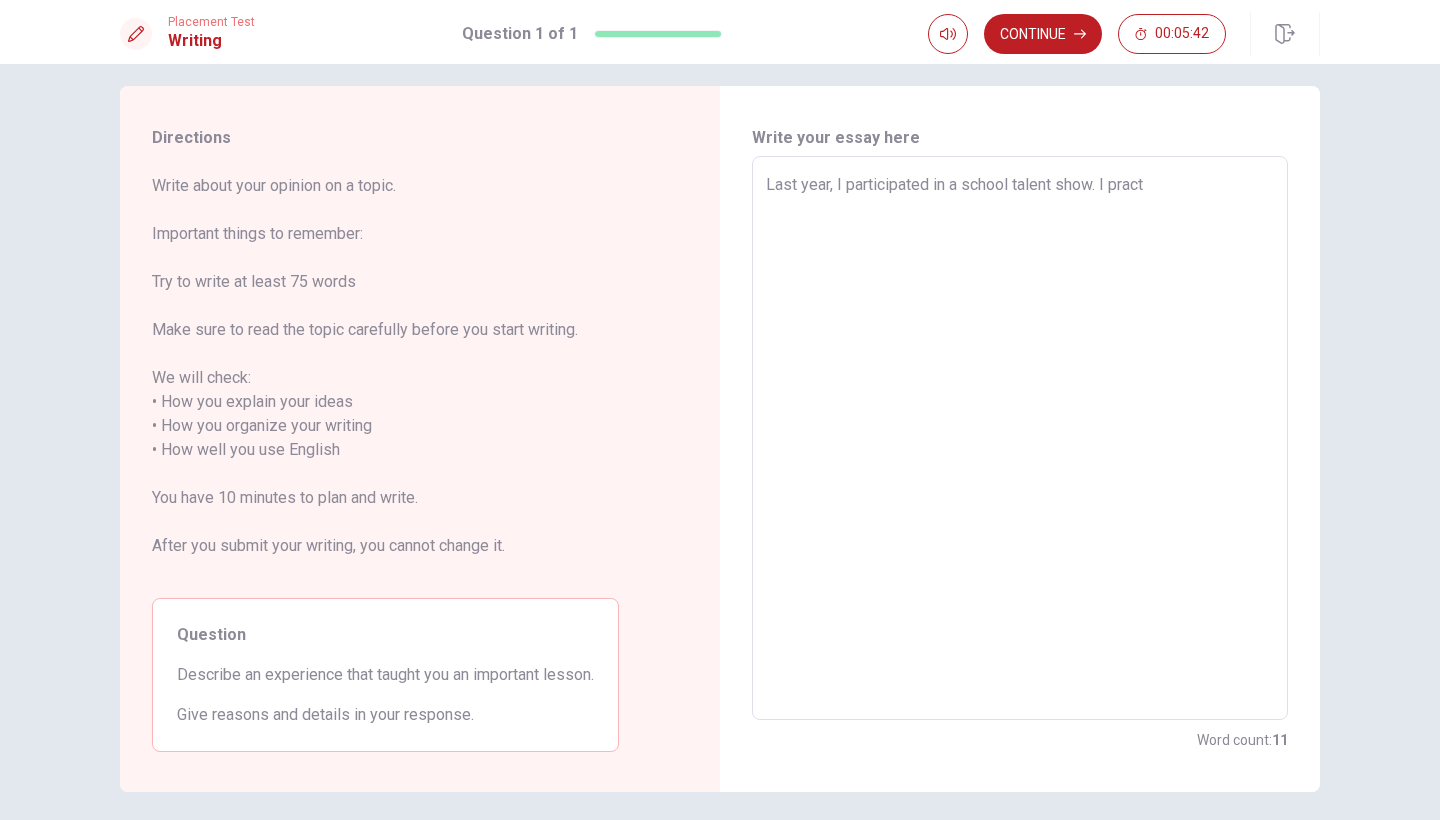type on "x" 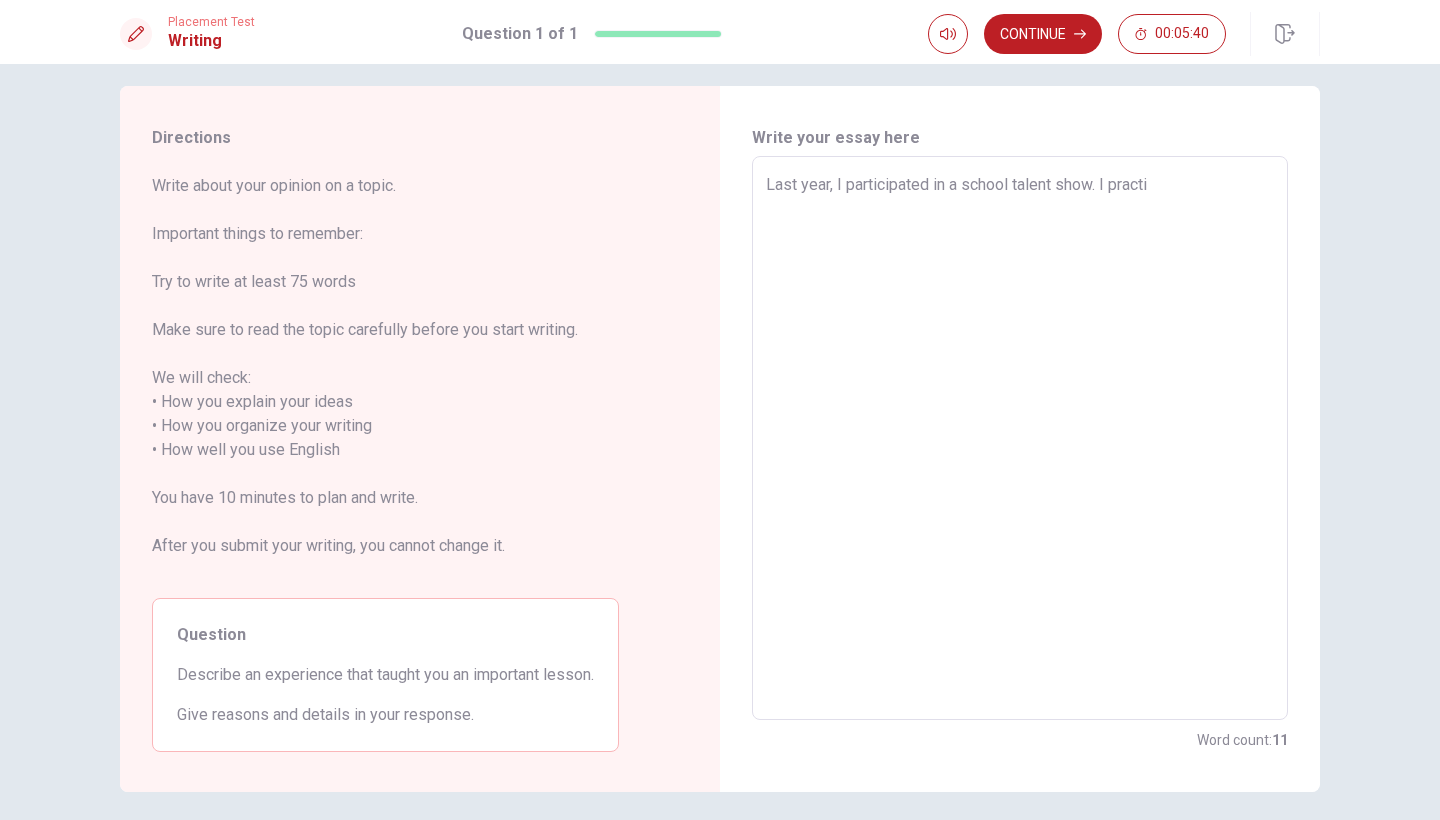type on "x" 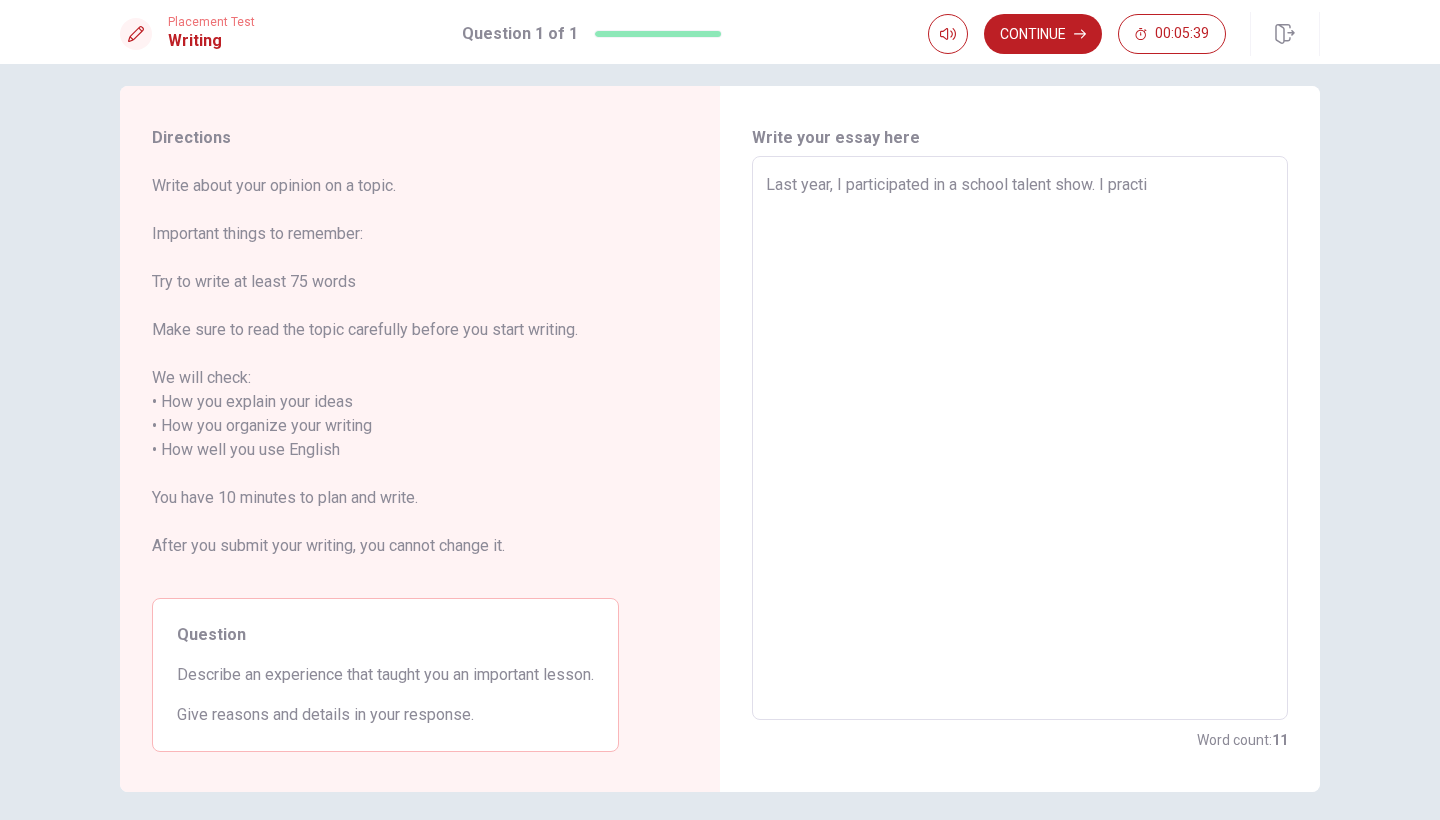 type on "Last year, I participated in a school talent show. I practic" 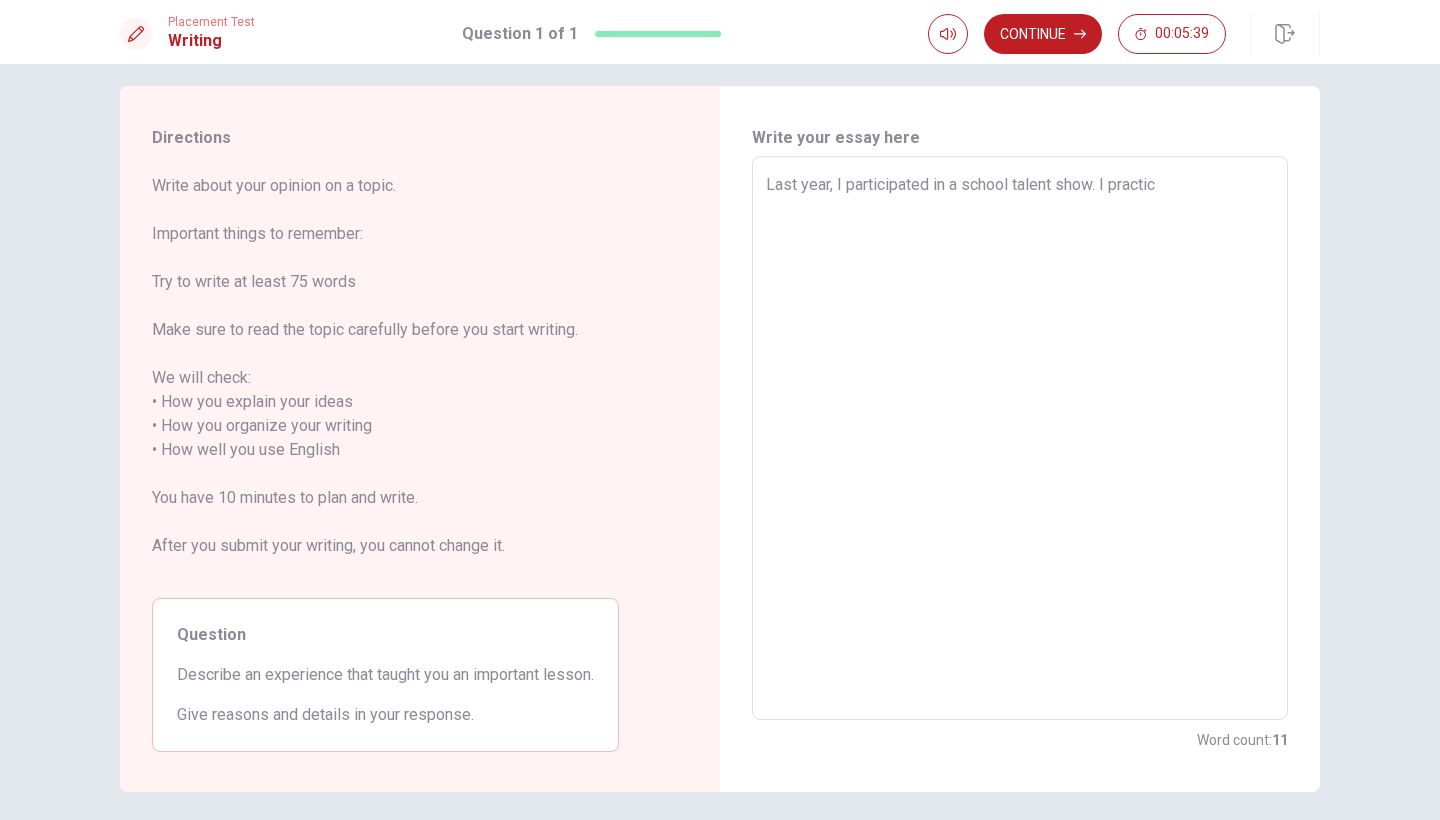 type on "x" 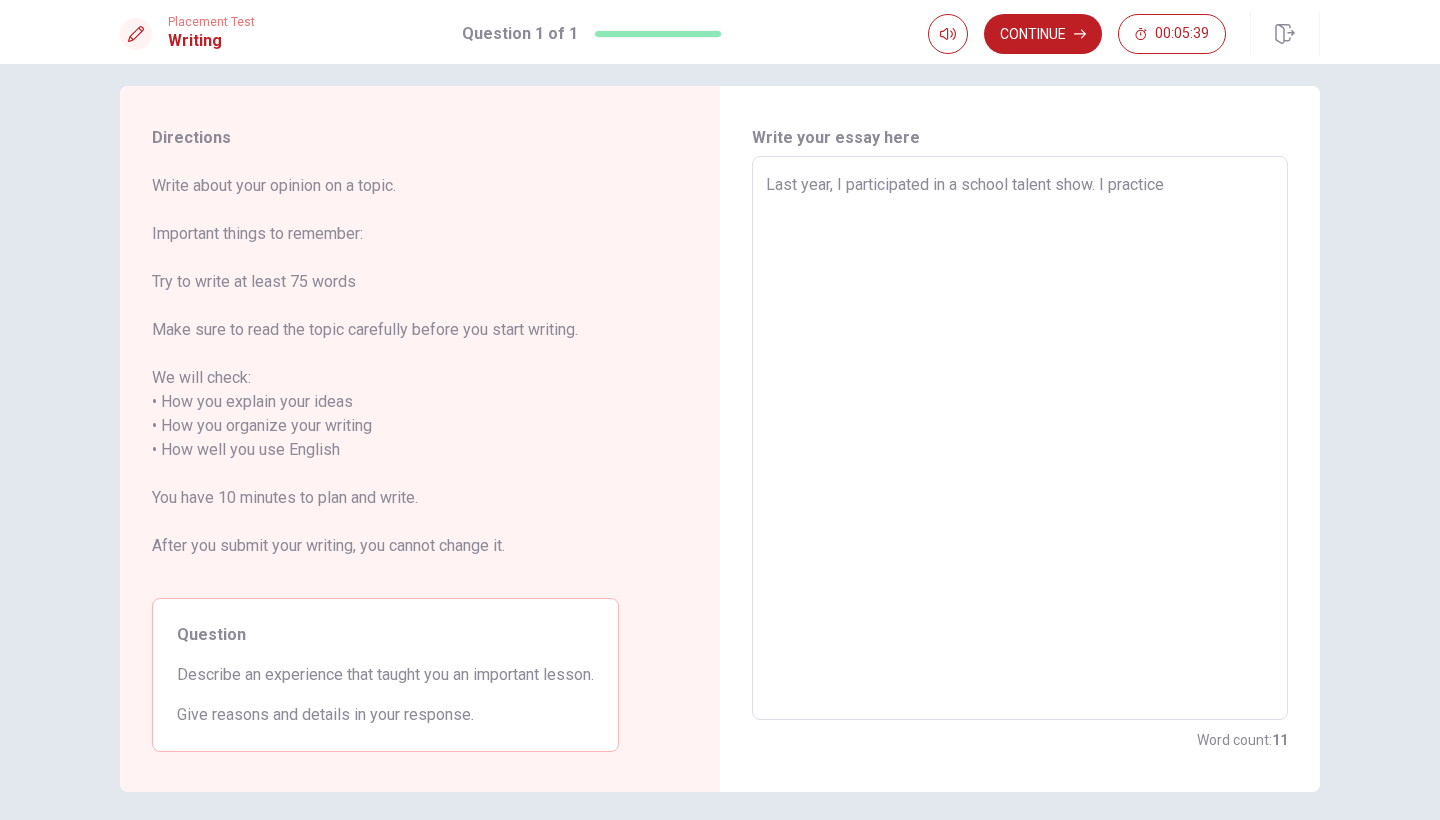 type on "x" 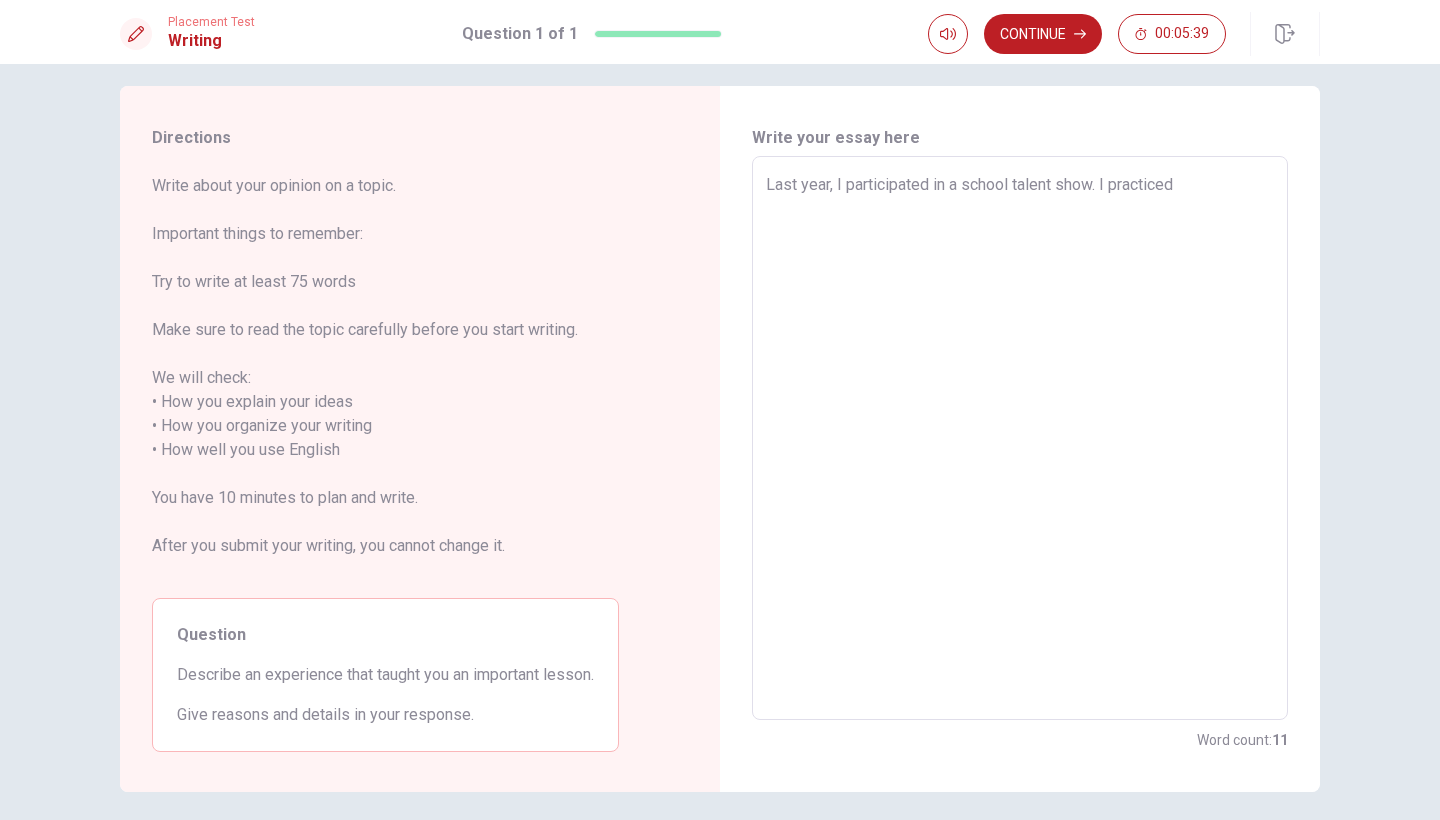 type on "x" 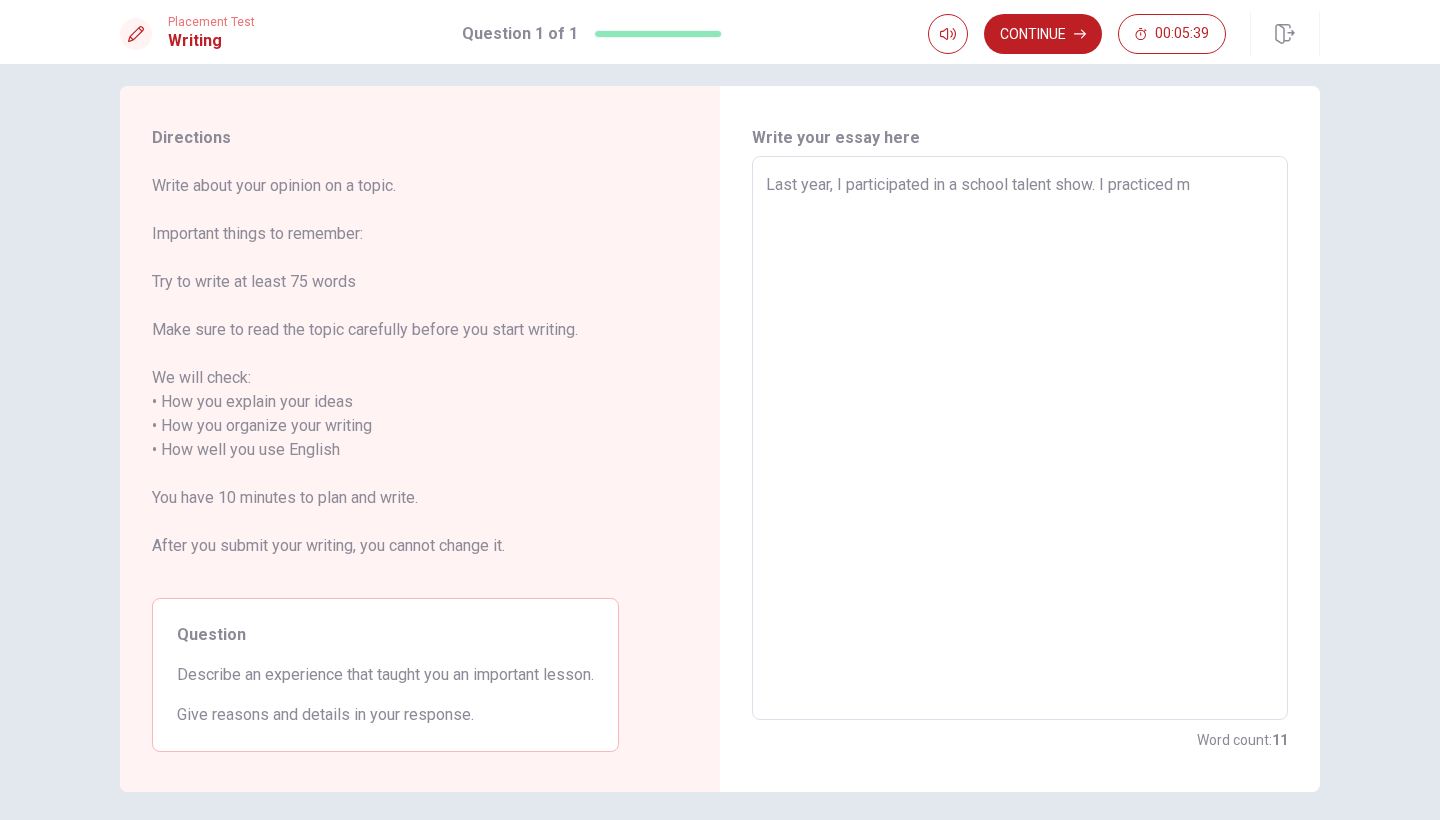 type on "x" 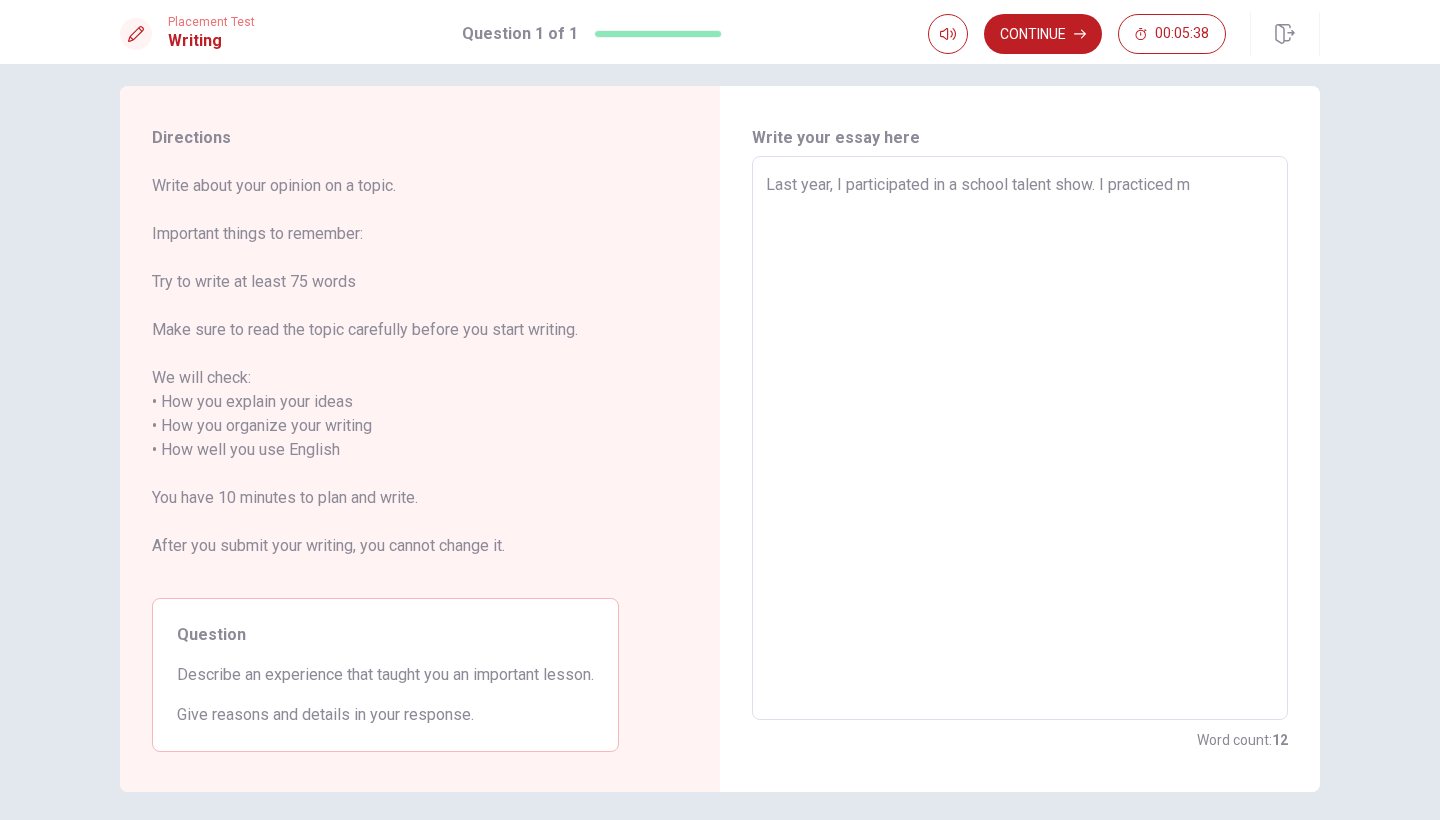 type on "Last year, I participated in a school talent show. I practiced my" 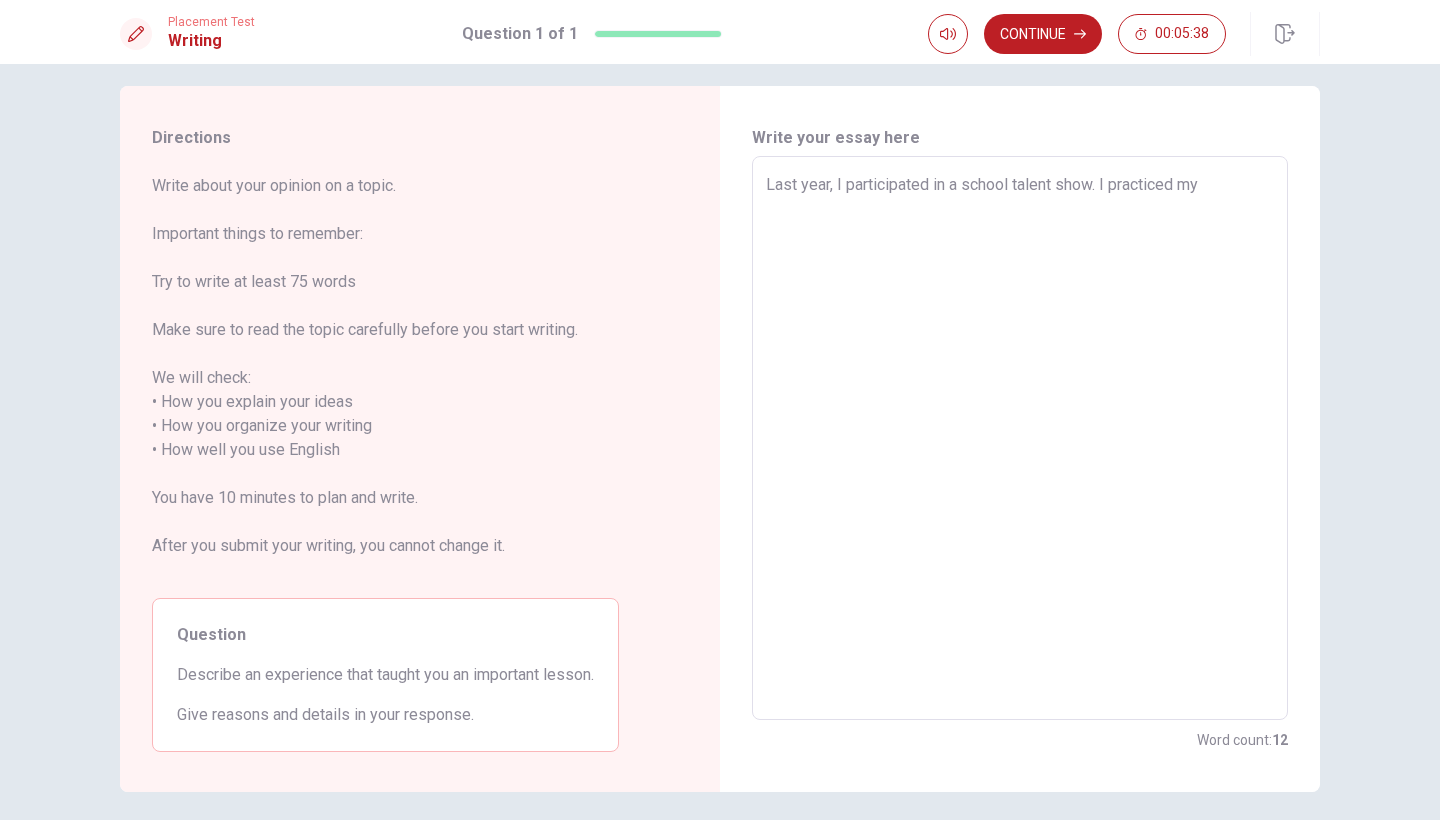 type on "x" 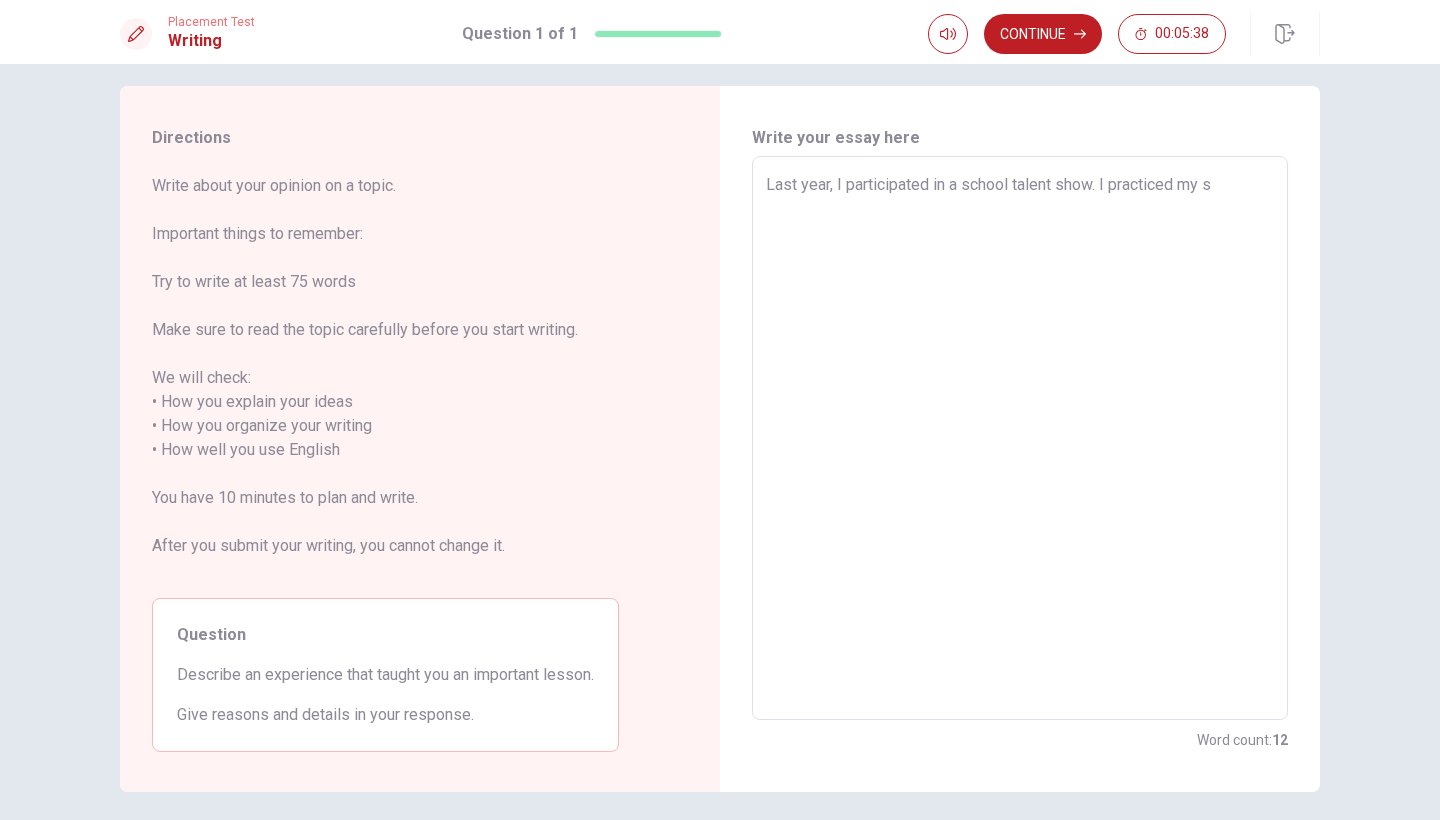 type on "x" 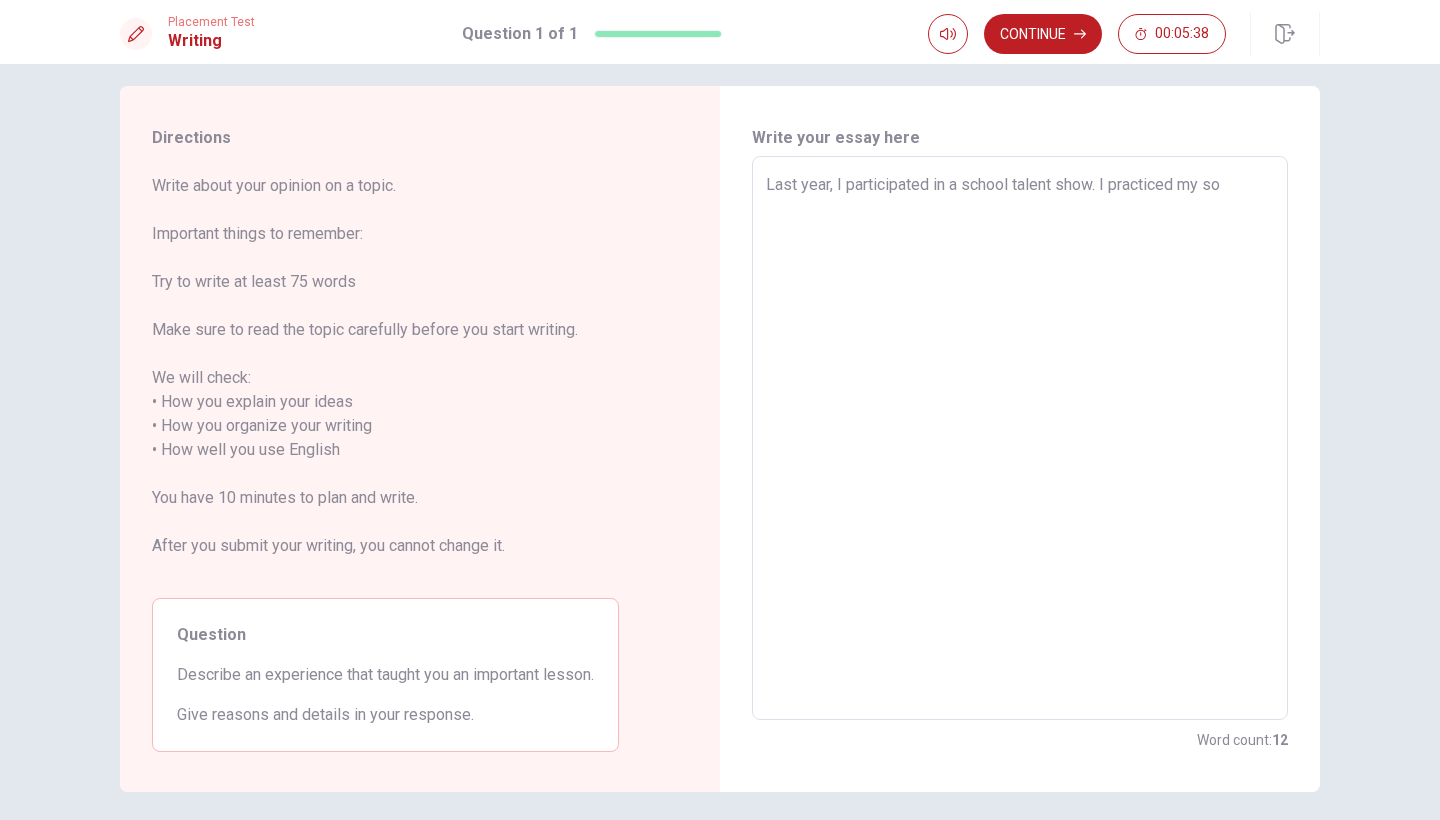 type on "x" 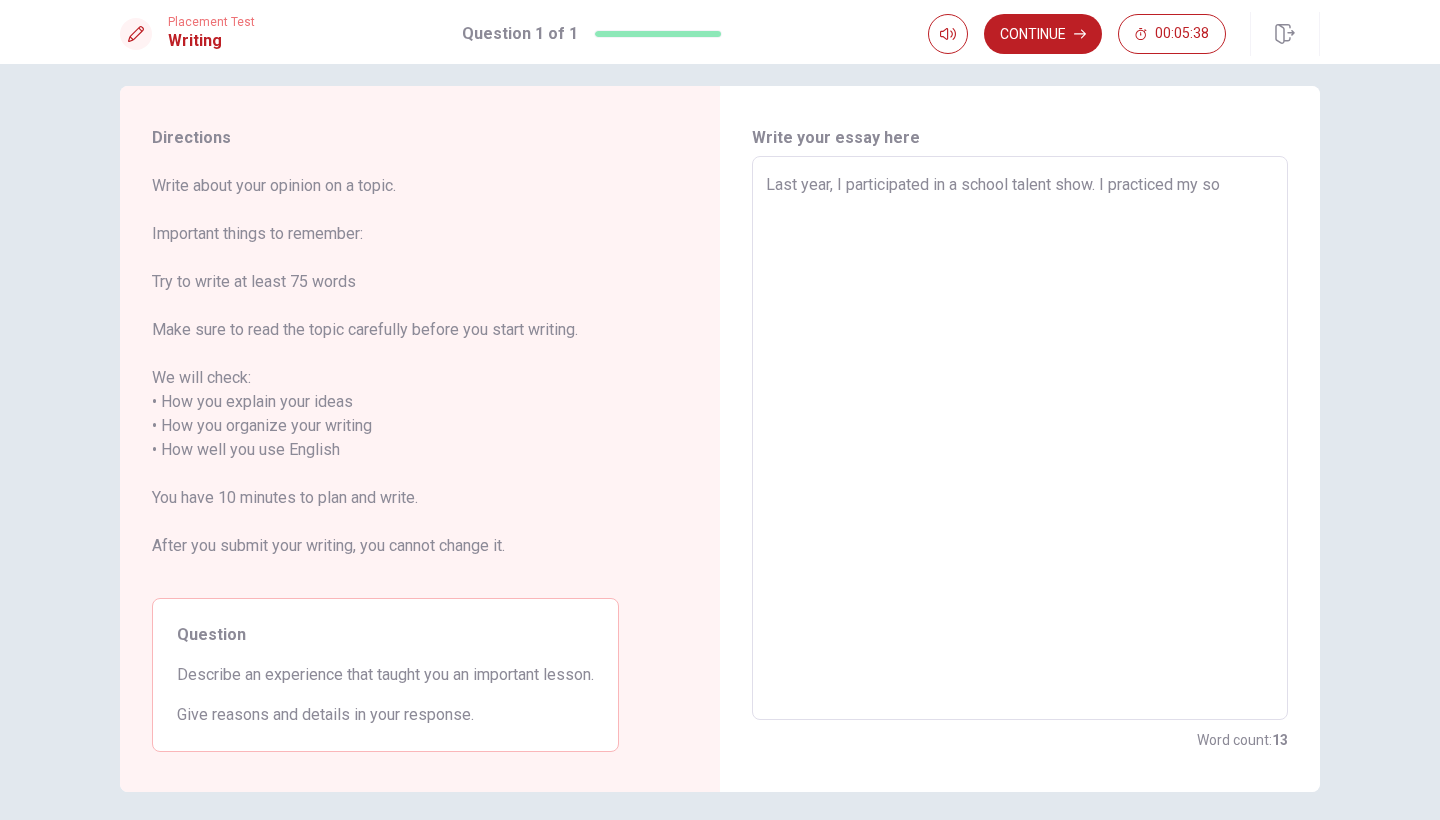 type on "Last year, I participated in a school talent show. I practiced my son" 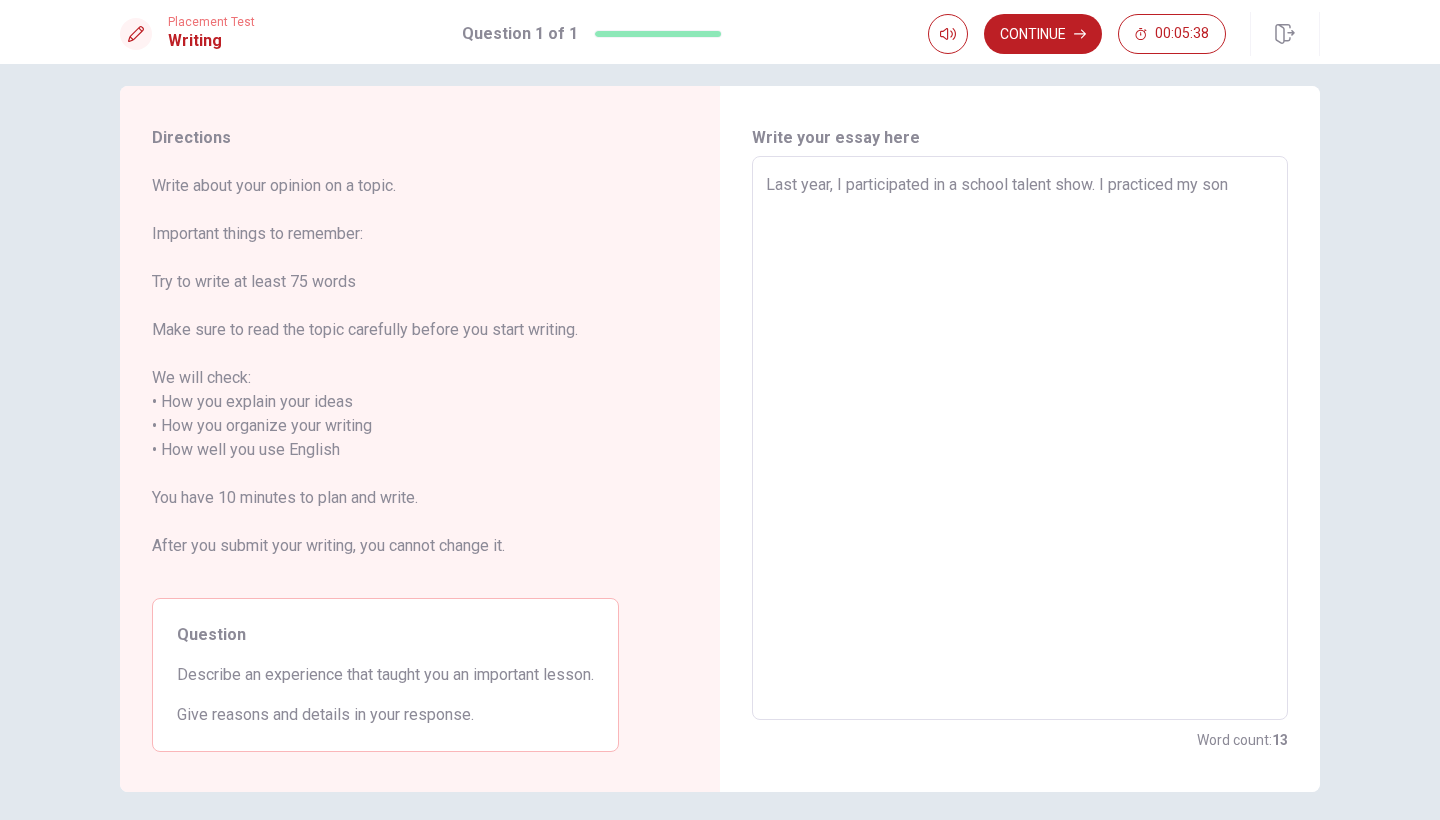 type on "x" 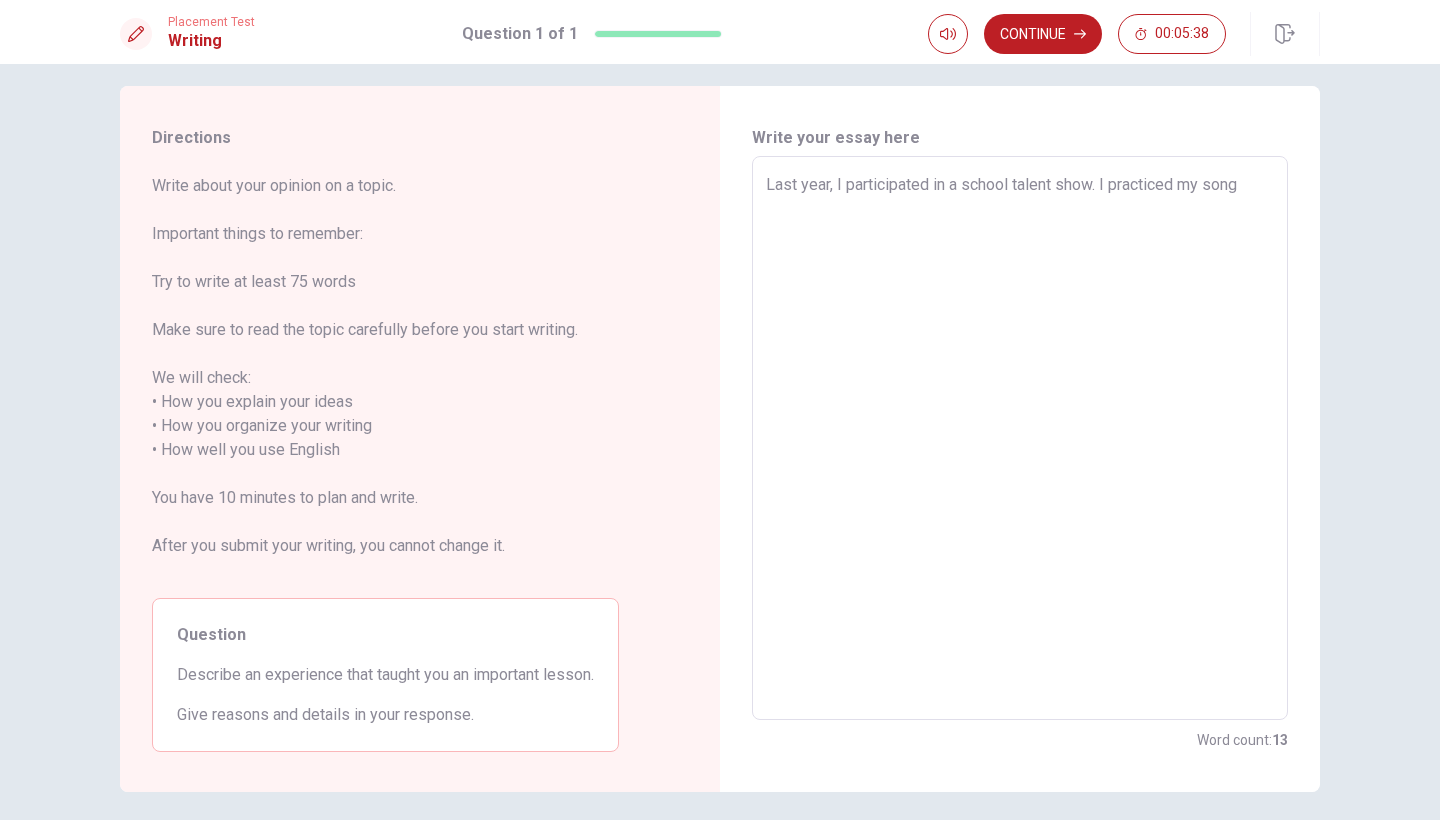 type on "x" 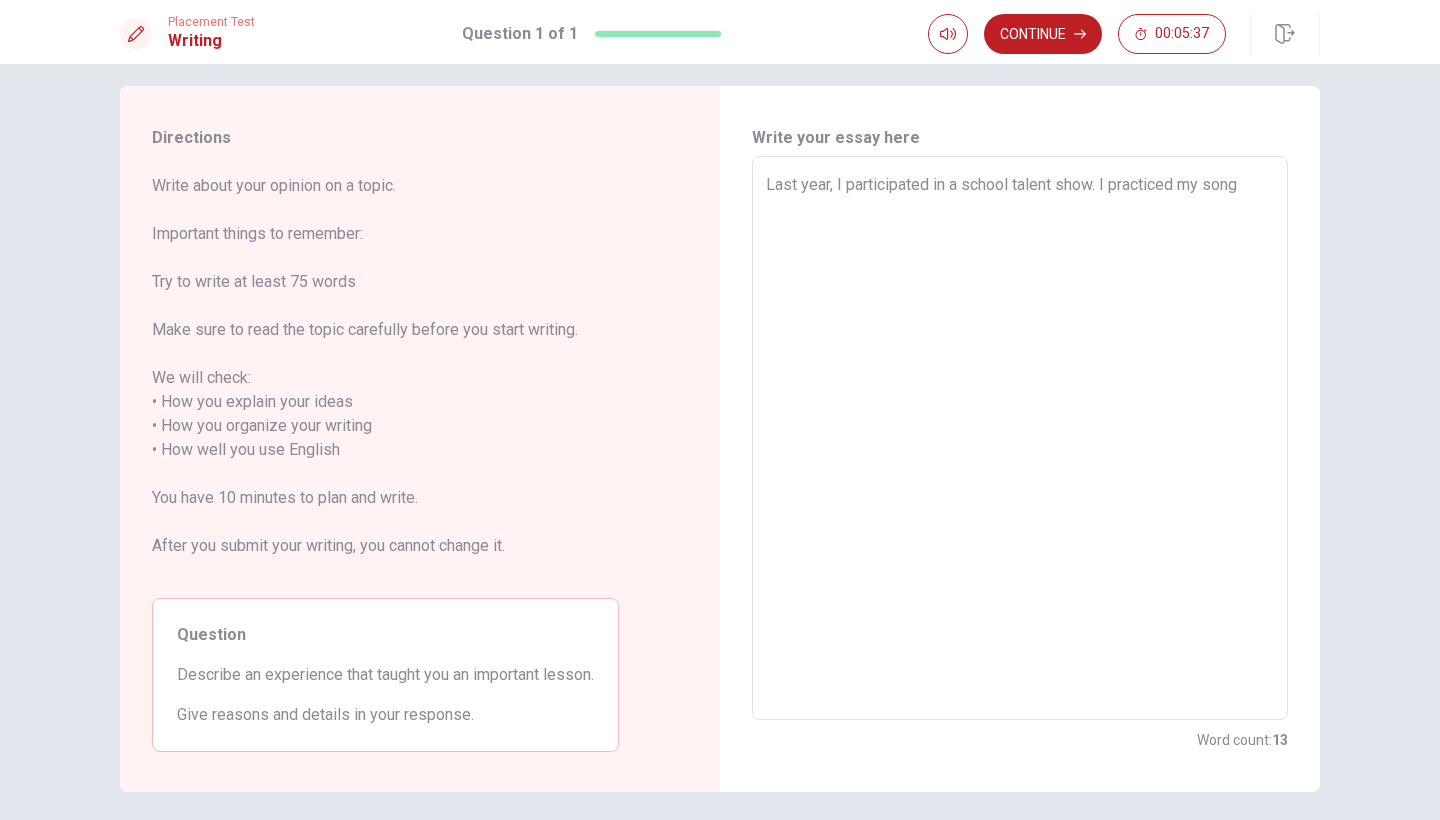 type on "x" 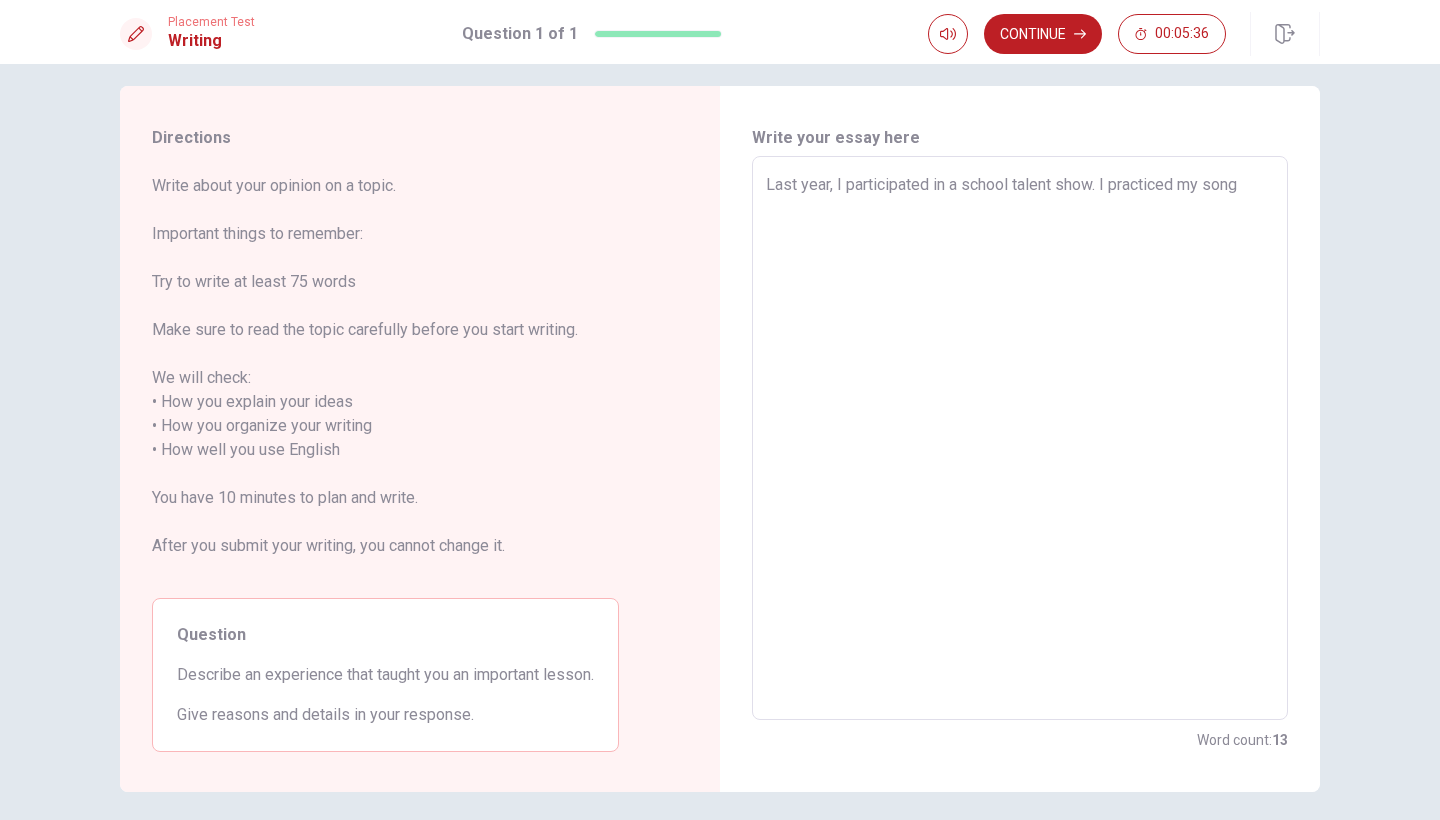 type on "Last year, I participated in a school talent show. I practiced my song f" 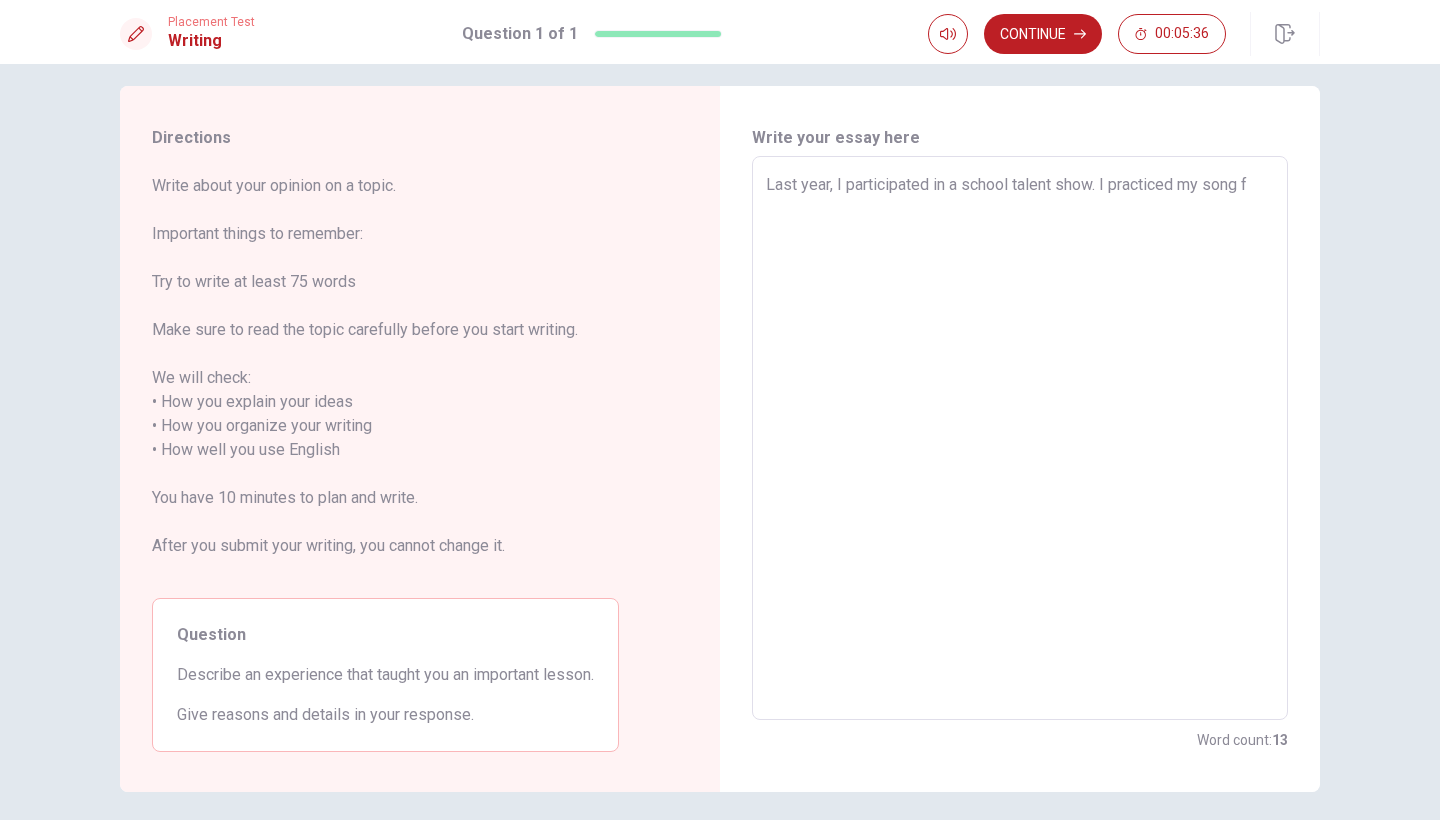 type on "x" 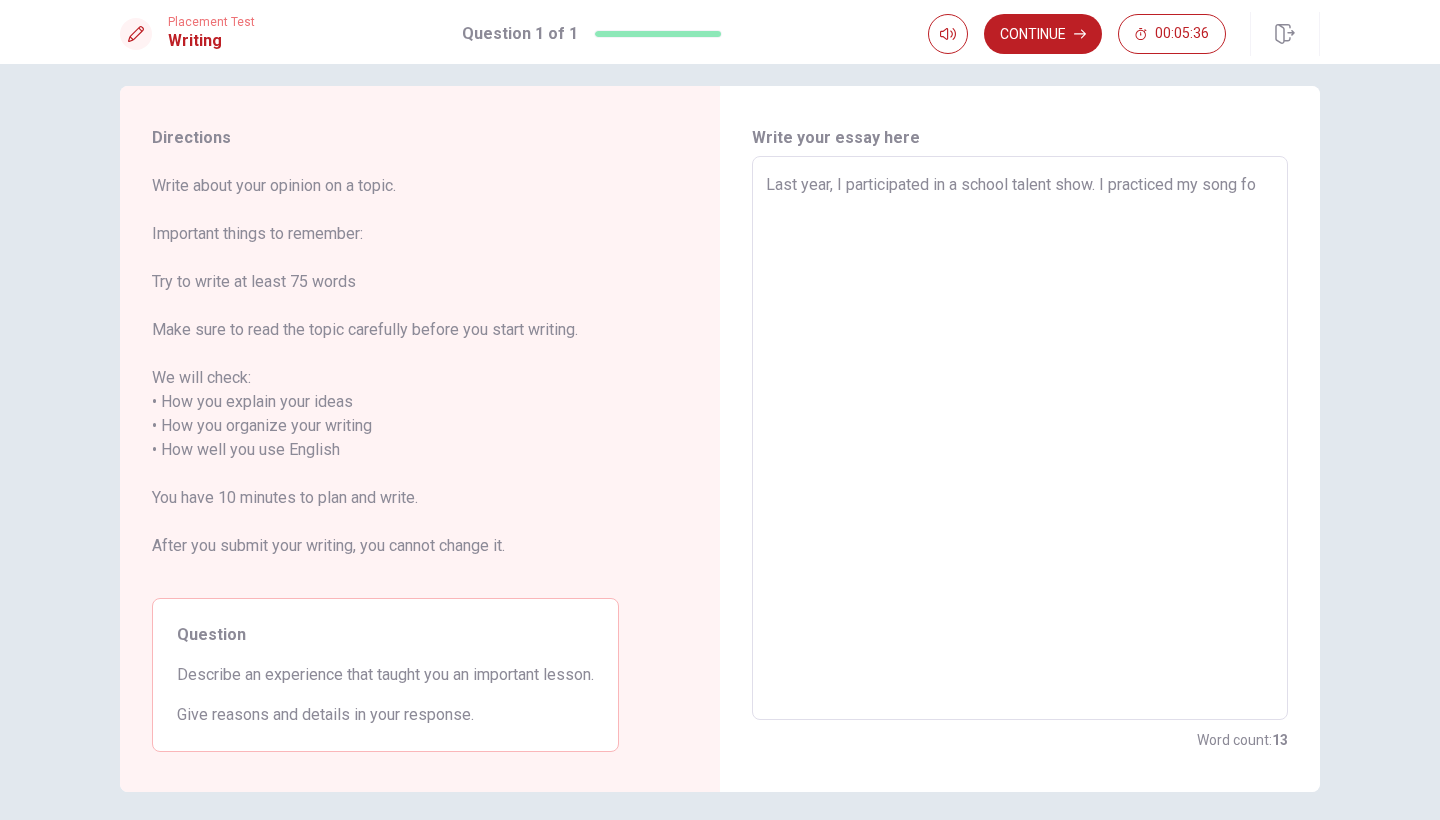 type on "x" 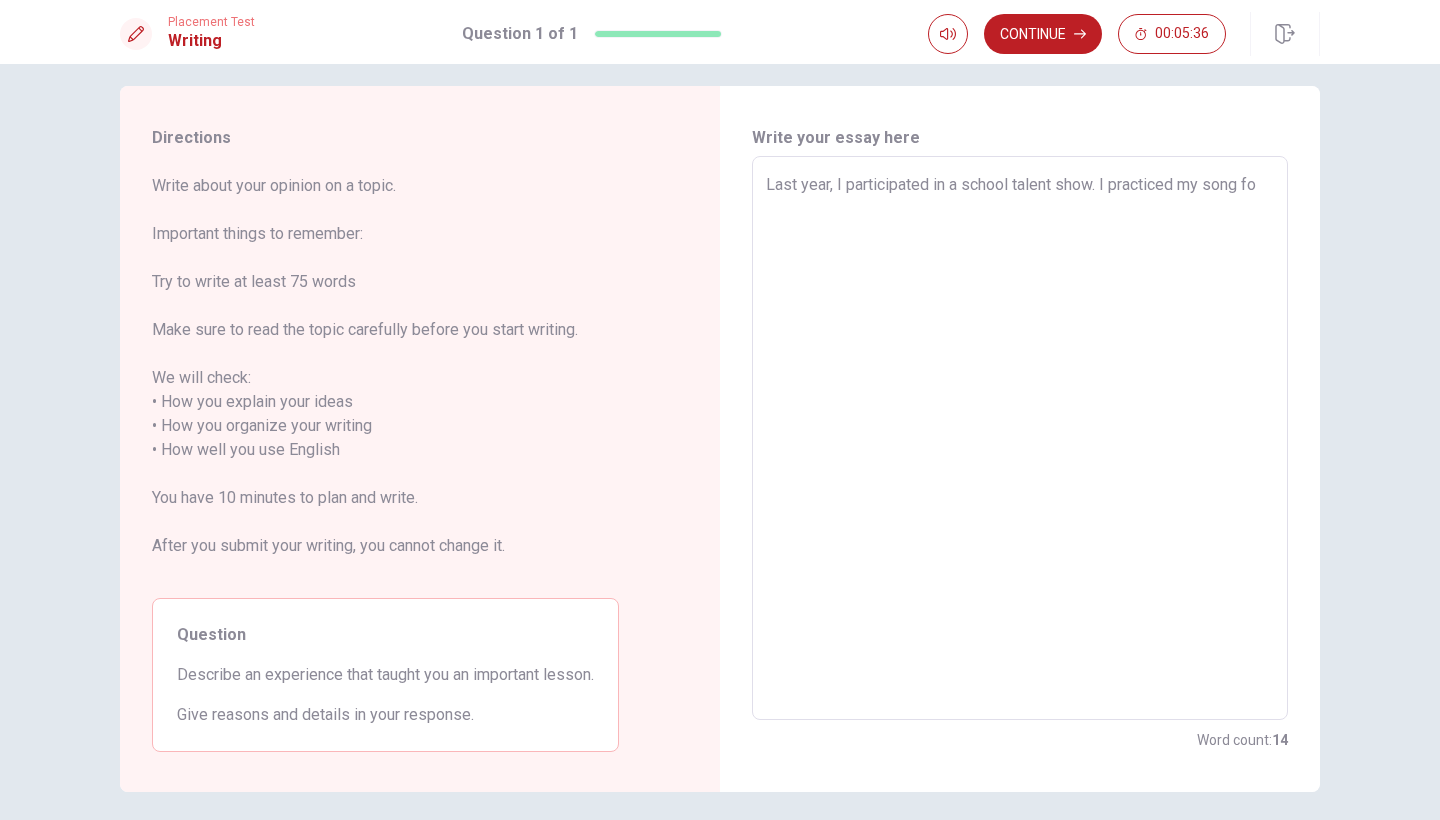 type on "Last year, I participated in a school talent show. I practiced my song for" 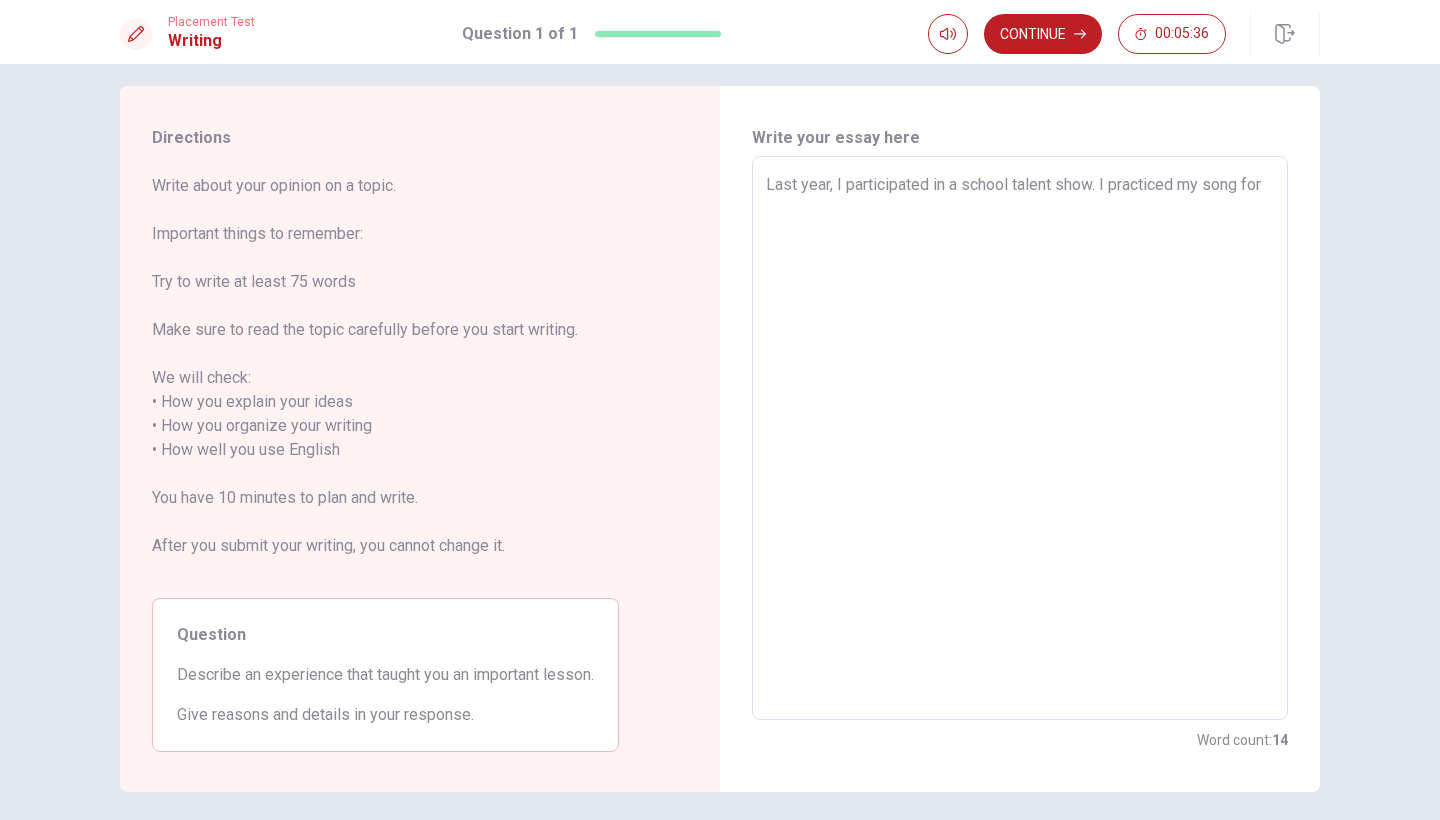 type on "x" 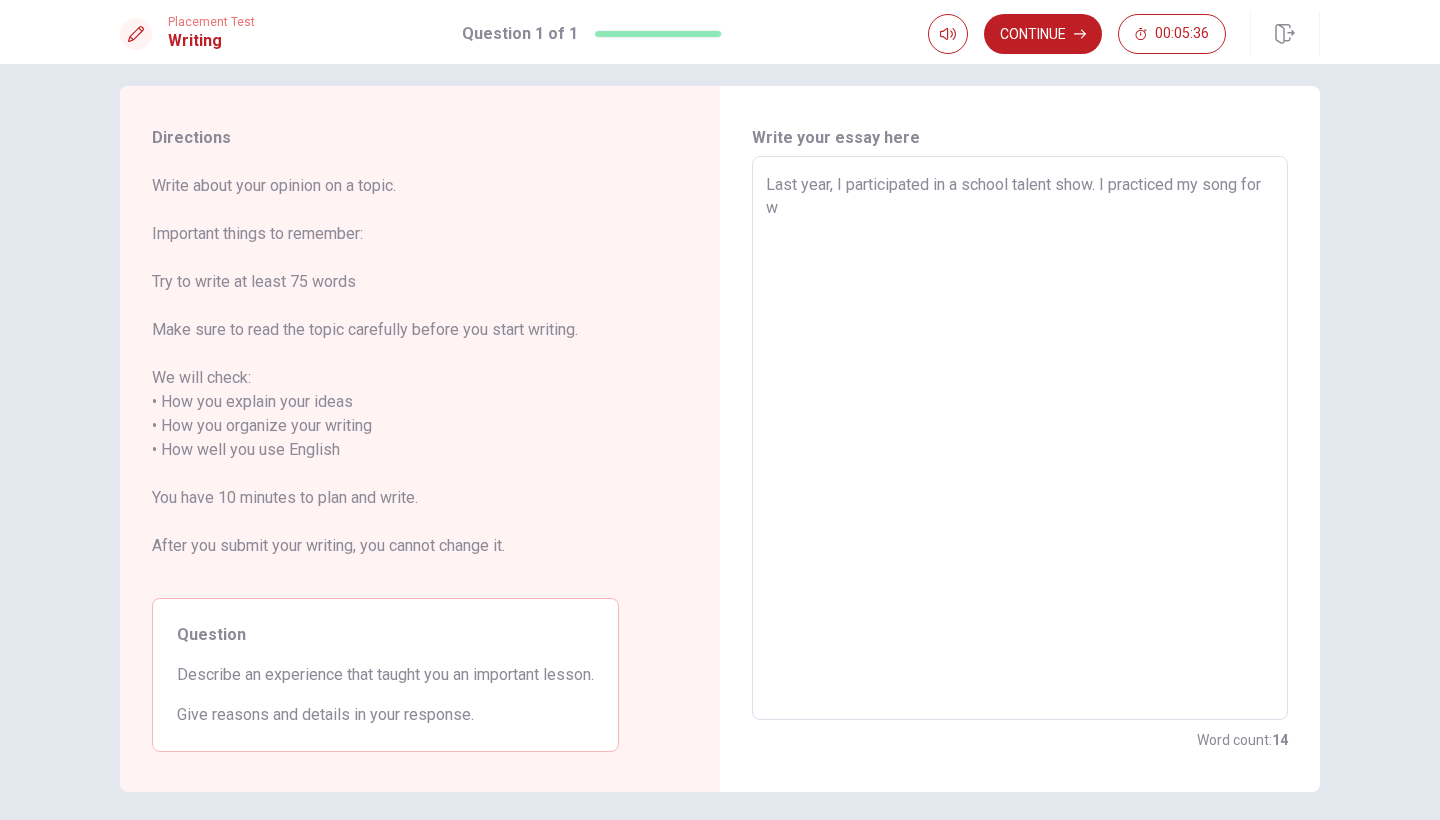 type on "x" 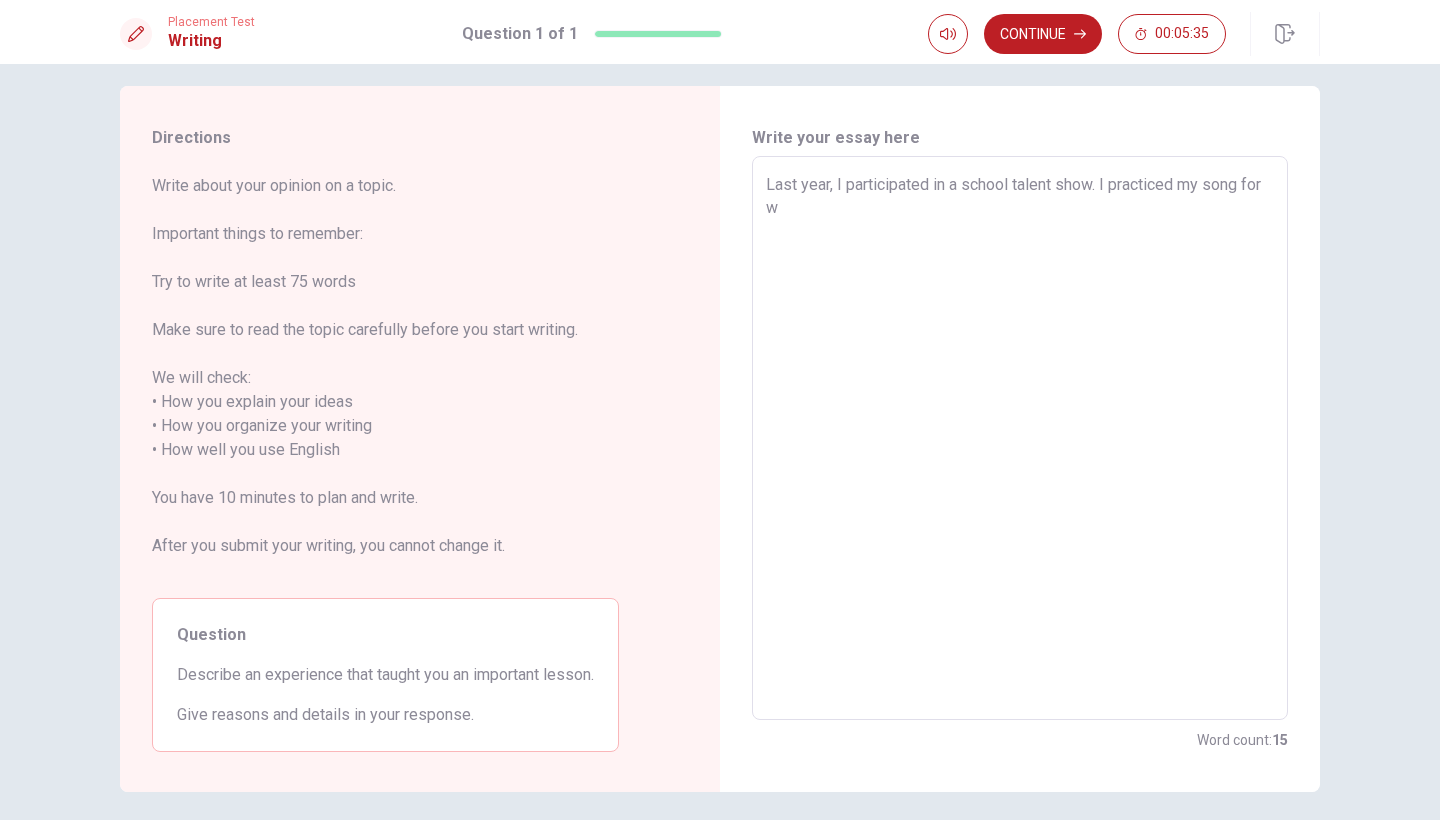 type on "Last year, I participated in a school talent show. I practiced my song for we" 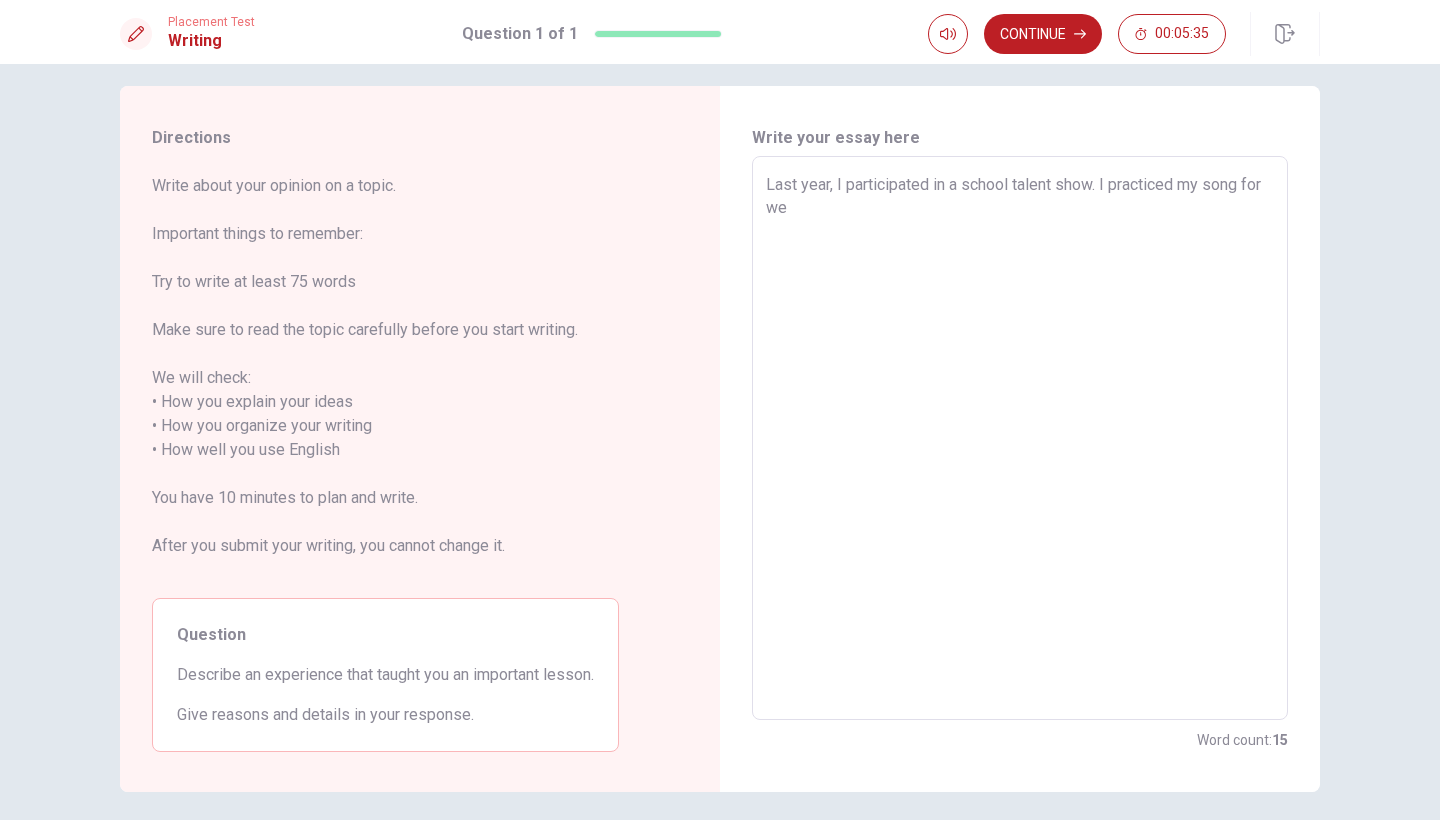 type on "x" 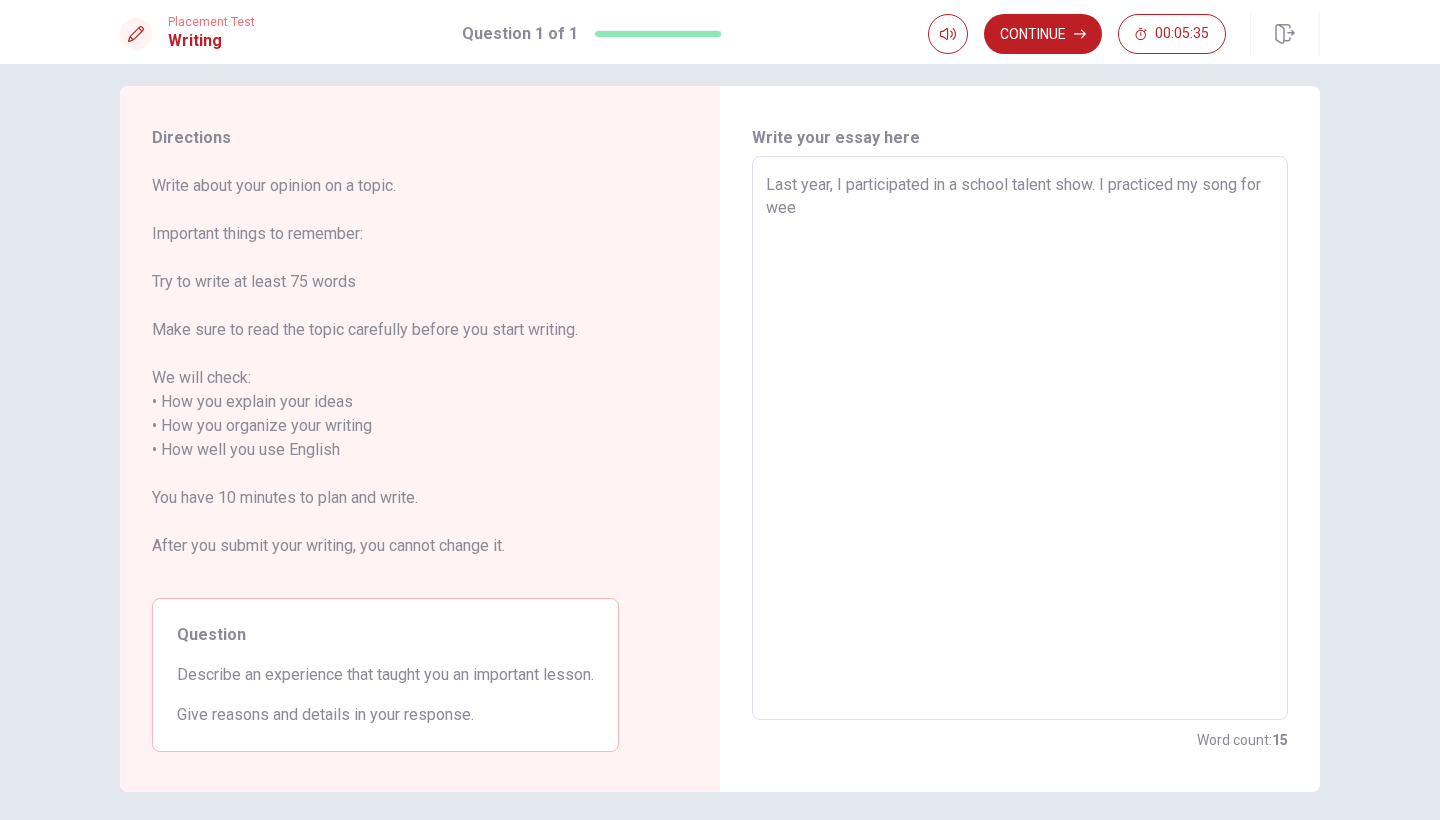 type on "x" 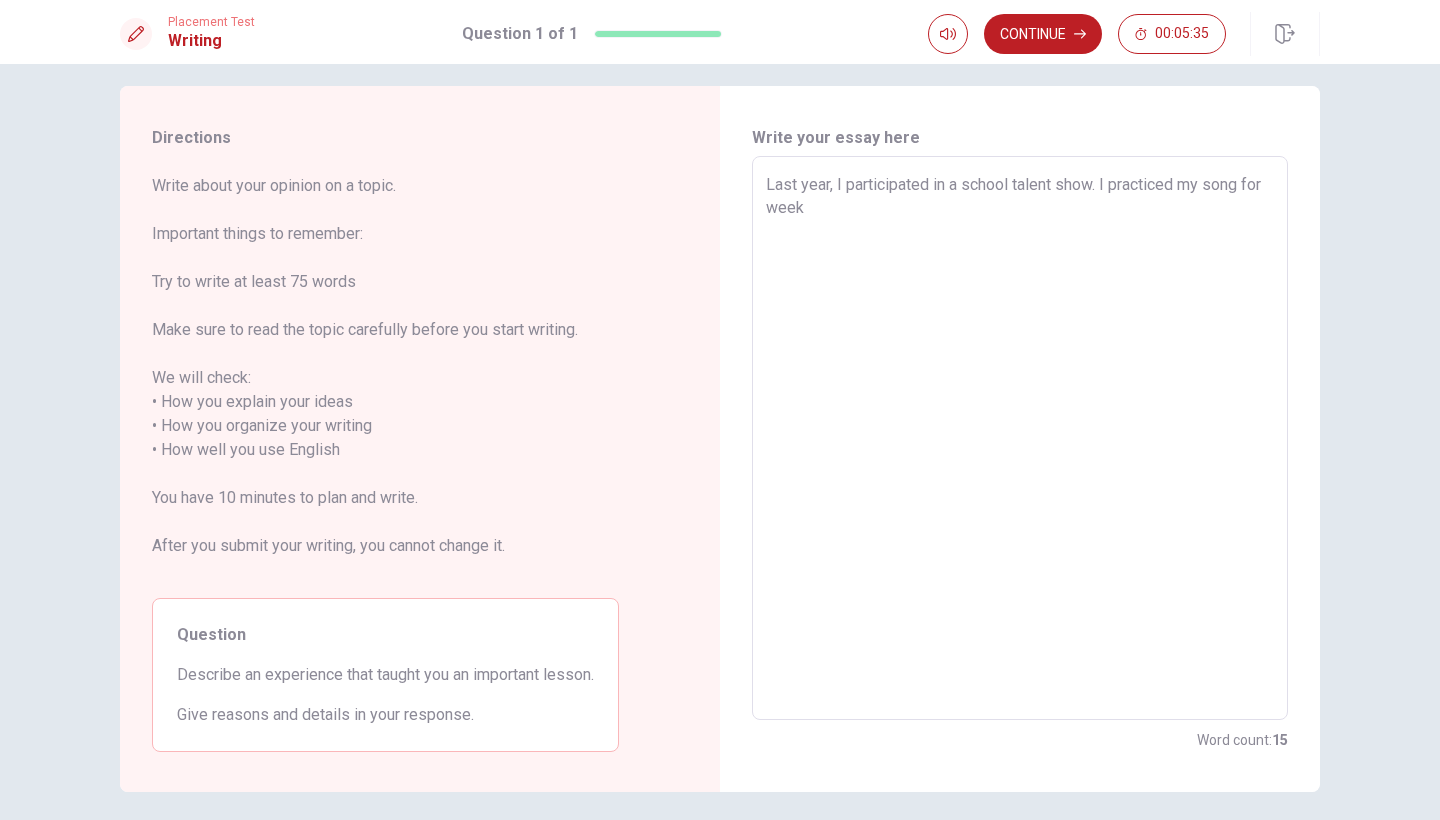 type on "x" 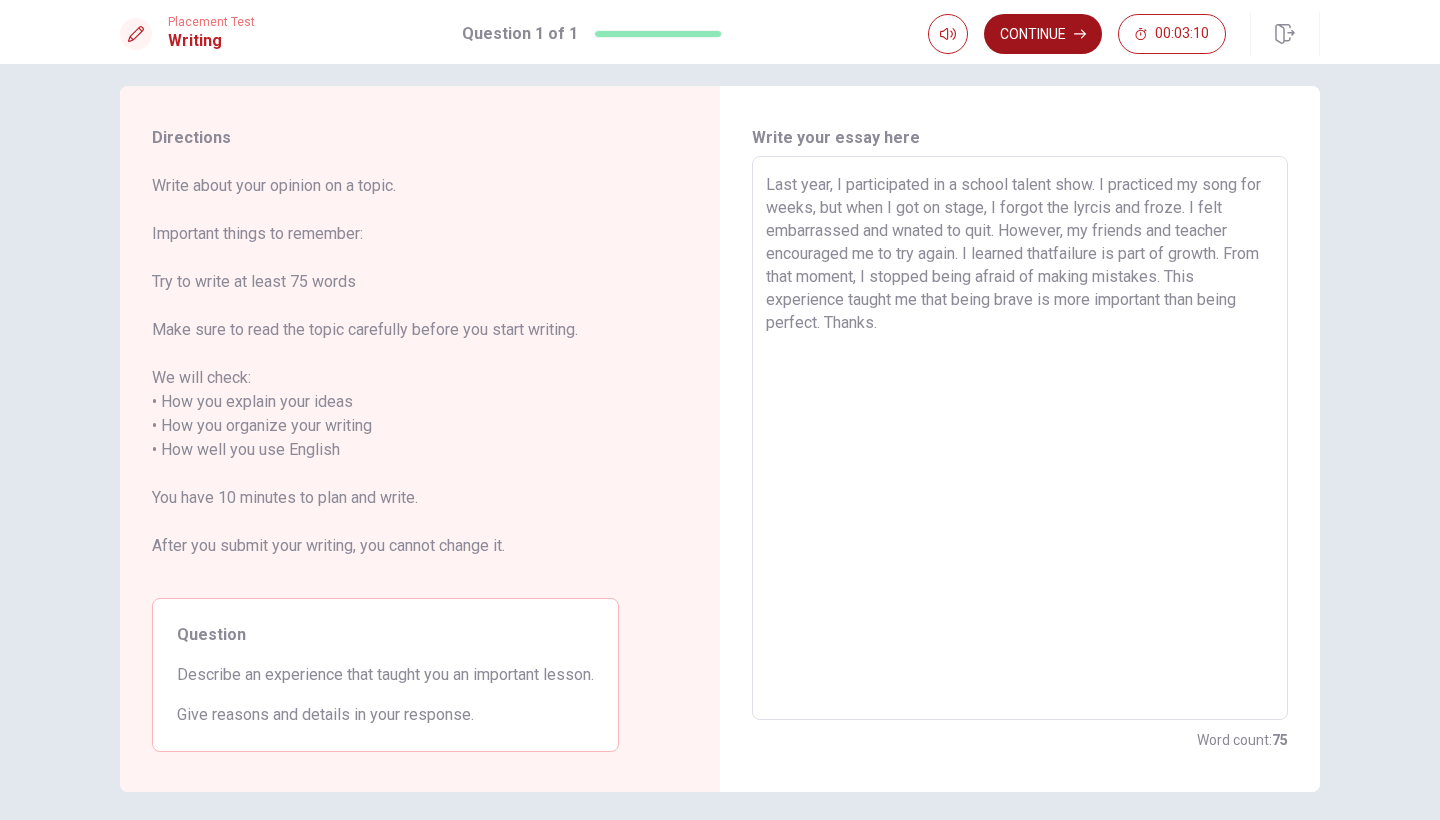 click on "Continue" at bounding box center (1043, 34) 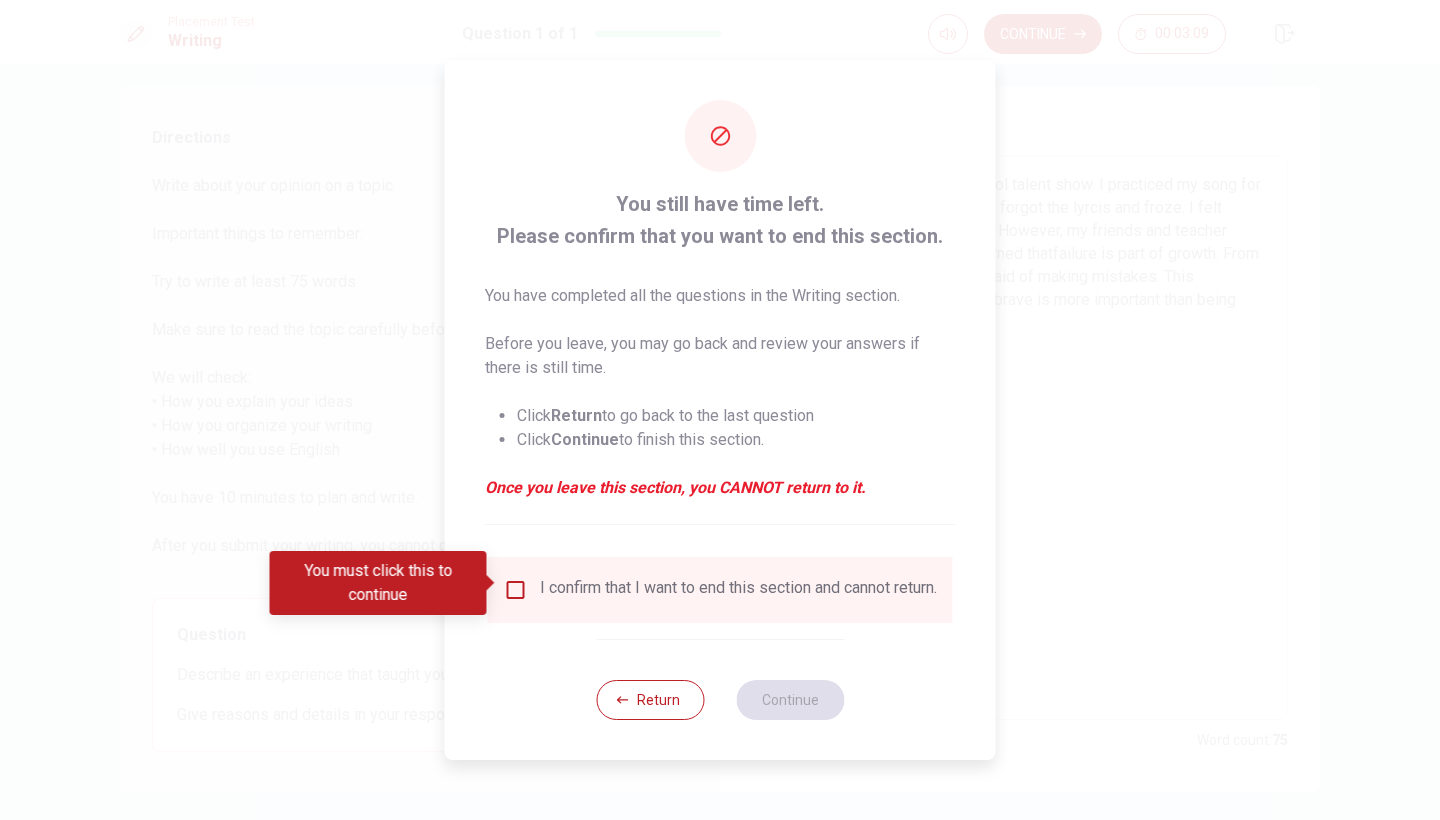click at bounding box center [516, 590] 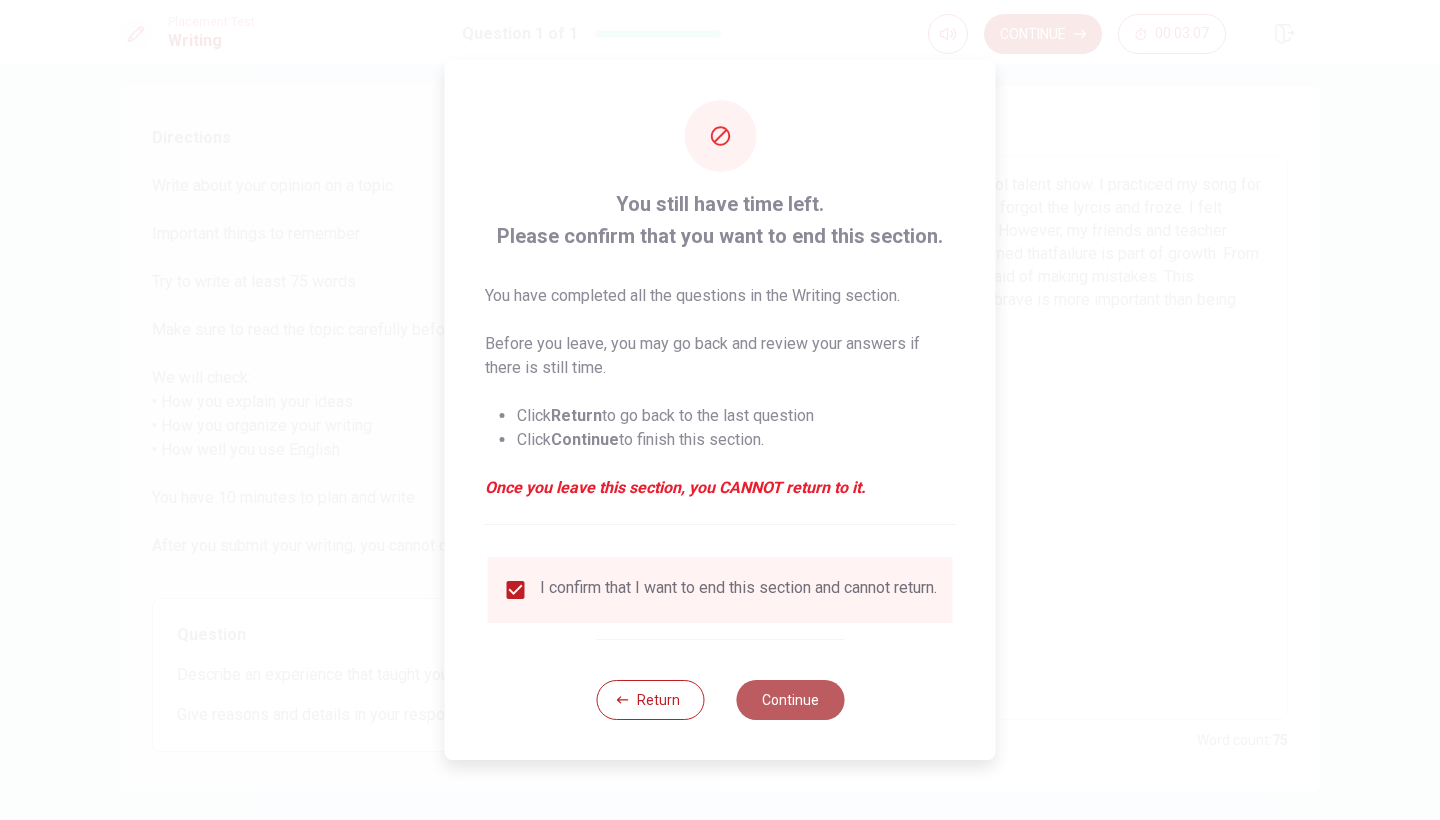 click on "Continue" at bounding box center (790, 700) 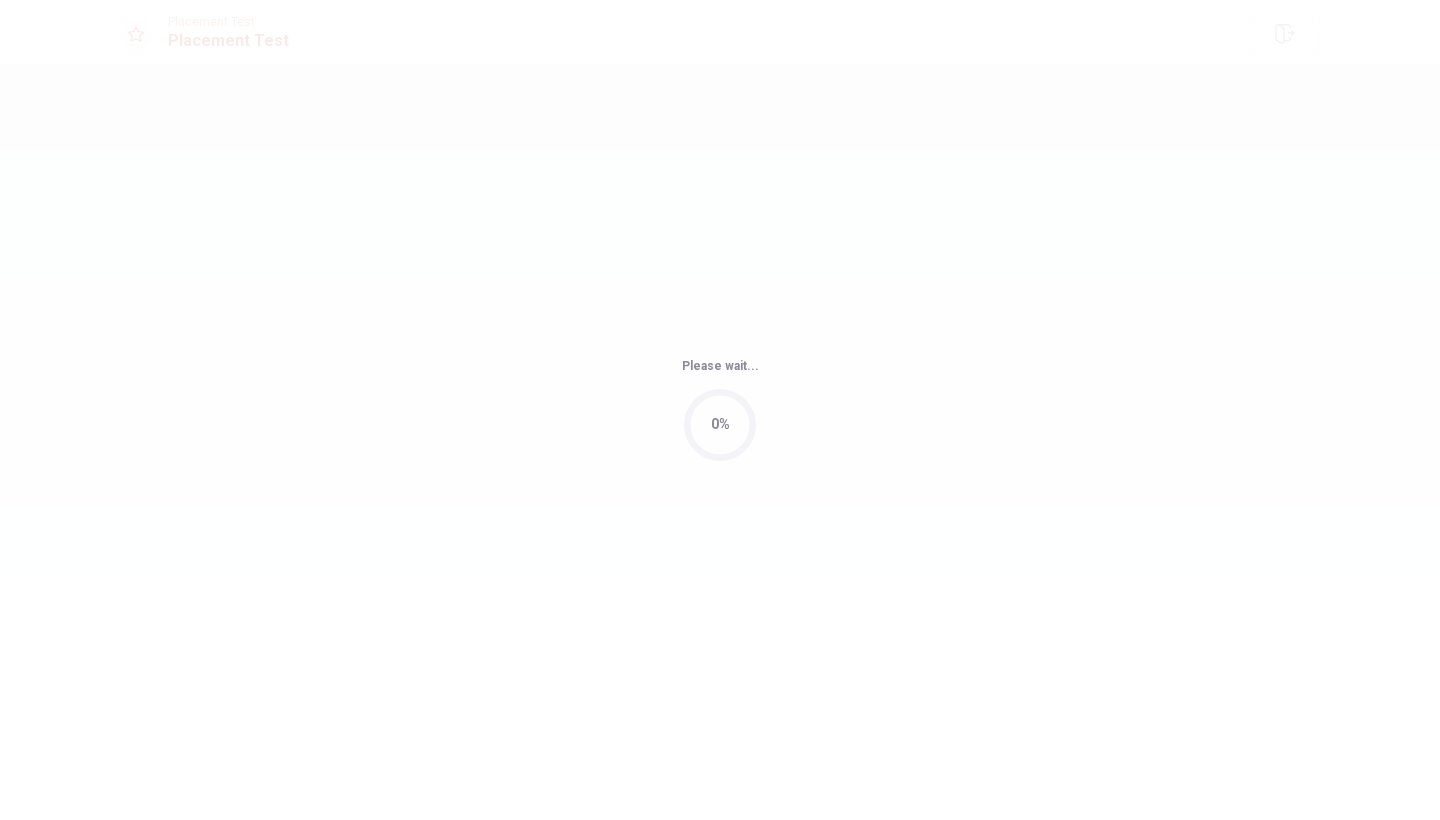 scroll, scrollTop: 0, scrollLeft: 0, axis: both 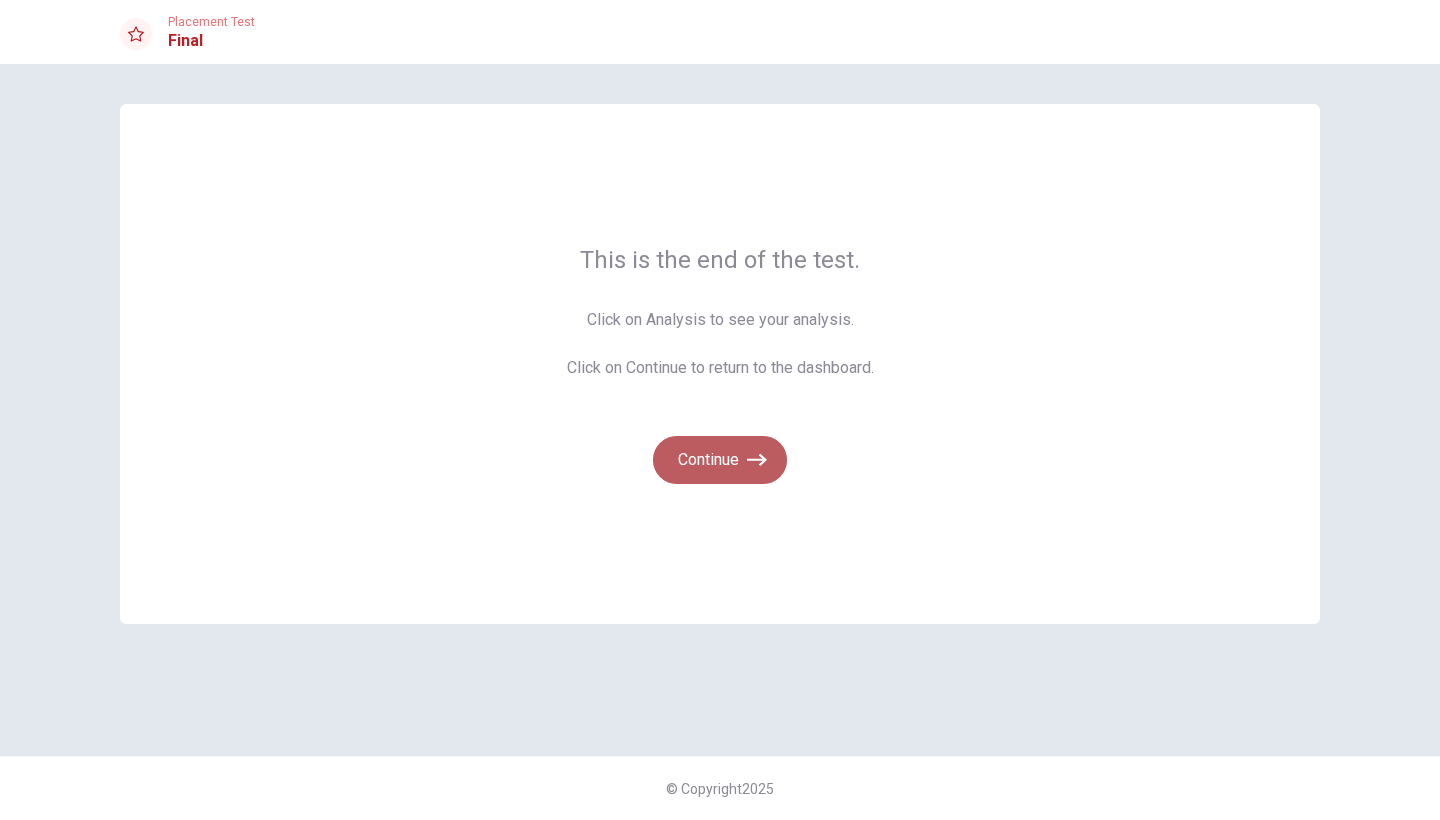 click on "Continue" at bounding box center [720, 460] 